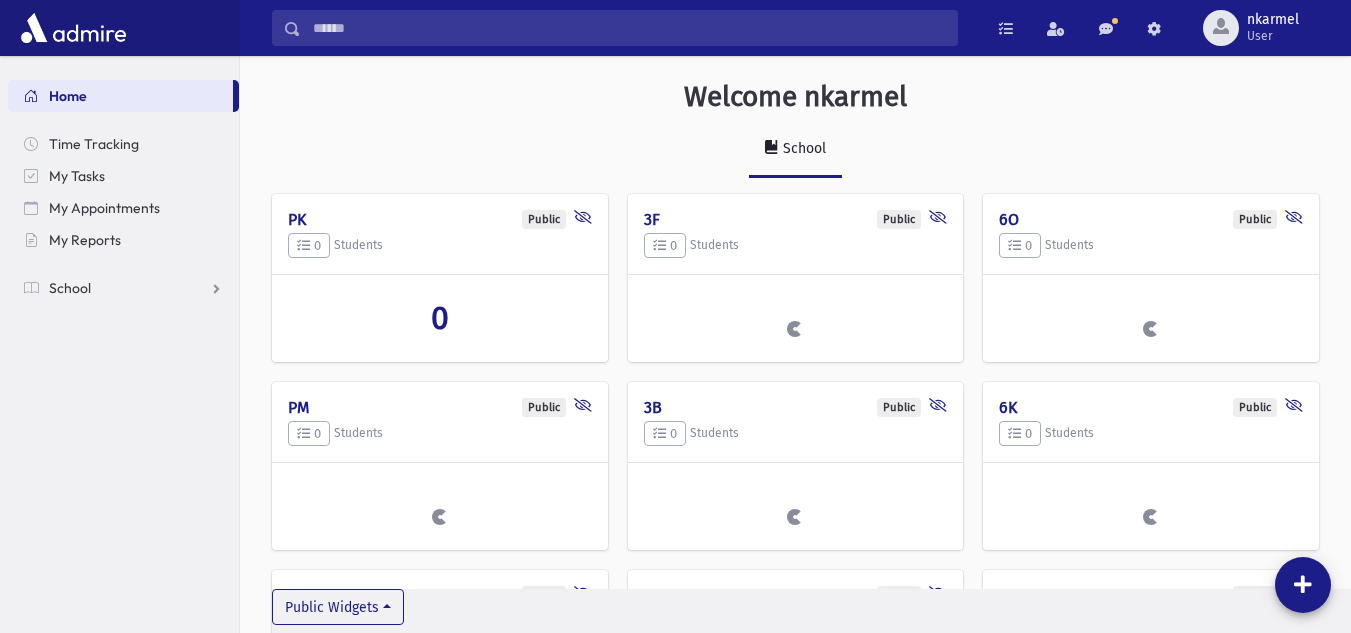 scroll, scrollTop: 0, scrollLeft: 0, axis: both 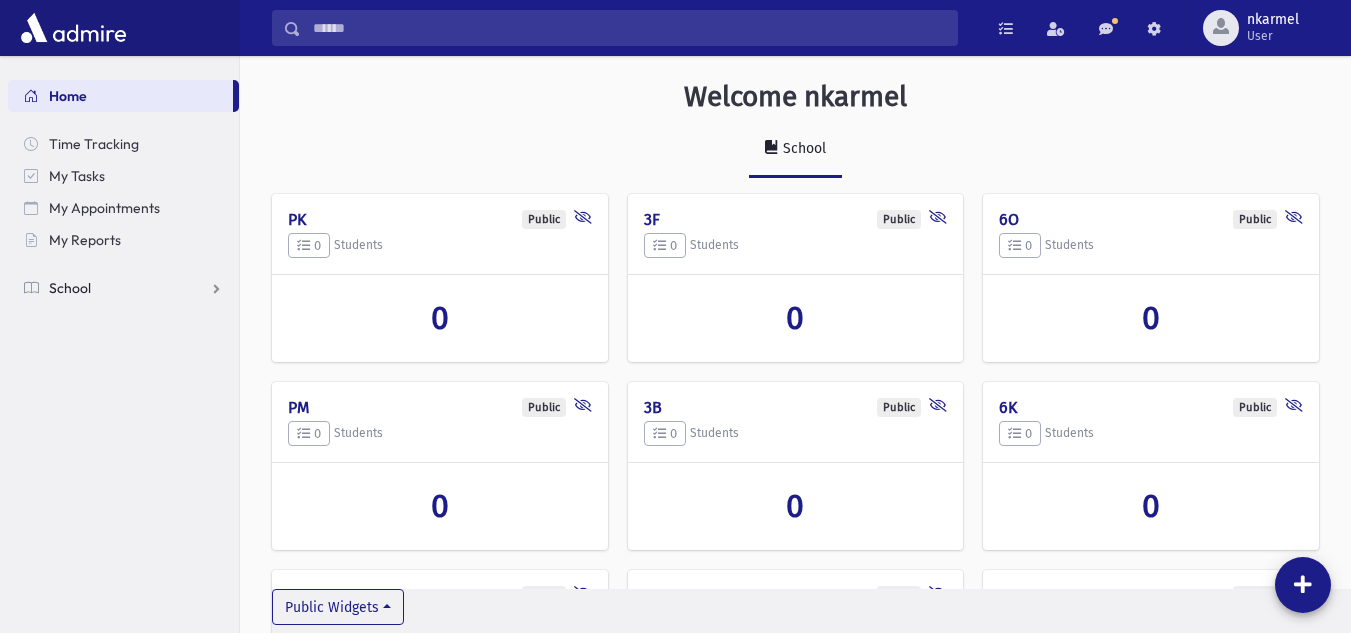 click on "School" at bounding box center [123, 288] 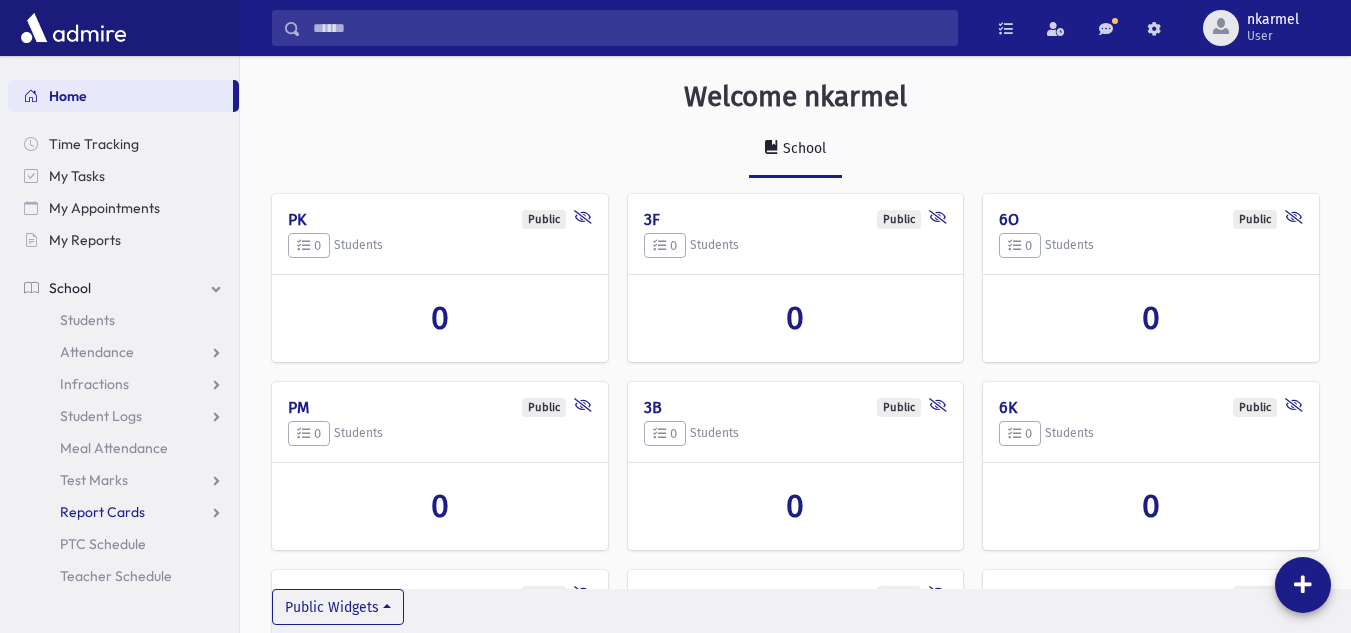 click on "Report Cards" at bounding box center [123, 512] 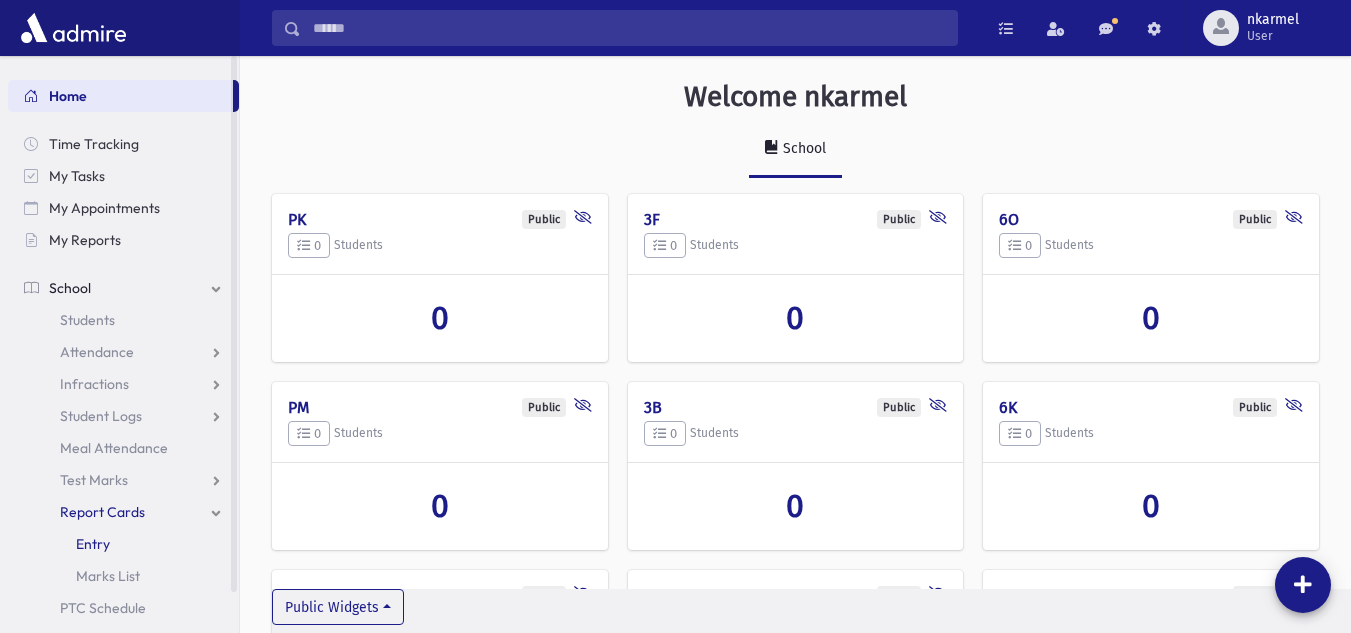 click on "Entry" at bounding box center (93, 544) 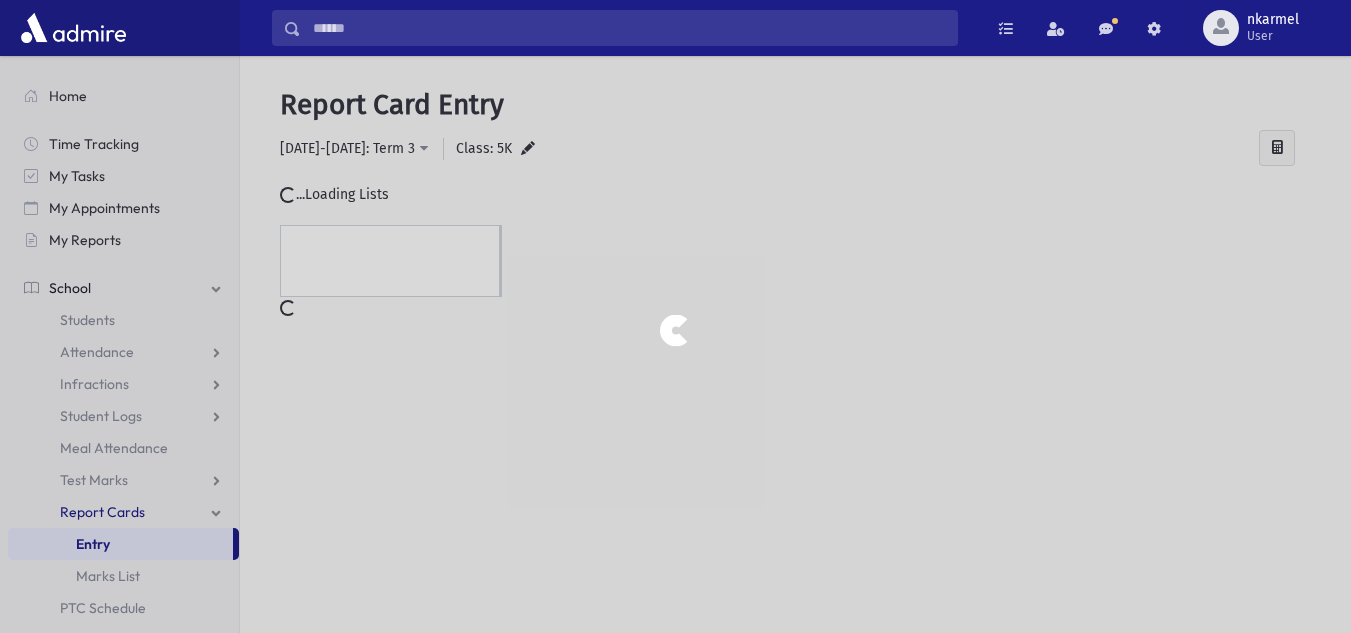 scroll, scrollTop: 0, scrollLeft: 0, axis: both 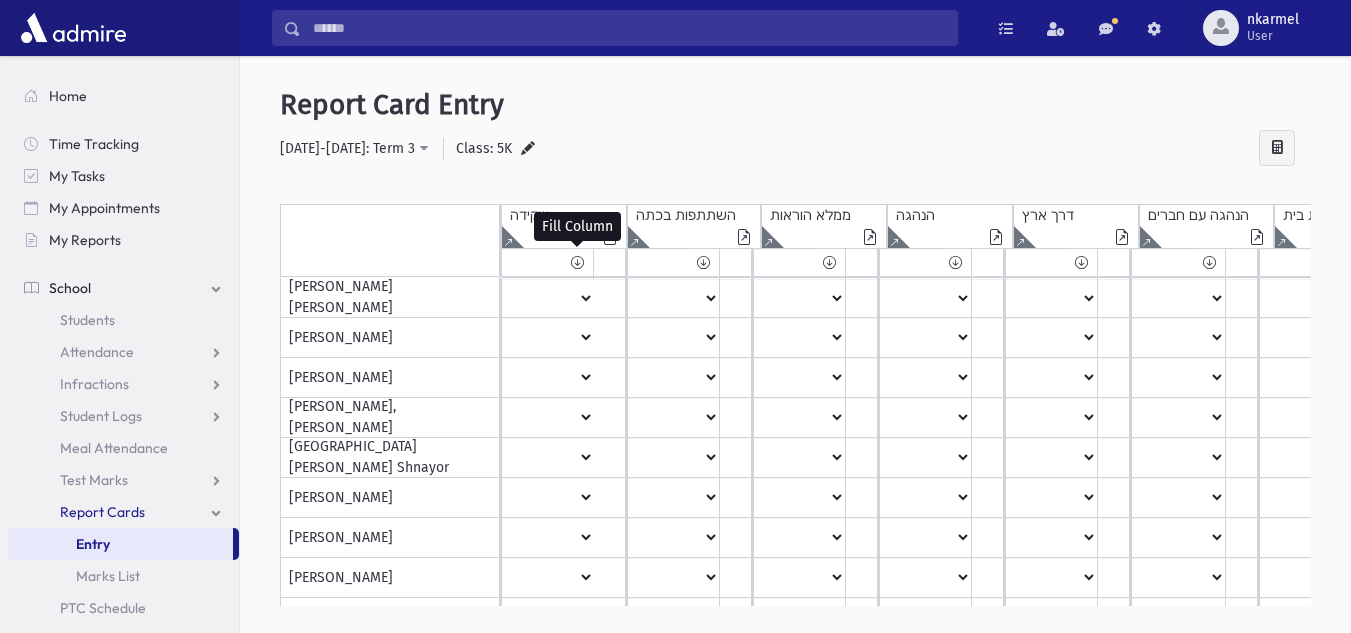 click at bounding box center (577, 262) 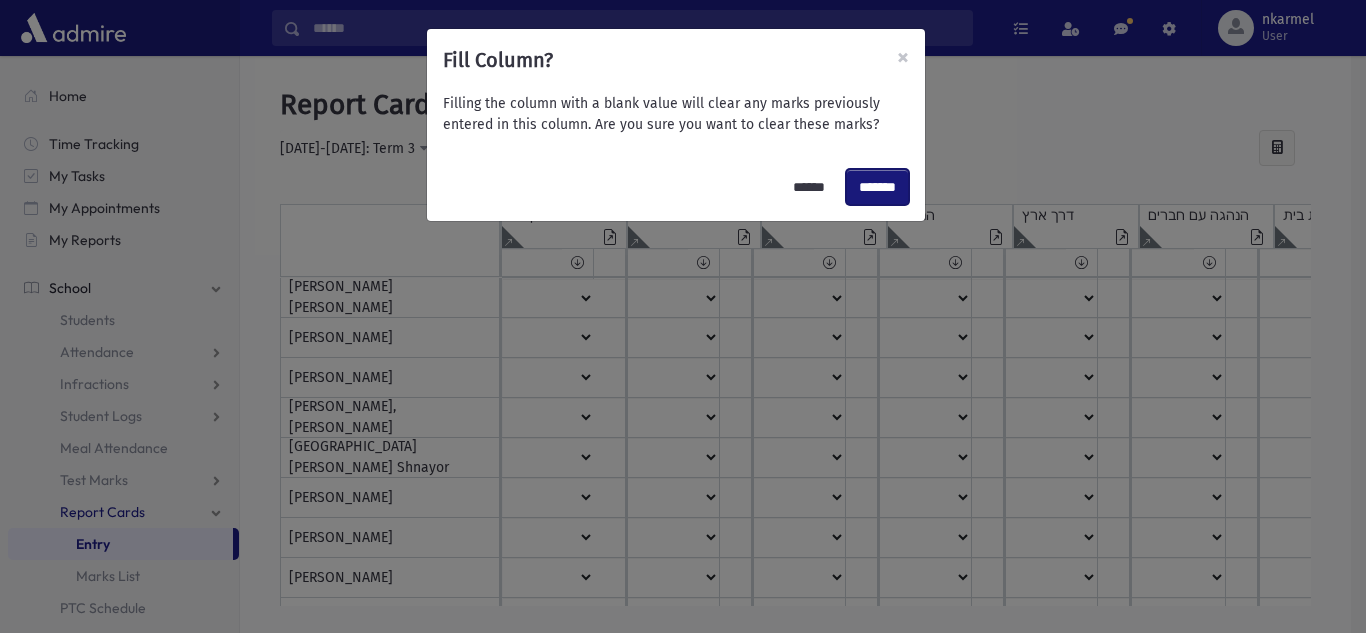 click on "*******" at bounding box center [877, 187] 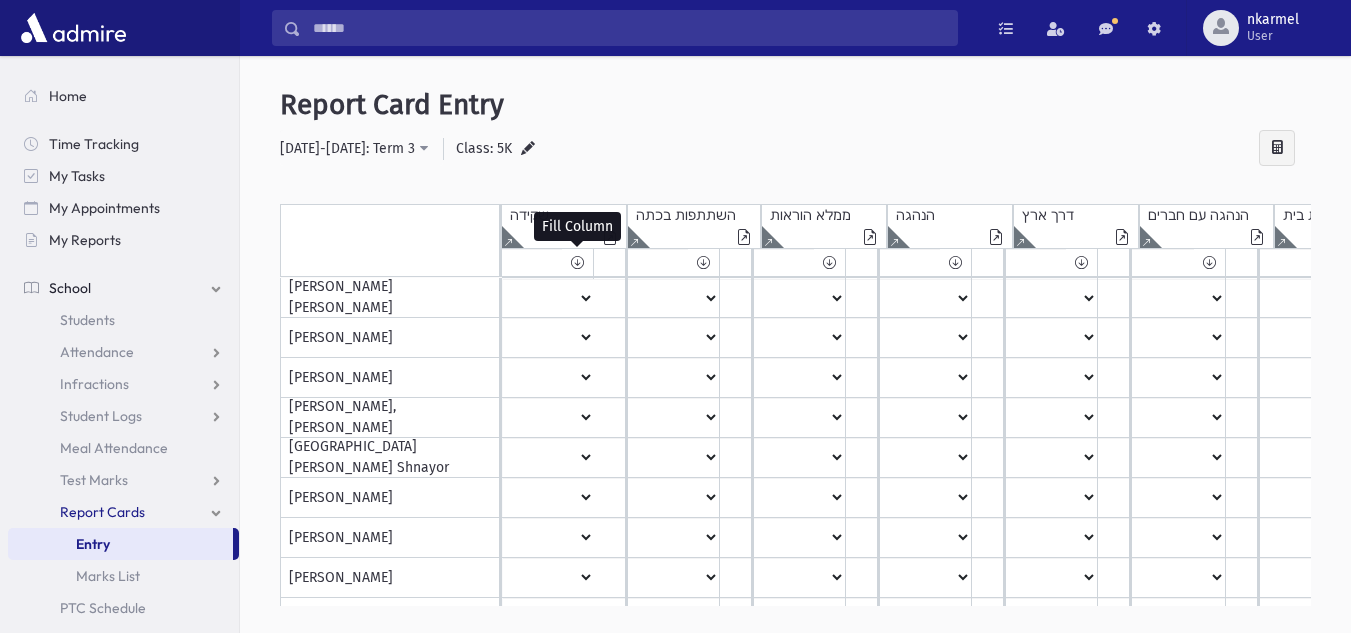 click at bounding box center (577, 262) 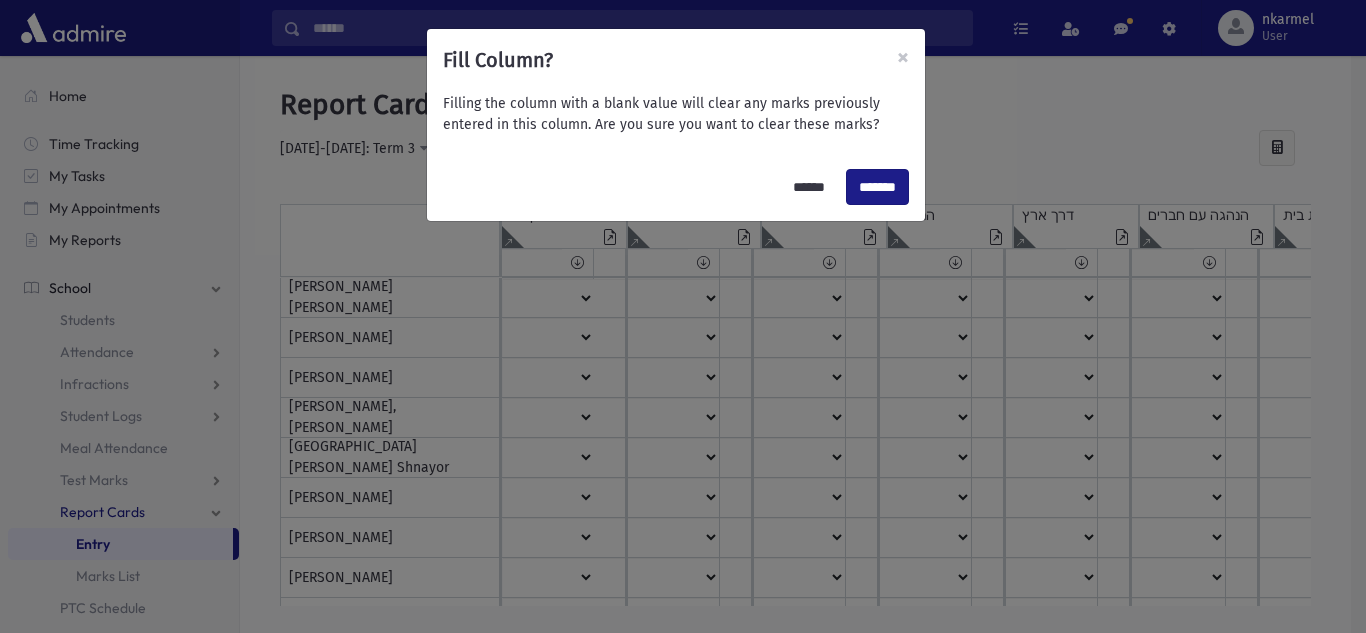 click on "Fill Column?
×
Filling the column with a blank value will clear any marks previously entered in this column. Are you sure you want to clear these marks?
******
*******" at bounding box center (683, 316) 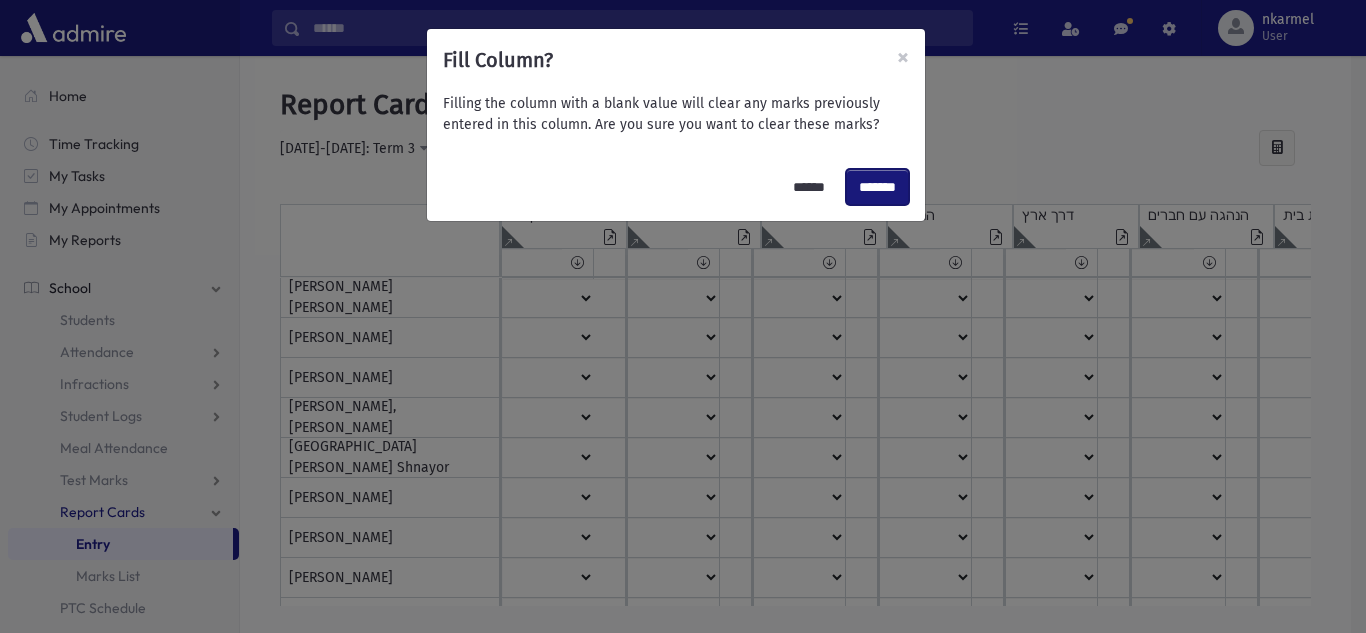 click on "*******" at bounding box center (877, 187) 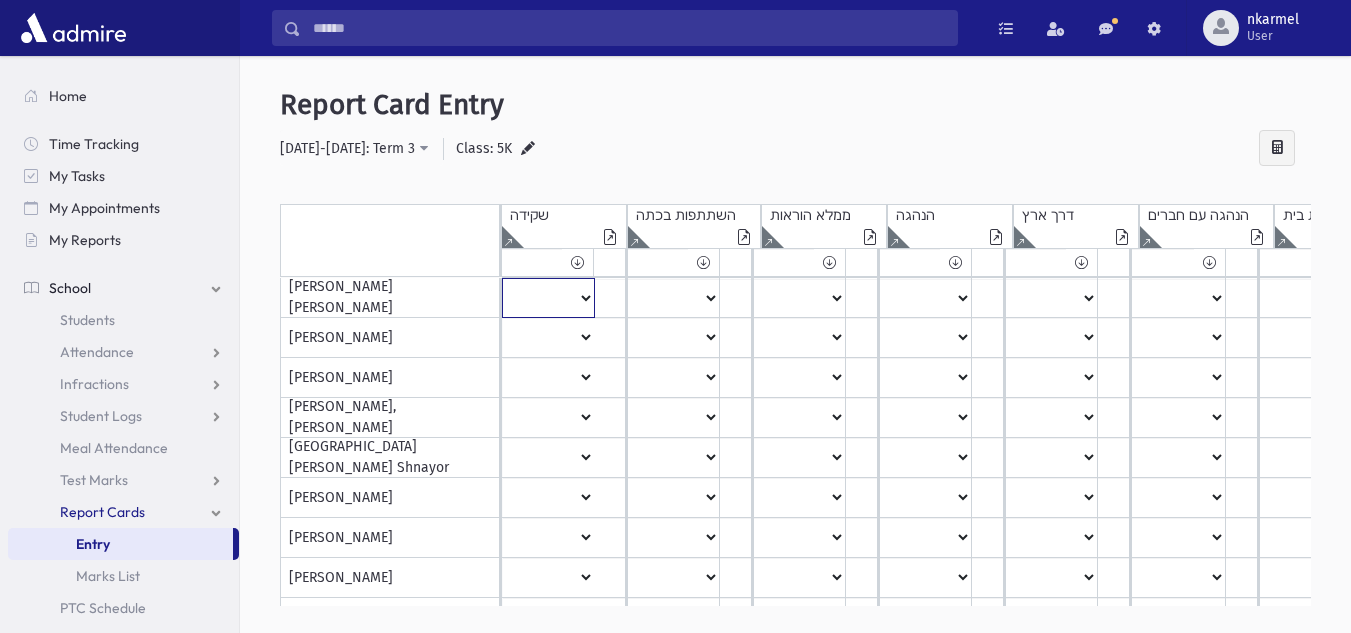 click on "*****
****
**
**
*
**
**
*" at bounding box center [548, 298] 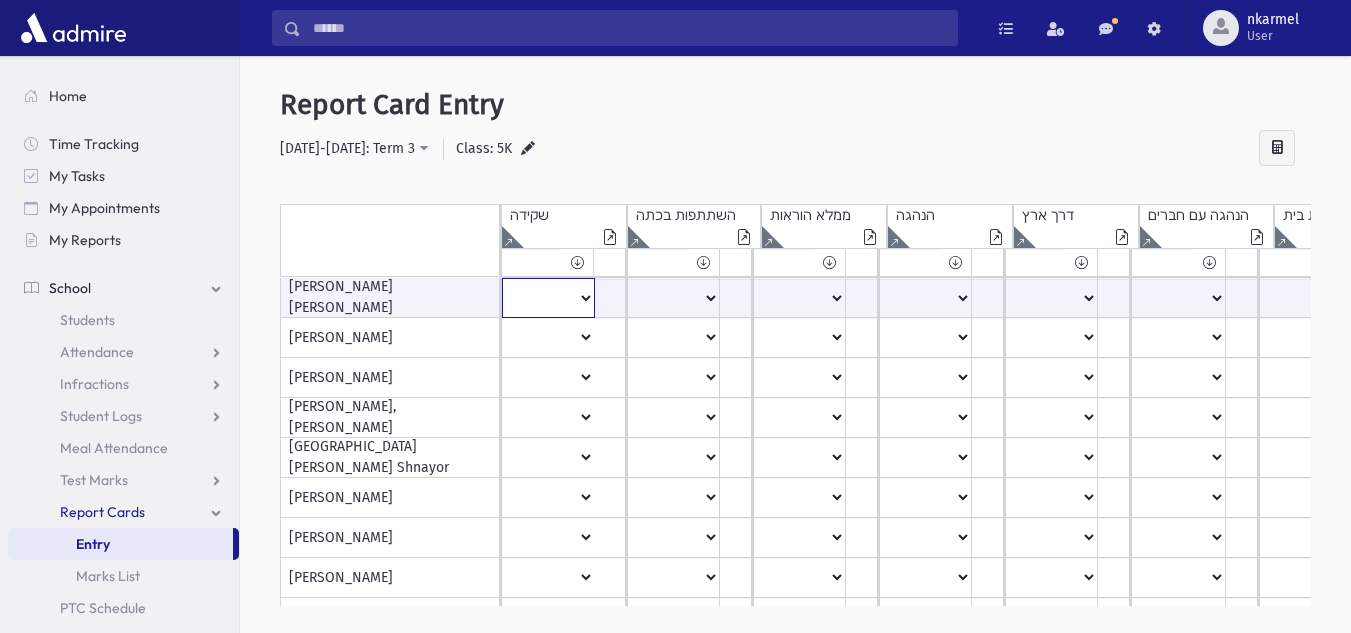select on "*" 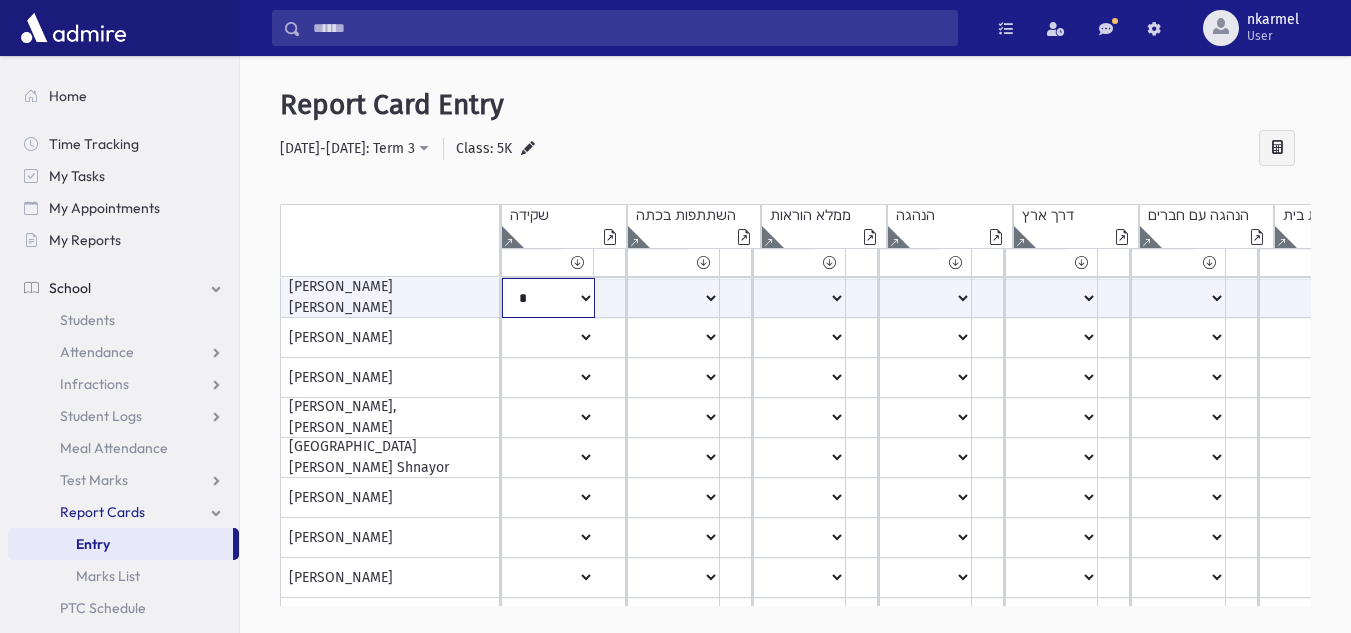 click on "*****
****
**
**
*
**
**
*" at bounding box center [548, 298] 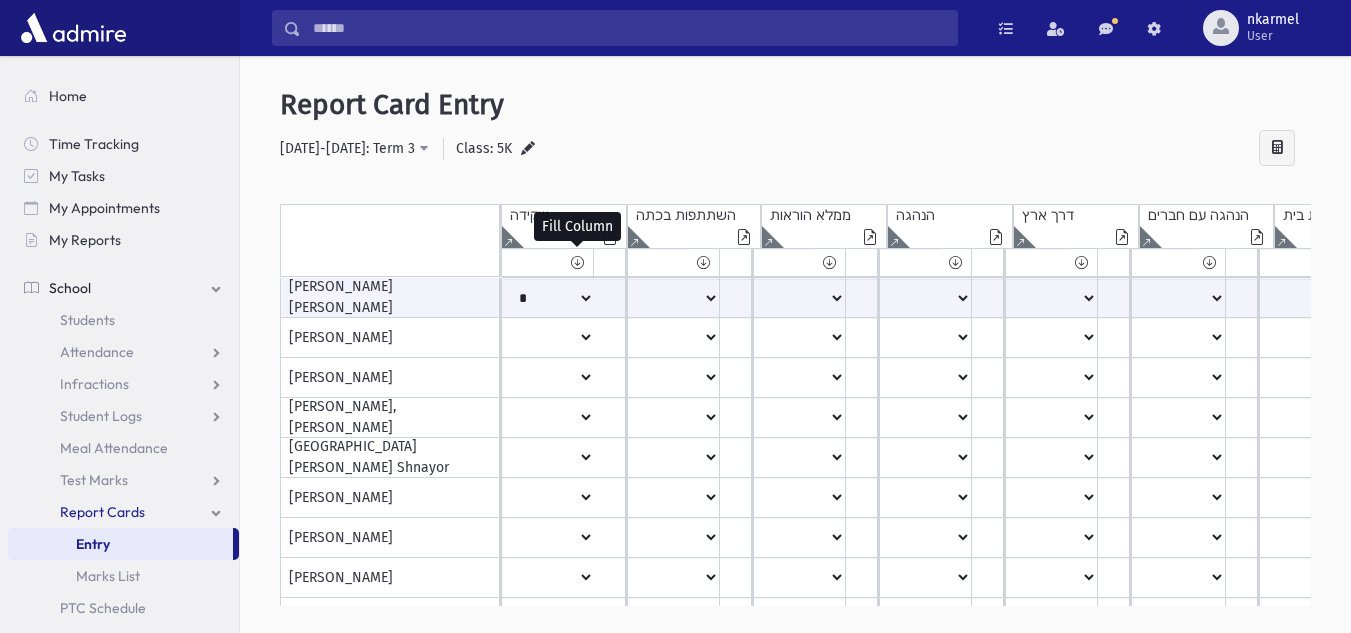 click at bounding box center [577, 262] 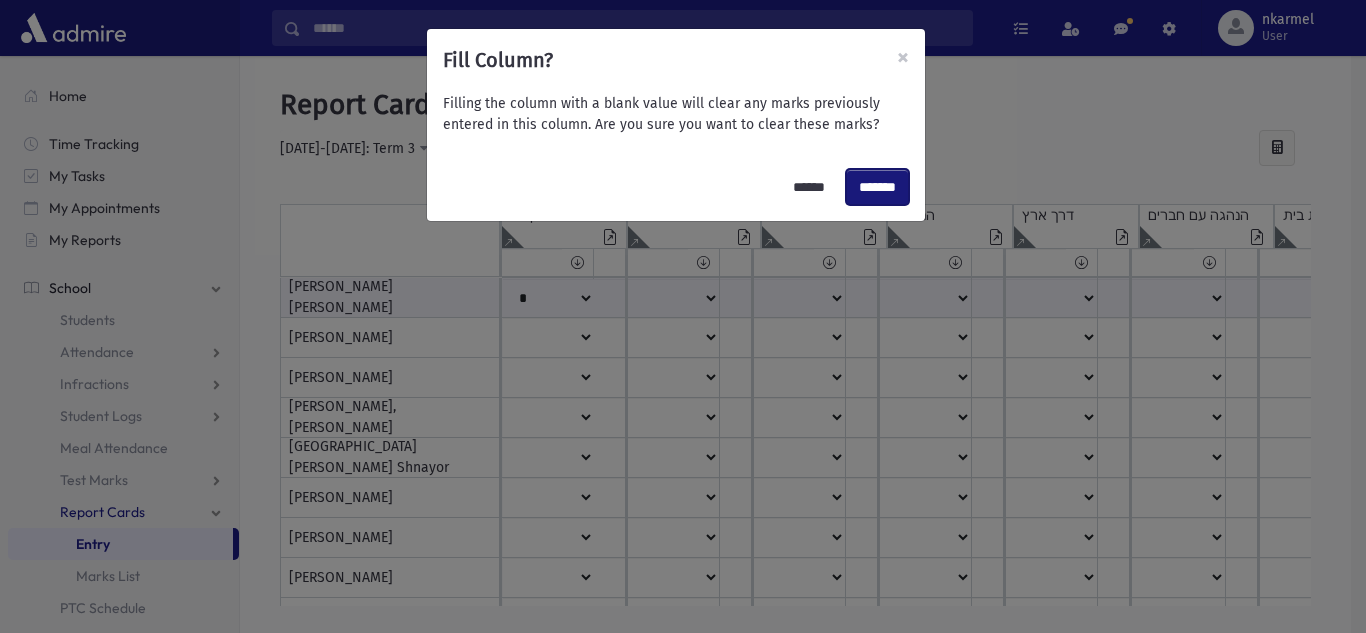 click on "*******" at bounding box center [877, 187] 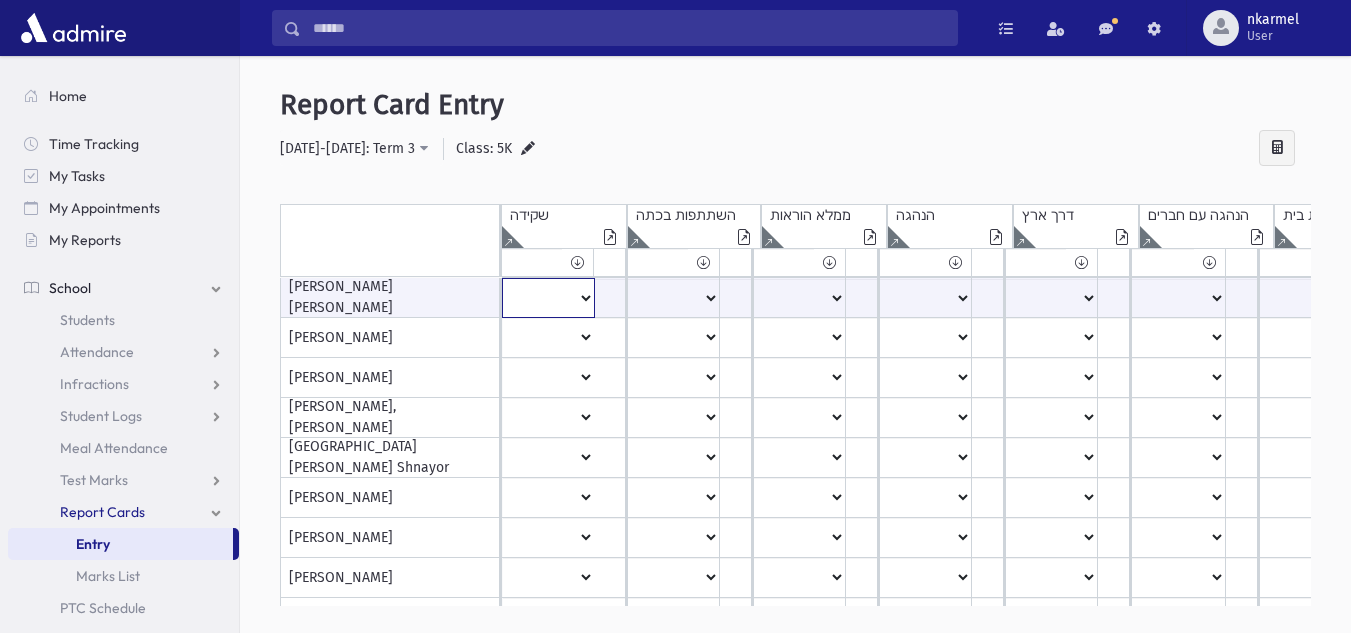 click on "*****
****
**
**
*
**
**
*" at bounding box center [548, 298] 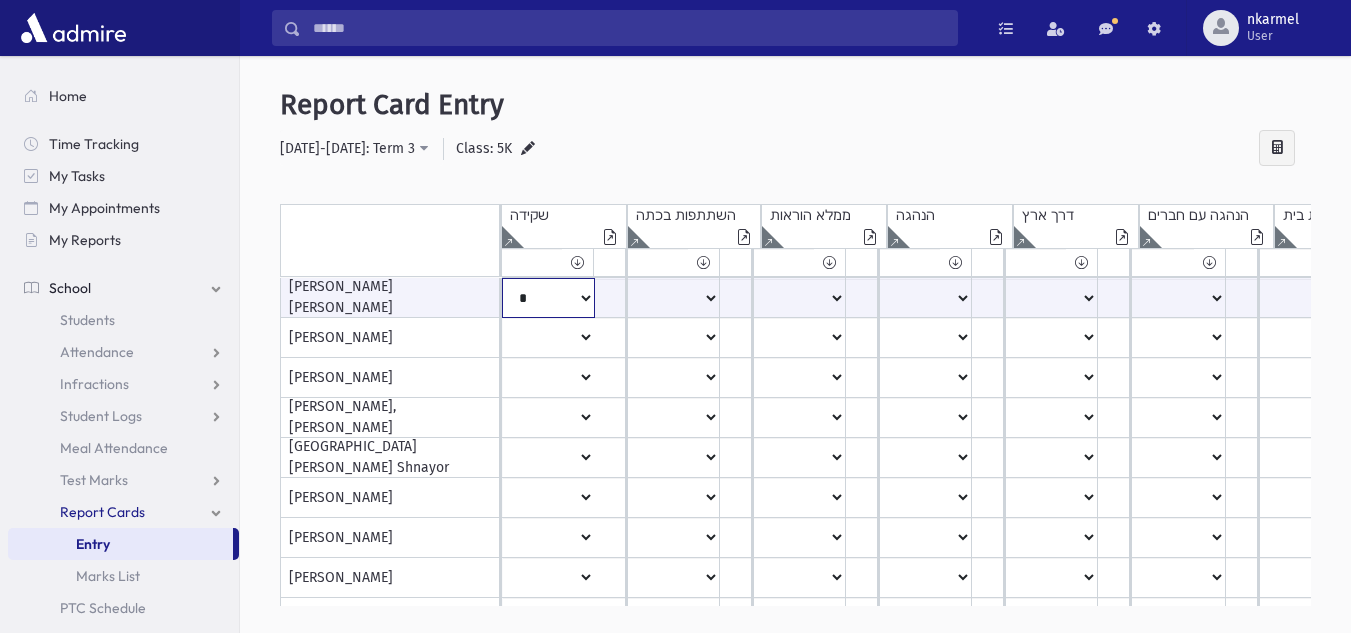 click on "*****
****
**
**
*
**
**
*" at bounding box center (548, 298) 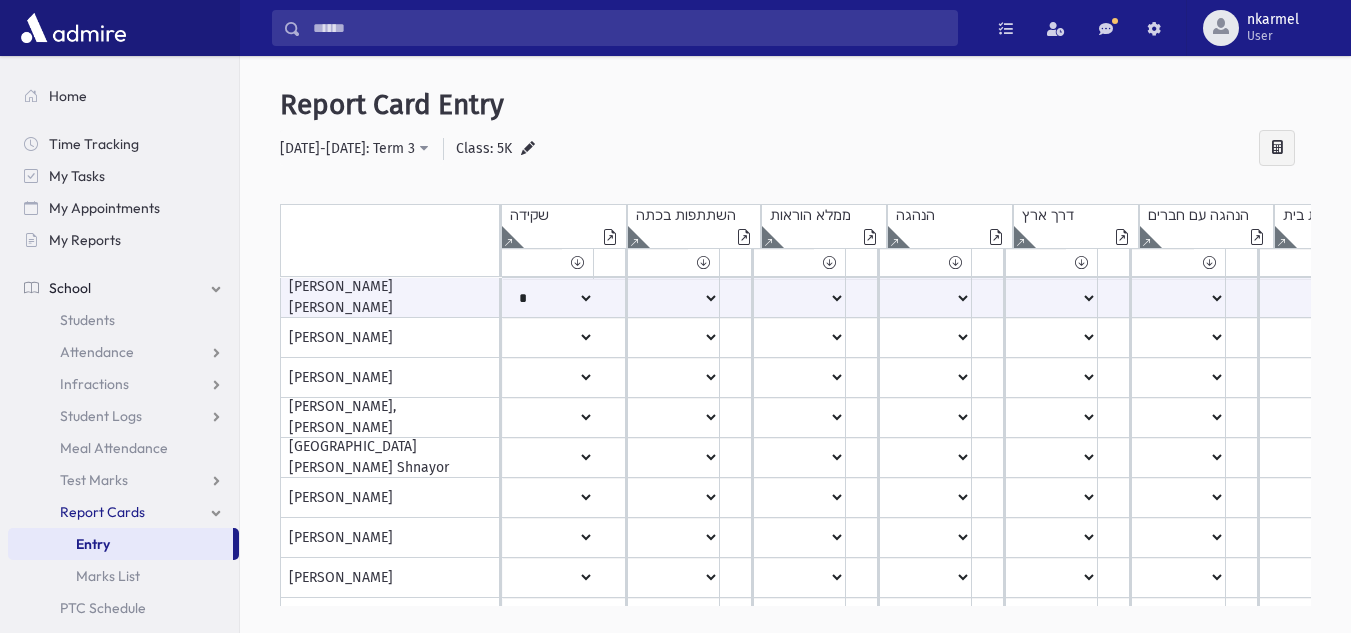 click on "**********" at bounding box center (795, 149) 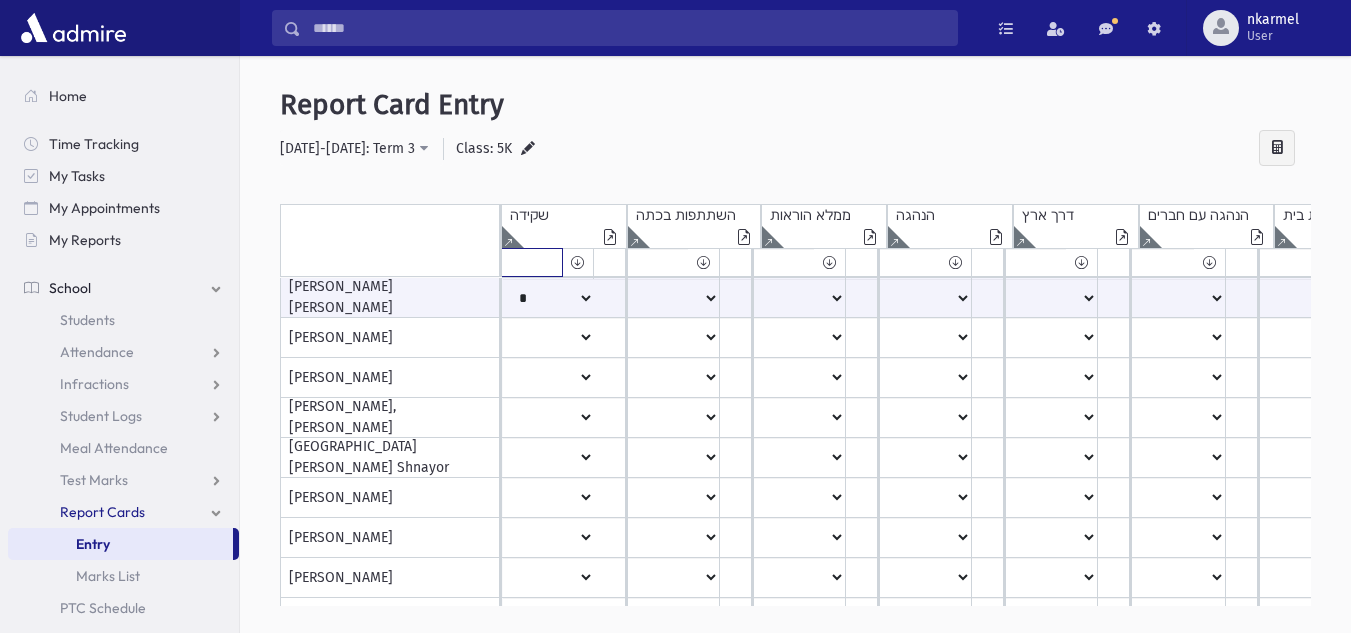 click on "*****
****
**
**
*
**
**
*" at bounding box center [532, 262] 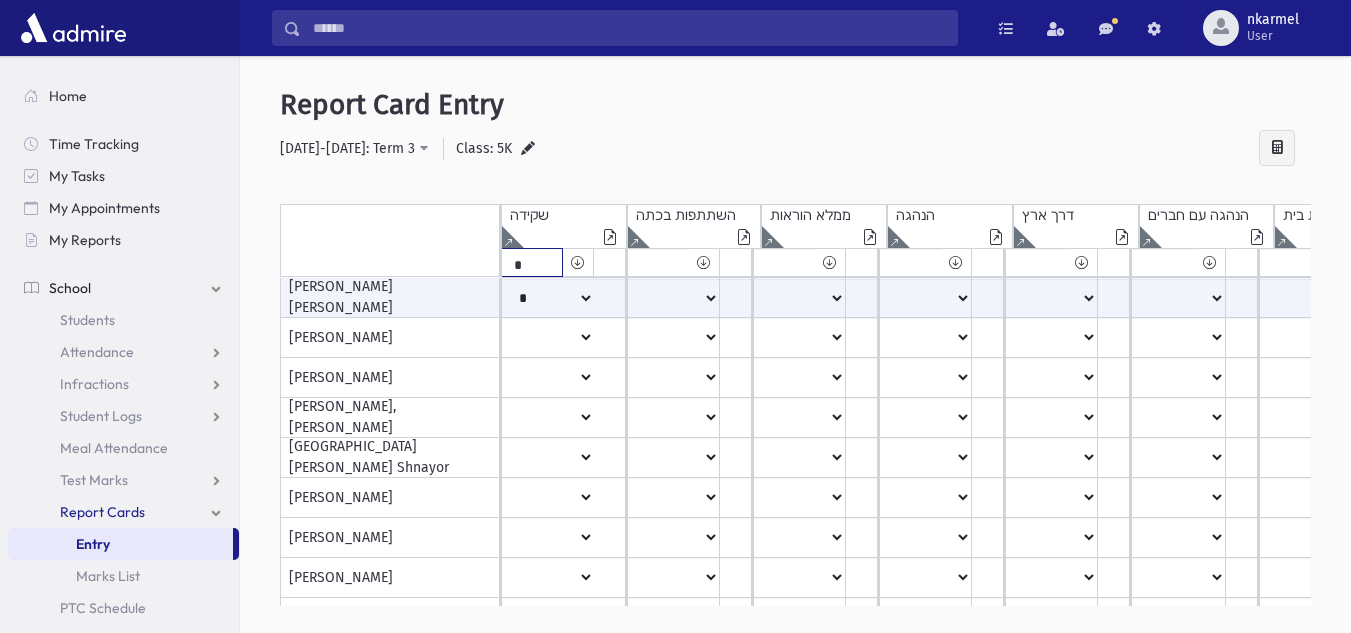 click on "*****
****
**
**
*
**
**
*" at bounding box center (532, 262) 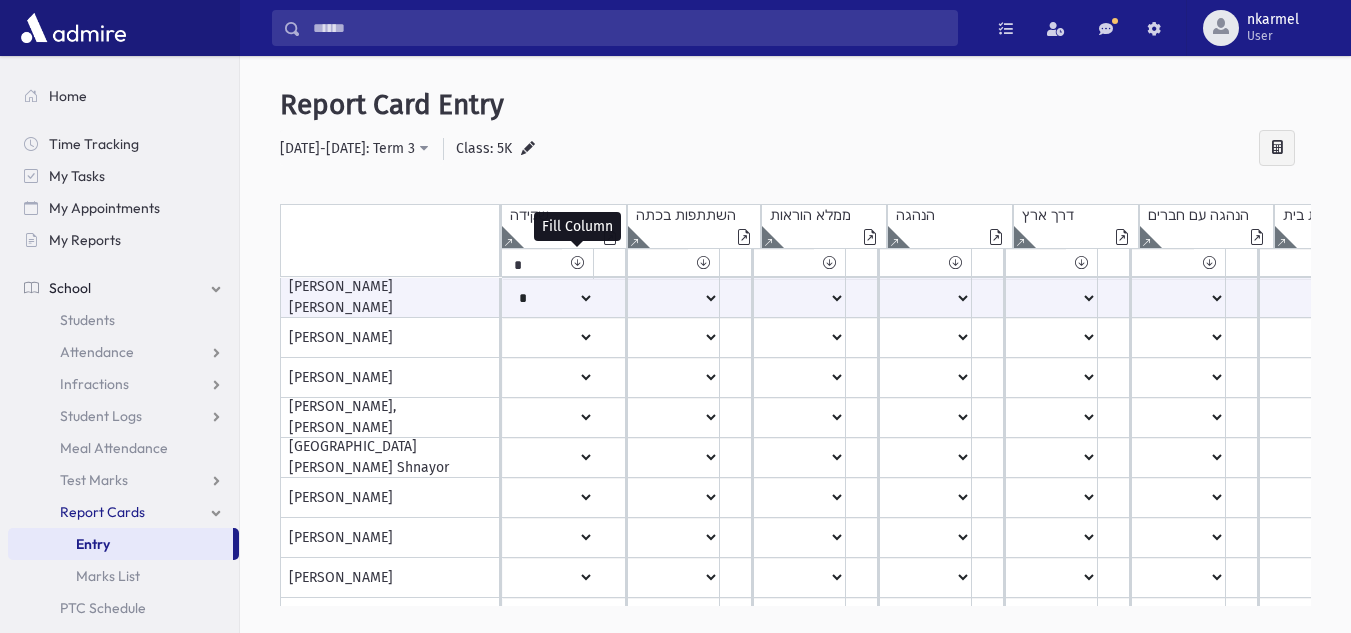 click at bounding box center (577, 262) 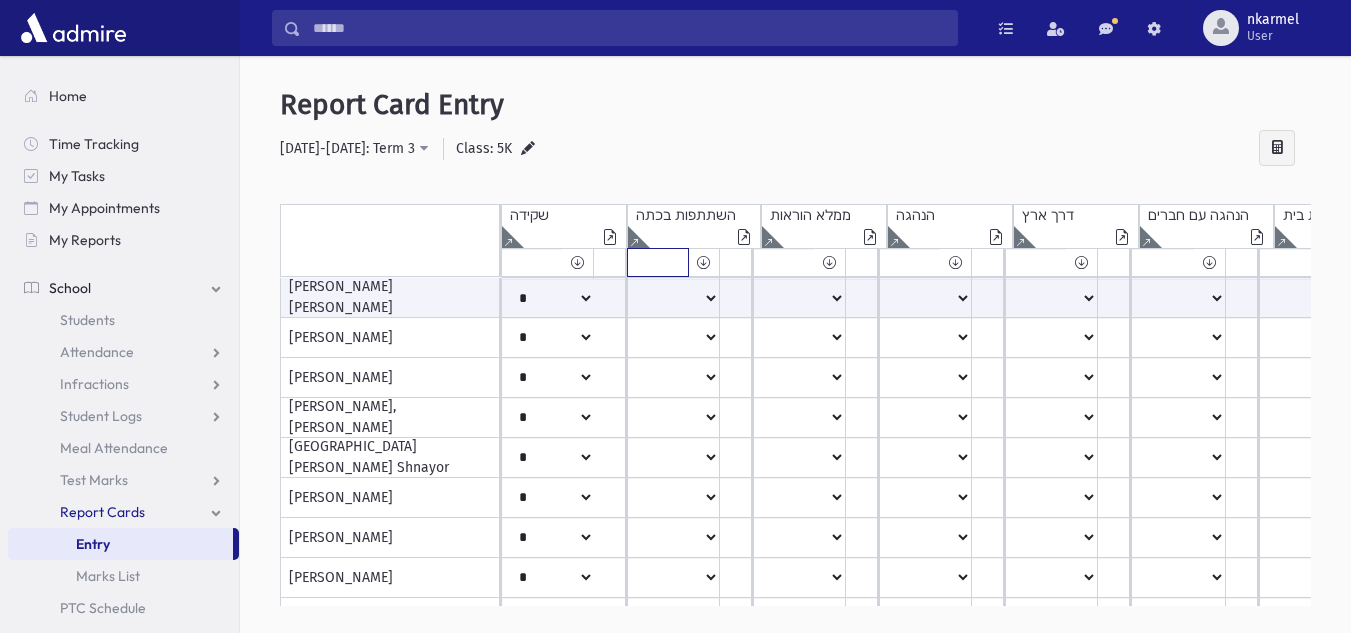 click on "*****
****
**
**
*
**
**
*" at bounding box center [532, 262] 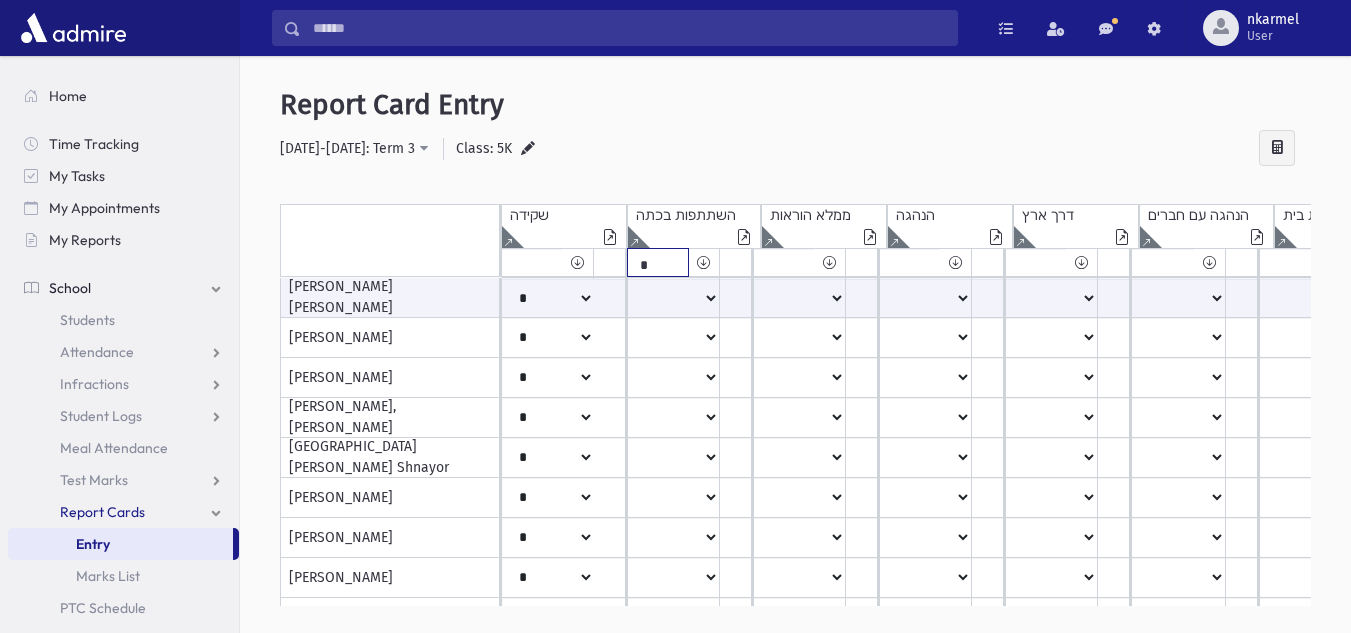 click on "*****
****
**
**
*
**
**
*" at bounding box center [532, 262] 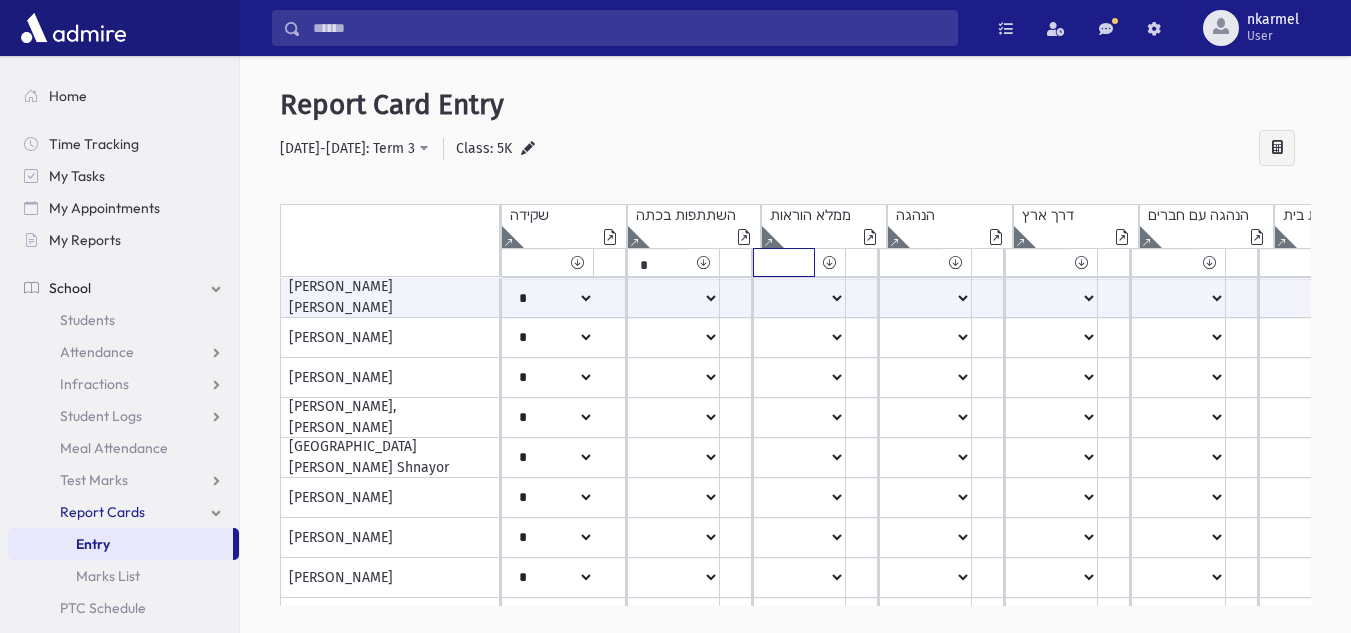 click on "*****
****
**
**
*
**
**
*" at bounding box center (532, 262) 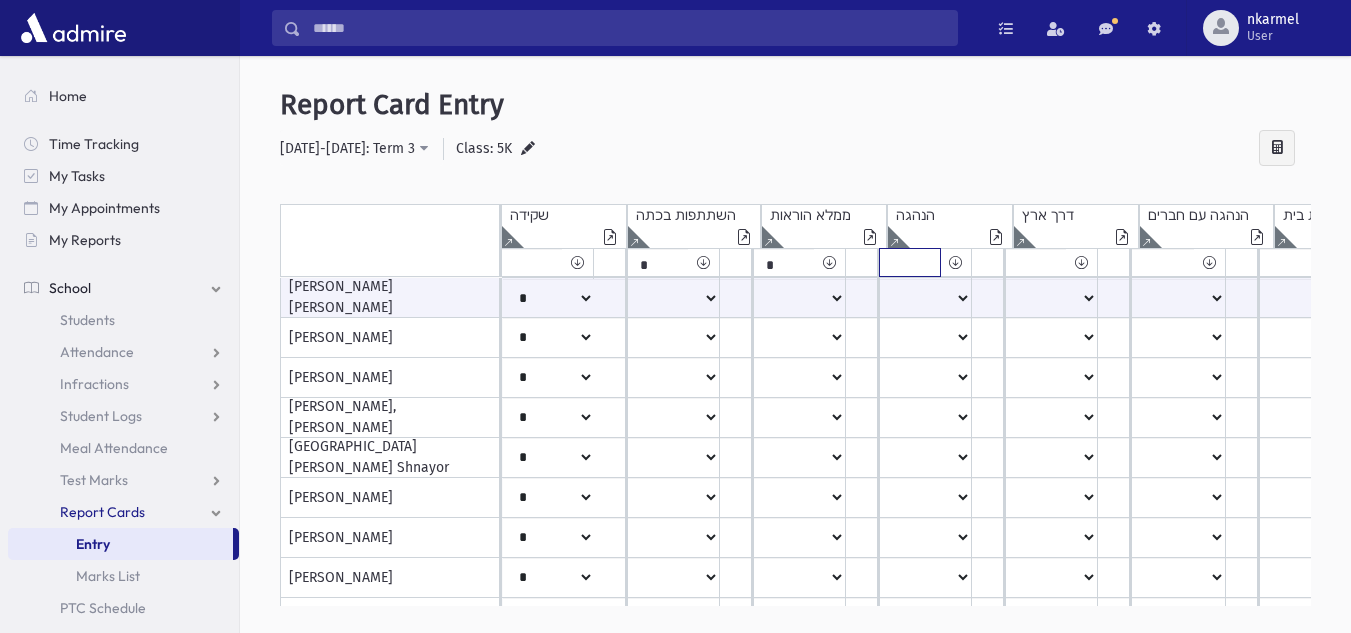 click on "*****
****
**
**
*
**
**
*" at bounding box center (532, 262) 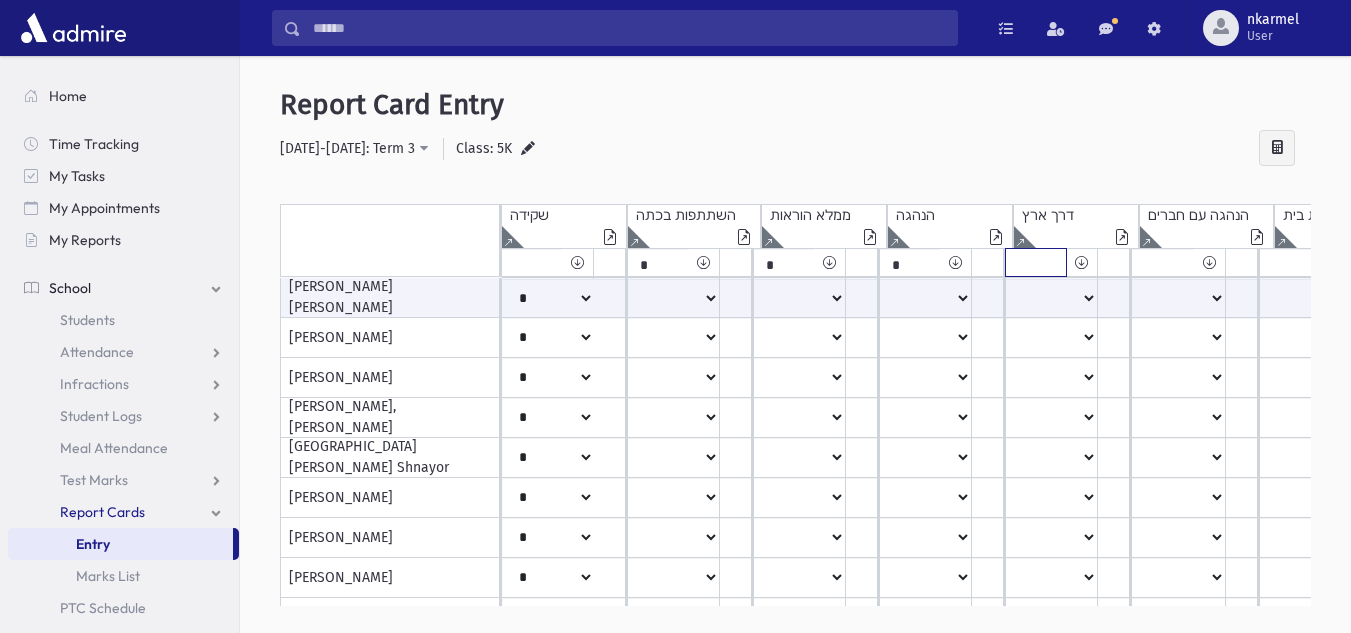 click on "*****
****
**
**
*
**
**
*" at bounding box center (532, 262) 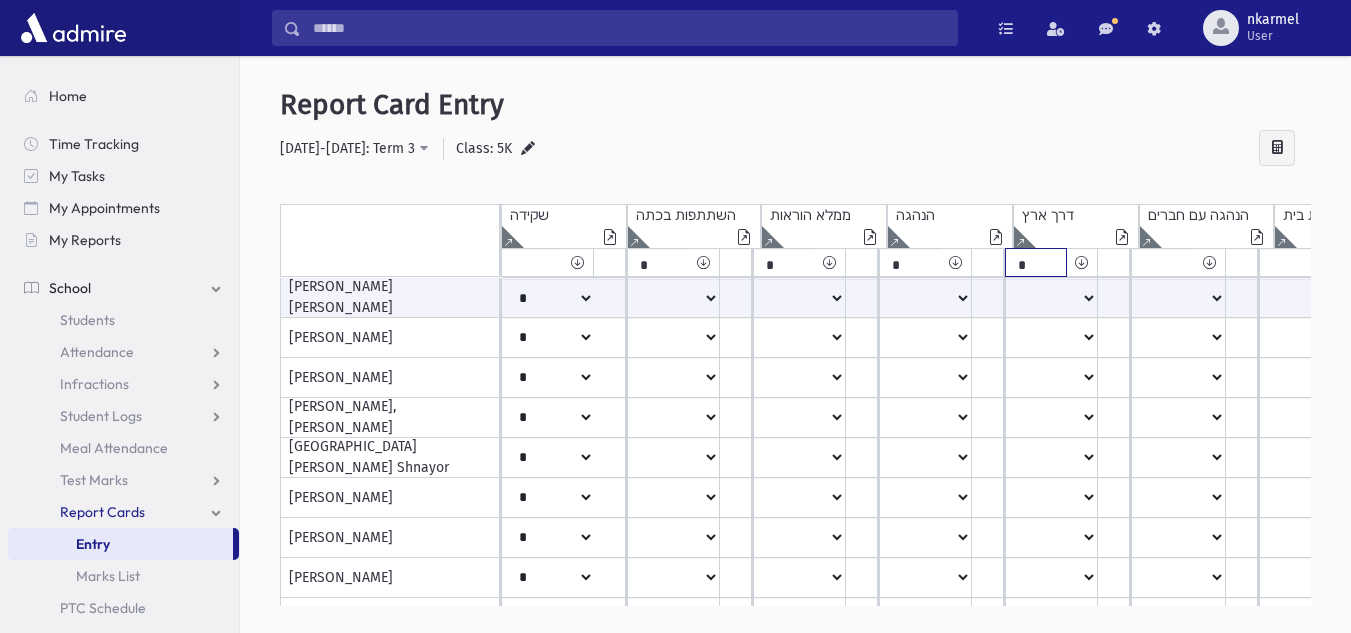 click on "*****
****
**
**
*
**
**
*" at bounding box center (532, 262) 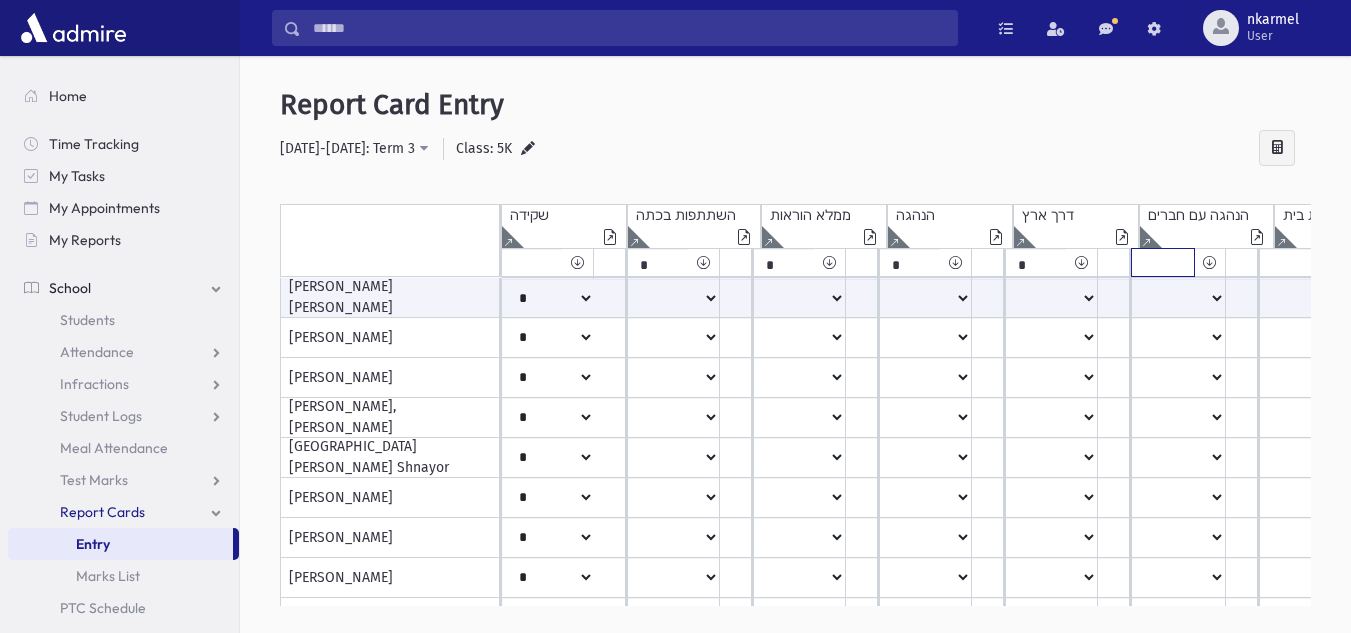 click on "*****
****
**
**
*
**
**
*" at bounding box center (532, 262) 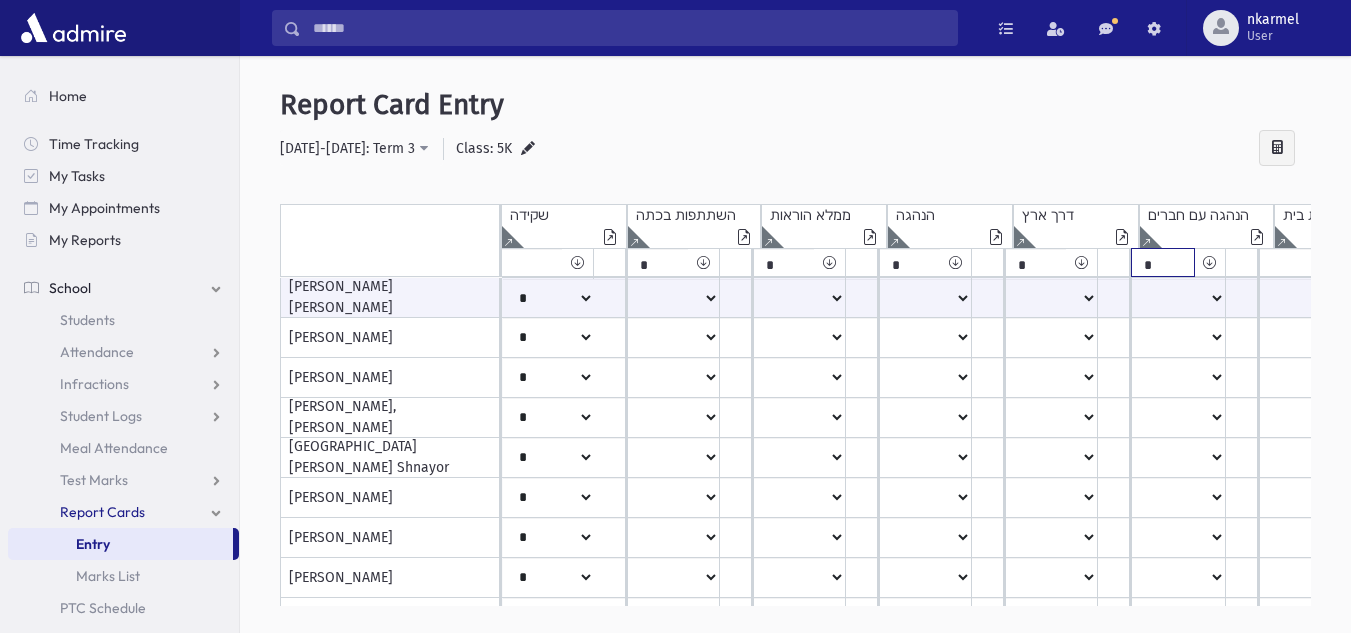 click on "*****
****
**
**
*
**
**
*" at bounding box center (532, 262) 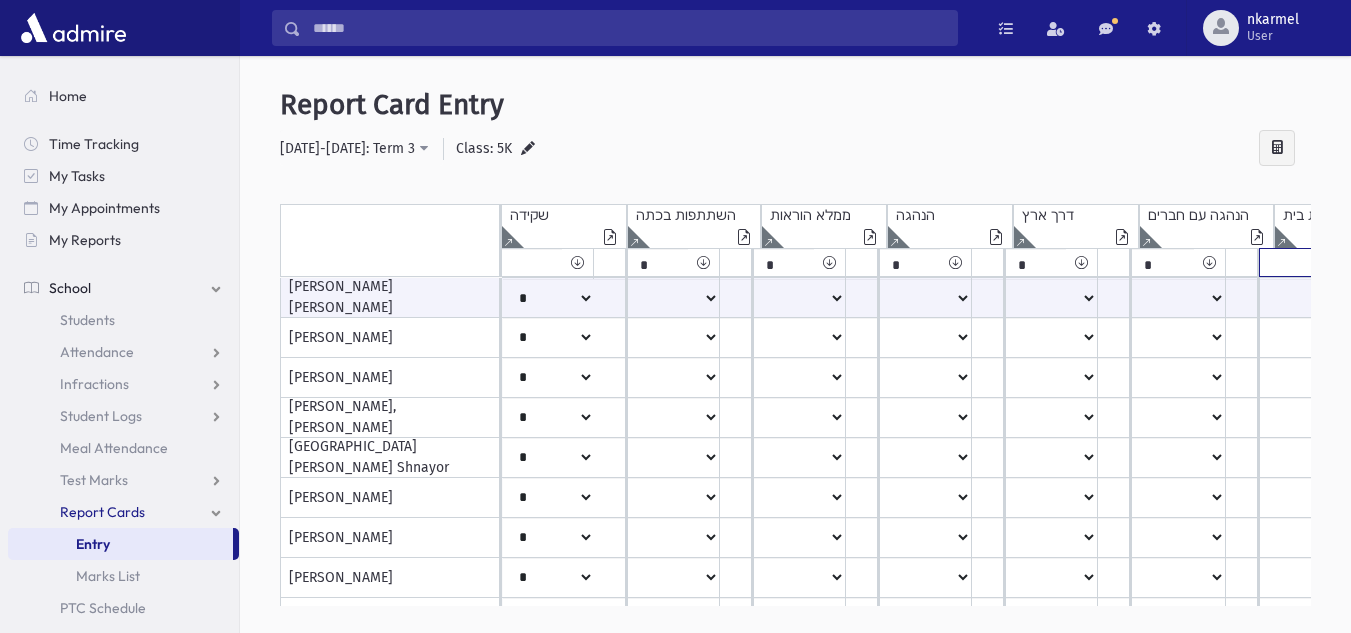 click on "*****
****
**
**
*
**
**
*" at bounding box center [532, 262] 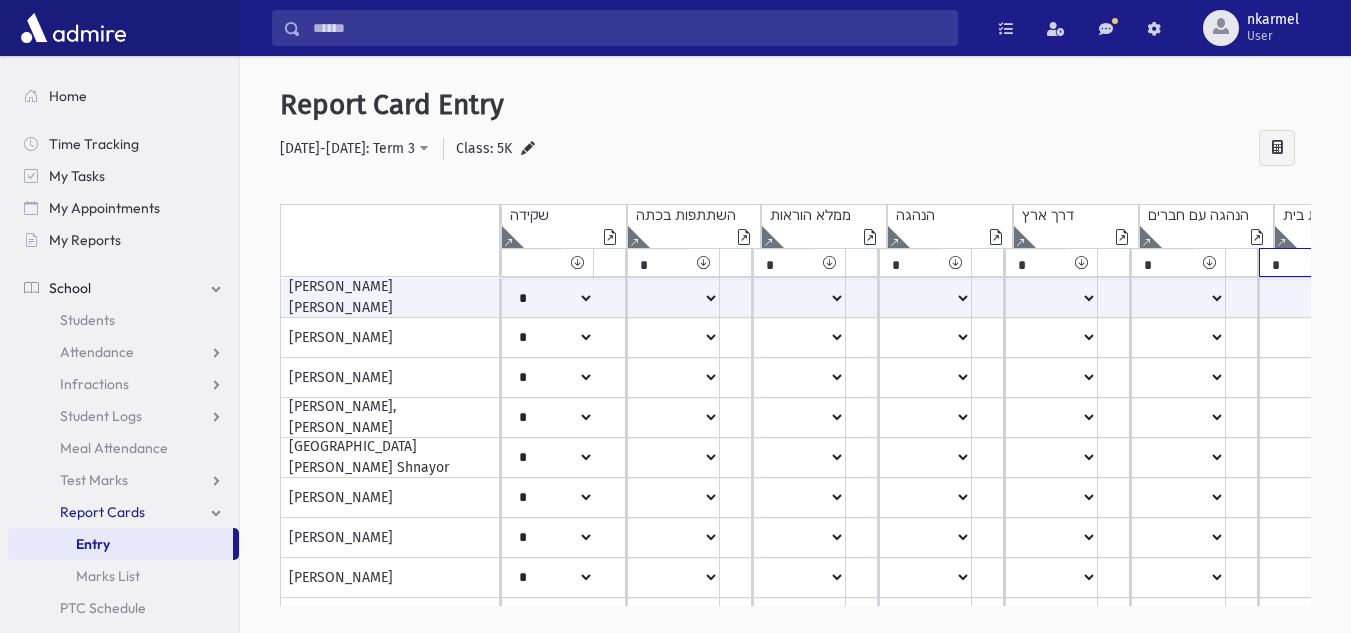 click on "*****
****
**
**
*
**
**
*" at bounding box center [532, 262] 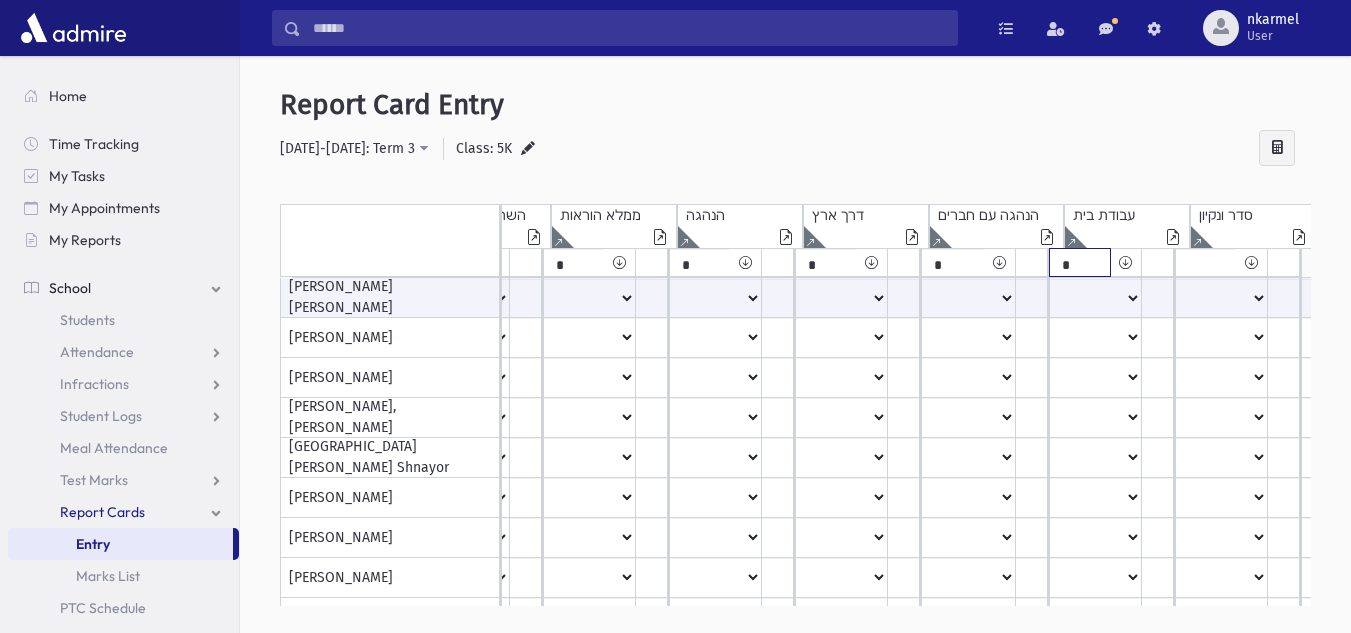 scroll, scrollTop: 0, scrollLeft: 361, axis: horizontal 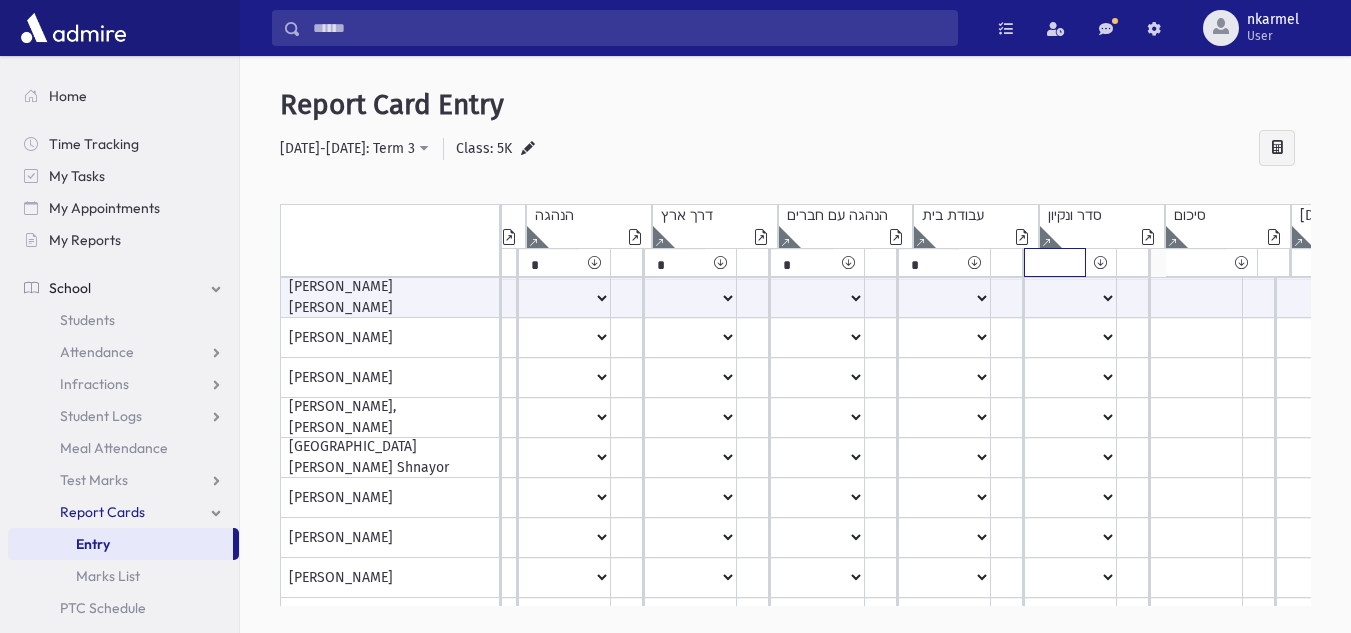 click on "*****
****
**
**
*
**
**
*" at bounding box center (171, 262) 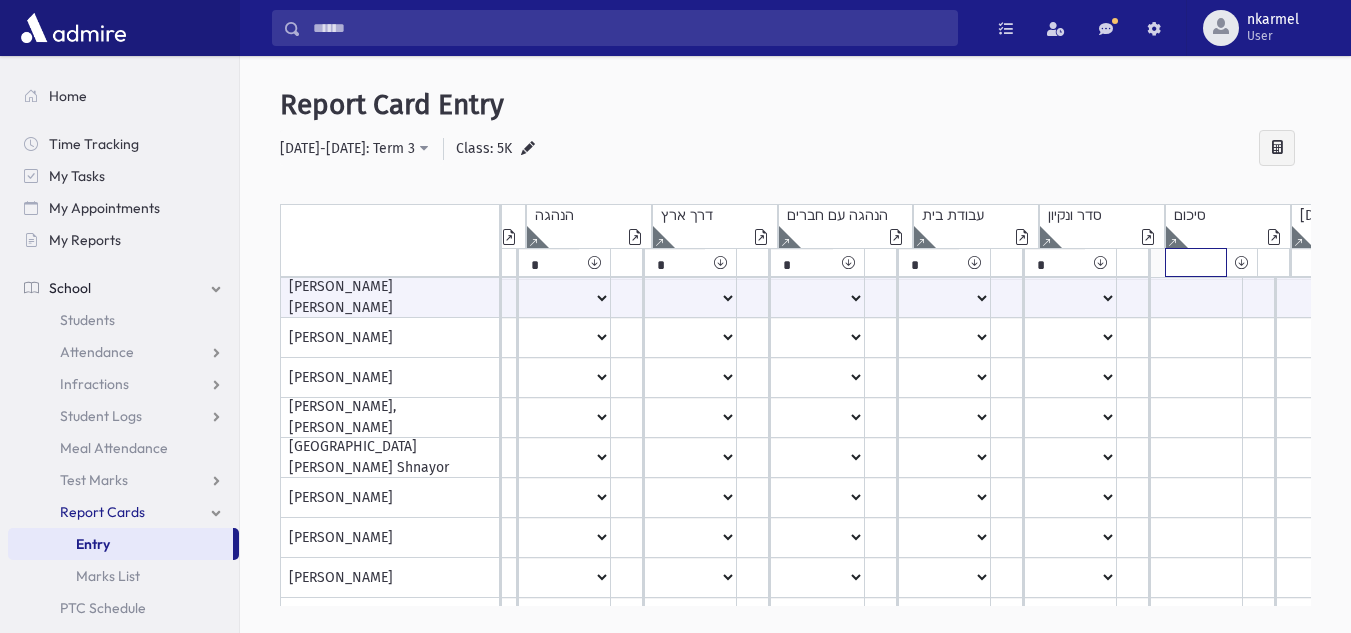 click at bounding box center (1196, 262) 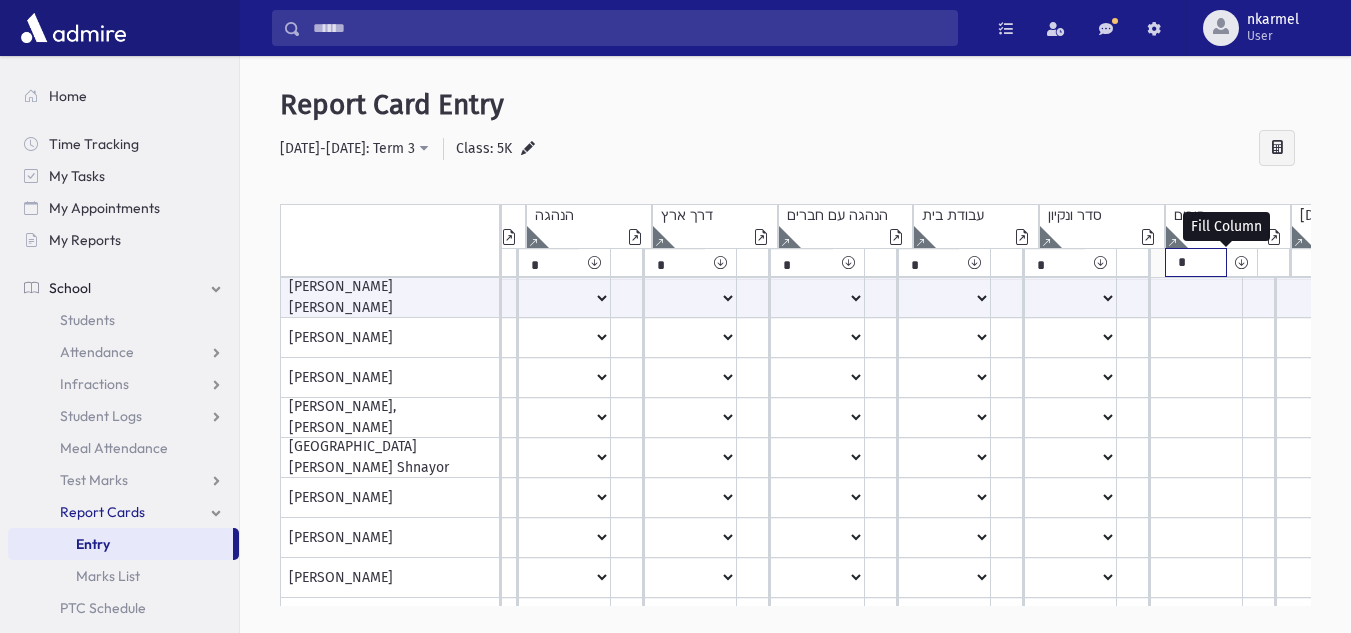 type on "*" 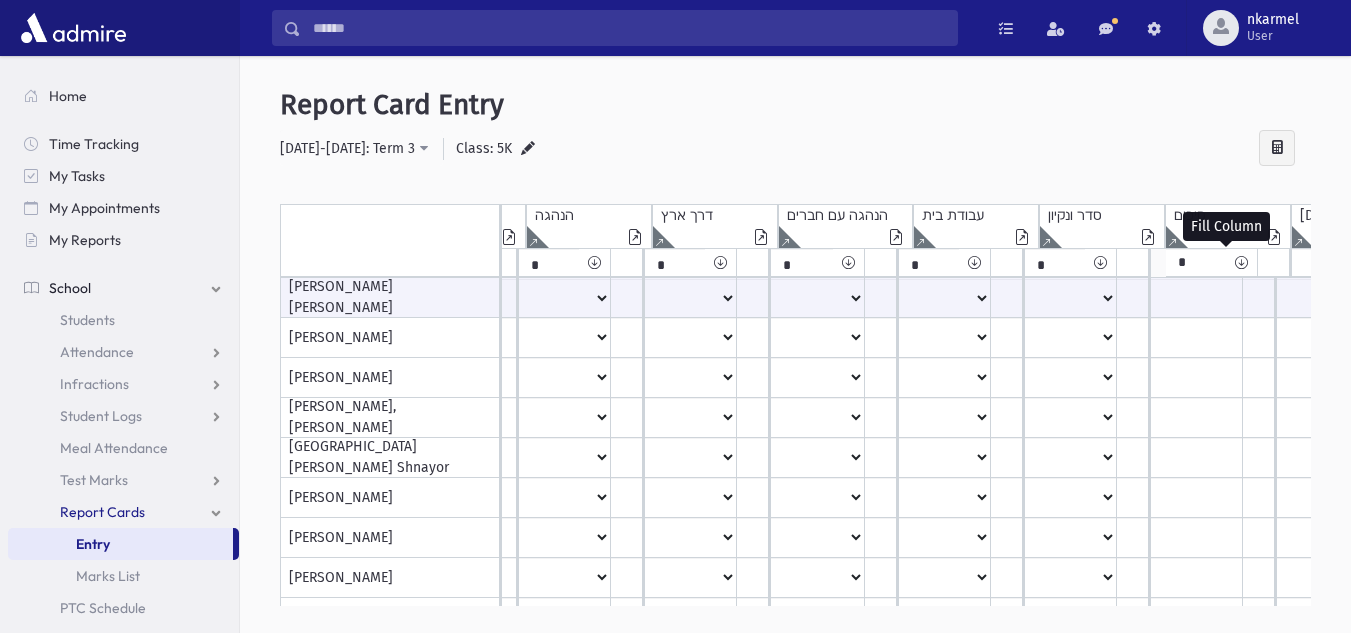 click at bounding box center (1241, 262) 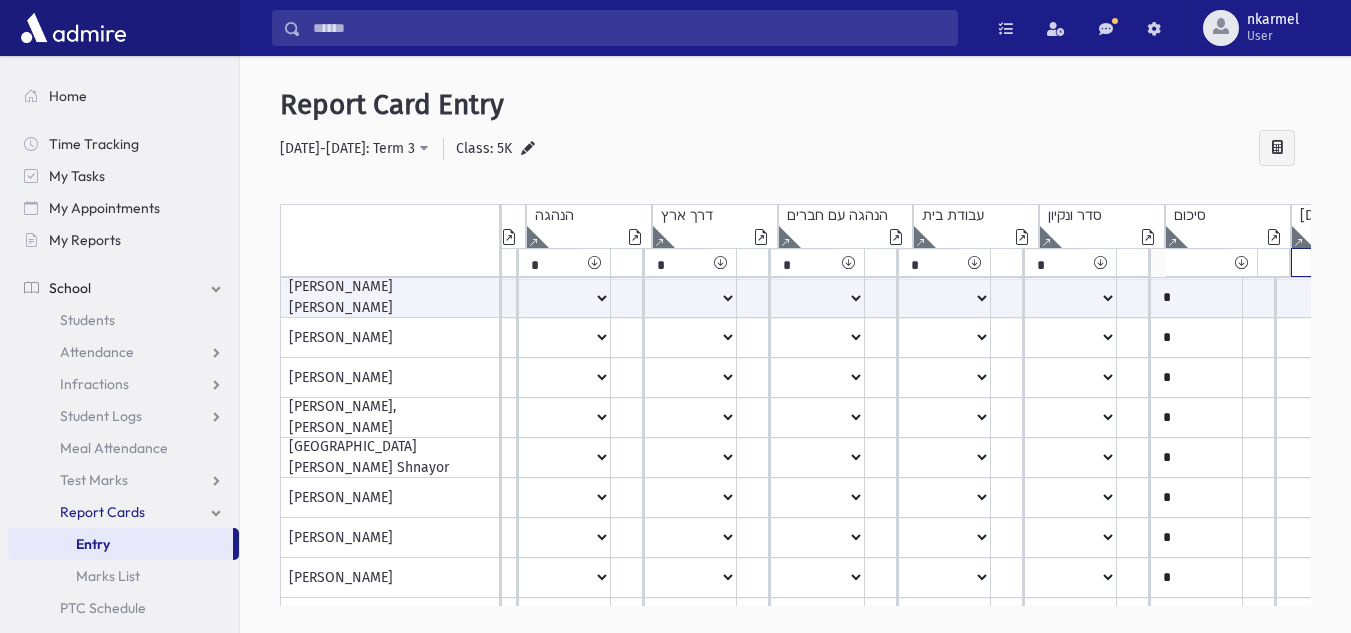 click on "*****
****
**
**
*
**
**
*" at bounding box center (171, 262) 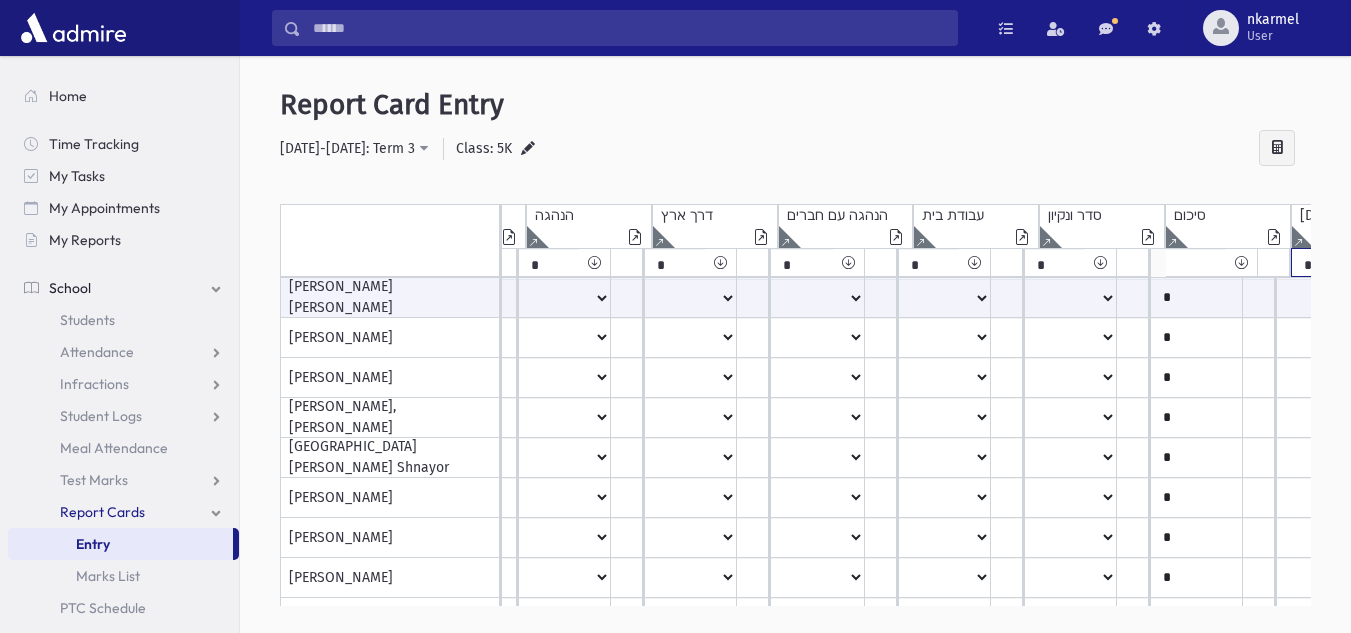 click on "*****
****
**
**
*
**
**
*" at bounding box center [171, 262] 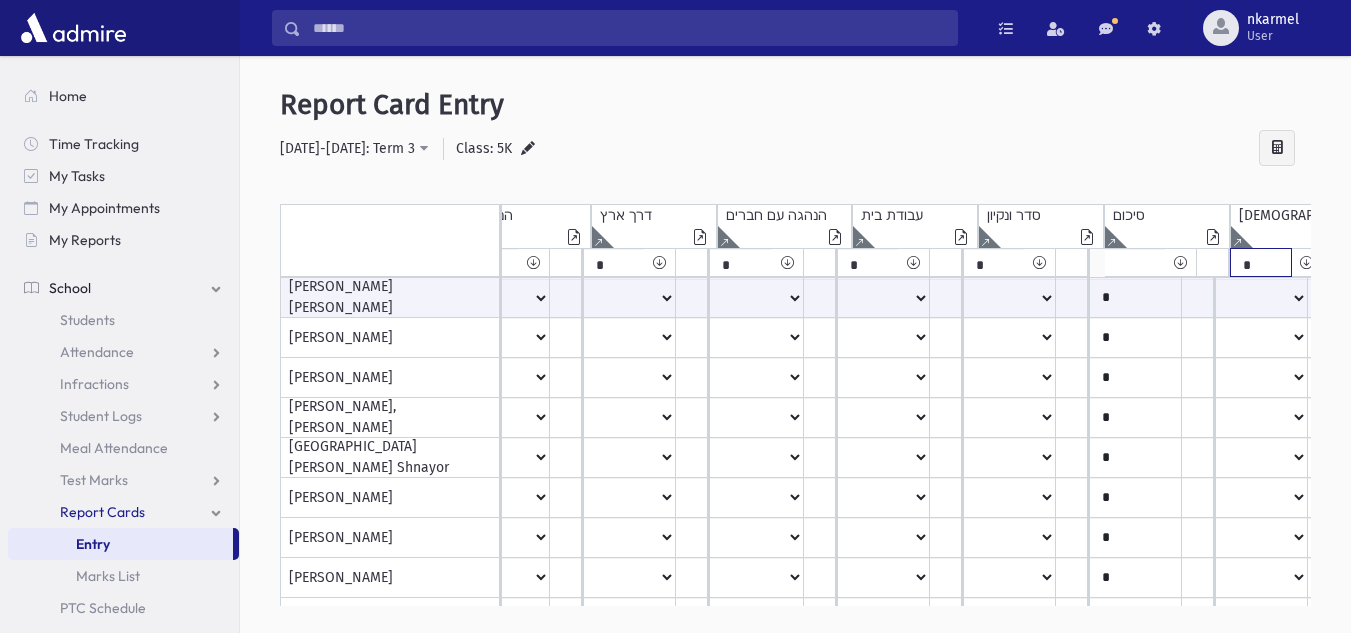 scroll, scrollTop: 0, scrollLeft: 573, axis: horizontal 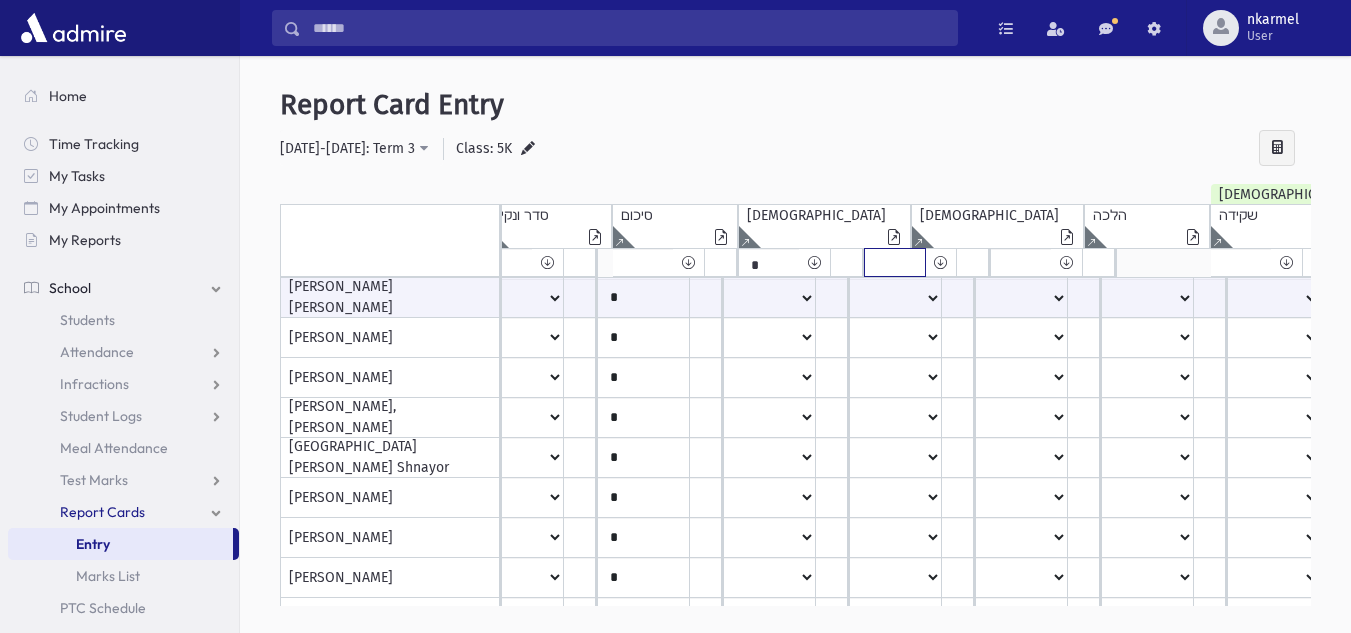 click on "*****
****
**
**
*
**
**
*" at bounding box center [-382, 262] 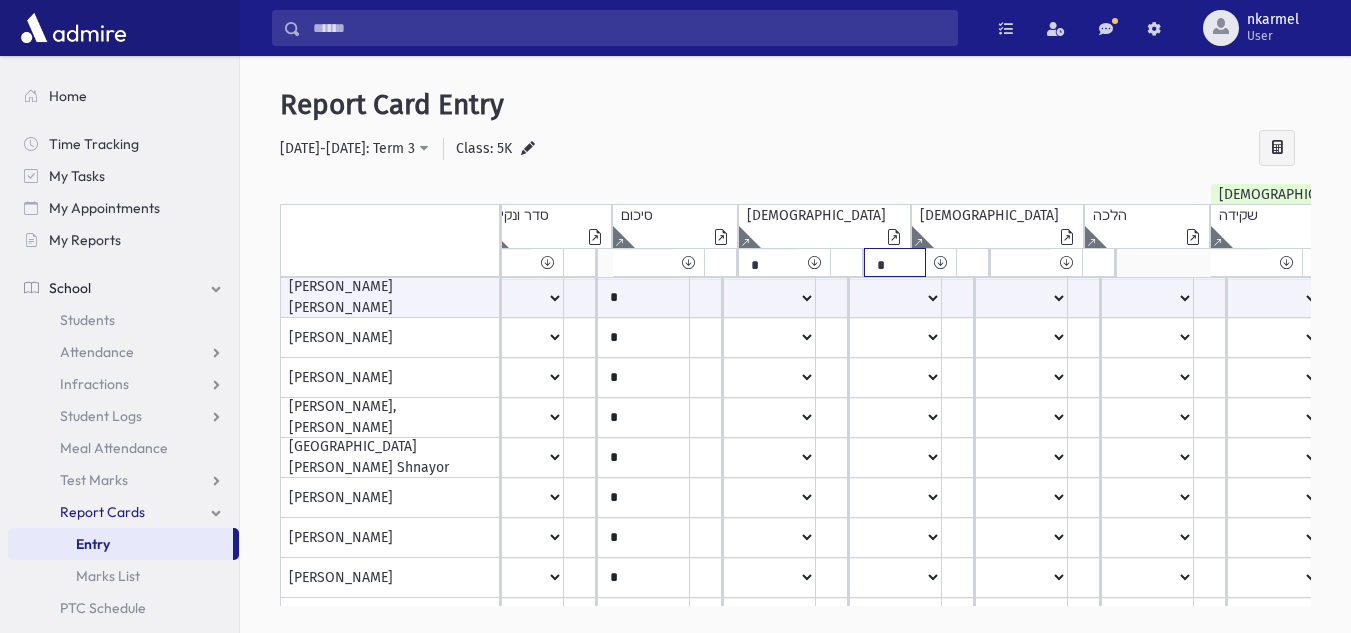 click on "*****
****
**
**
*
**
**
*" at bounding box center [-382, 262] 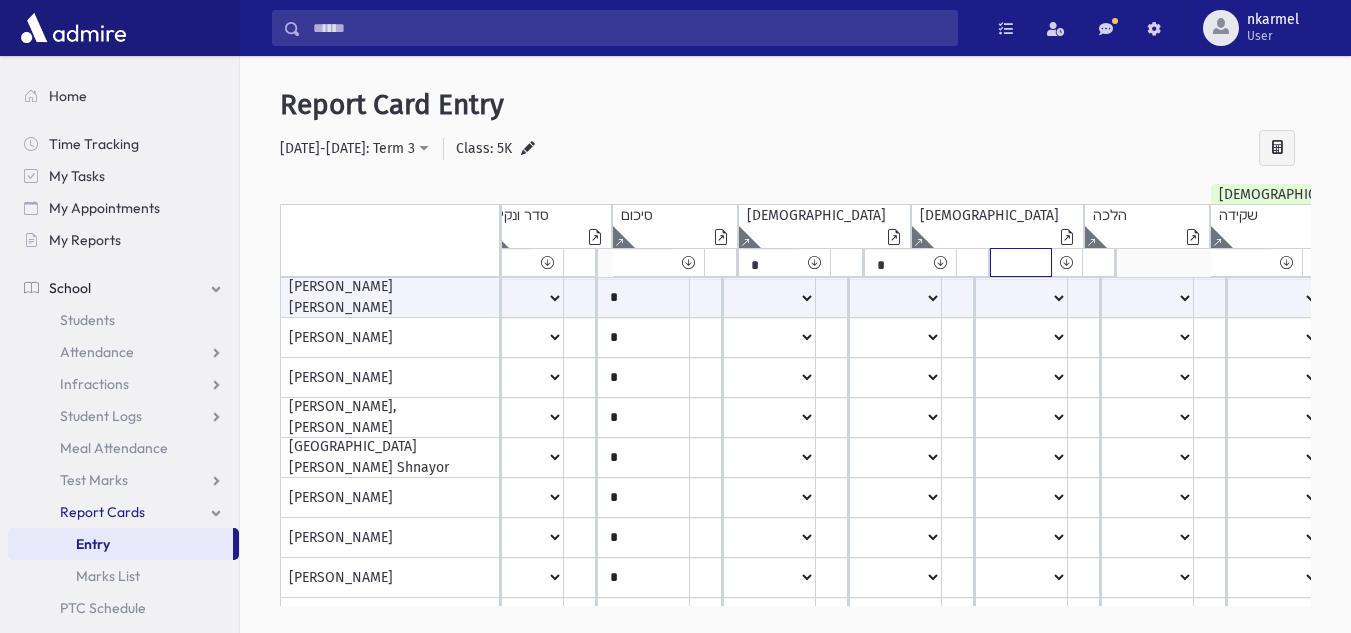 click on "*****
****
**
**
*
**
**
*" at bounding box center (-382, 262) 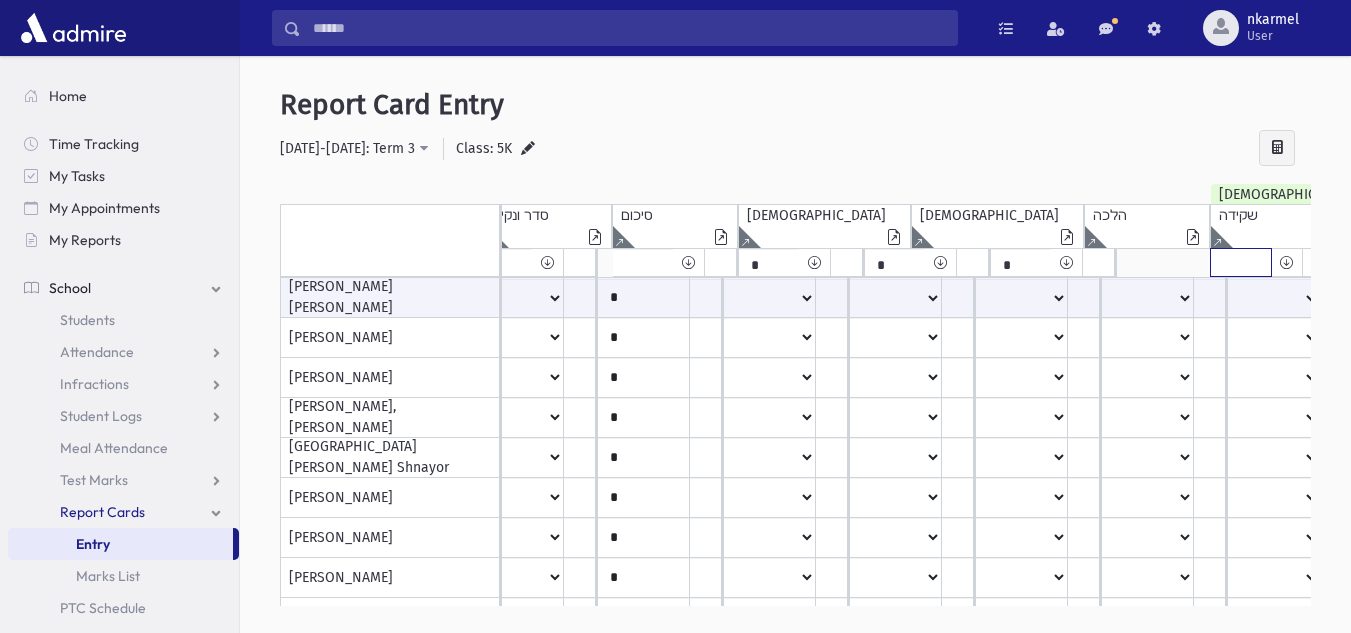 click on "*****
****
**
**
*
**
**
*" at bounding box center [-382, 262] 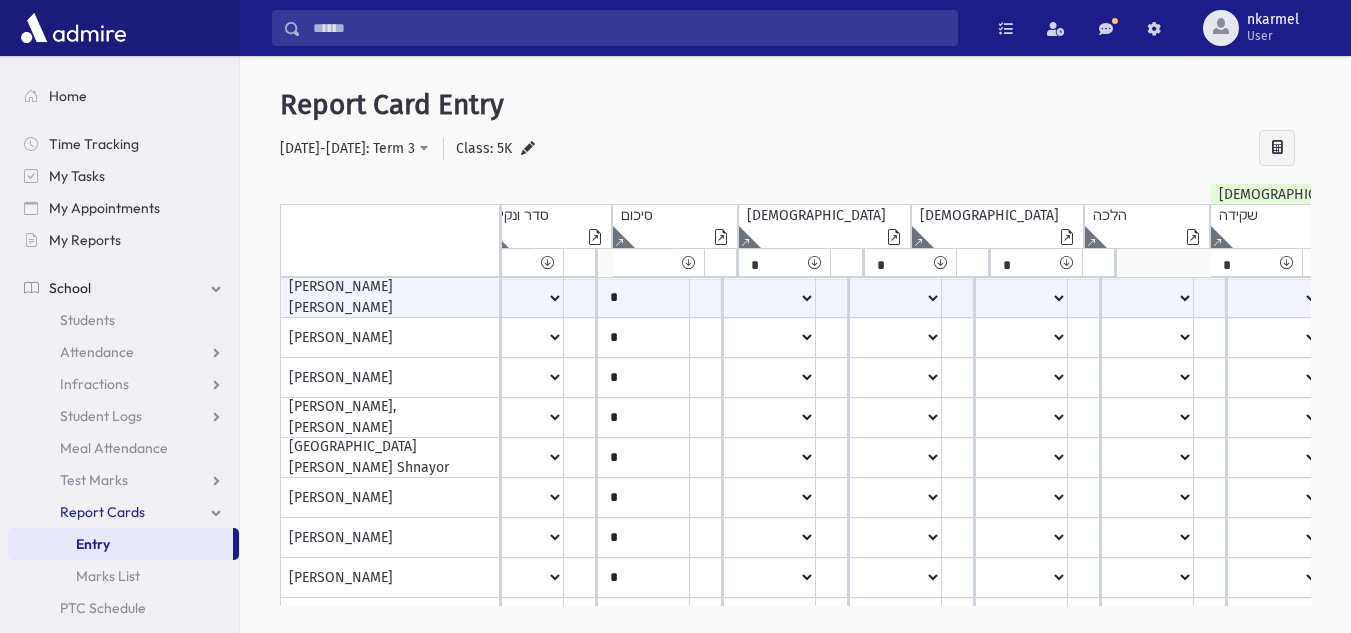 click on "*****
****
**
**
*
**
**
*" at bounding box center (-382, 262) 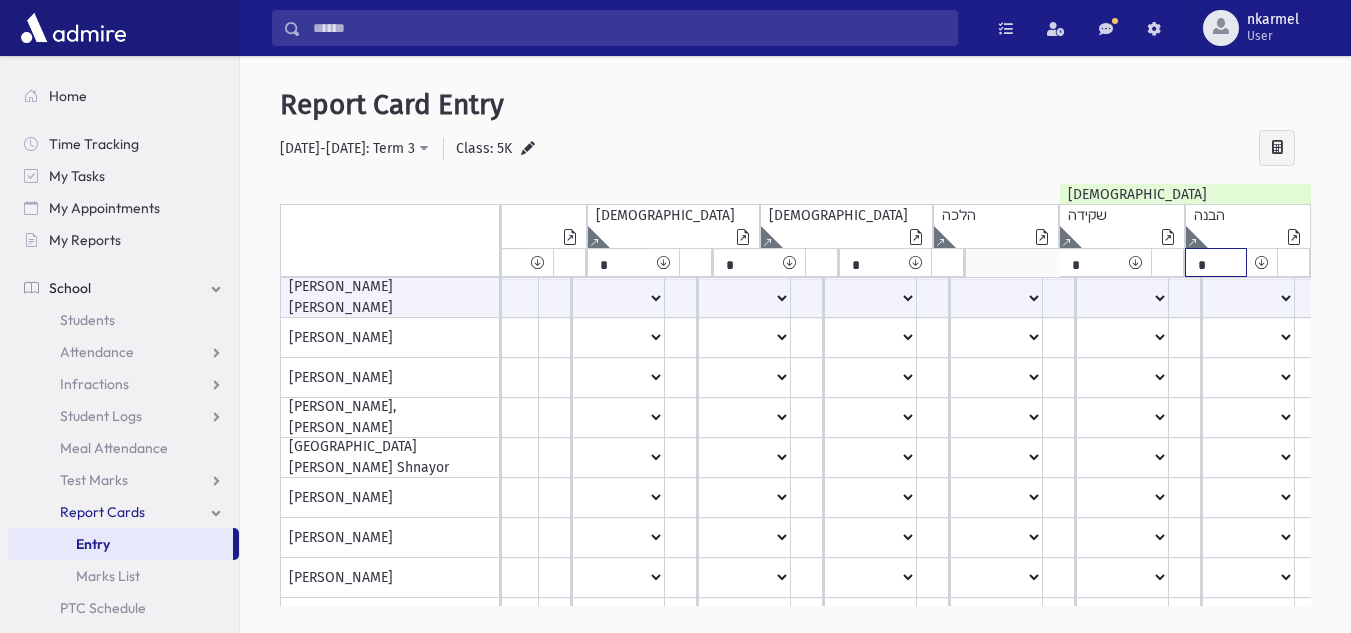 scroll, scrollTop: 0, scrollLeft: 1219, axis: horizontal 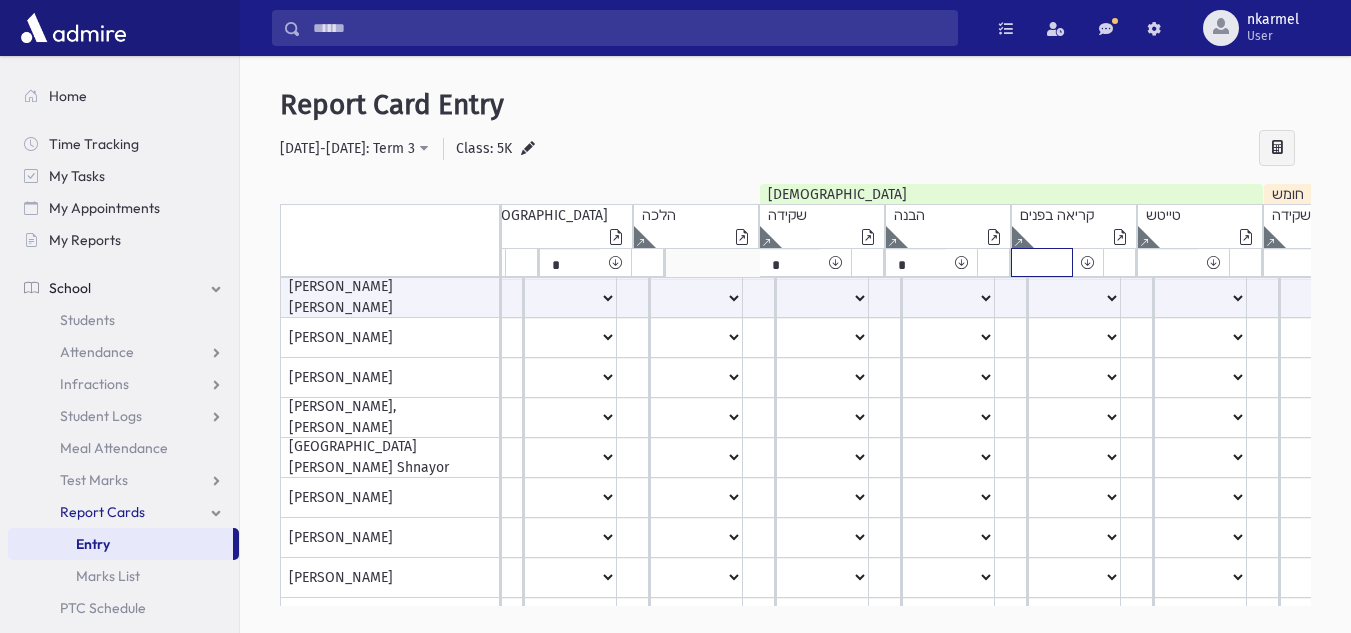 click on "*****
****
**
**
*
**
**
*" at bounding box center [-833, 262] 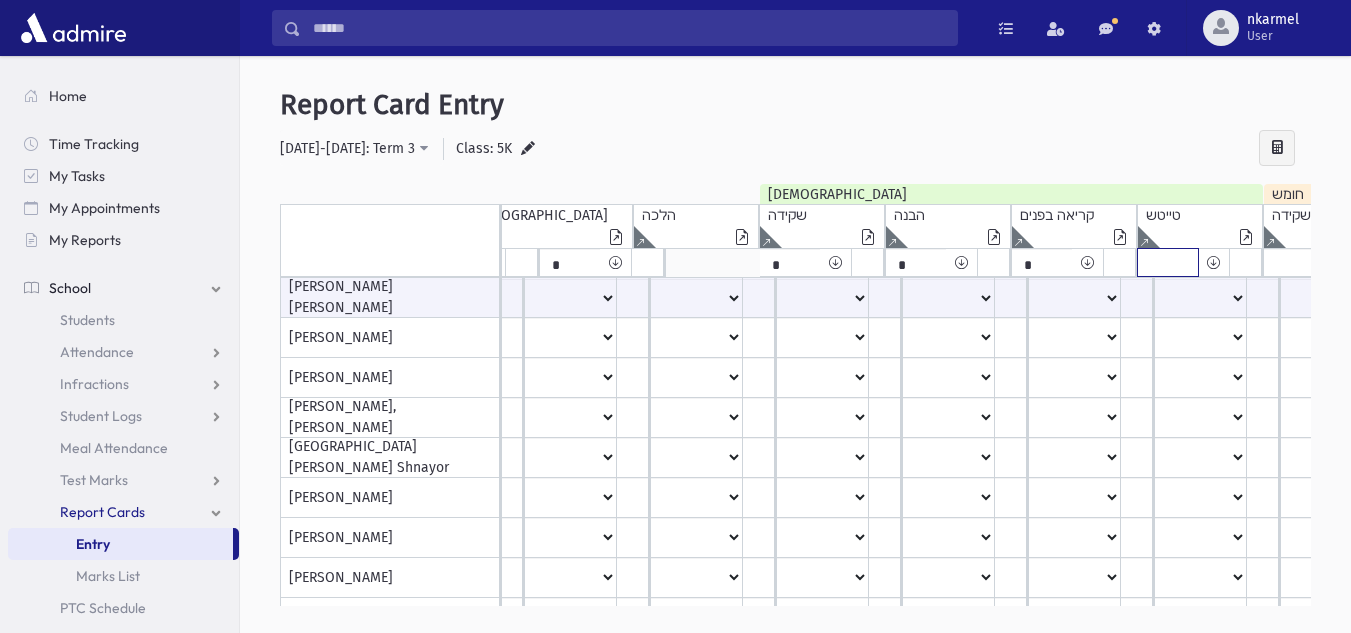 click on "*****
****
**
**
*
**
**
*" at bounding box center (-833, 262) 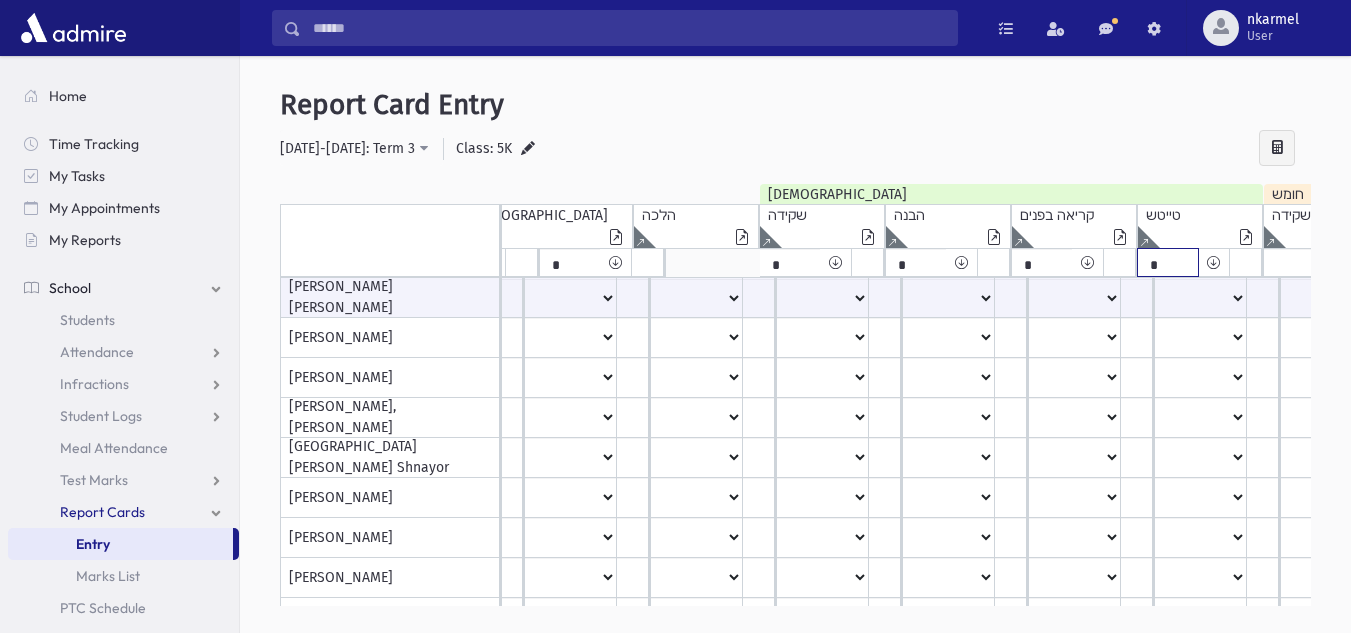 click on "*****
****
**
**
*
**
**
*" at bounding box center [-833, 262] 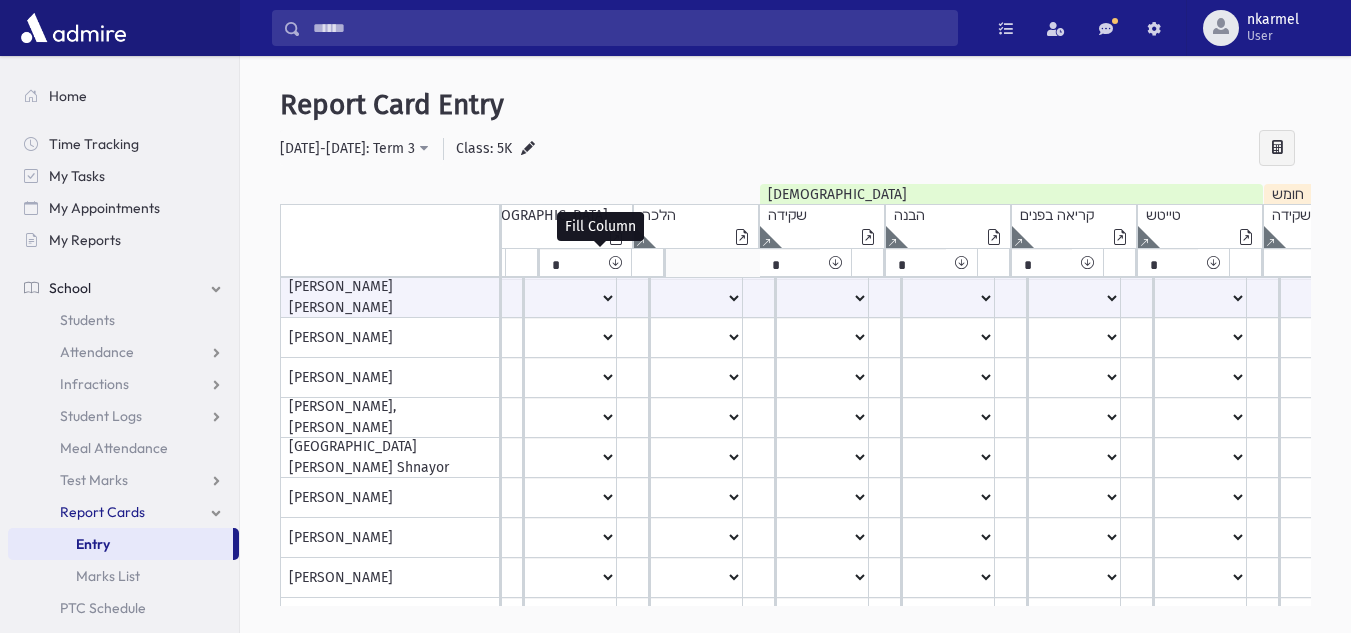 click at bounding box center (615, 262) 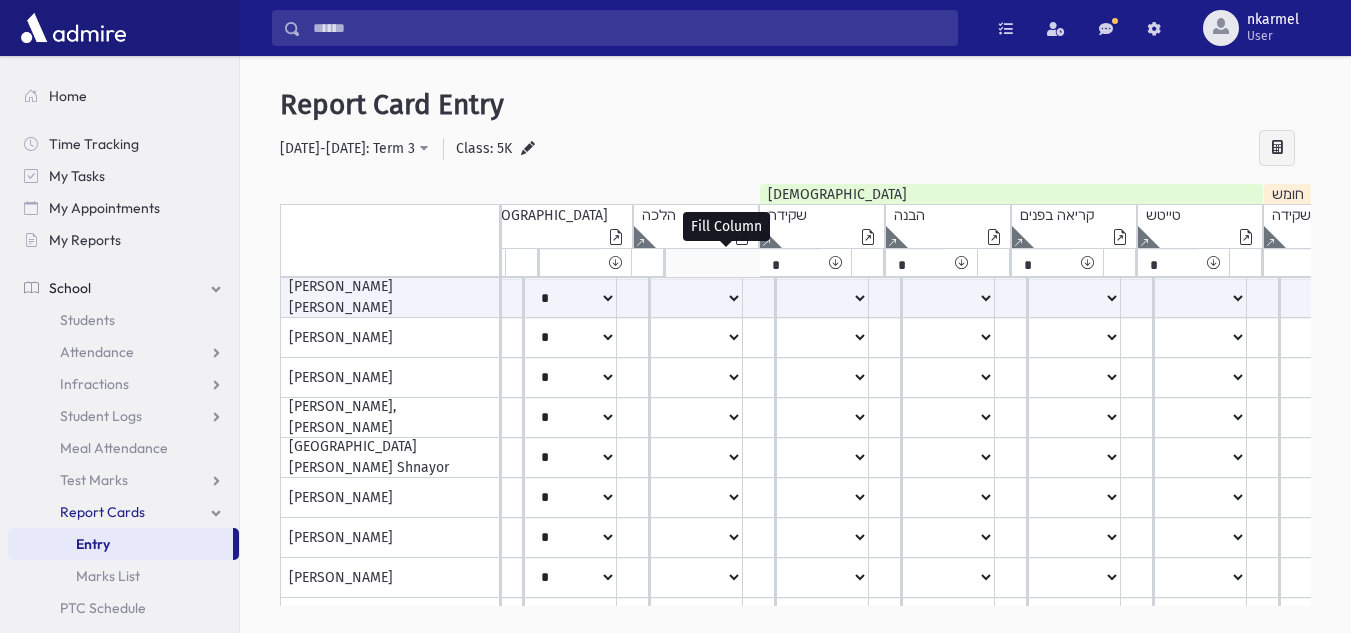 click at bounding box center (835, 262) 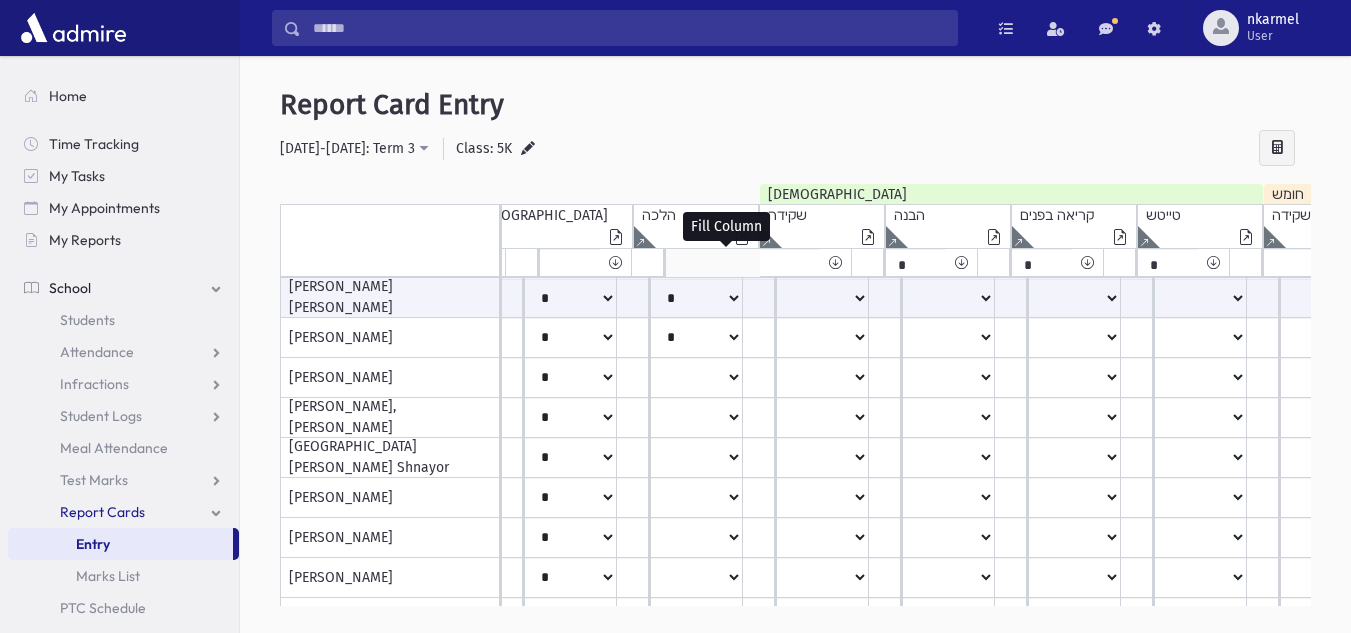 select on "*" 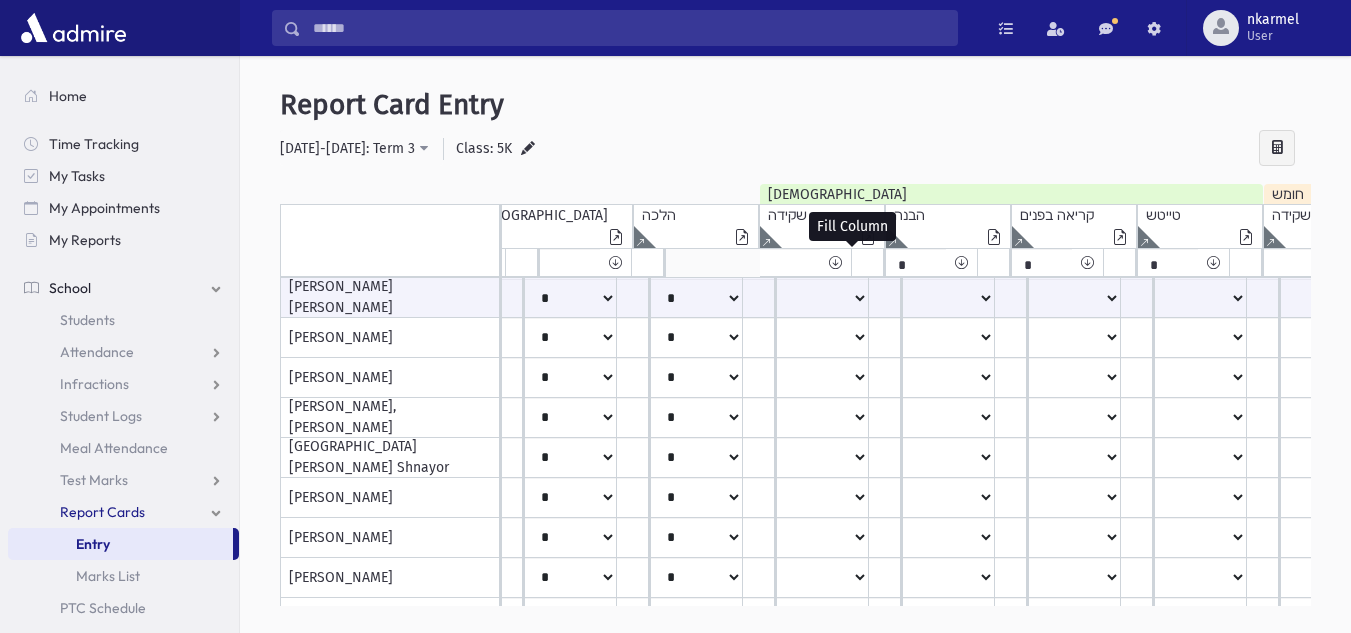 click at bounding box center [961, 262] 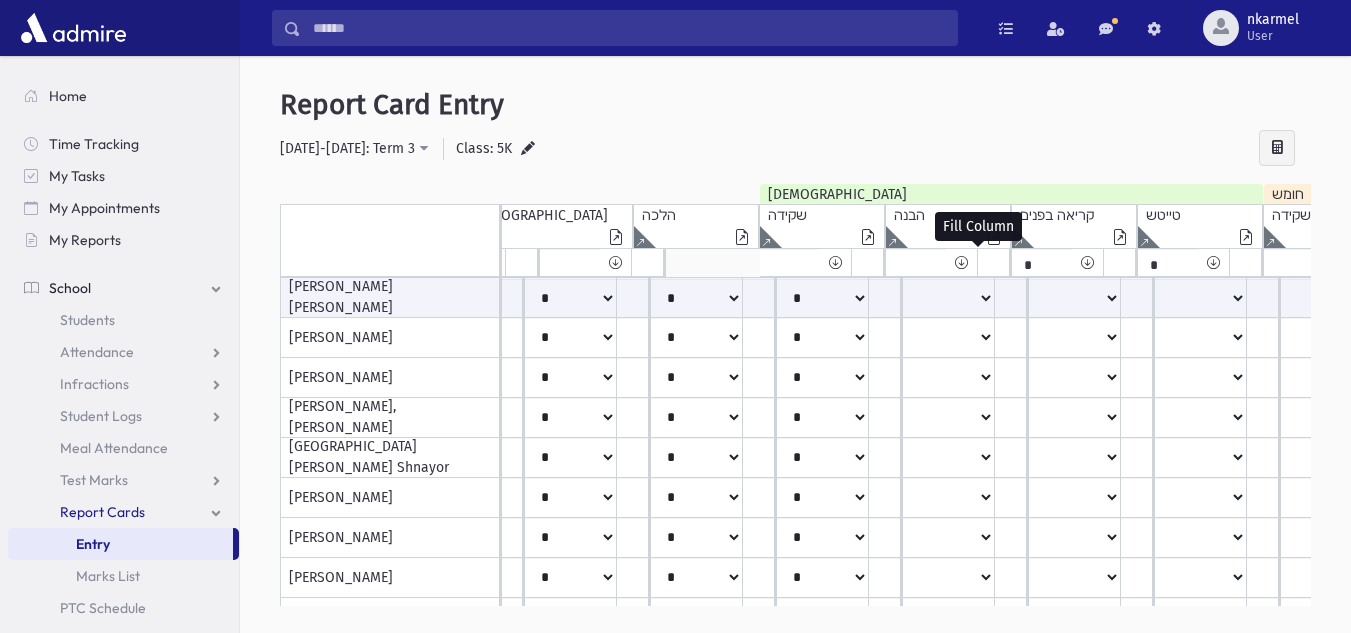 click at bounding box center [1087, 262] 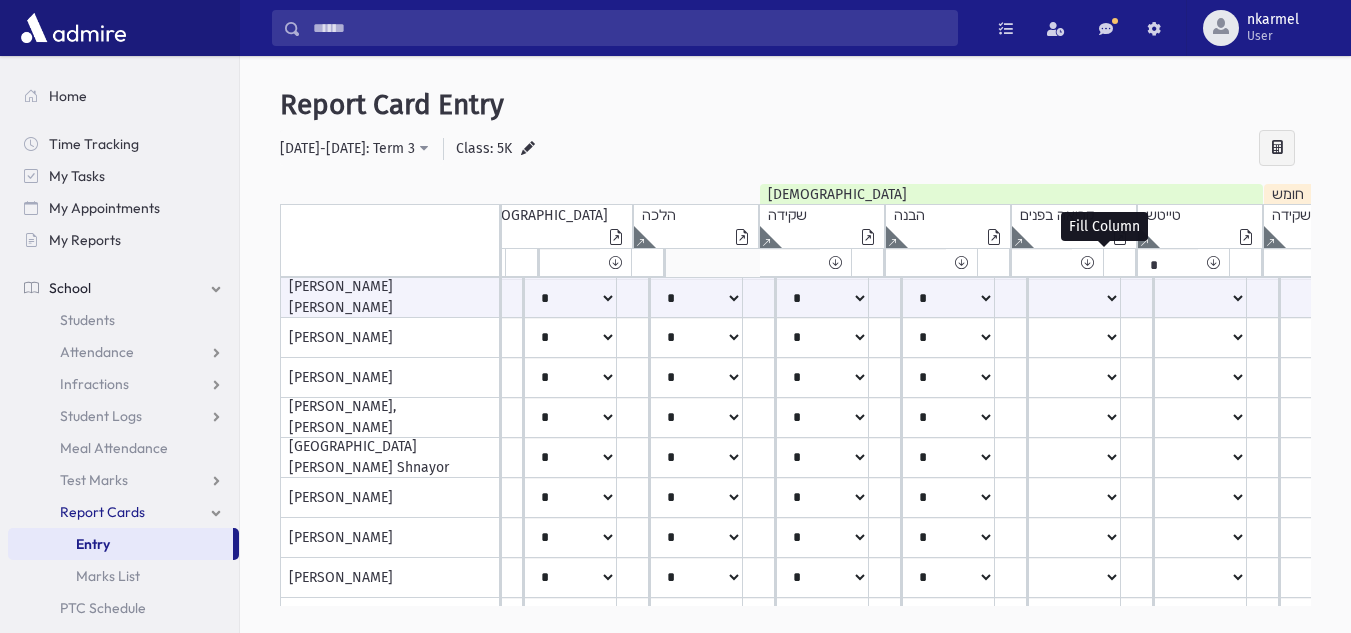 click at bounding box center [1213, 262] 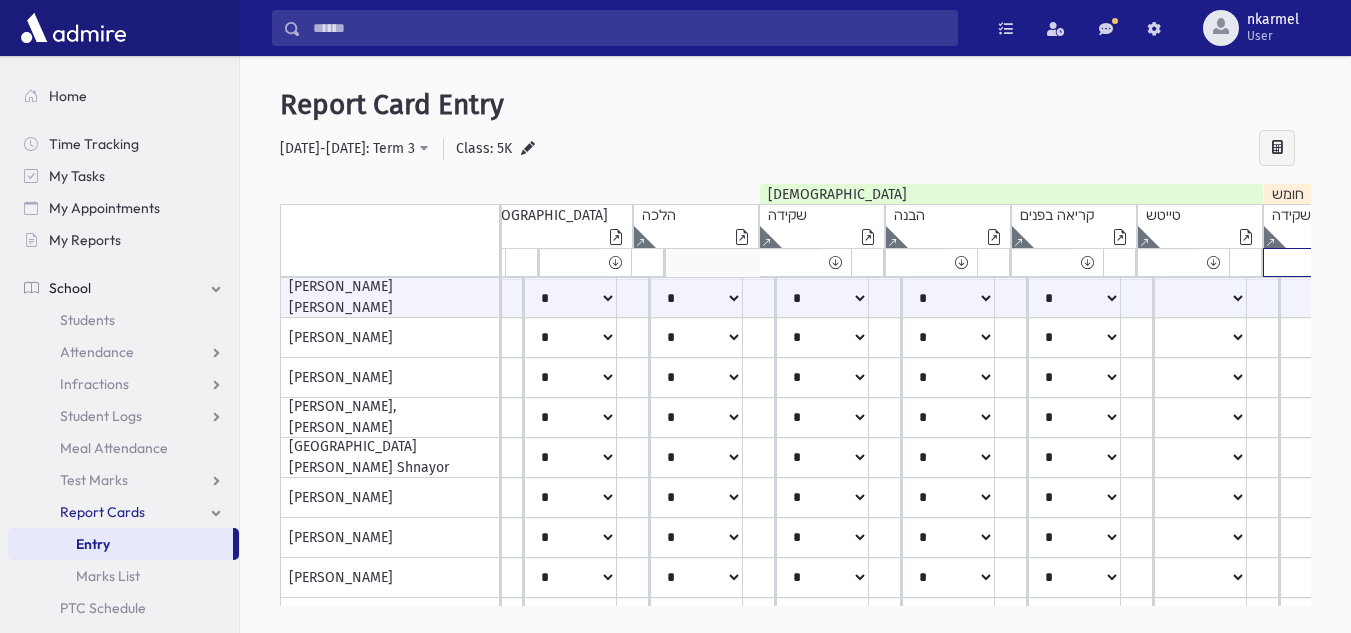 click on "*****
****
**
**
*
**
**
*" at bounding box center [-833, 262] 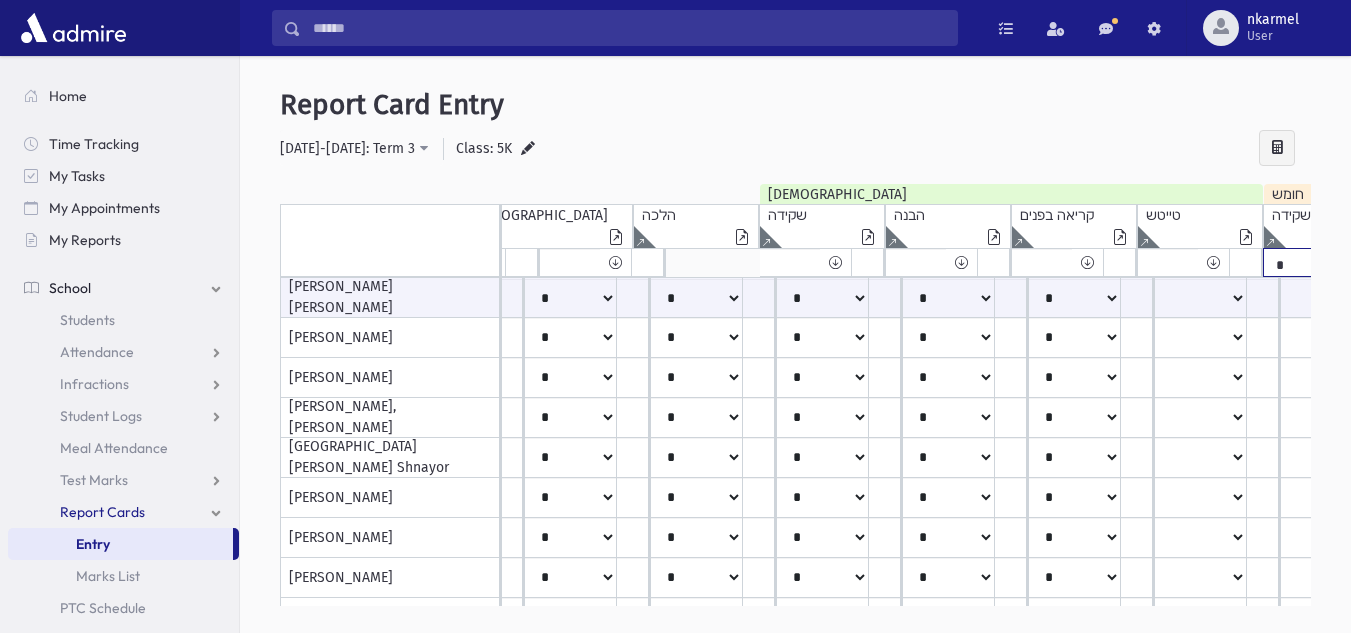 click on "*****
****
**
**
*
**
**
*" at bounding box center (-833, 262) 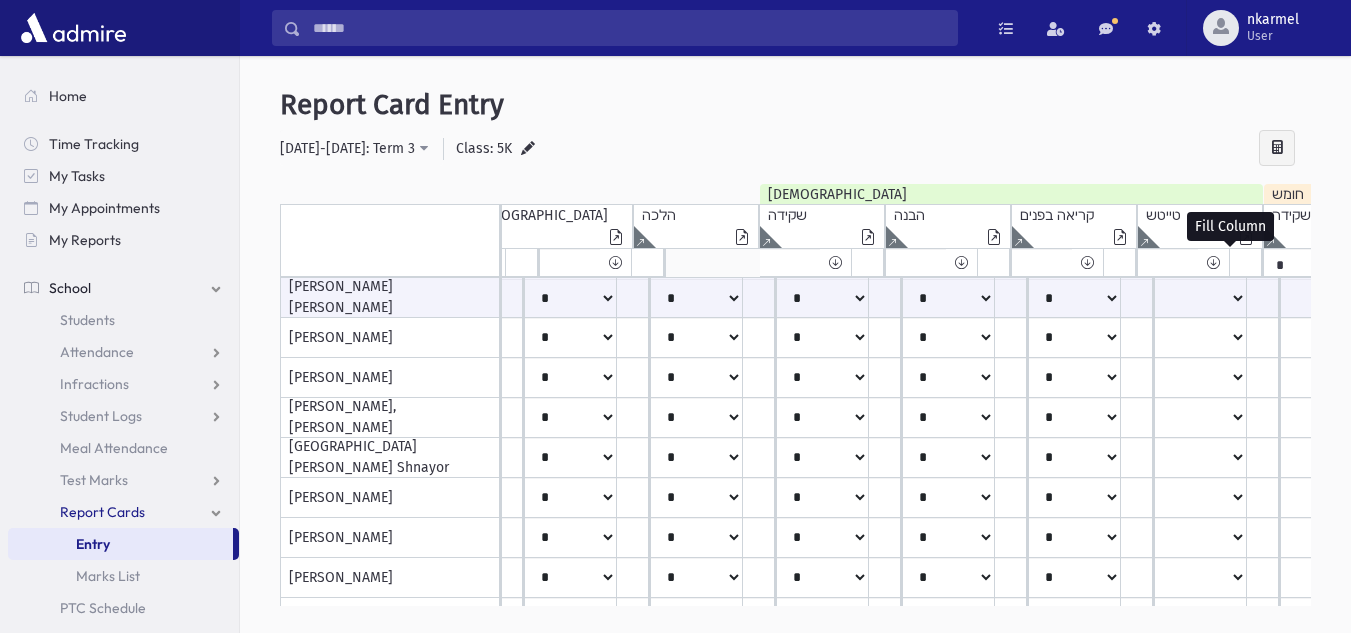 click at bounding box center (1339, 262) 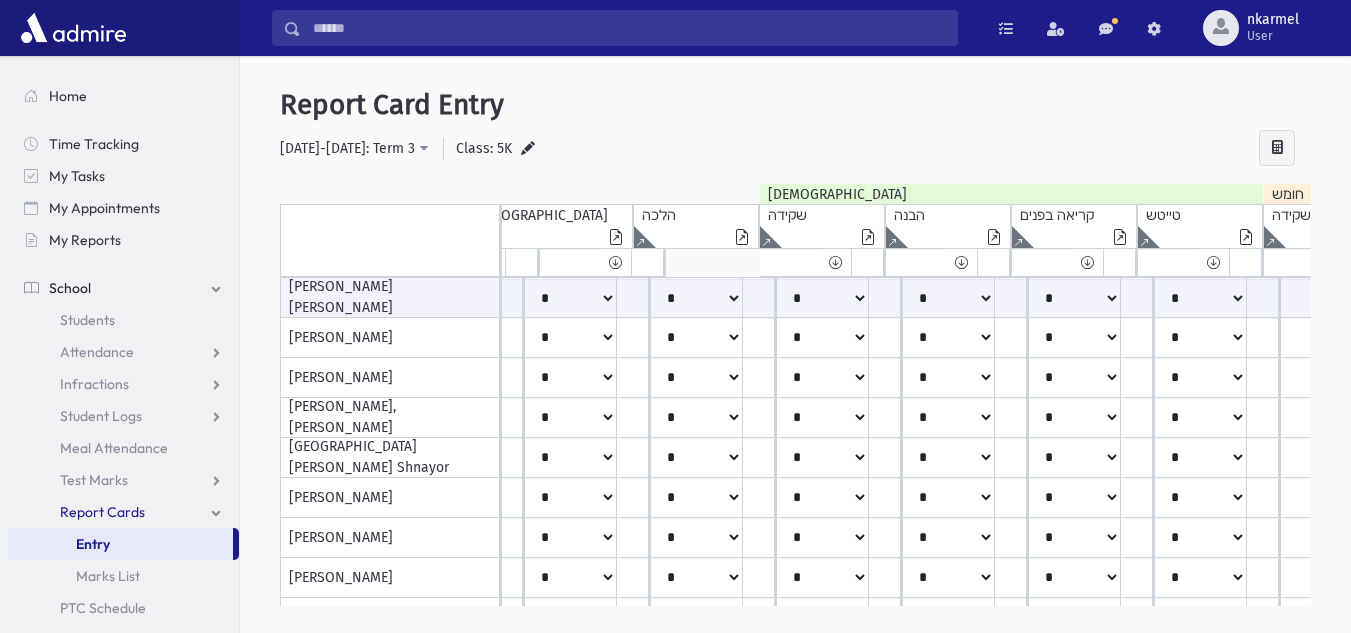 scroll, scrollTop: 0, scrollLeft: 1469, axis: horizontal 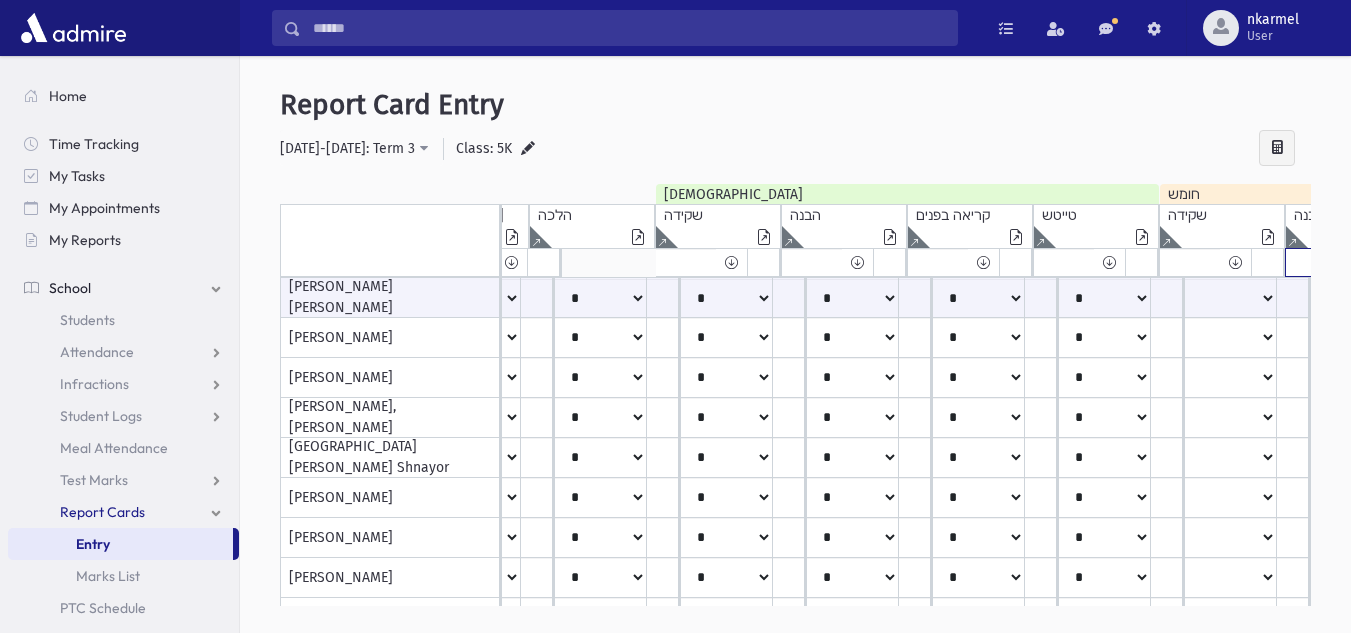 click on "*****
****
**
**
*
**
**
*" at bounding box center [-937, 262] 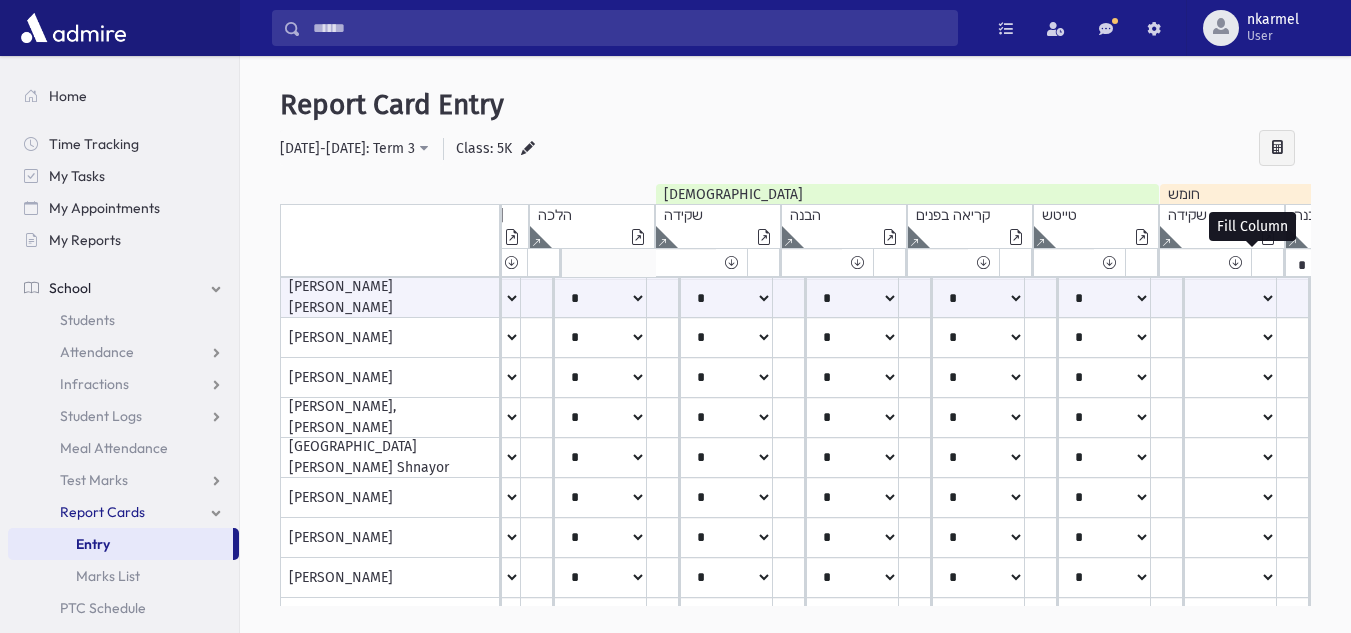 click at bounding box center [1361, 262] 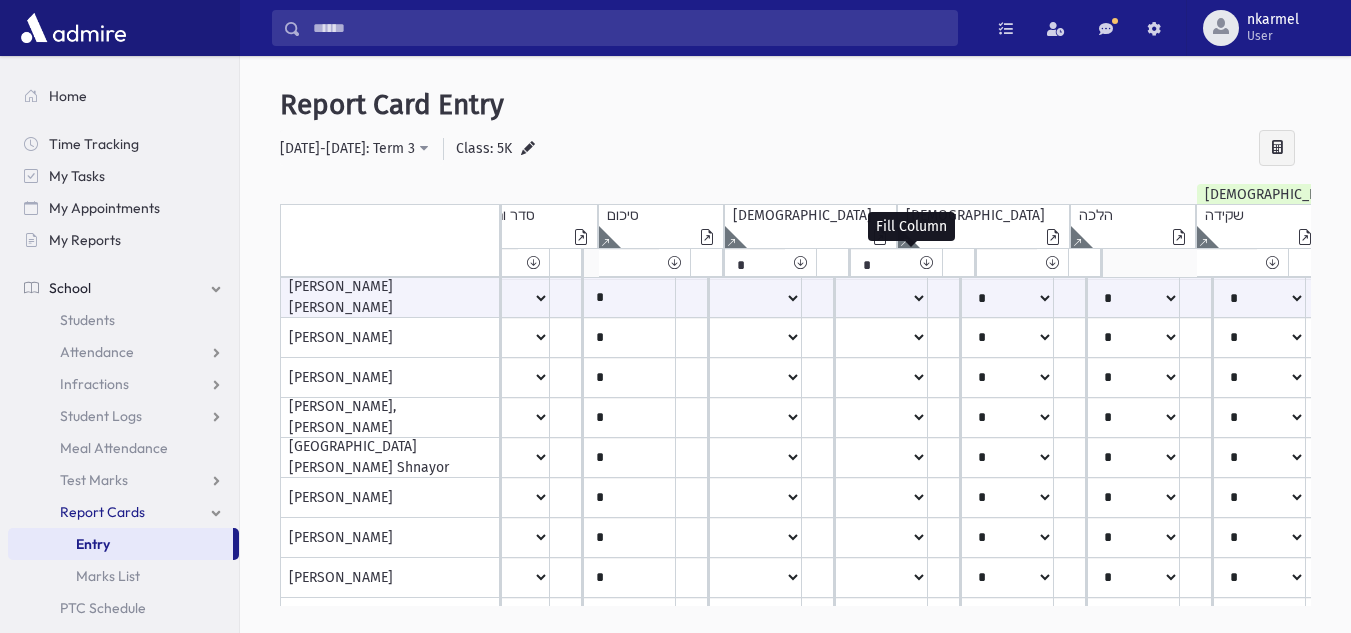 click at bounding box center (926, 262) 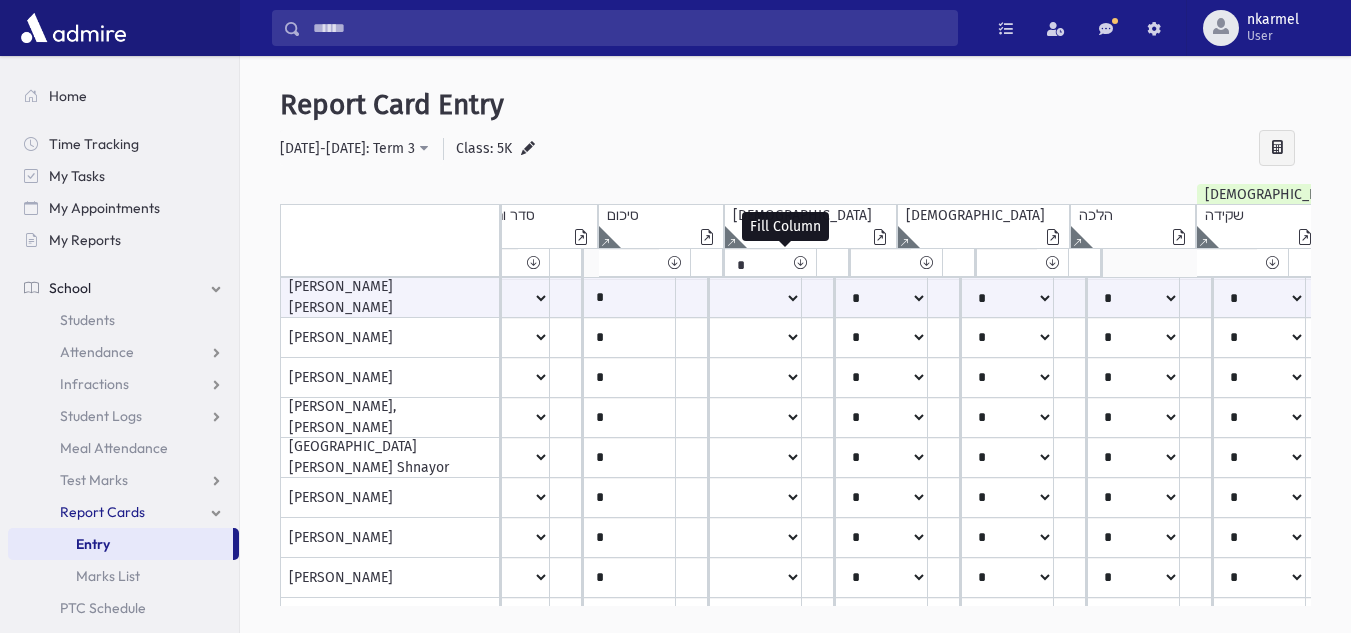 click at bounding box center [800, 262] 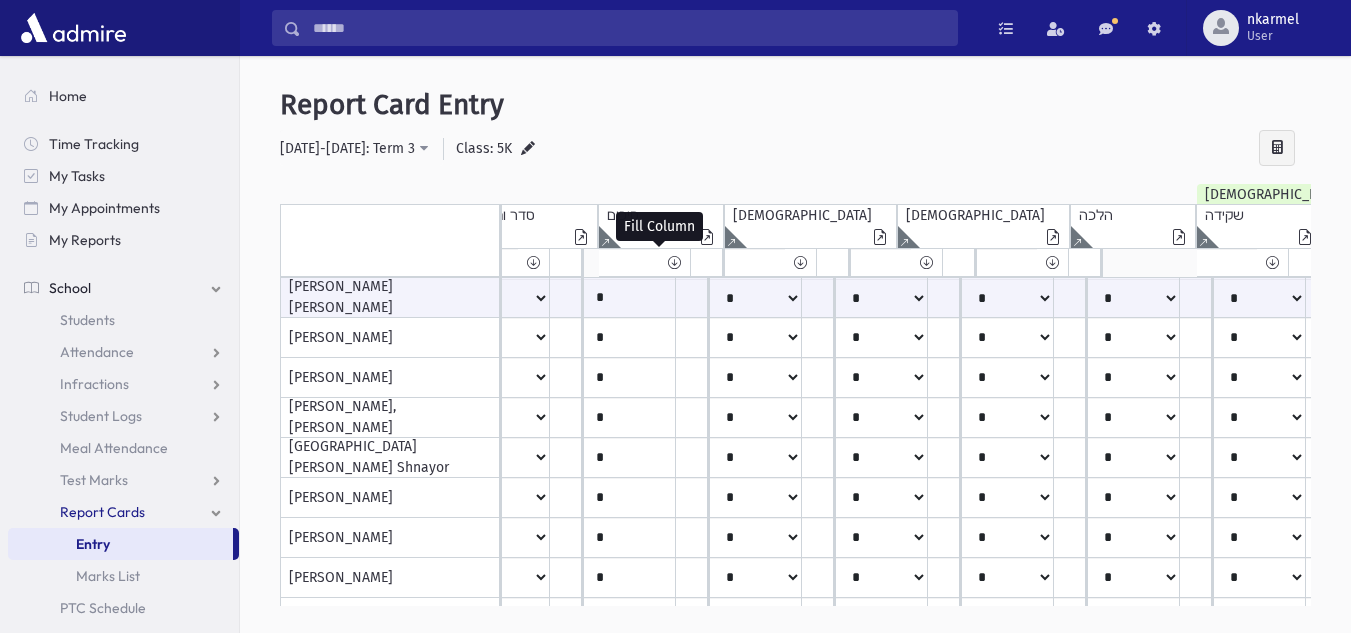 click at bounding box center (674, 262) 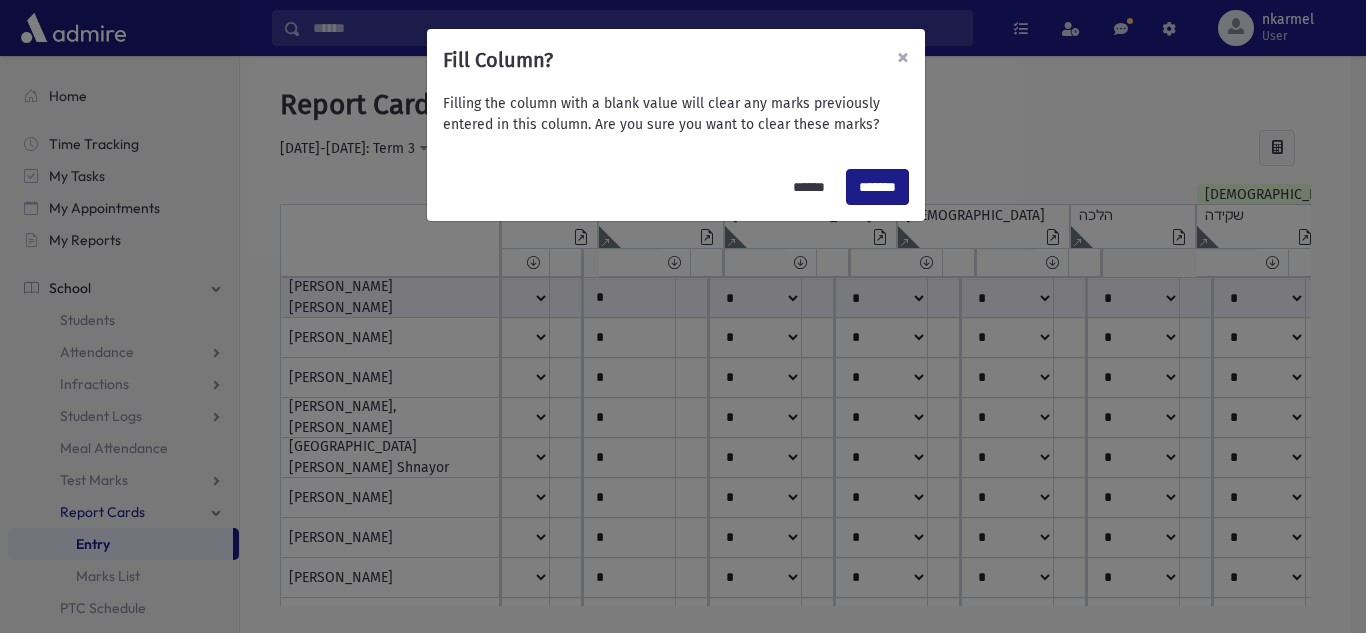 click on "×" at bounding box center [903, 57] 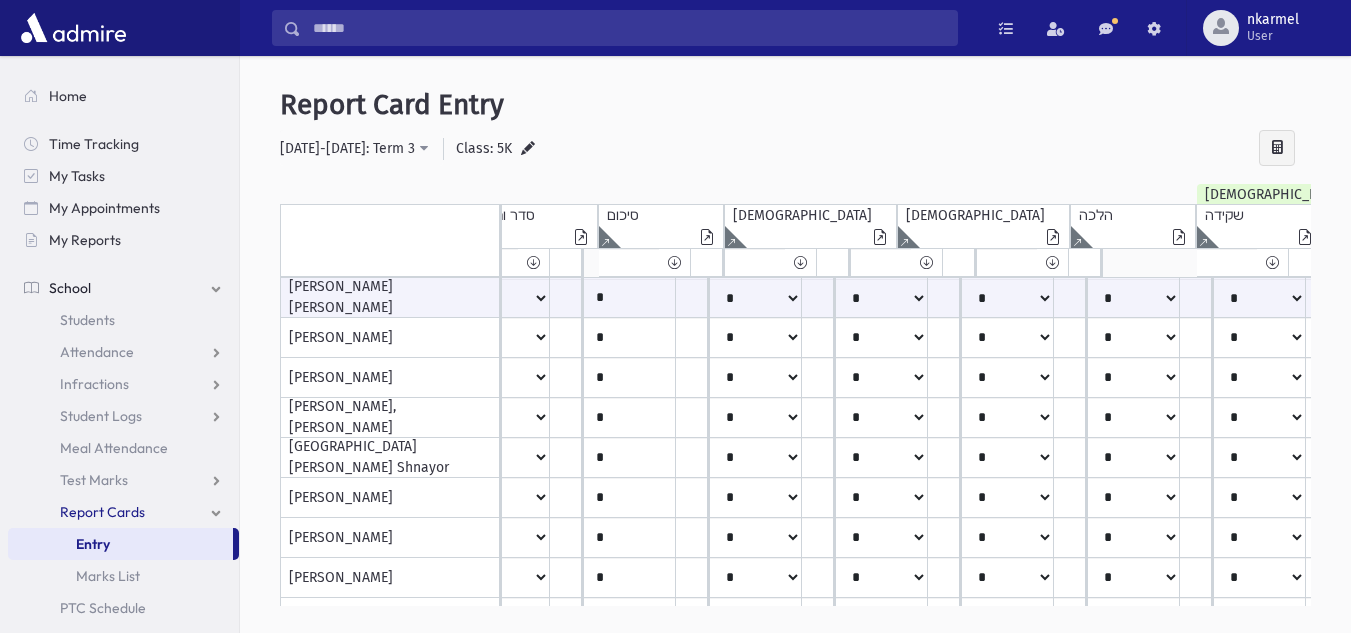 drag, startPoint x: 789, startPoint y: 597, endPoint x: 685, endPoint y: 616, distance: 105.72133 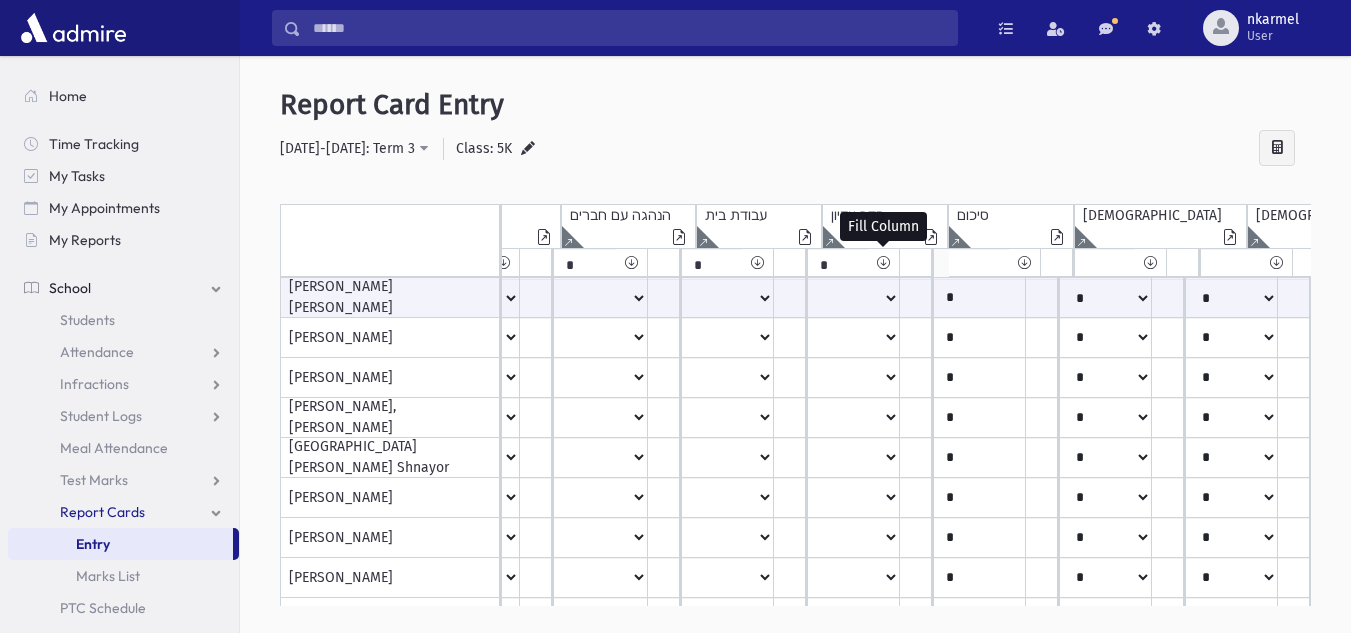 click at bounding box center (883, 262) 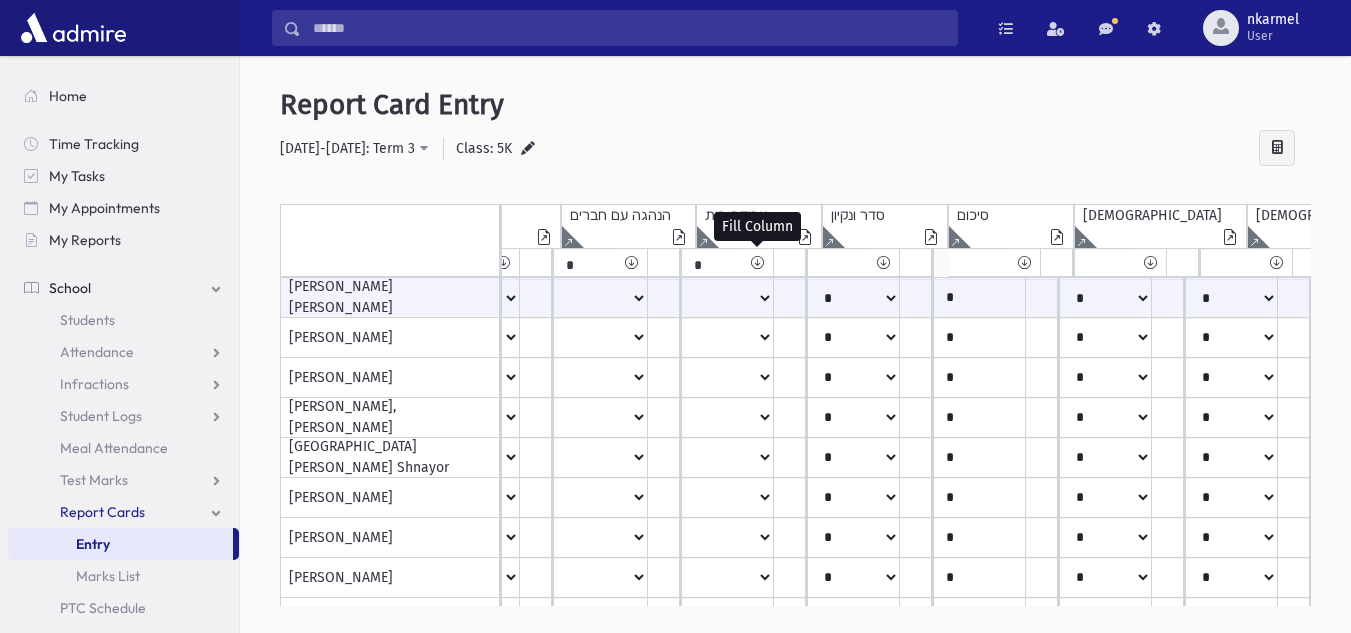 click at bounding box center (757, 262) 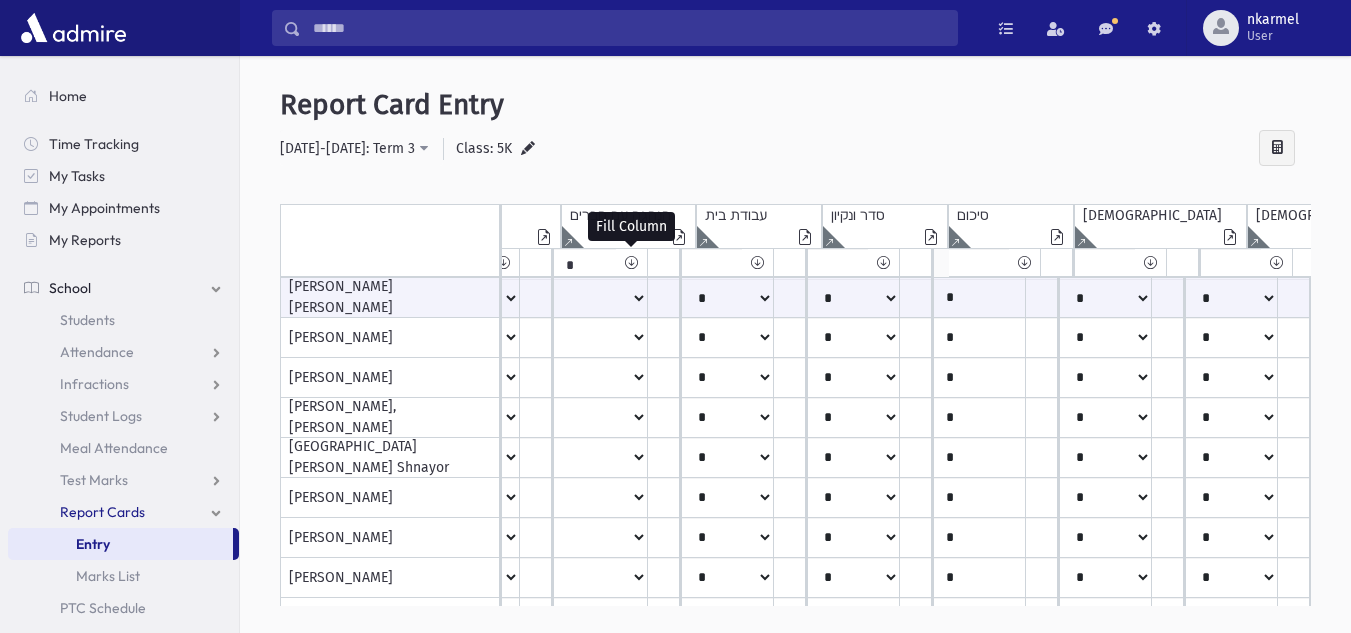 click at bounding box center [631, 262] 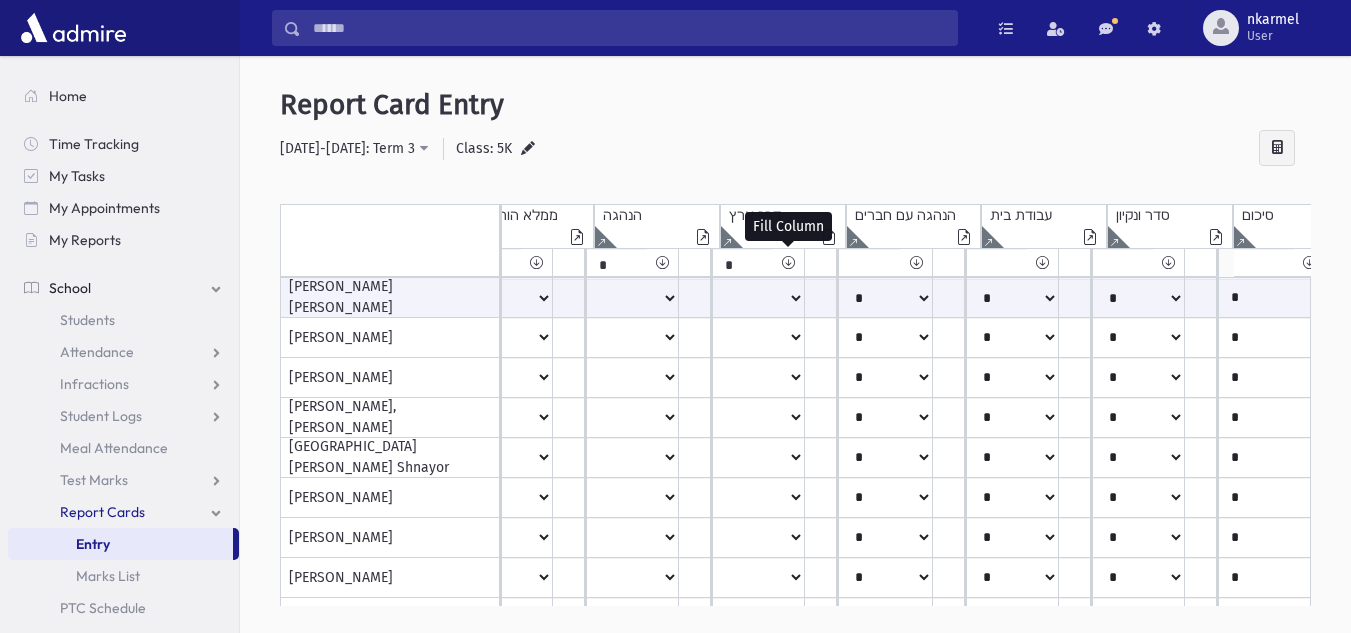 click at bounding box center [788, 262] 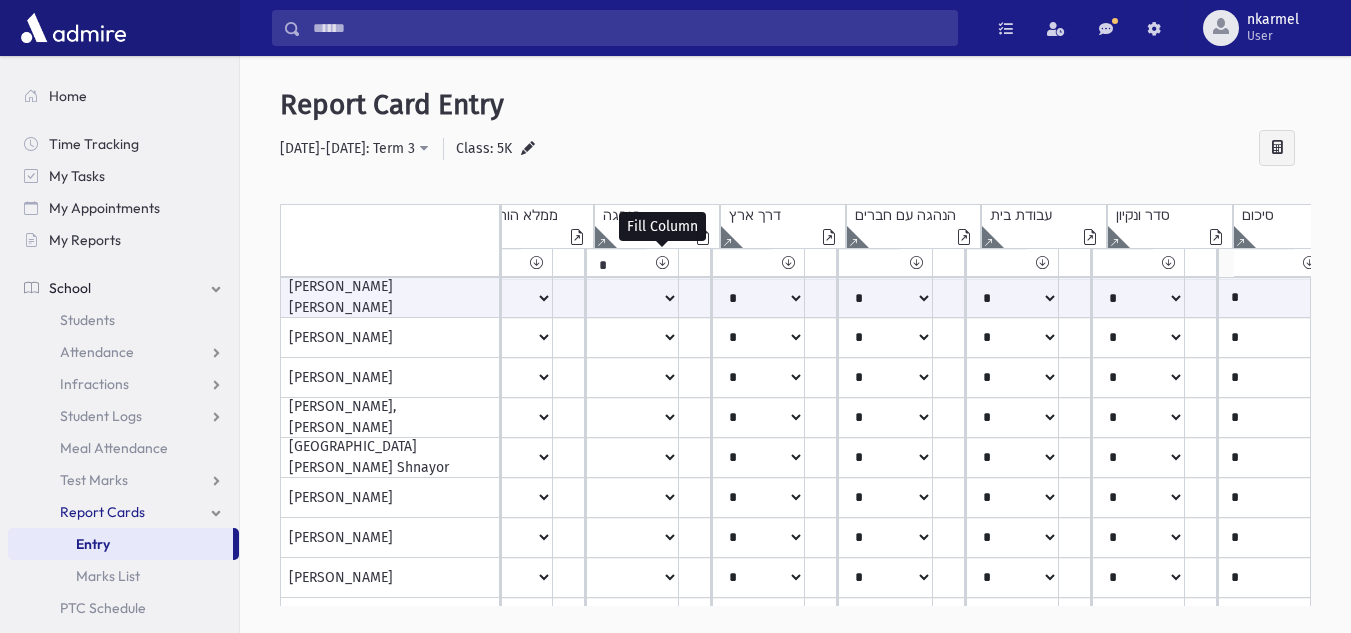 click at bounding box center (662, 262) 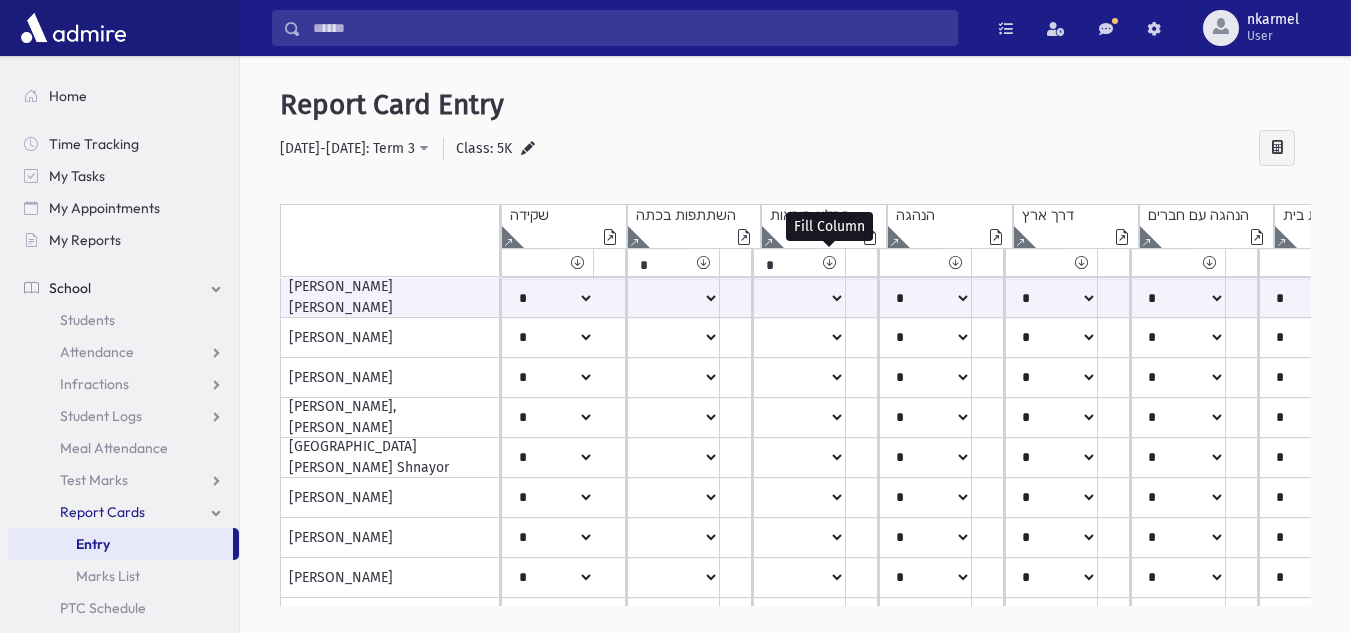 click at bounding box center (829, 262) 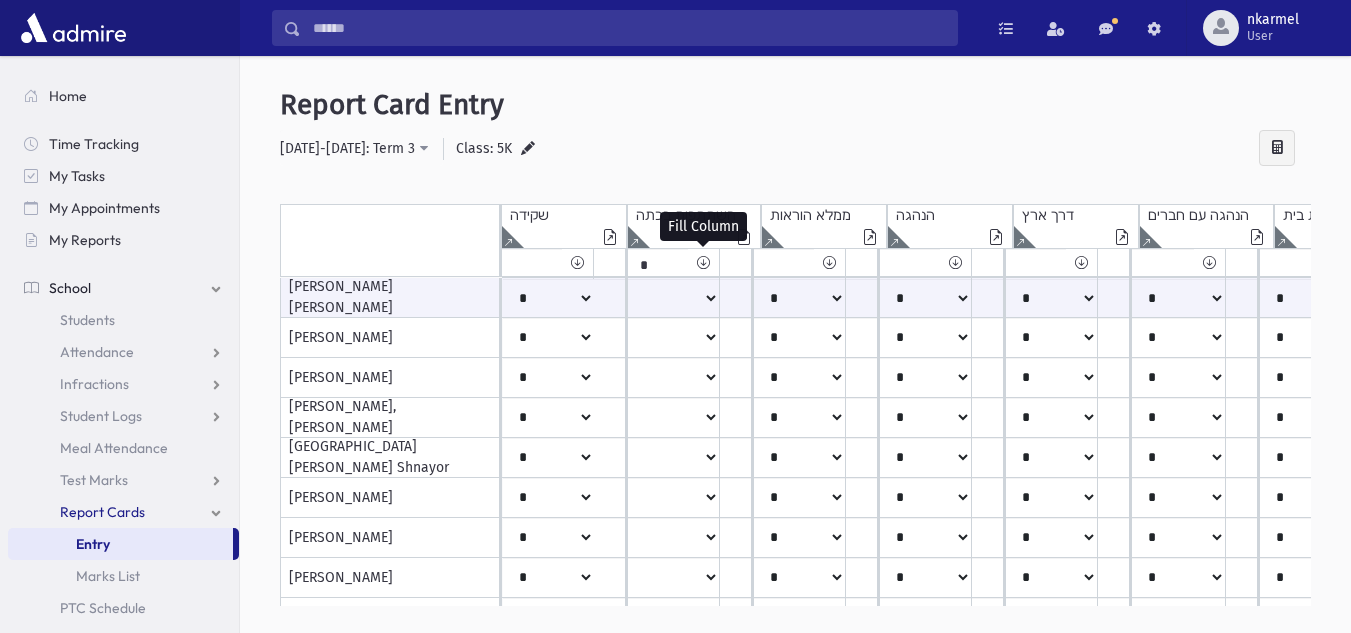 click at bounding box center [703, 262] 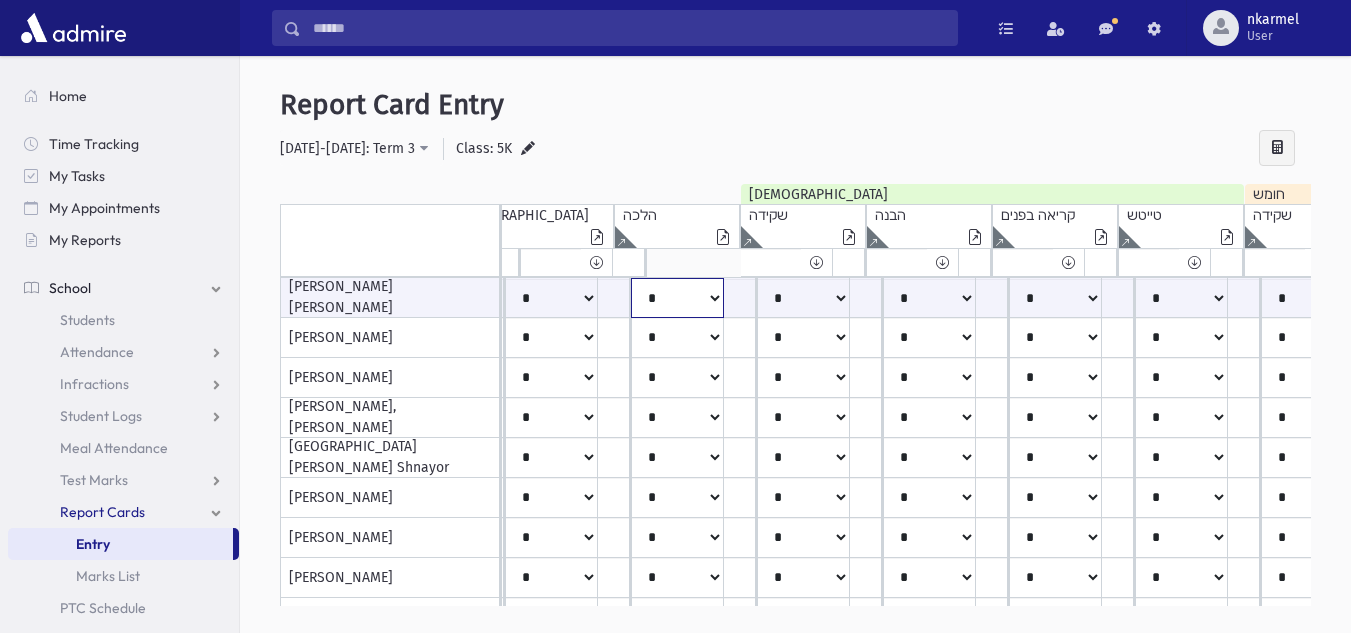 click on "*****
****
**
**
*
**
**
*" at bounding box center [-836, 298] 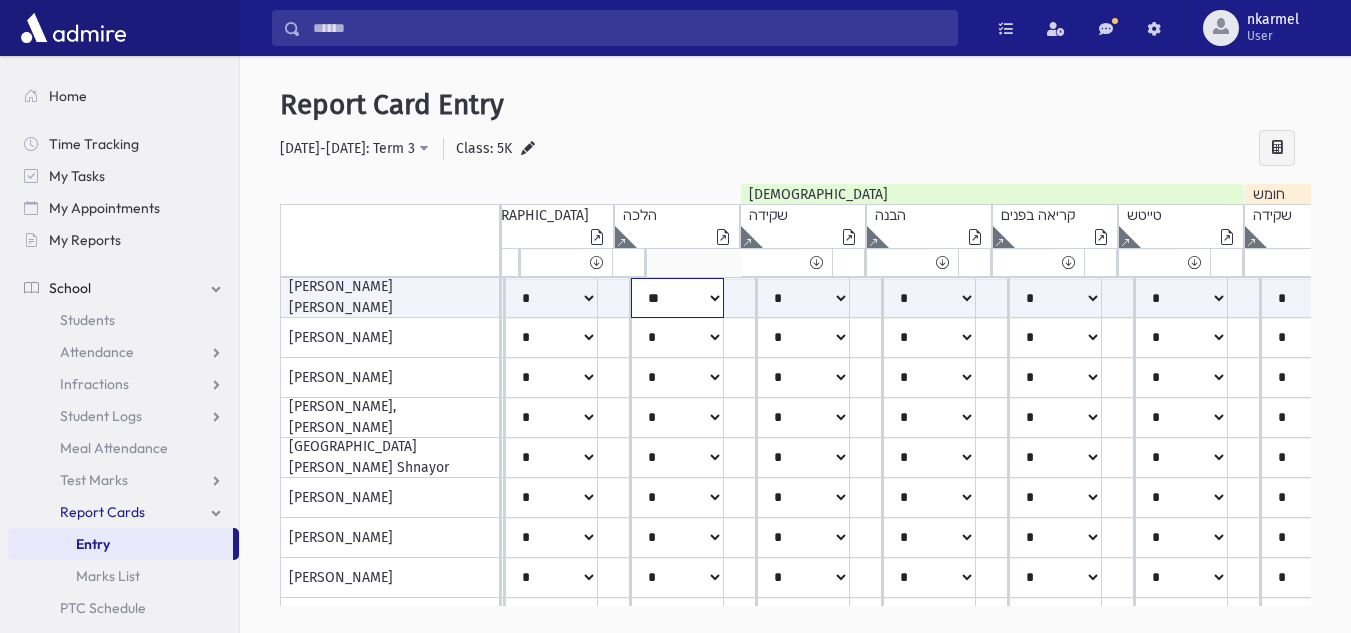 click on "*****
****
**
**
*
**
**
*" at bounding box center [-836, 298] 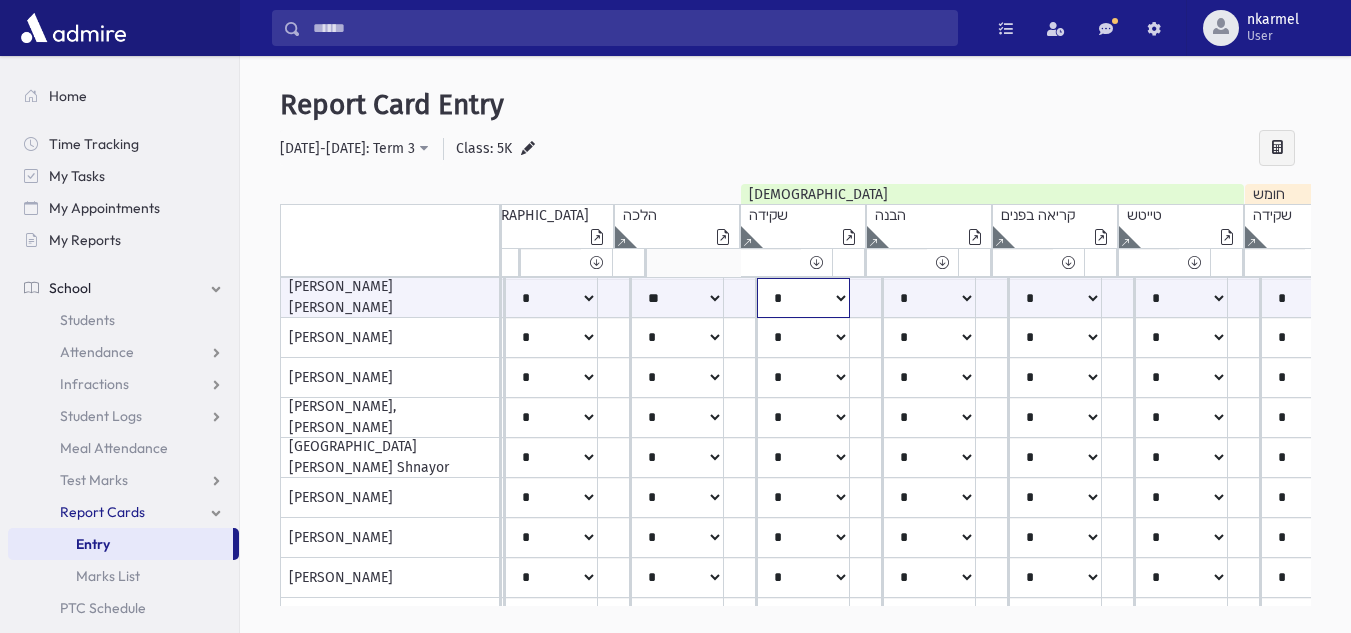 click on "*****
****
**
**
*
**
**
*" at bounding box center (-836, 298) 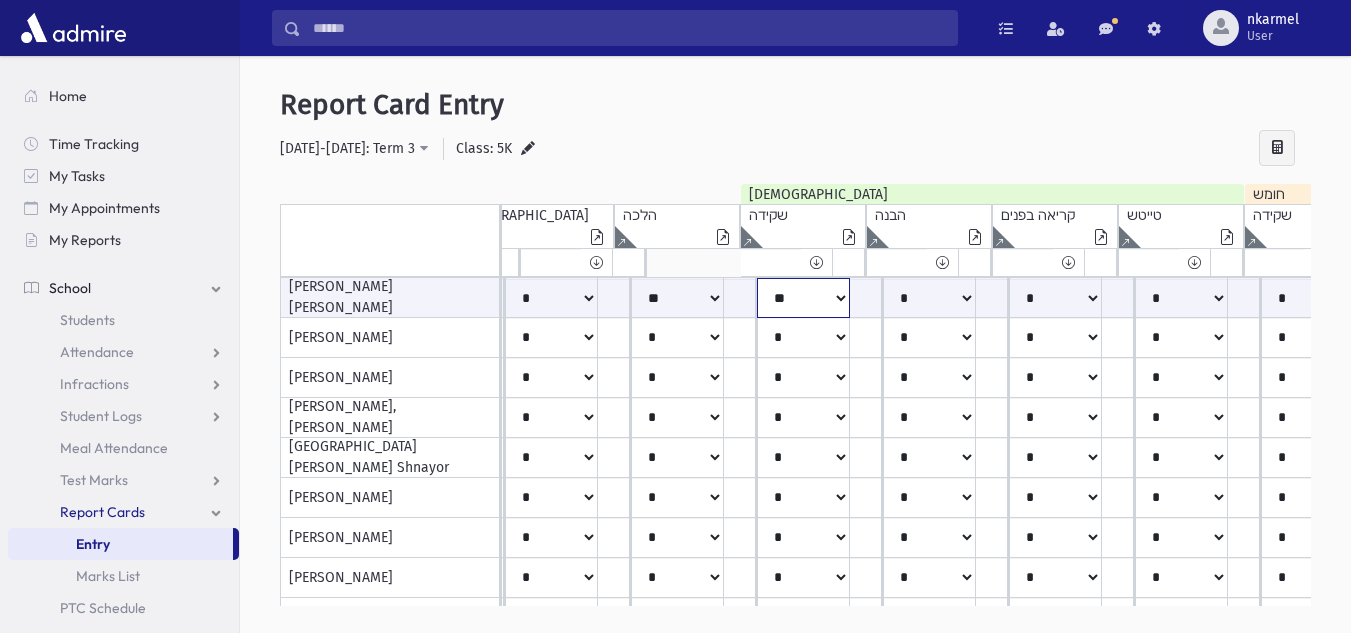 click on "*****
****
**
**
*
**
**
*" at bounding box center [-836, 298] 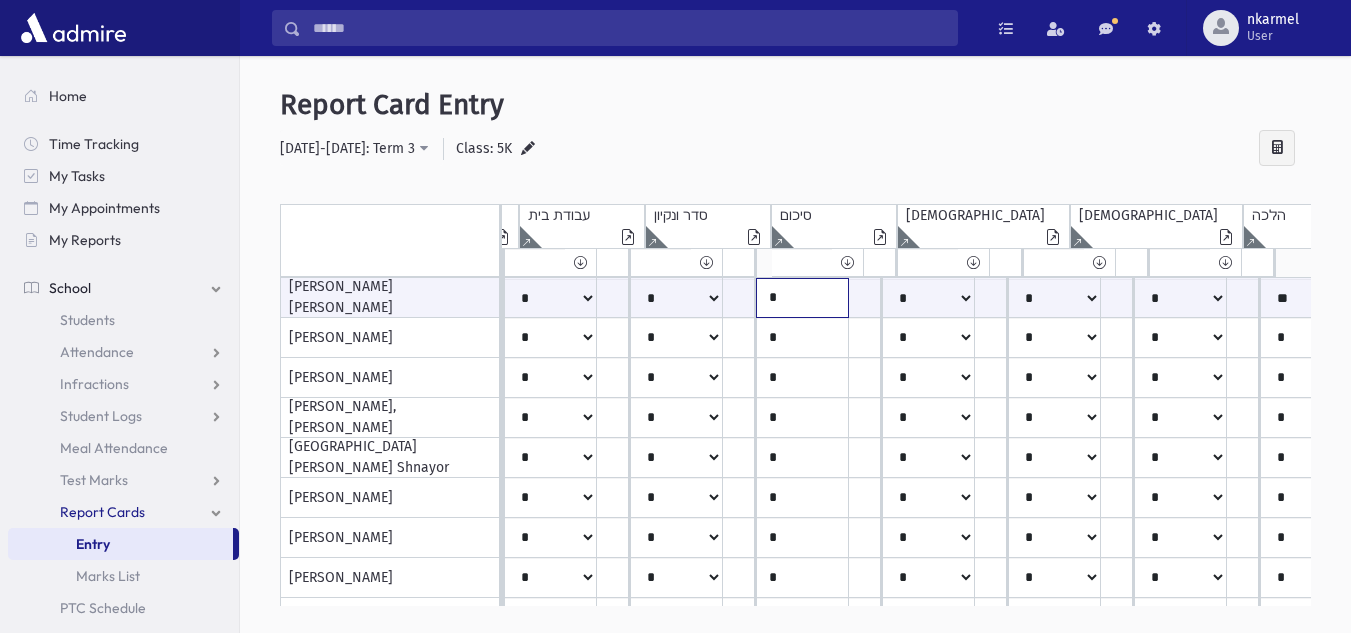 click on "*" at bounding box center [802, 298] 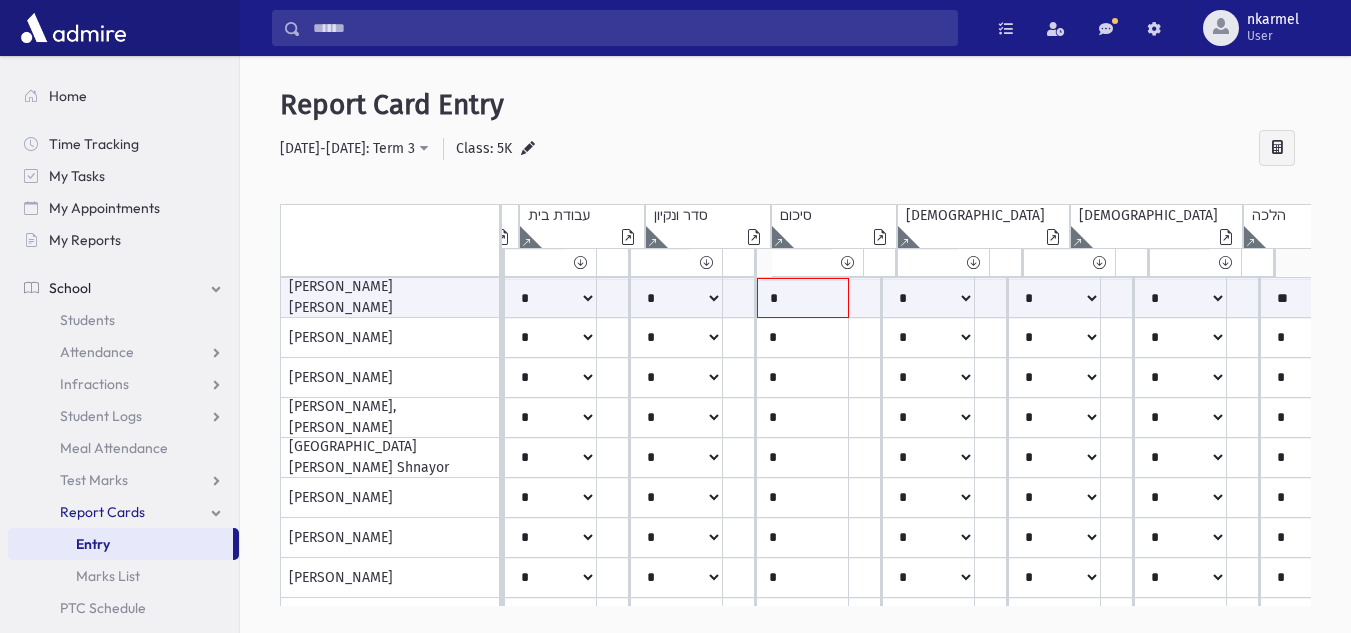 click on "**********" at bounding box center (795, 149) 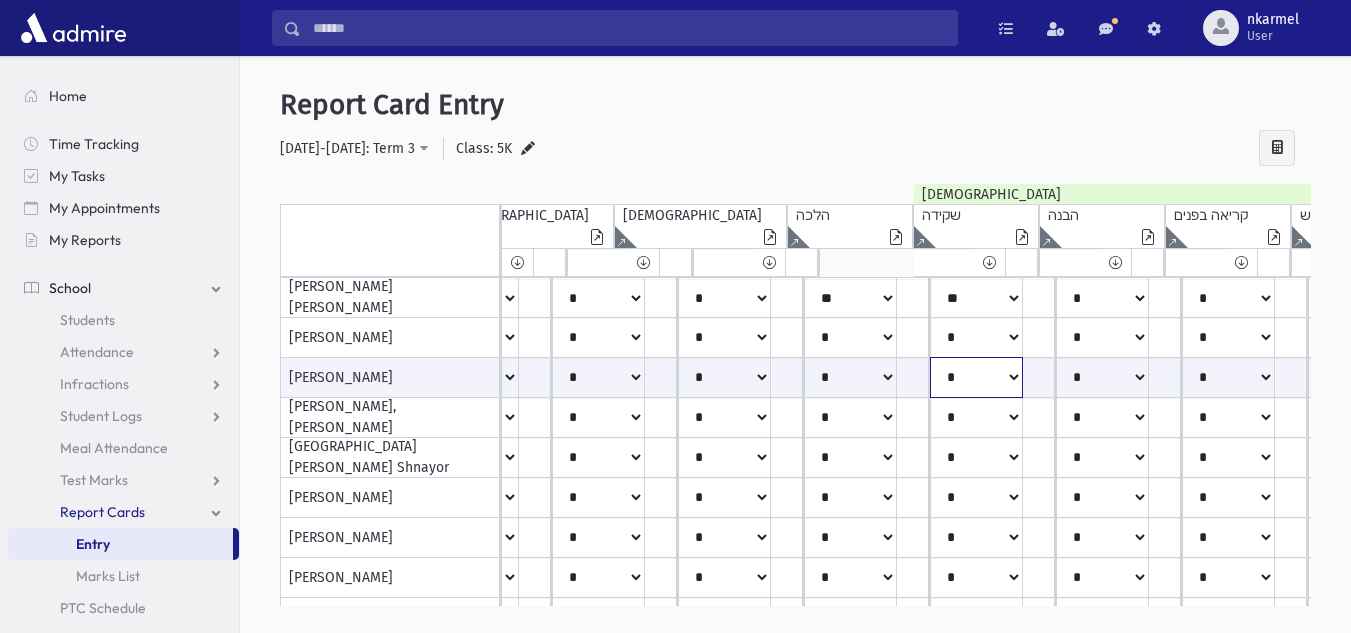 click on "*****
****
**
**
*
**
**
*" at bounding box center (-663, 377) 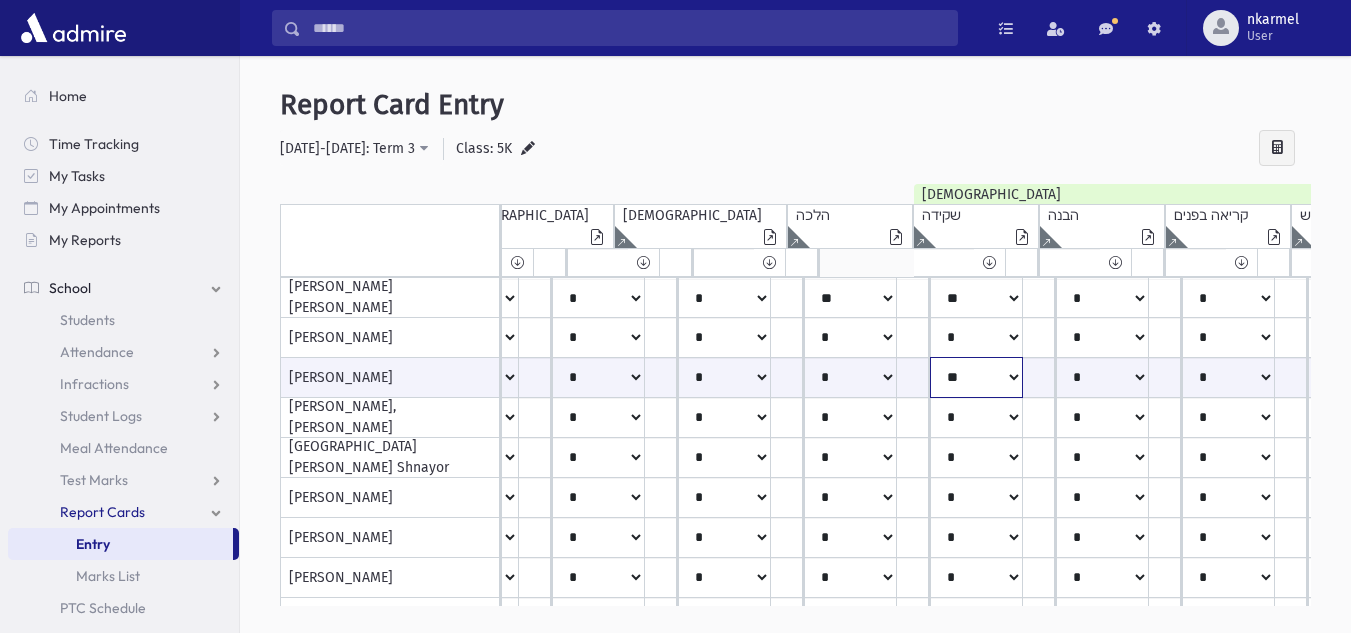 click on "*****
****
**
**
*
**
**
*" at bounding box center (-663, 377) 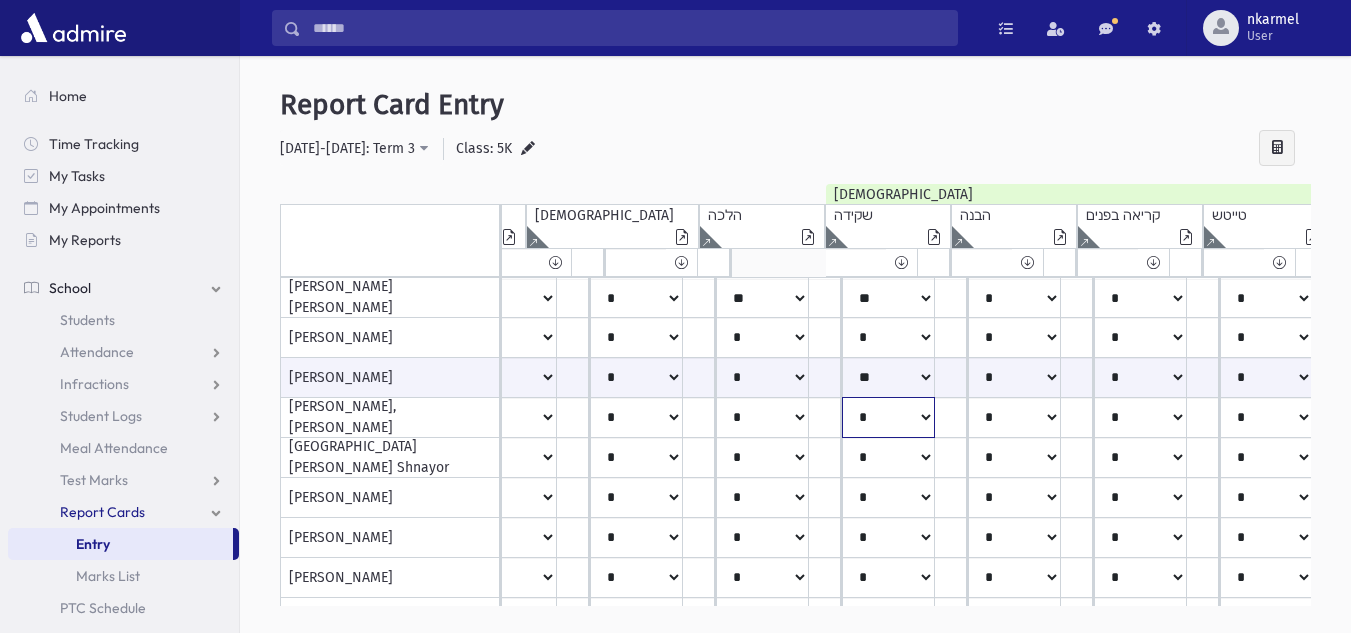 click on "*****
****
**
**
*
**
**
*" at bounding box center (-751, 298) 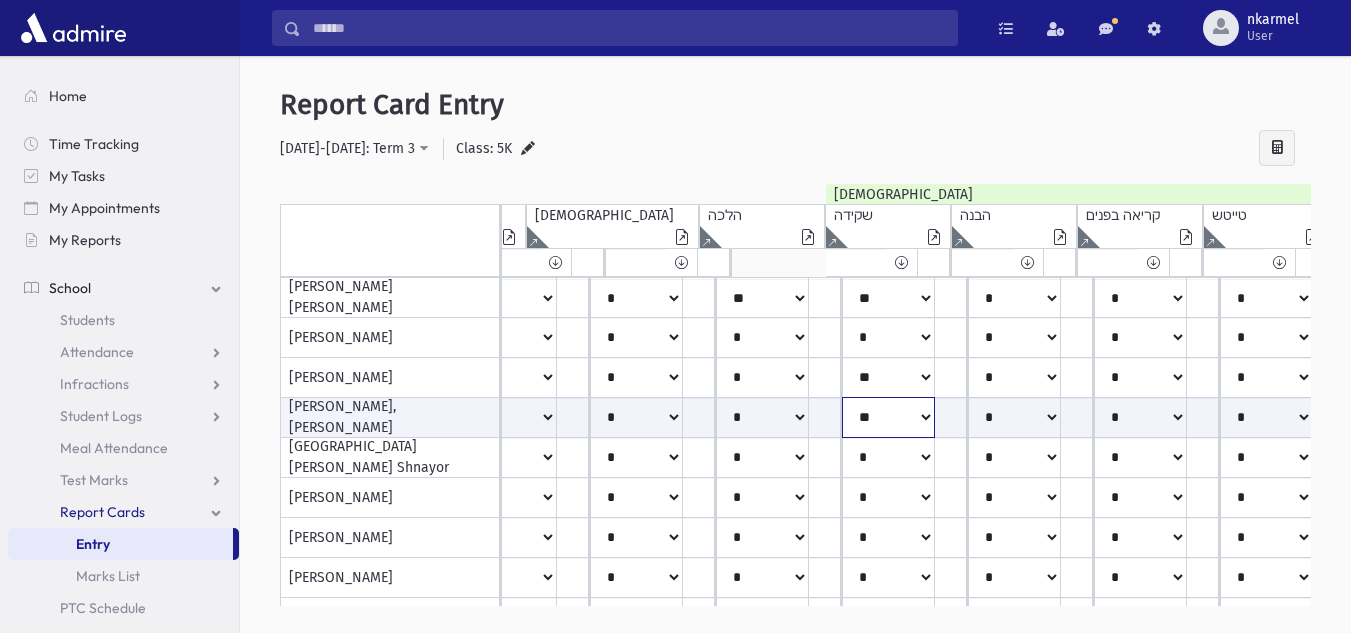 click on "*****
****
**
**
*
**
**
*" at bounding box center [-751, 417] 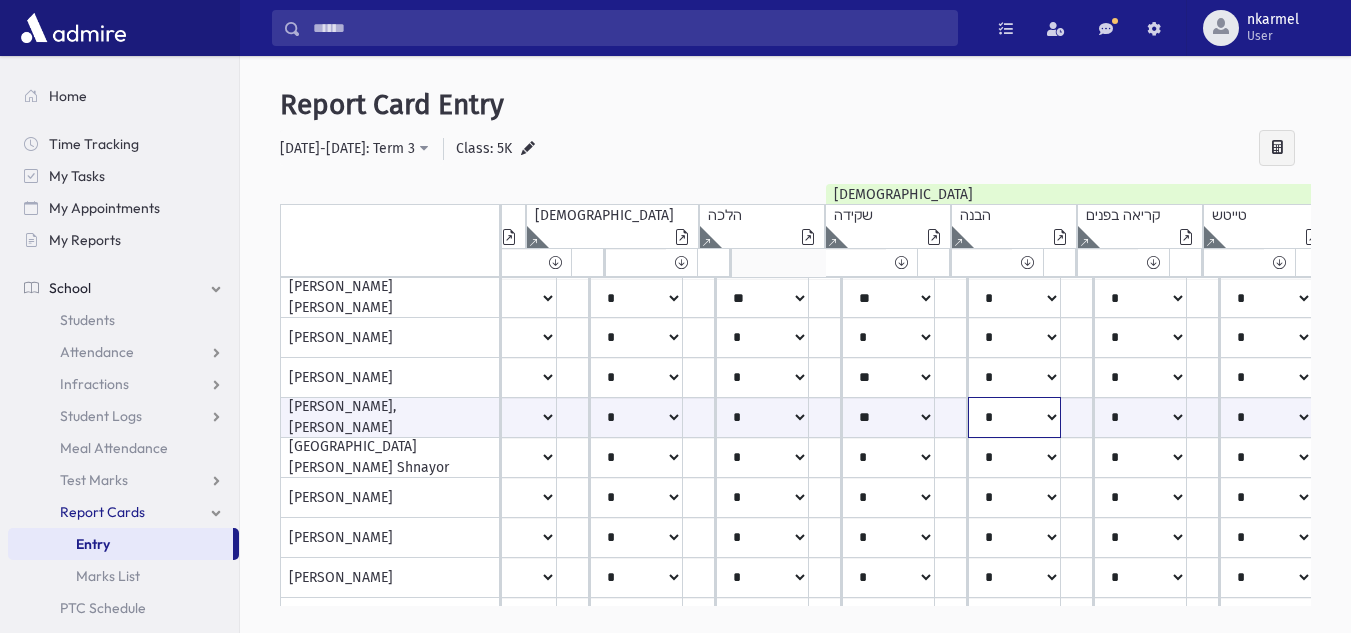 click on "*****
****
**
**
*
**
**
*" at bounding box center [-751, 417] 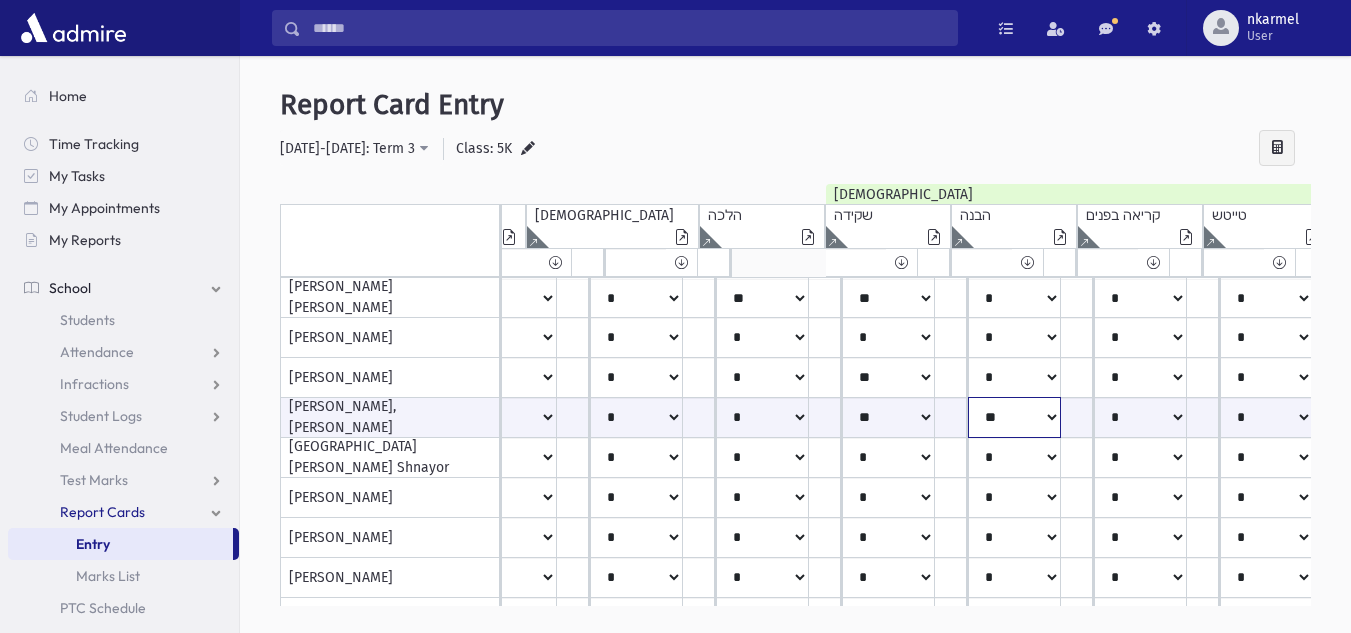 click on "*****
****
**
**
*
**
**
*" at bounding box center (-751, 417) 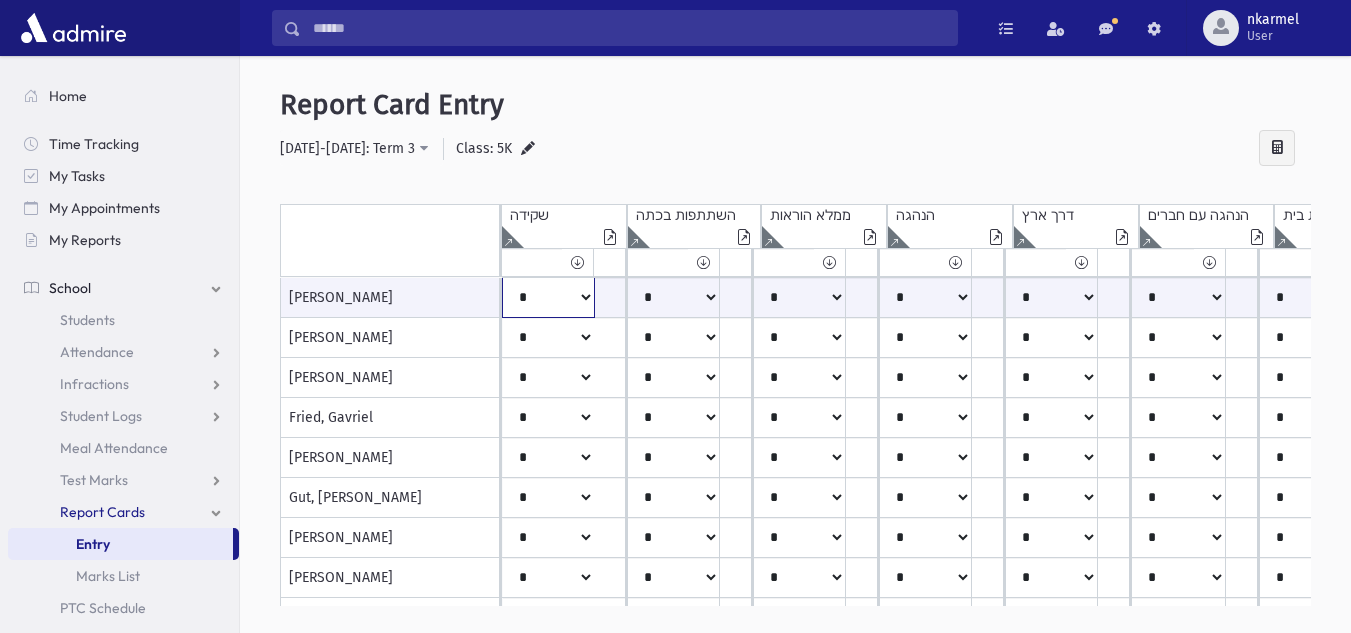 click on "*****
****
**
**
*
**
**
*" at bounding box center (548, 297) 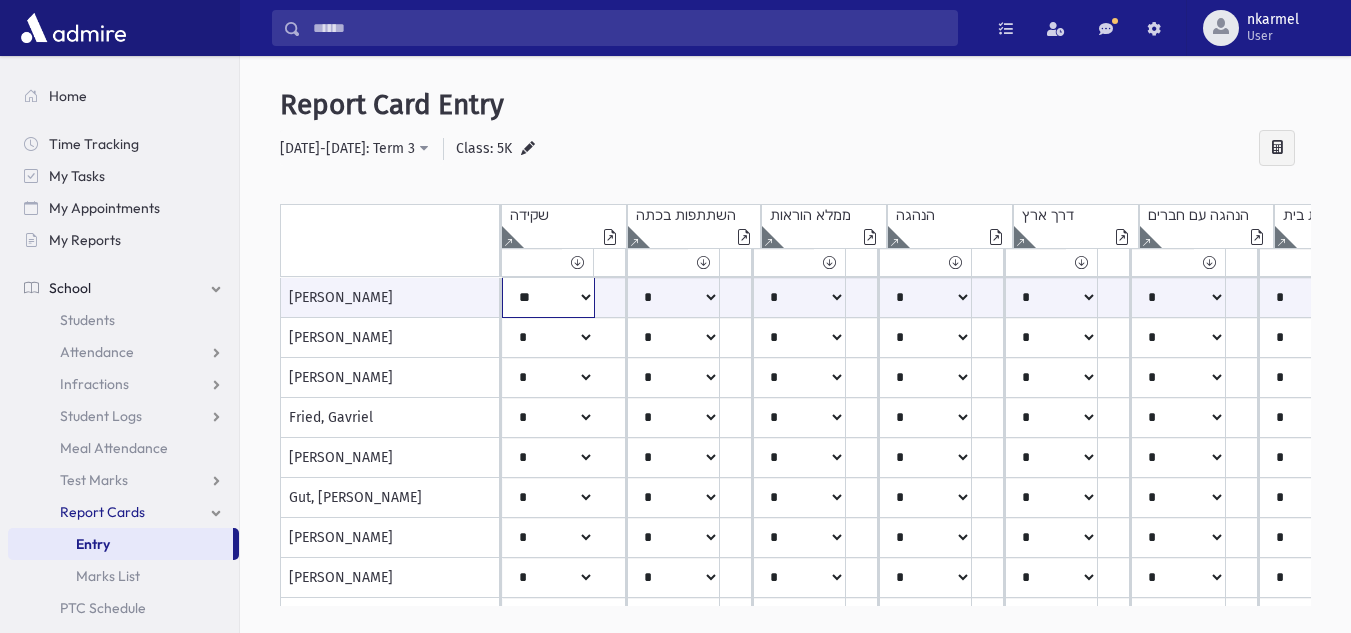 click on "*****
****
**
**
*
**
**
*" at bounding box center (548, 297) 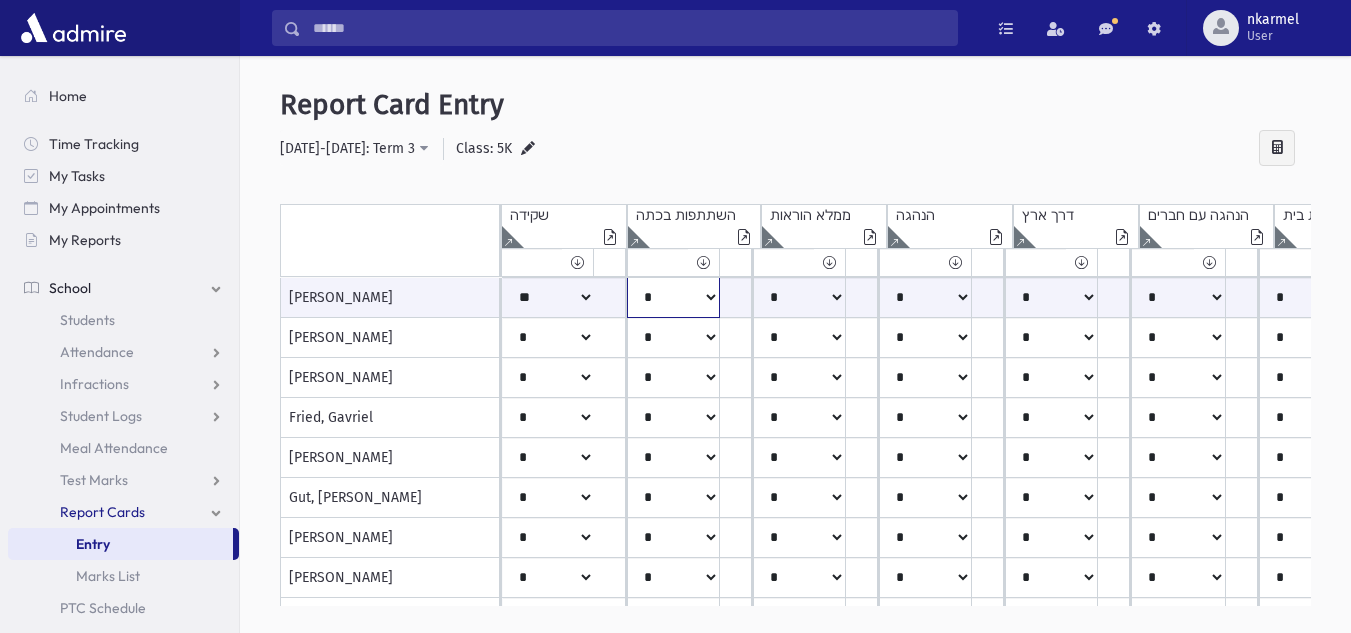 click on "*****
****
**
**
*
**
**
*" at bounding box center [548, 297] 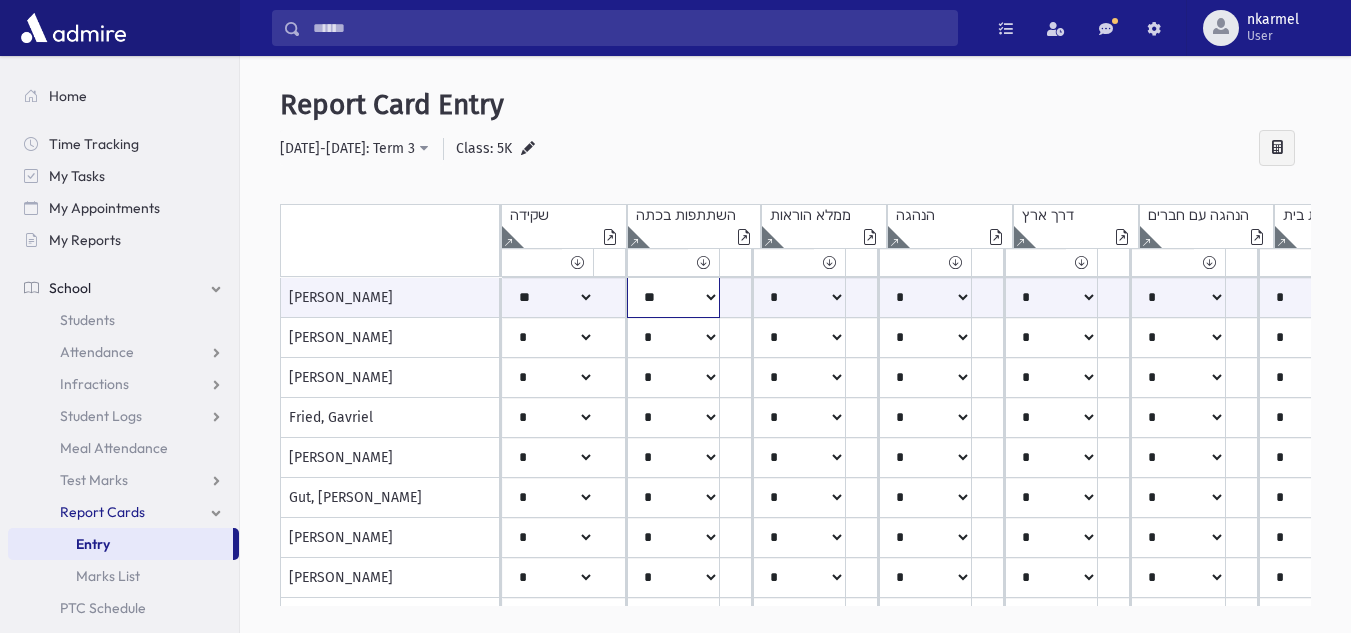 click on "*****
****
**
**
*
**
**
*" at bounding box center (548, 297) 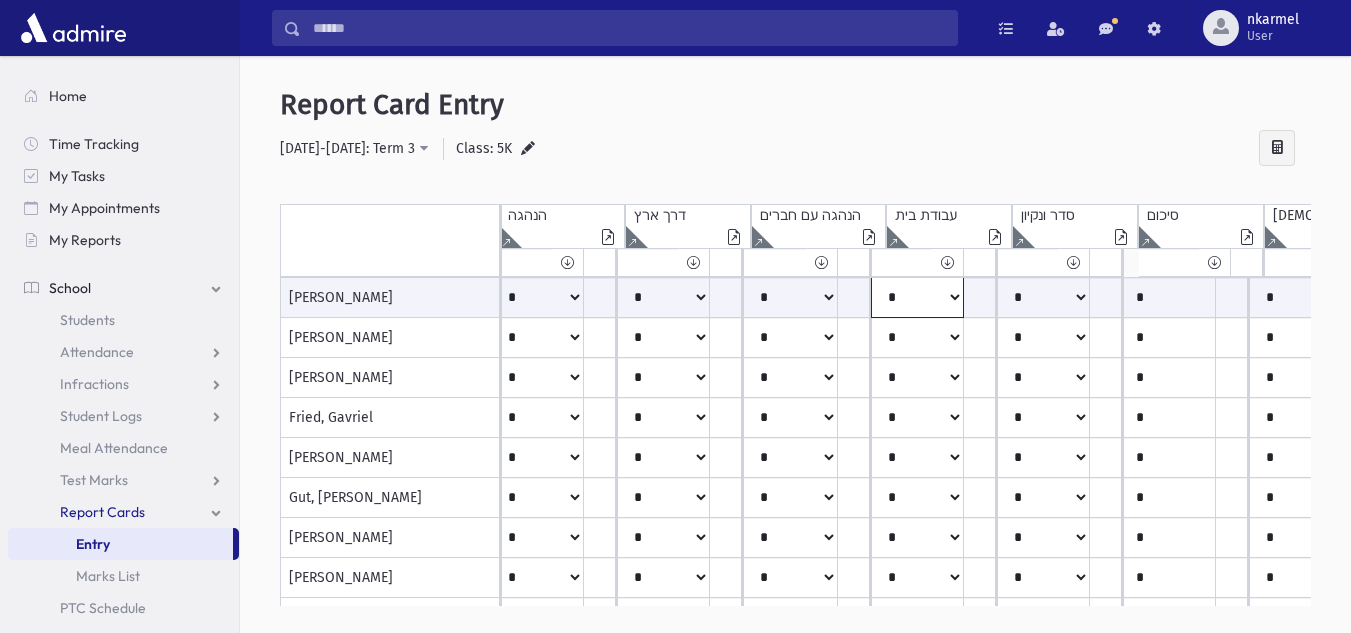 click on "*****
****
**
**
*
**
**
*" at bounding box center [160, 297] 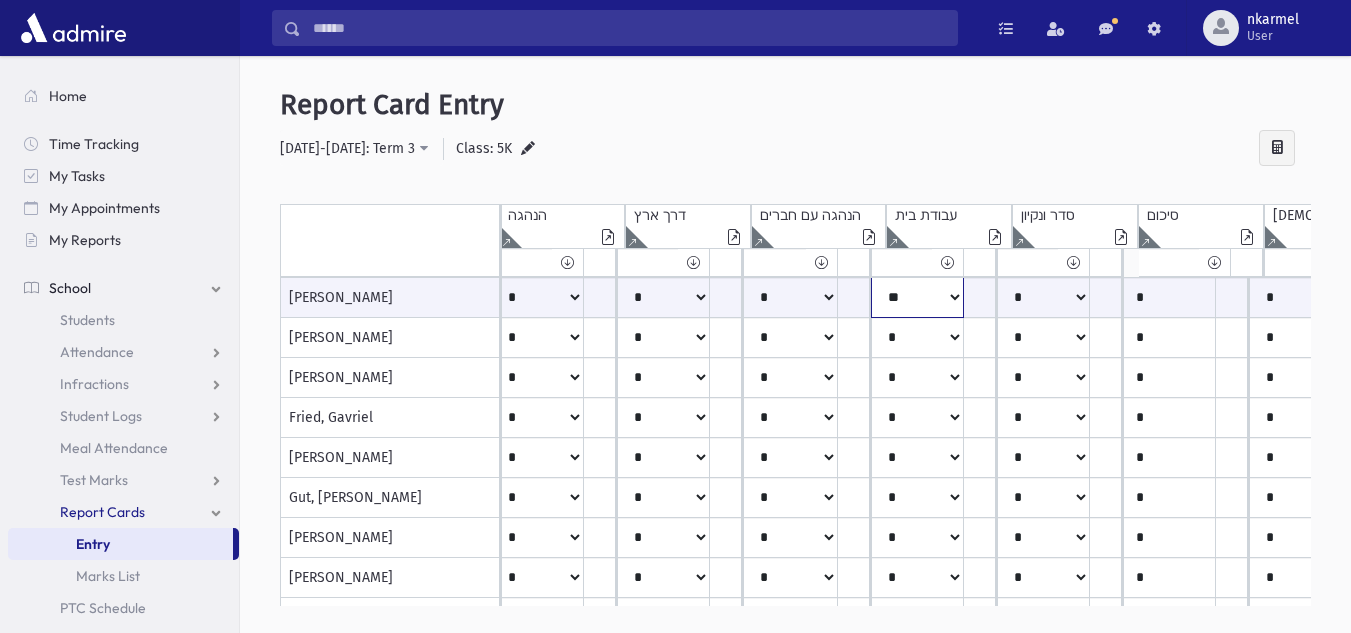 click on "*****
****
**
**
*
**
**
*" at bounding box center (160, 297) 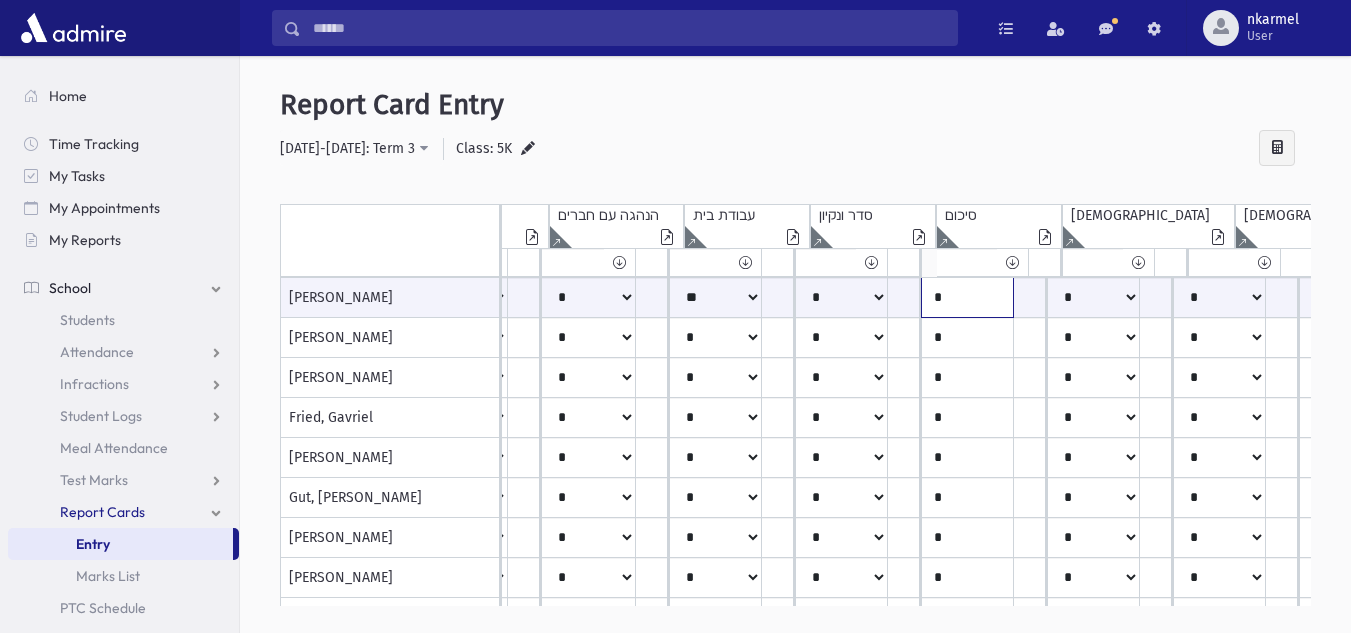 click on "*" at bounding box center (967, 297) 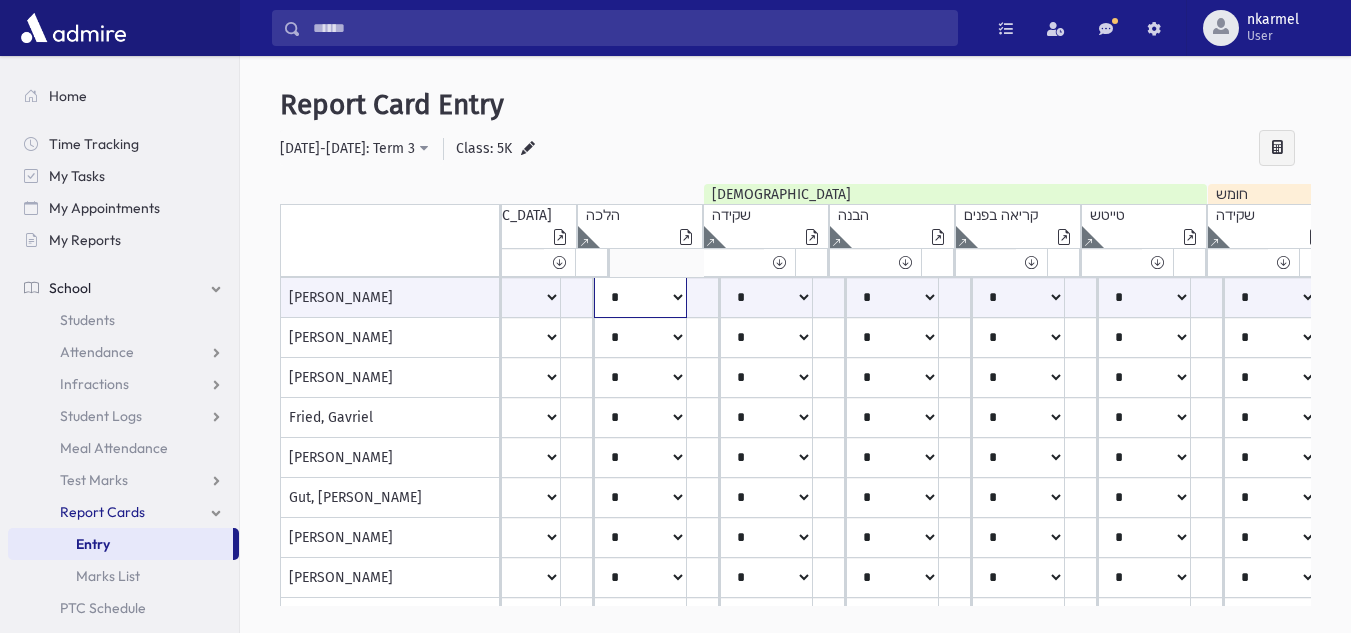 click on "*****
****
**
**
*
**
**
*" at bounding box center (-873, 297) 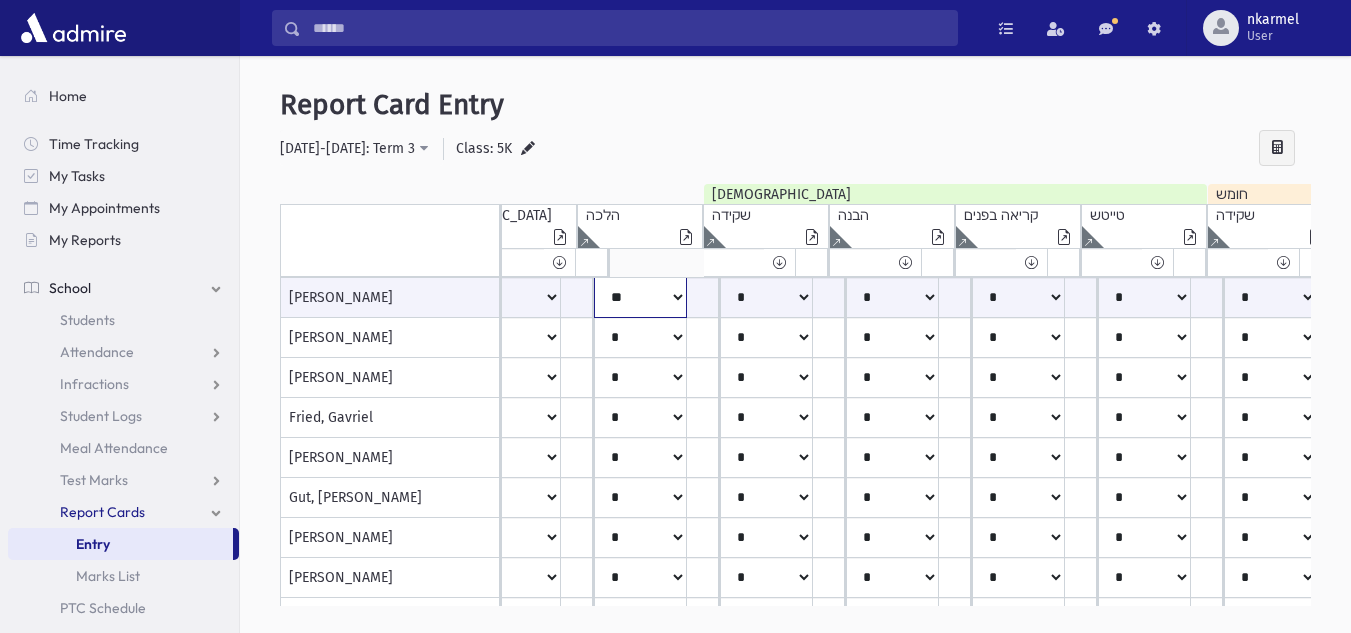 click on "*****
****
**
**
*
**
**
*" at bounding box center (-873, 297) 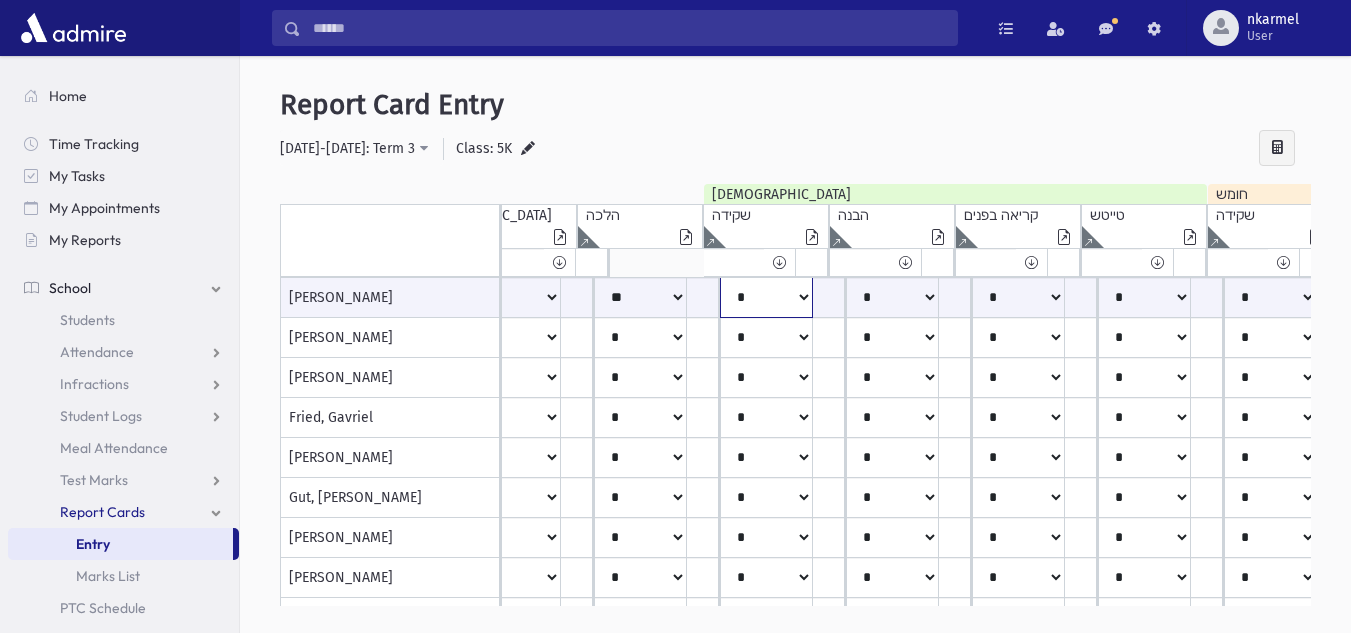 click on "*****
****
**
**
*
**
**
*" at bounding box center (-873, 297) 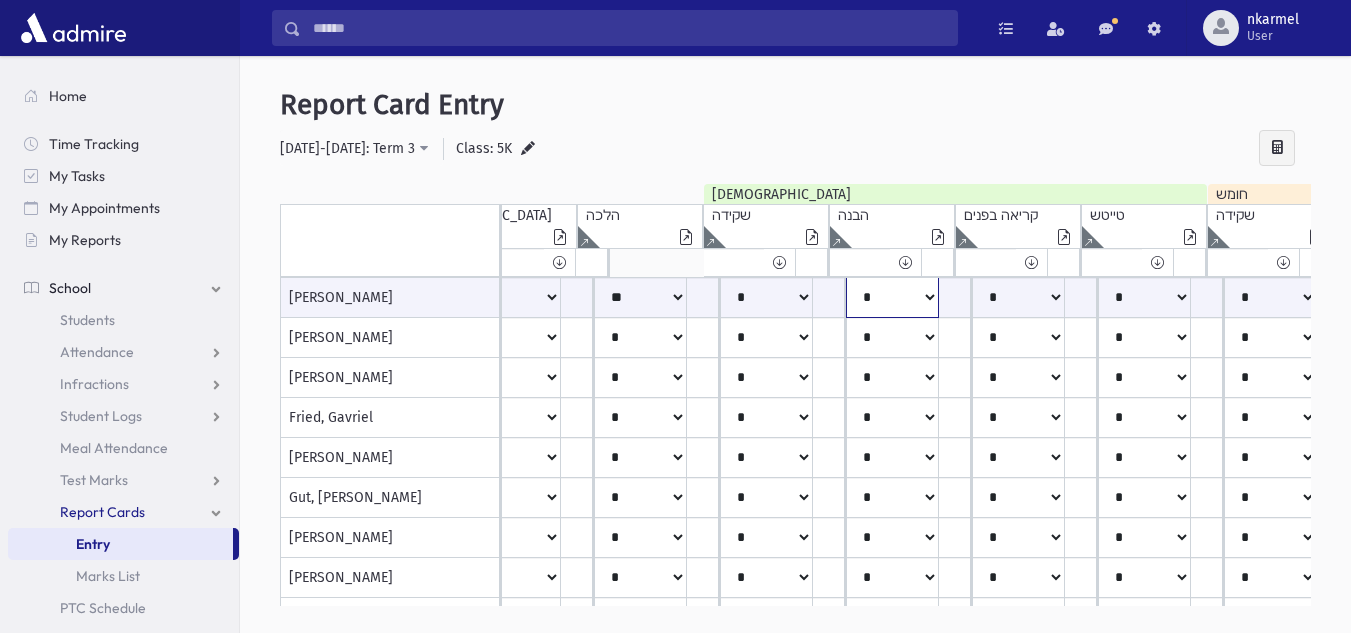 click on "*****
****
**
**
*
**
**
*" at bounding box center [-873, 297] 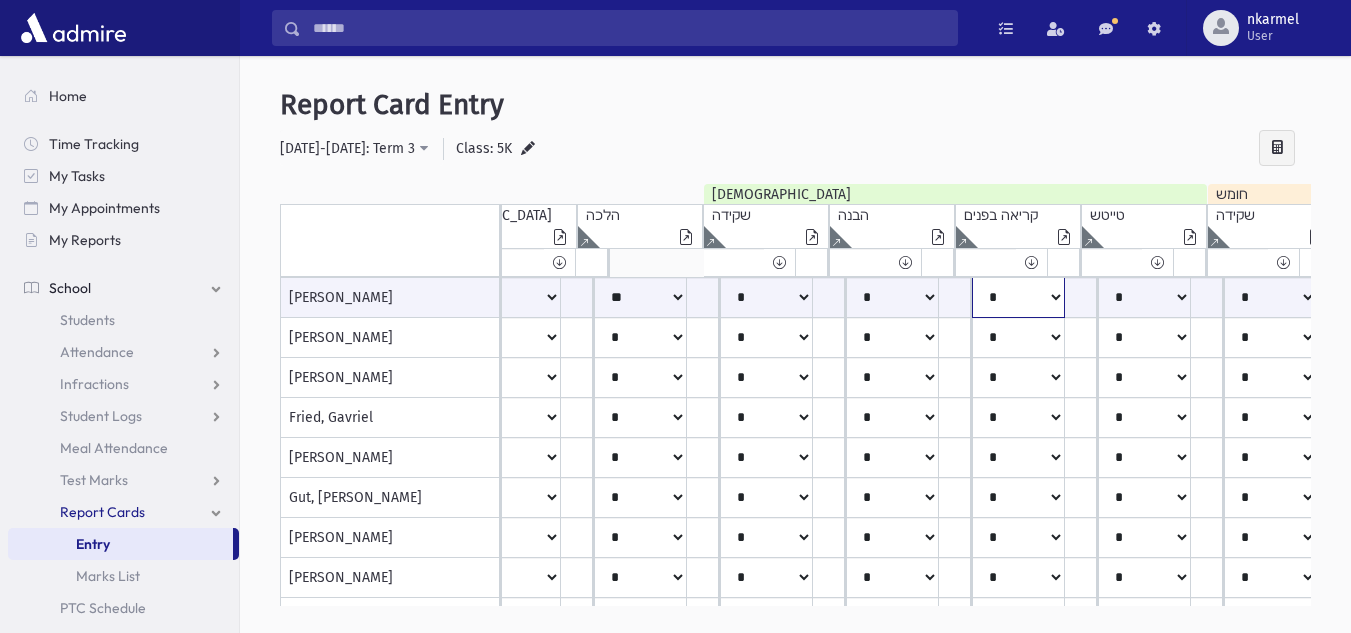 click on "*****
****
**
**
*
**
**
*" at bounding box center [-873, 297] 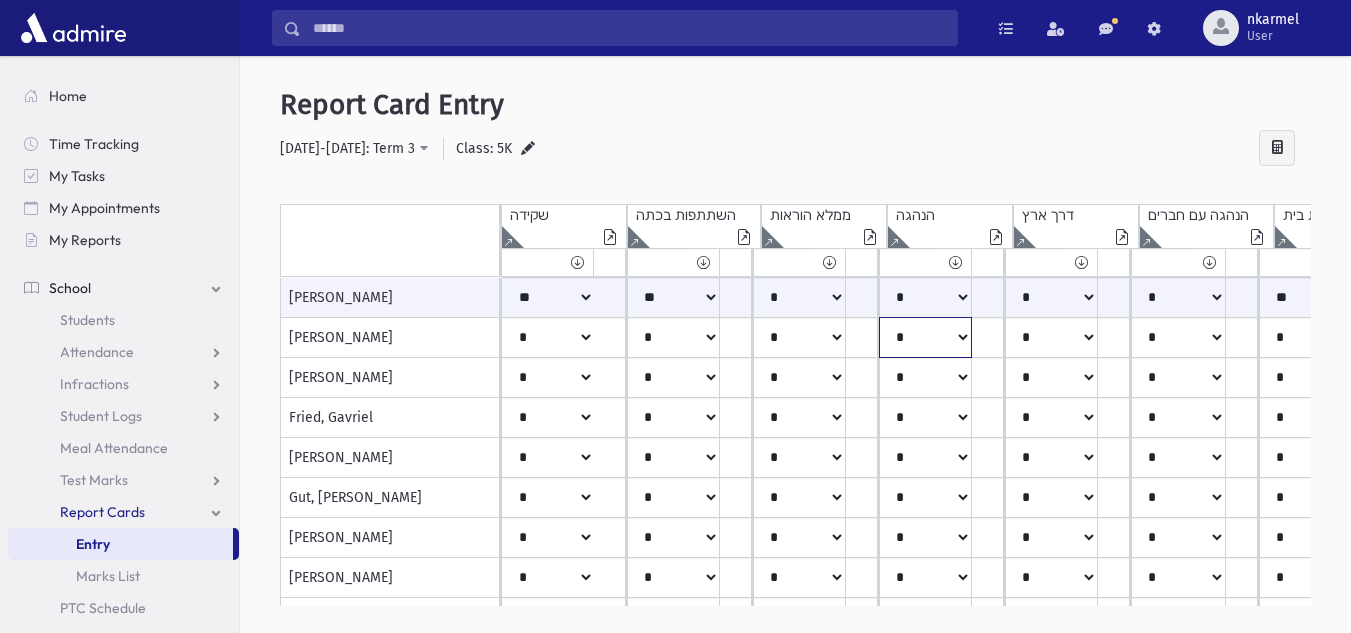 click on "*****
****
**
**
*
**
**
*" at bounding box center [548, 98] 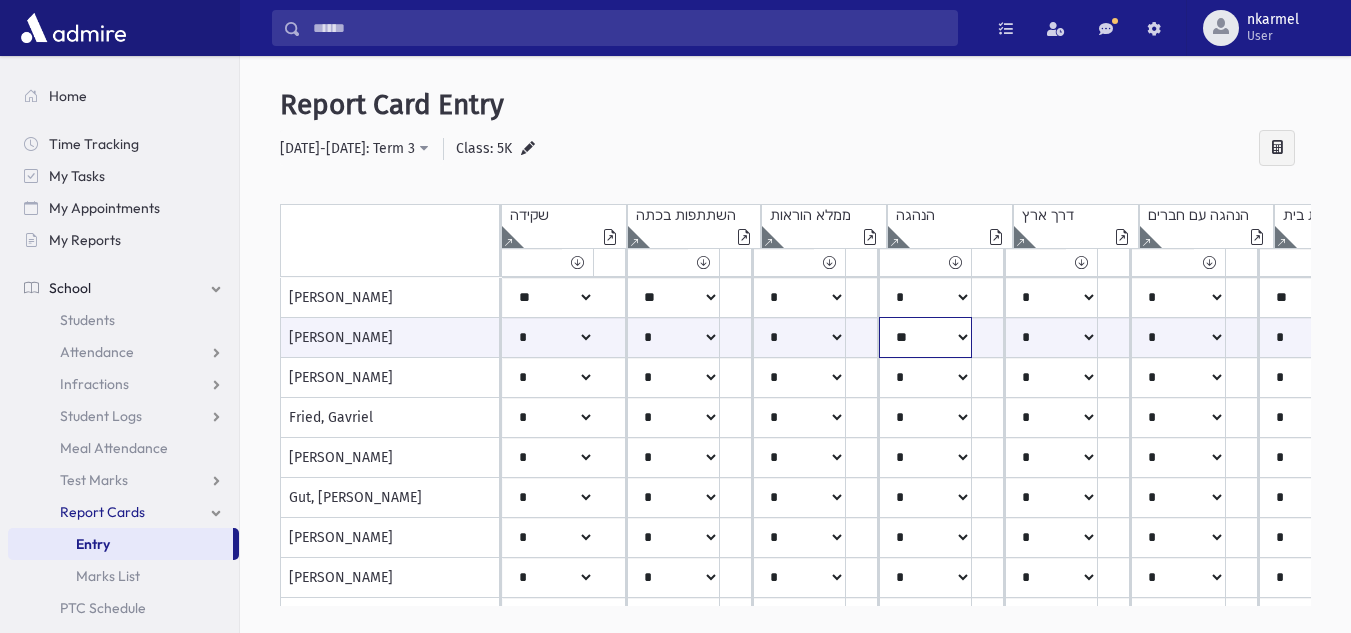 click on "*****
****
**
**
*
**
**
*" at bounding box center (548, 337) 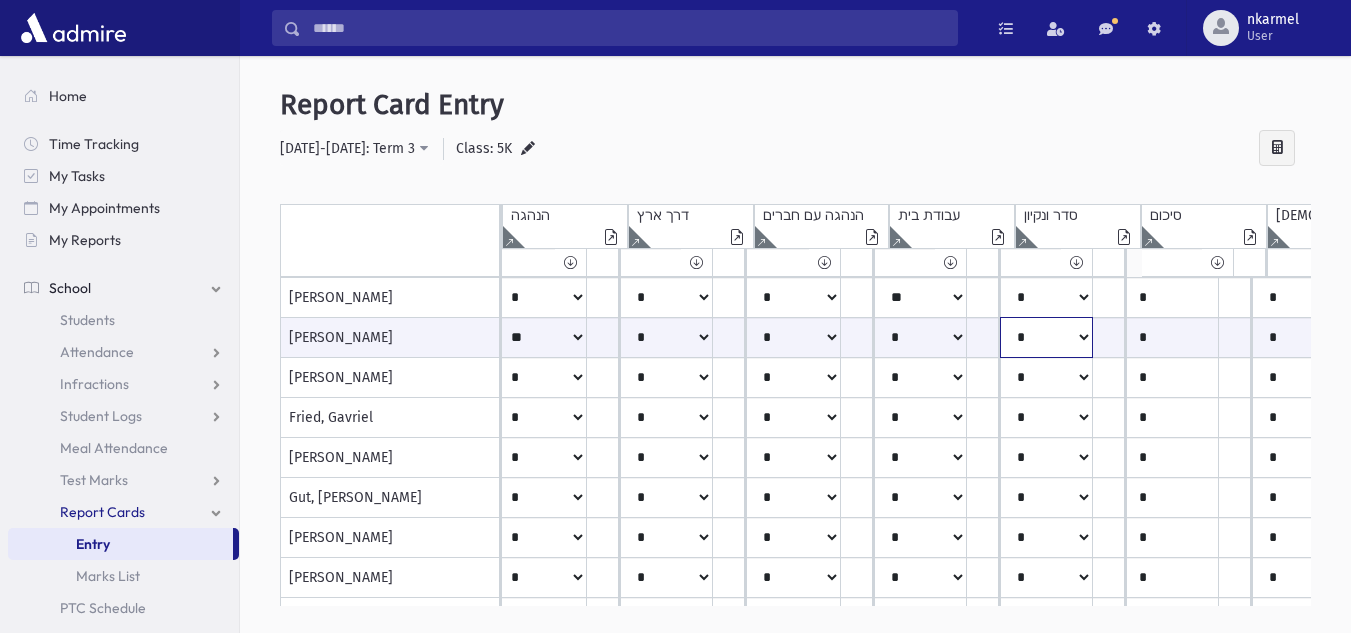 click on "*****
****
**
**
*
**
**
*" at bounding box center (163, 337) 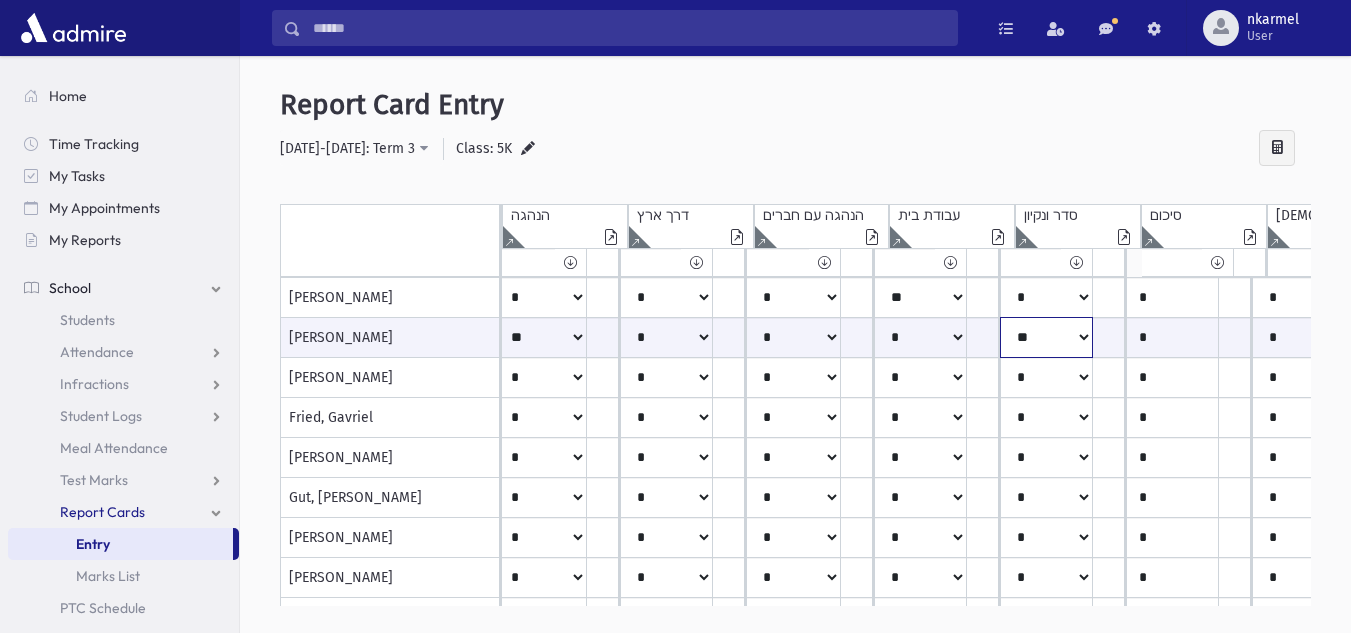 click on "*****
****
**
**
*
**
**
*" at bounding box center [163, 337] 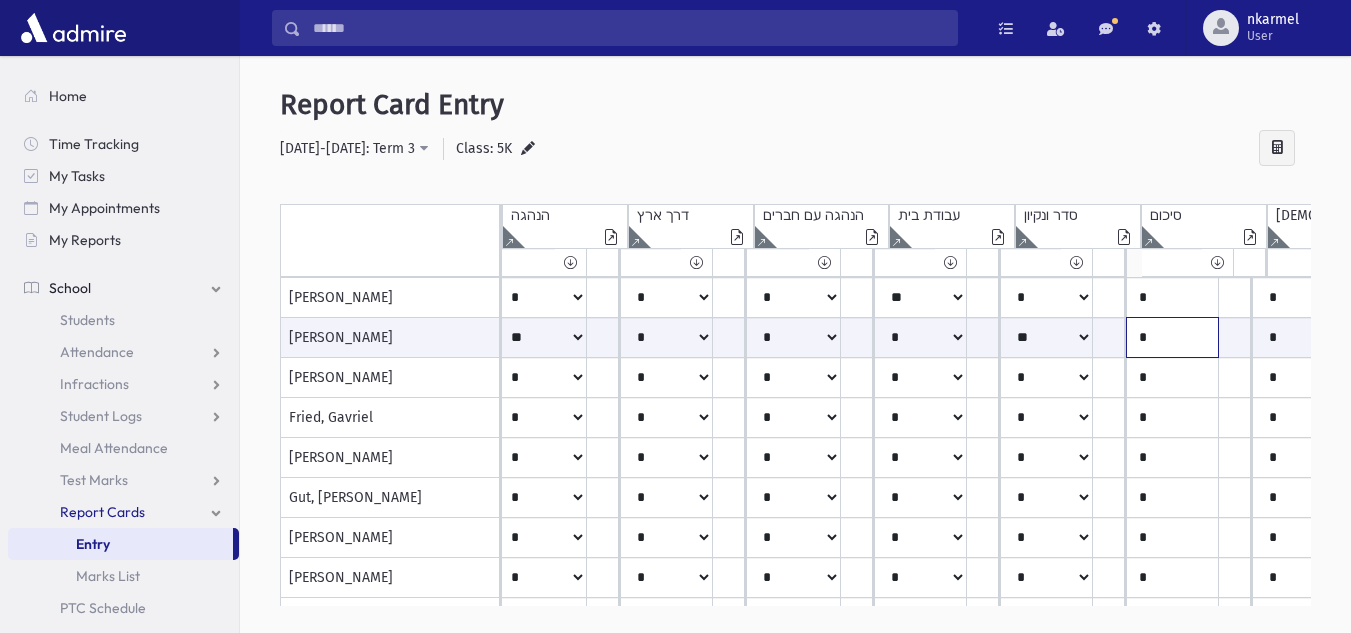 click on "*" at bounding box center (1172, 337) 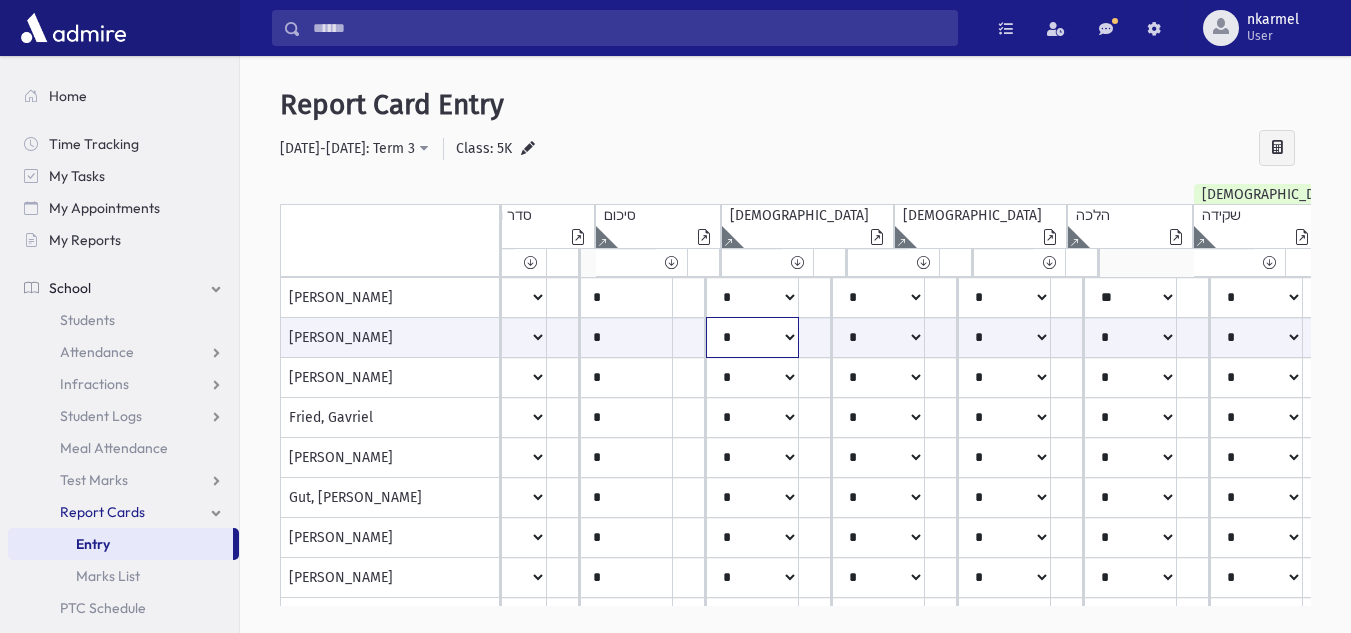click on "*****
****
**
**
*
**
**
*" at bounding box center (-383, 337) 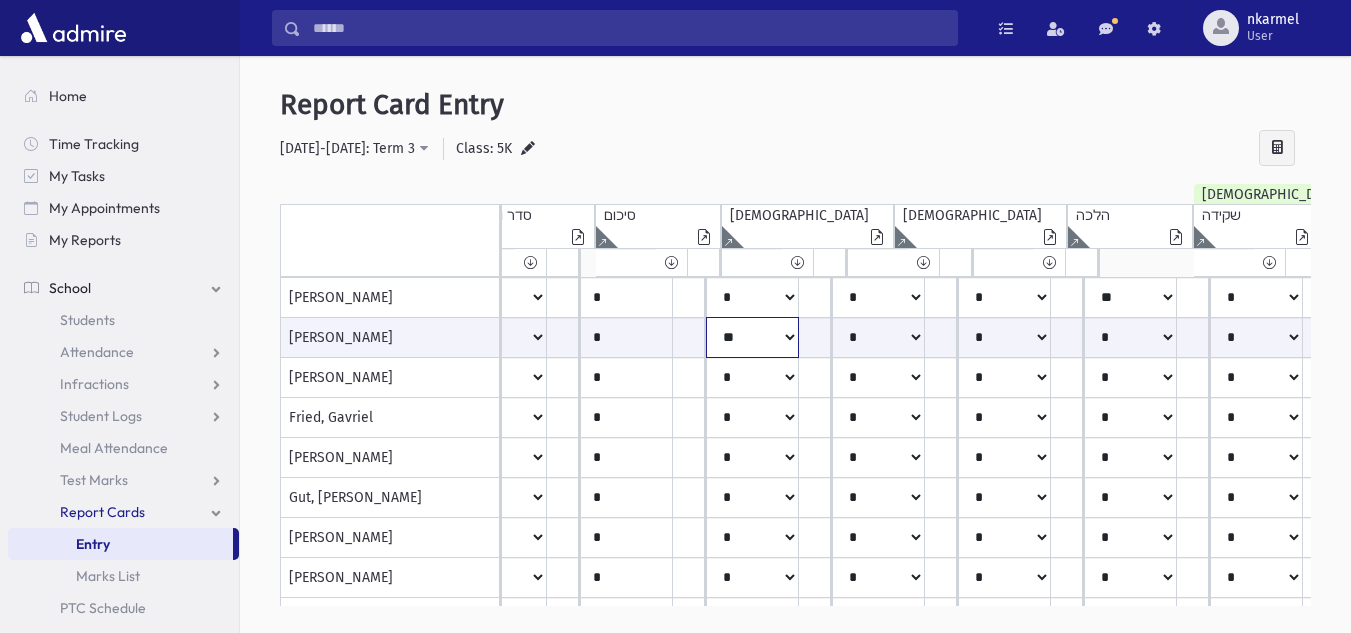 click on "*****
****
**
**
*
**
**
*" at bounding box center (-383, 337) 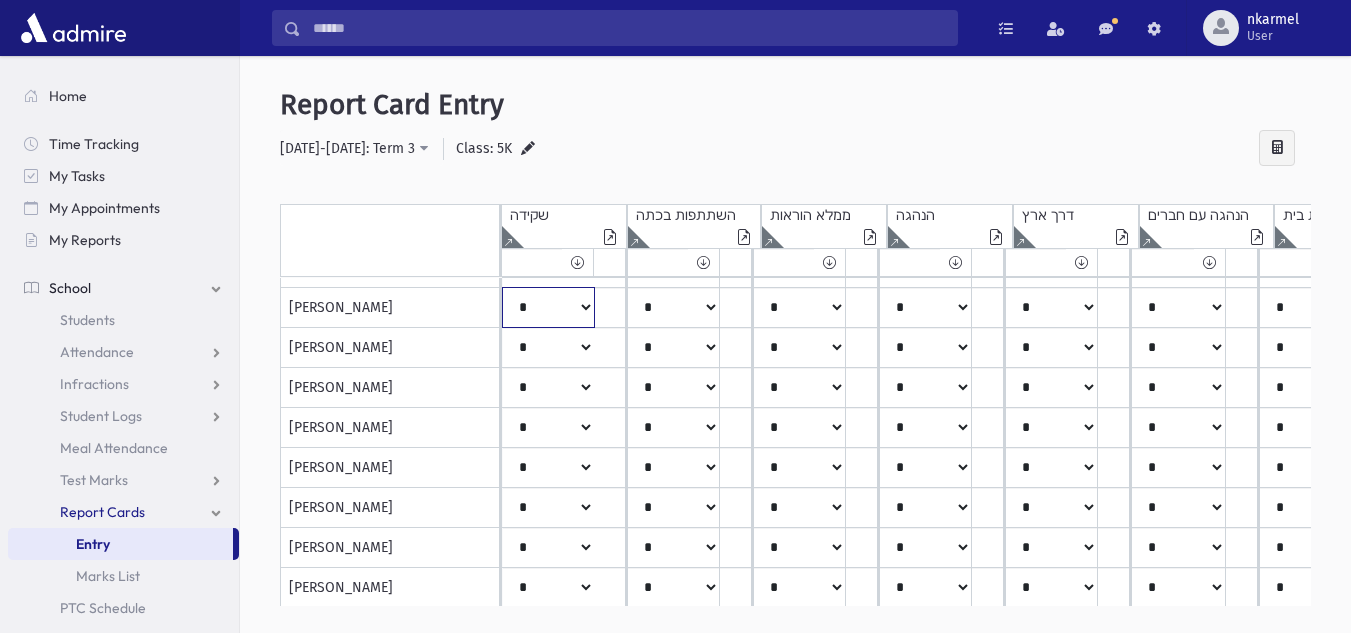 click on "*****
****
**
**
*
**
**
*" at bounding box center [548, -172] 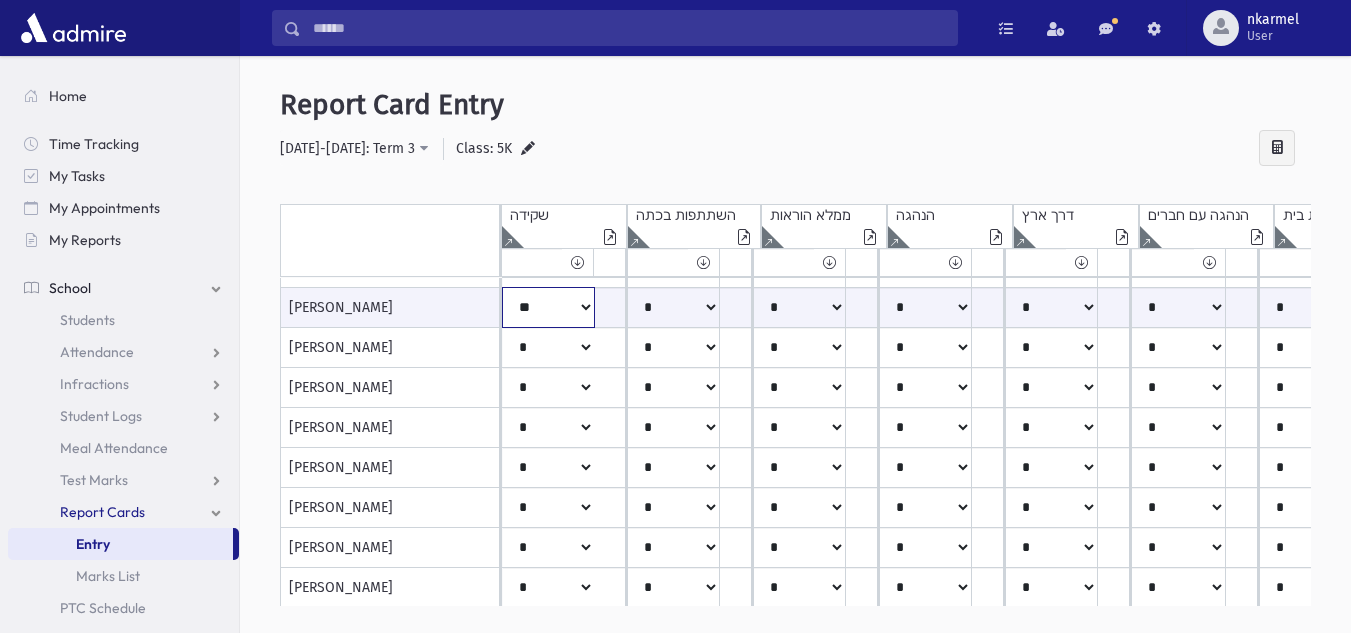 click on "*****
****
**
**
*
**
**
*" at bounding box center [548, 307] 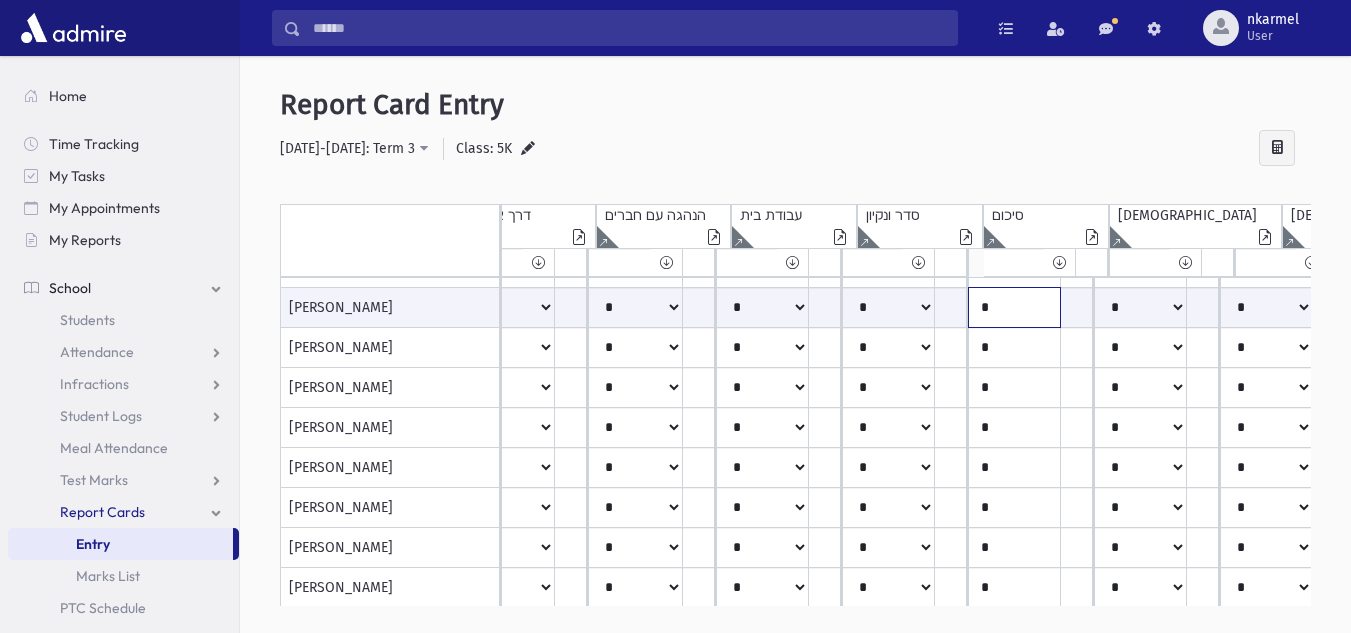 click on "*" at bounding box center (1014, 307) 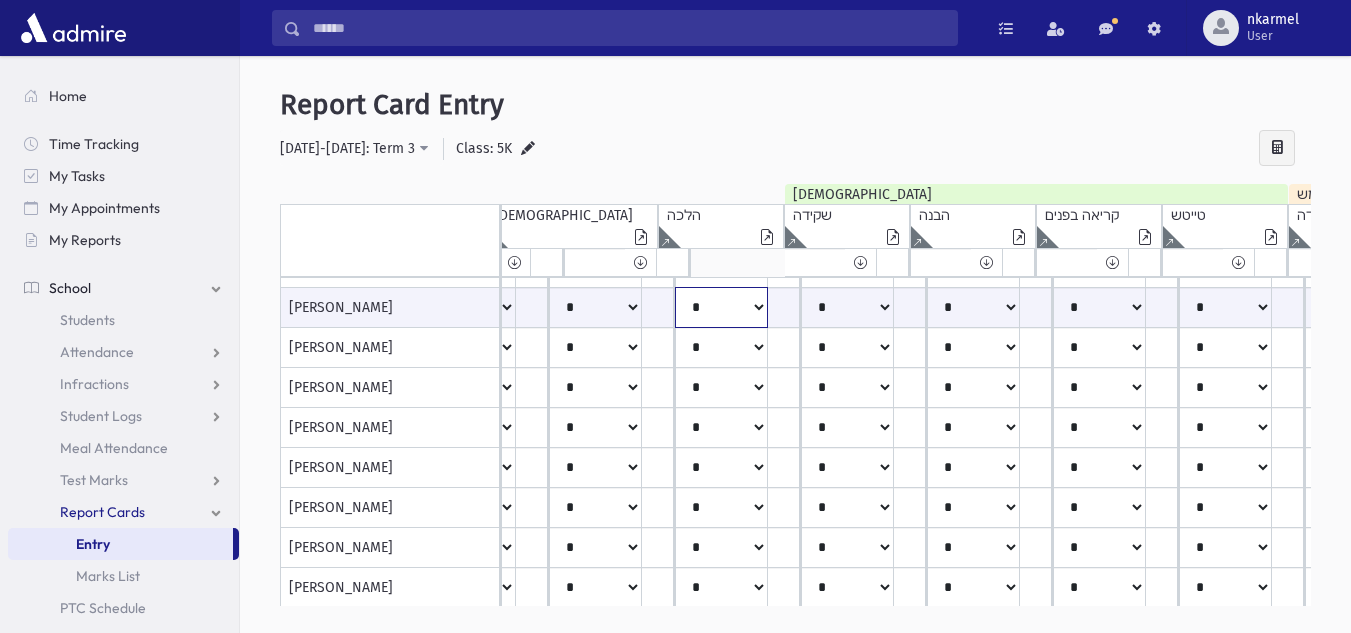 click on "*****
****
**
**
*
**
**
*" at bounding box center [-792, 307] 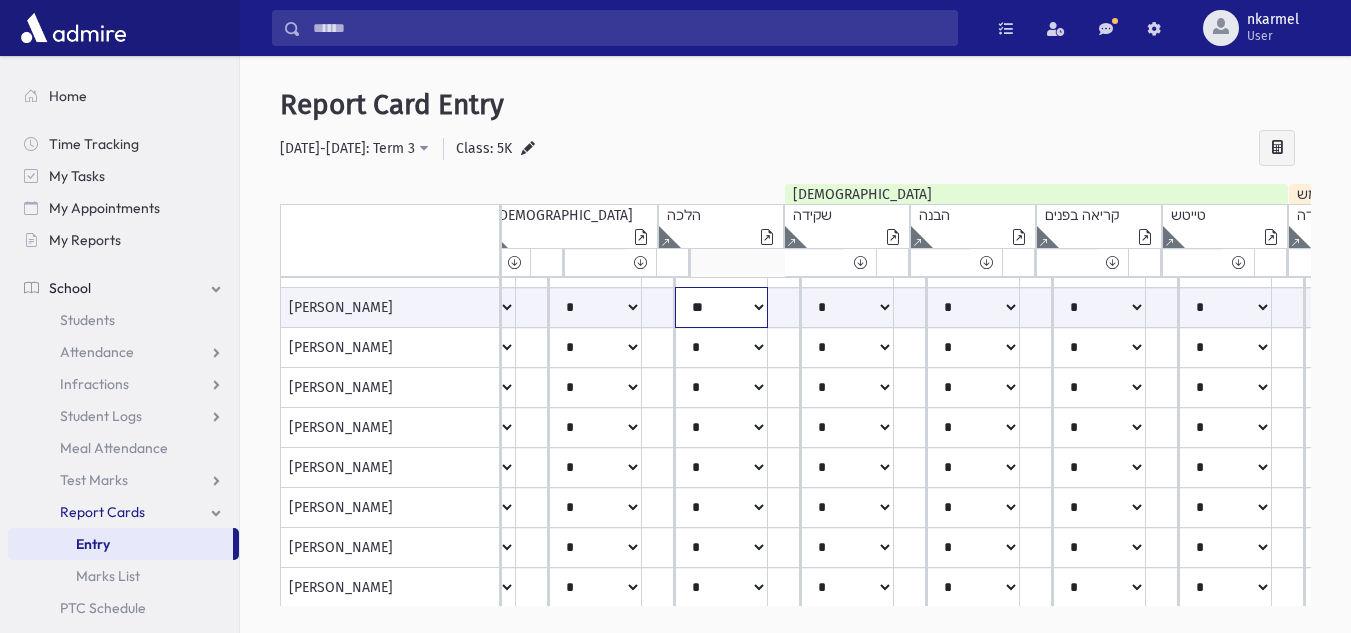click on "*****
****
**
**
*
**
**
*" at bounding box center (-792, 307) 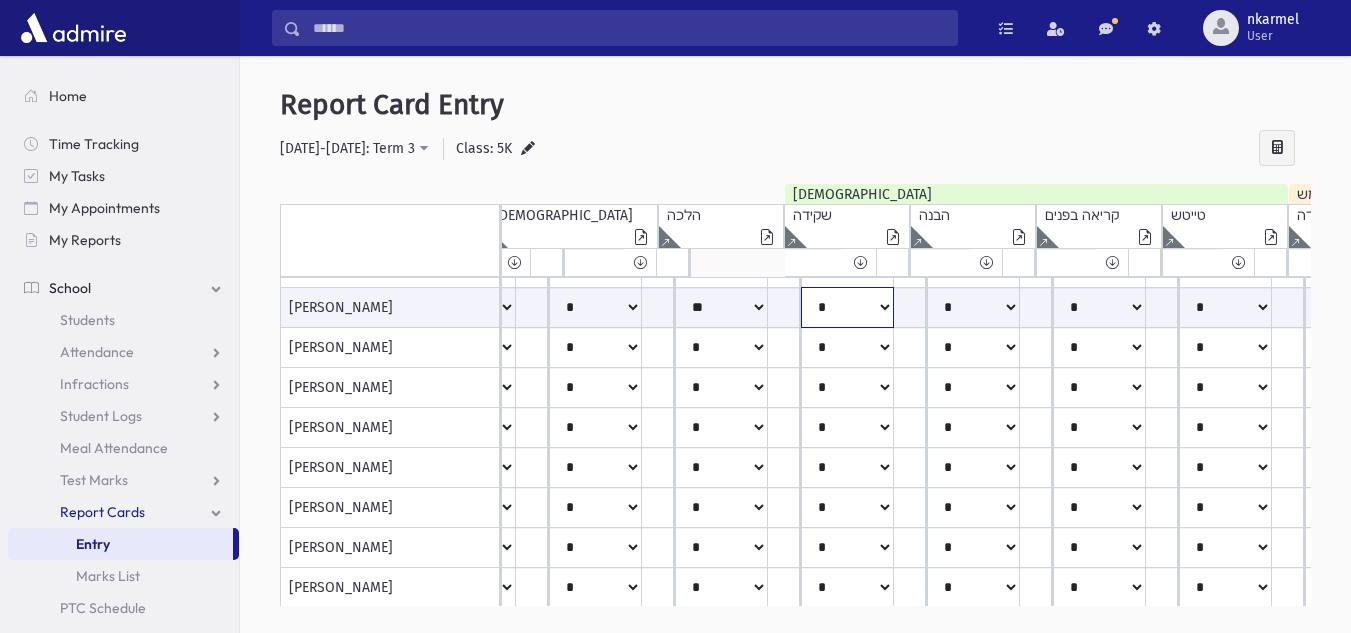 click on "*****
****
**
**
*
**
**
*" at bounding box center (-792, 307) 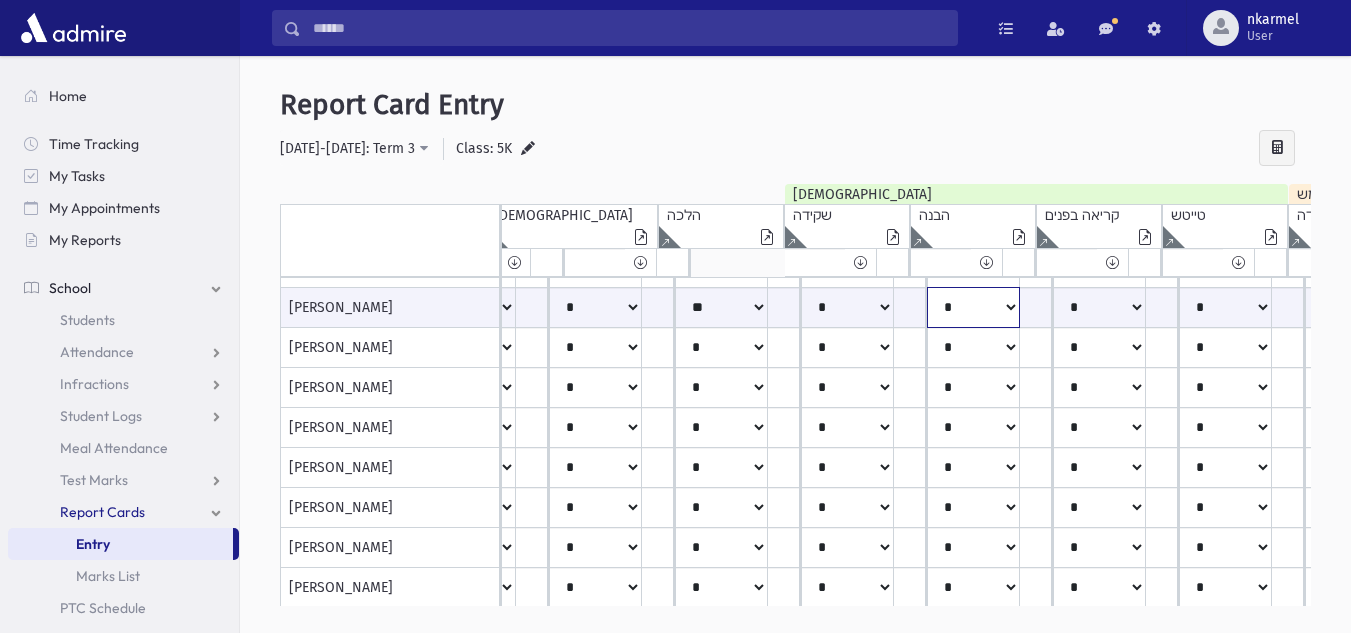 click on "*****
****
**
**
*
**
**
*" at bounding box center (-792, 307) 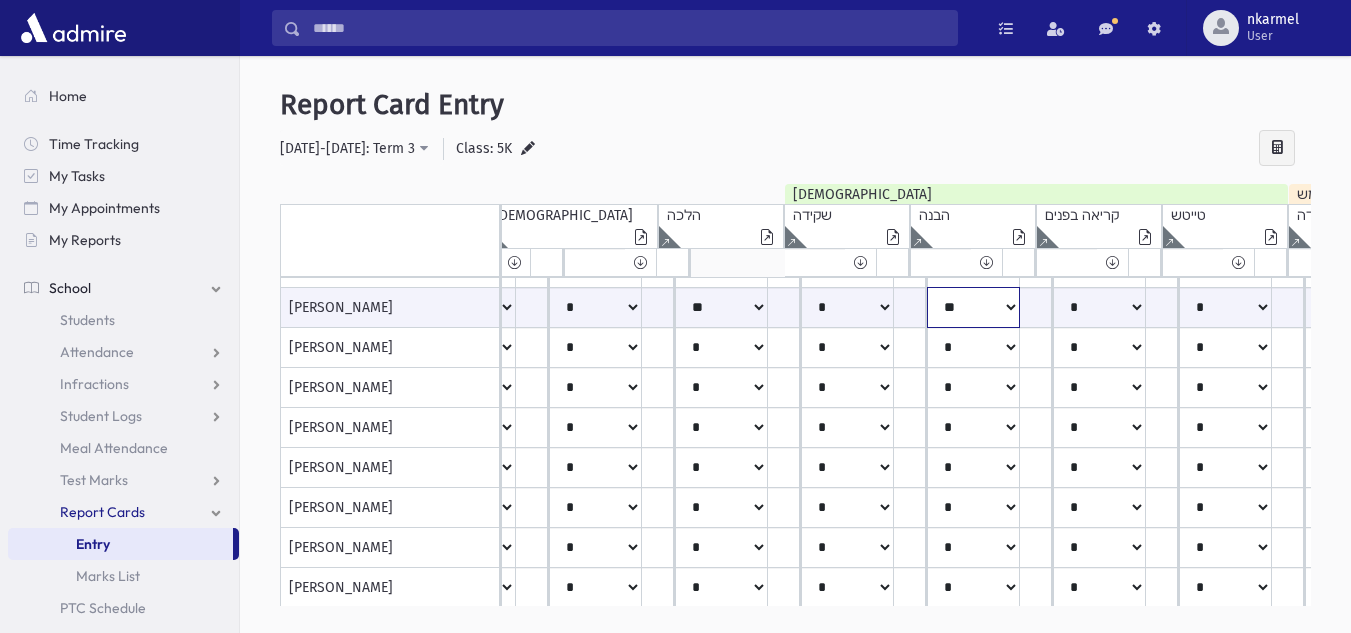 click on "*****
****
**
**
*
**
**
*" at bounding box center (-792, 307) 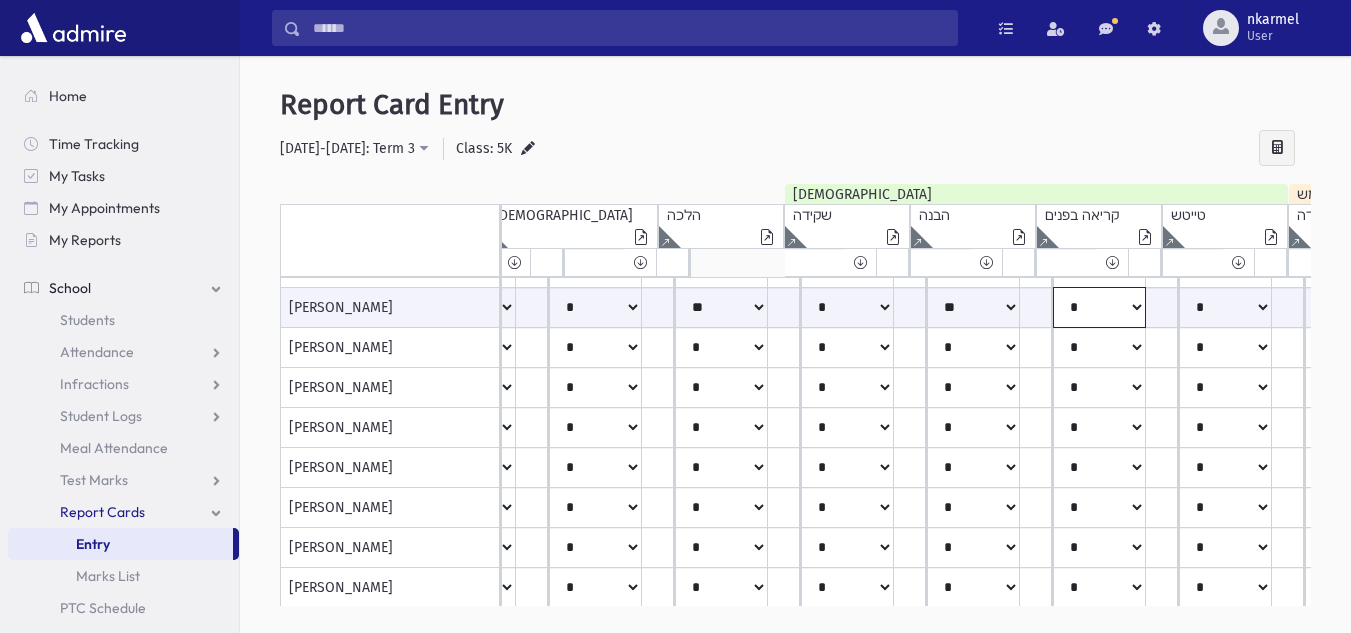 click on "*****
****
**
**
*
**
**
*" at bounding box center (-792, 307) 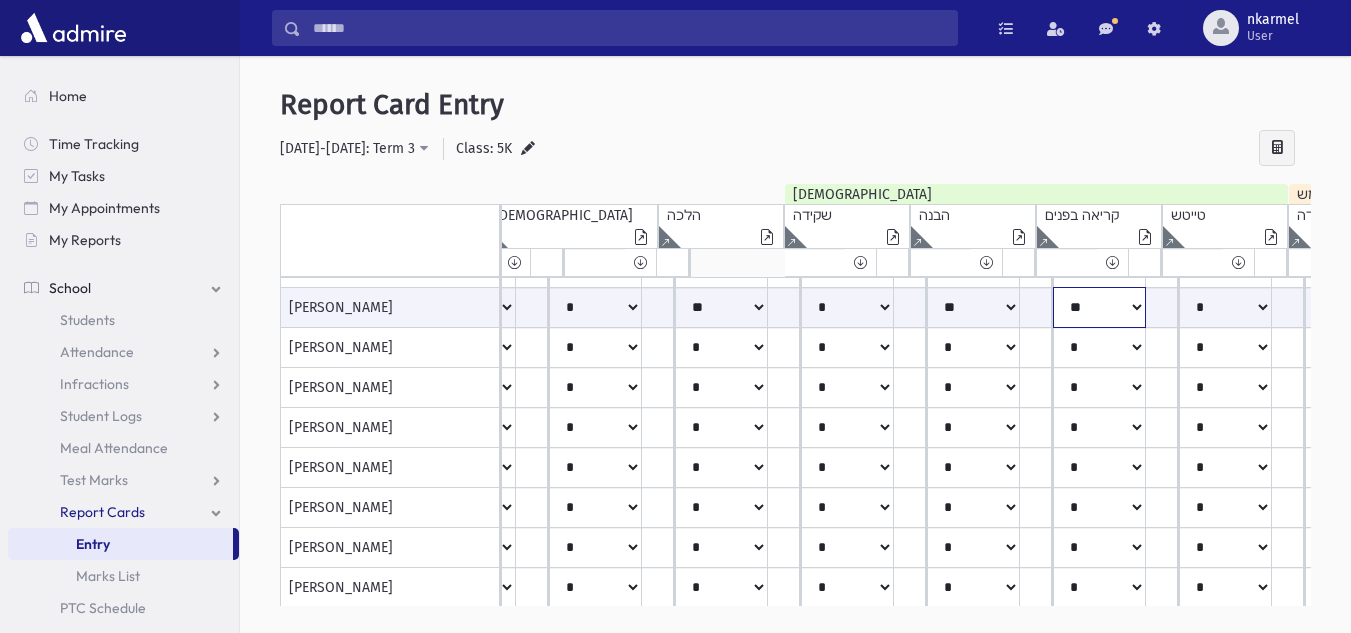 click on "*****
****
**
**
*
**
**
*" at bounding box center [-792, 307] 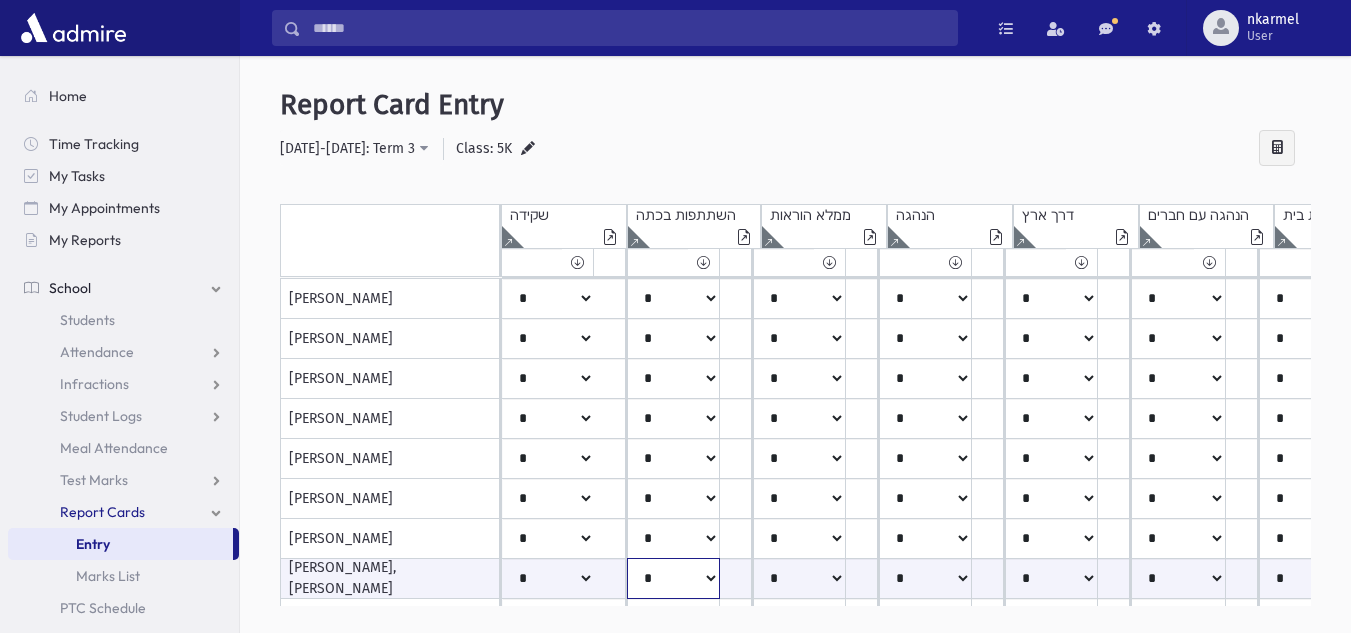 drag, startPoint x: 687, startPoint y: 596, endPoint x: 755, endPoint y: 601, distance: 68.18358 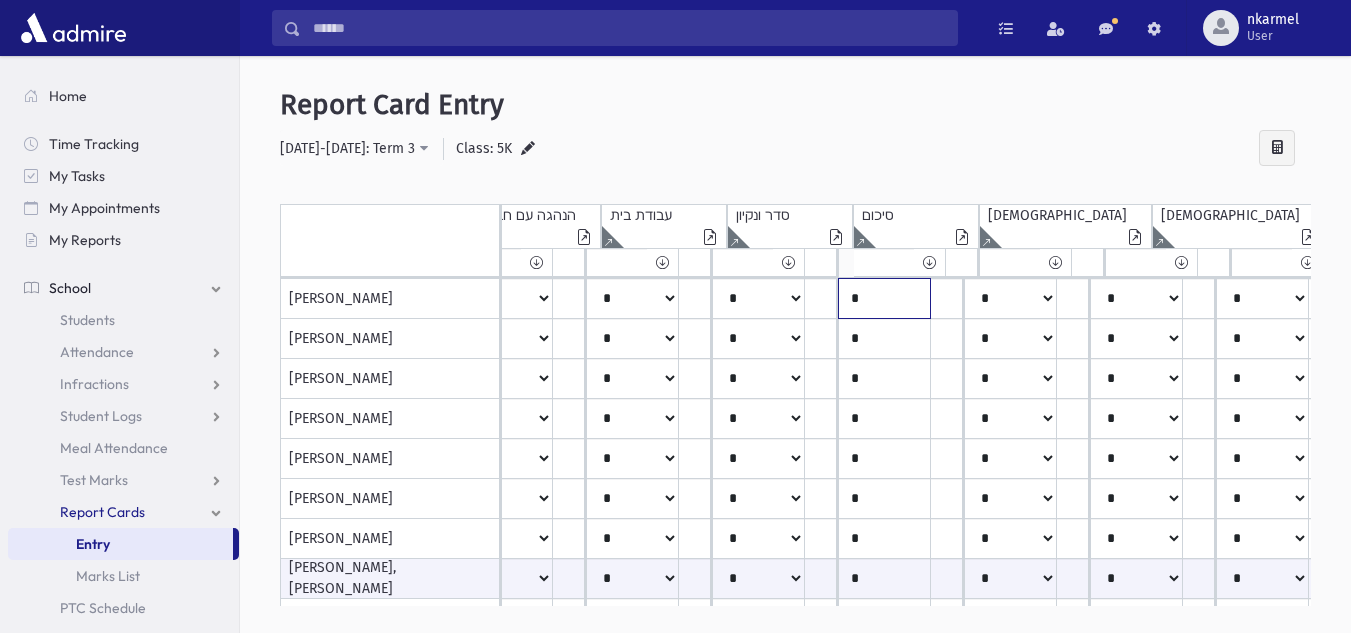 click on "*" at bounding box center (884, -221) 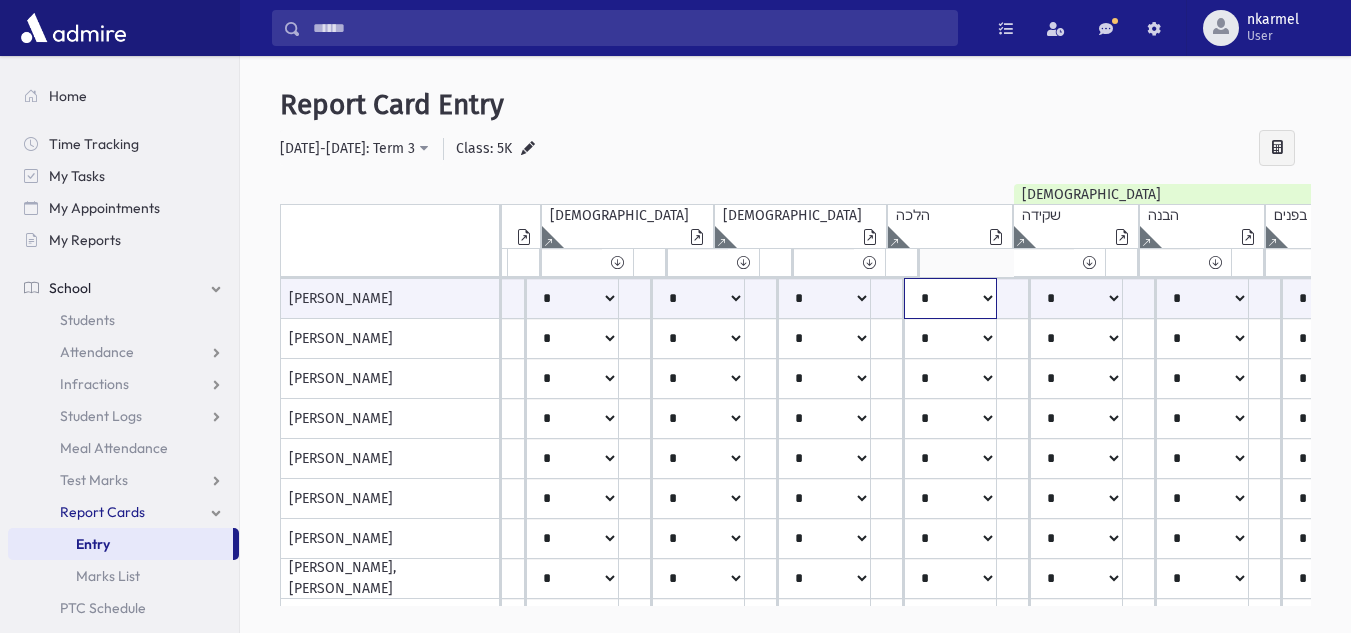 click on "*****
****
**
**
*
**
**
*" at bounding box center (-563, 298) 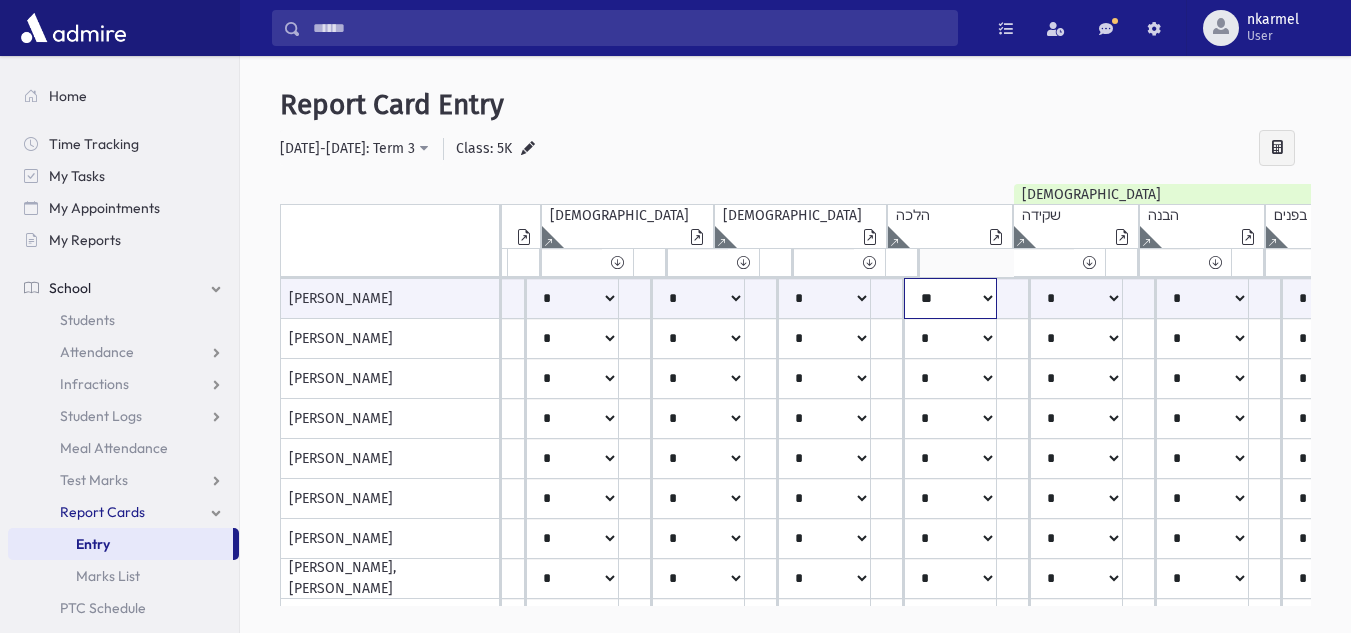 click on "*****
****
**
**
*
**
**
*" at bounding box center [-563, 298] 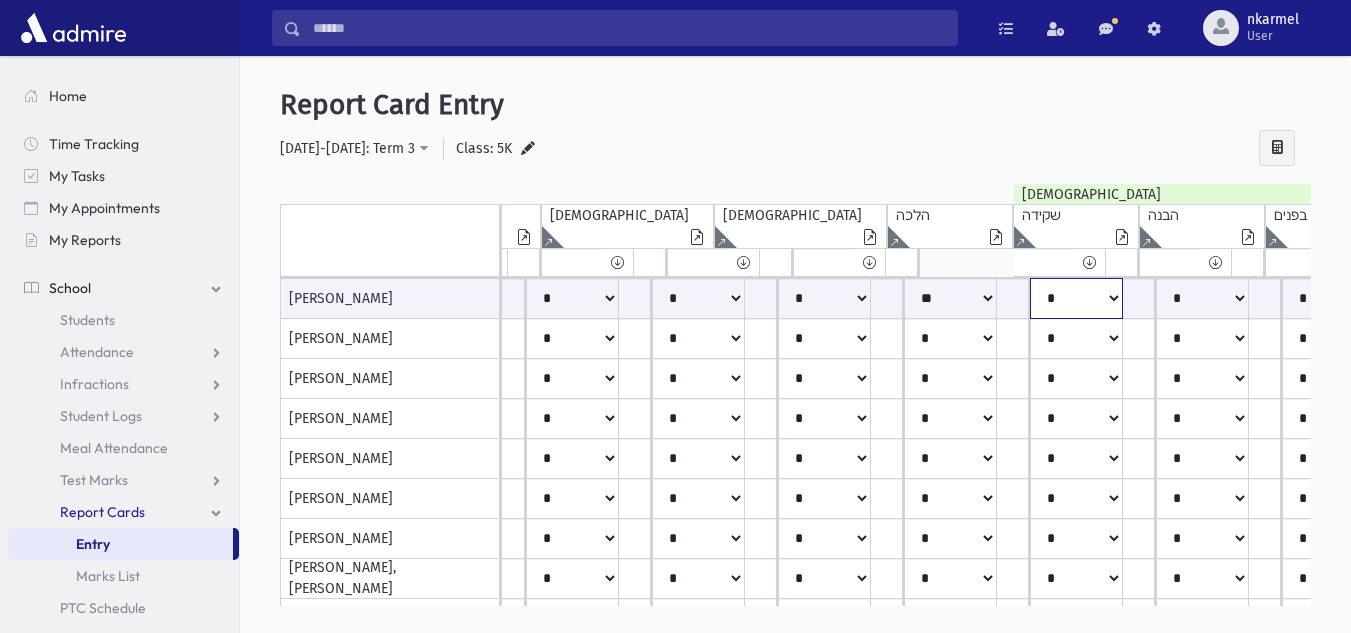 click on "*****
****
**
**
*
**
**
*" at bounding box center (-563, 298) 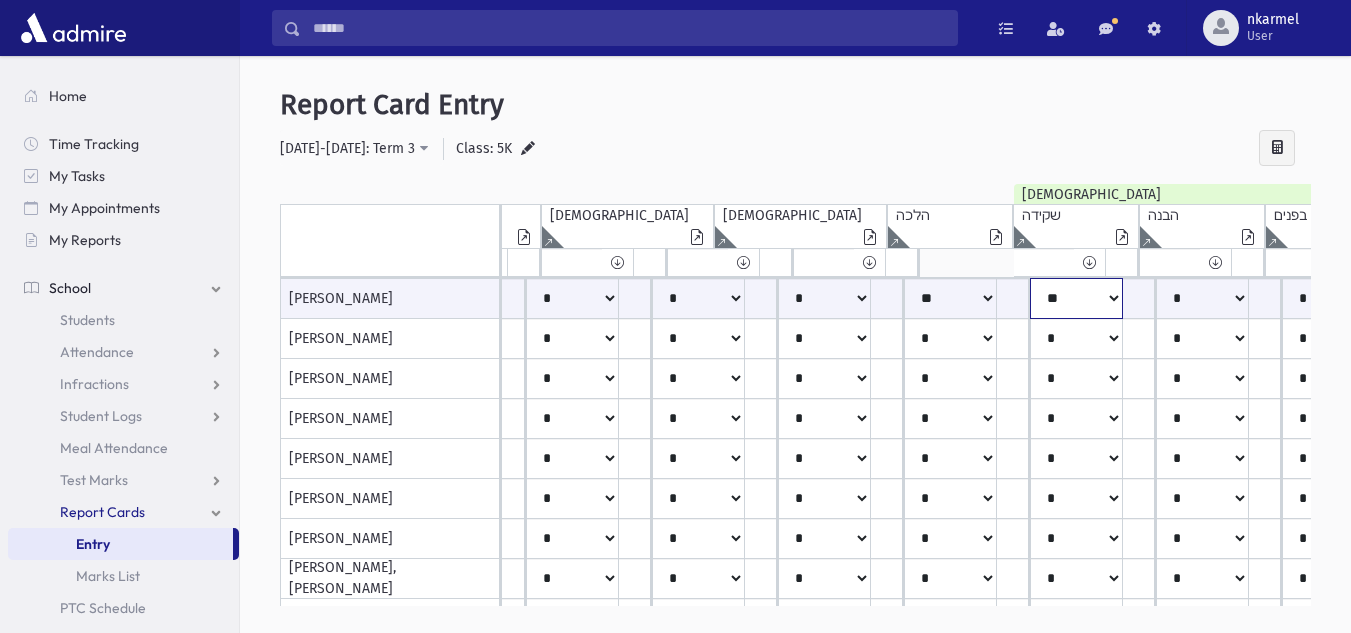 click on "*****
****
**
**
*
**
**
*" at bounding box center [-563, 298] 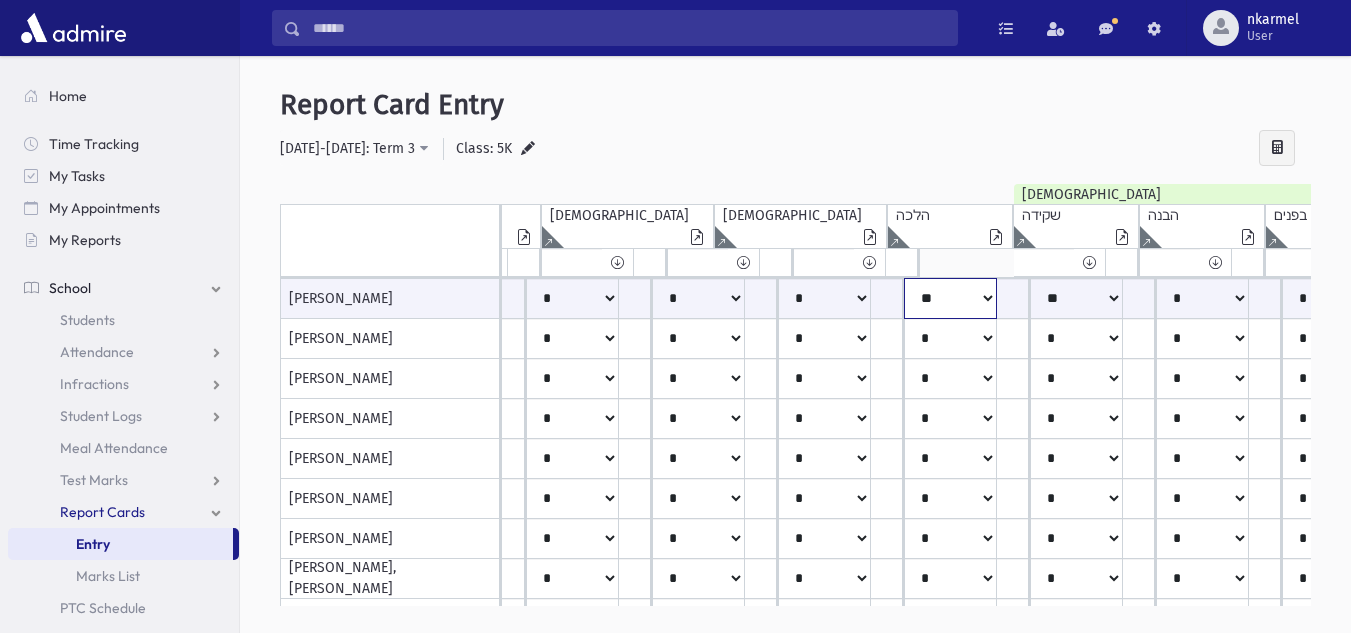 click on "*****
****
**
**
*
**
**
*" at bounding box center [-563, 298] 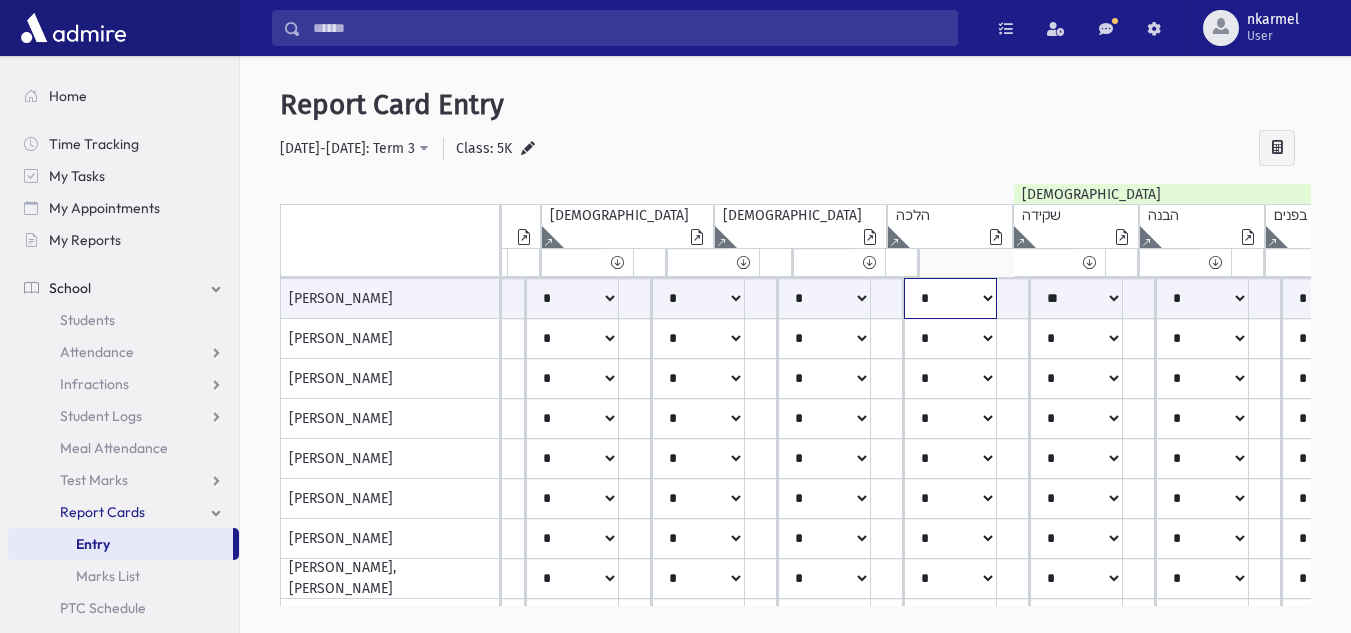 click on "*****
****
**
**
*
**
**
*" at bounding box center (-563, 298) 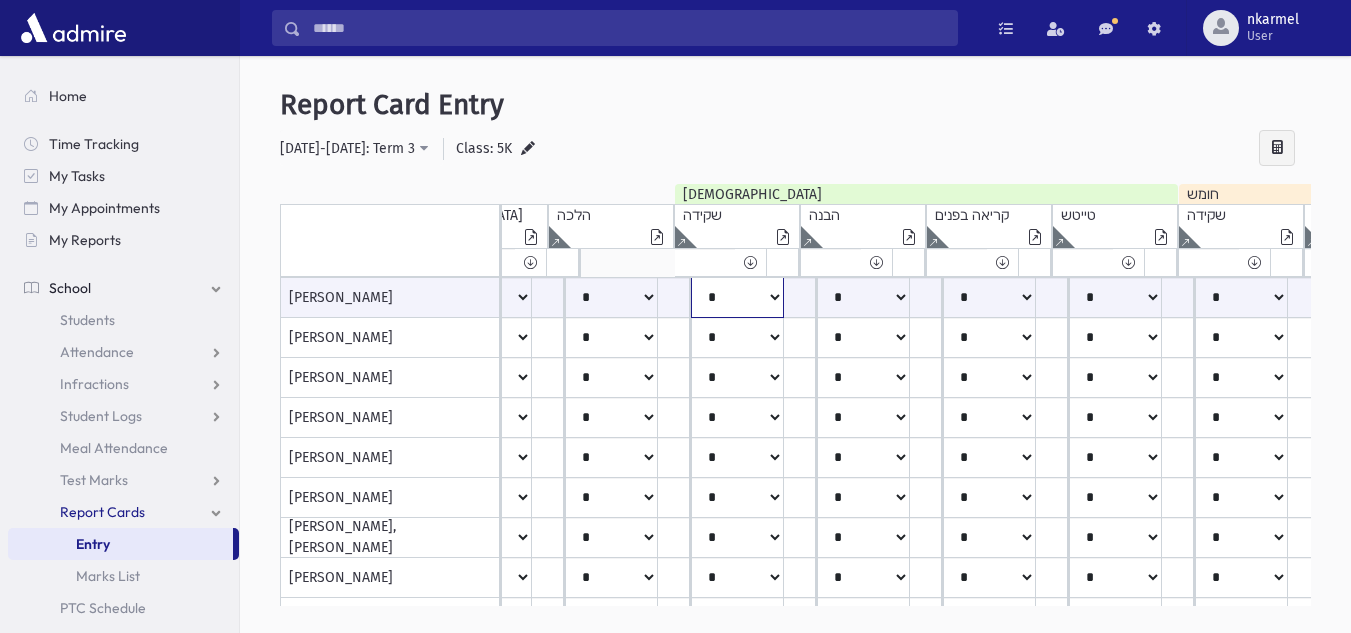 click on "*****
****
**
**
*
**
**
*" at bounding box center (-902, 297) 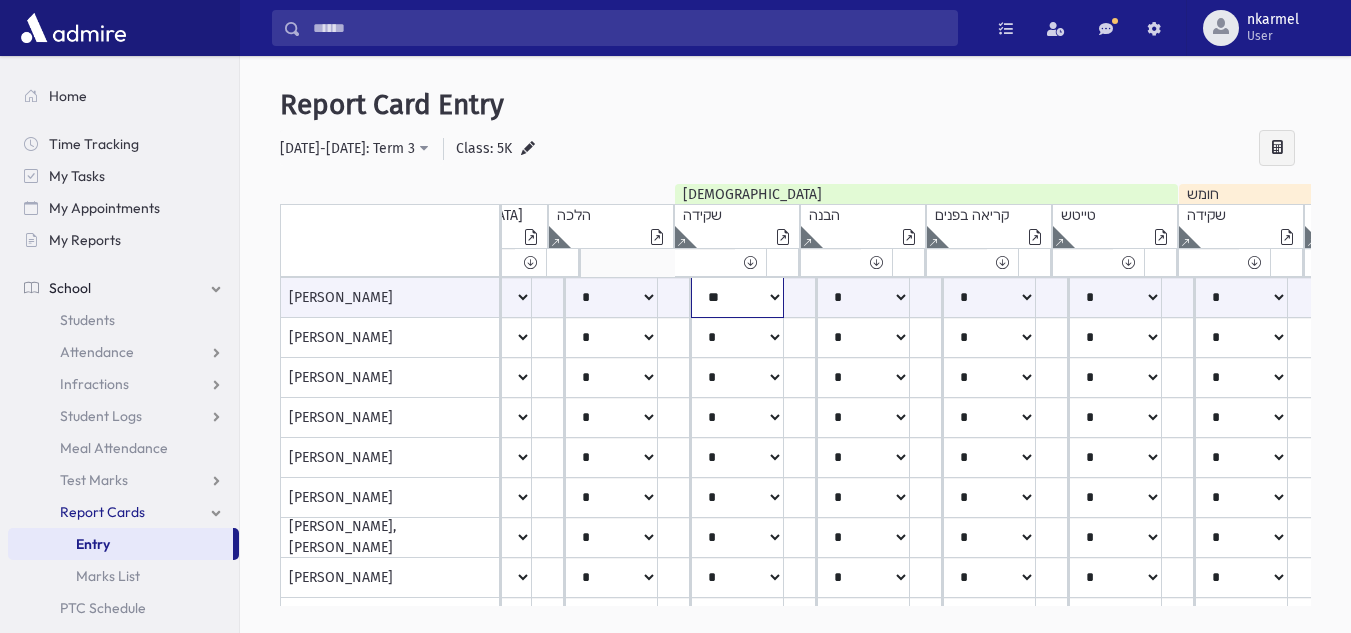 click on "*****
****
**
**
*
**
**
*" at bounding box center [-902, 297] 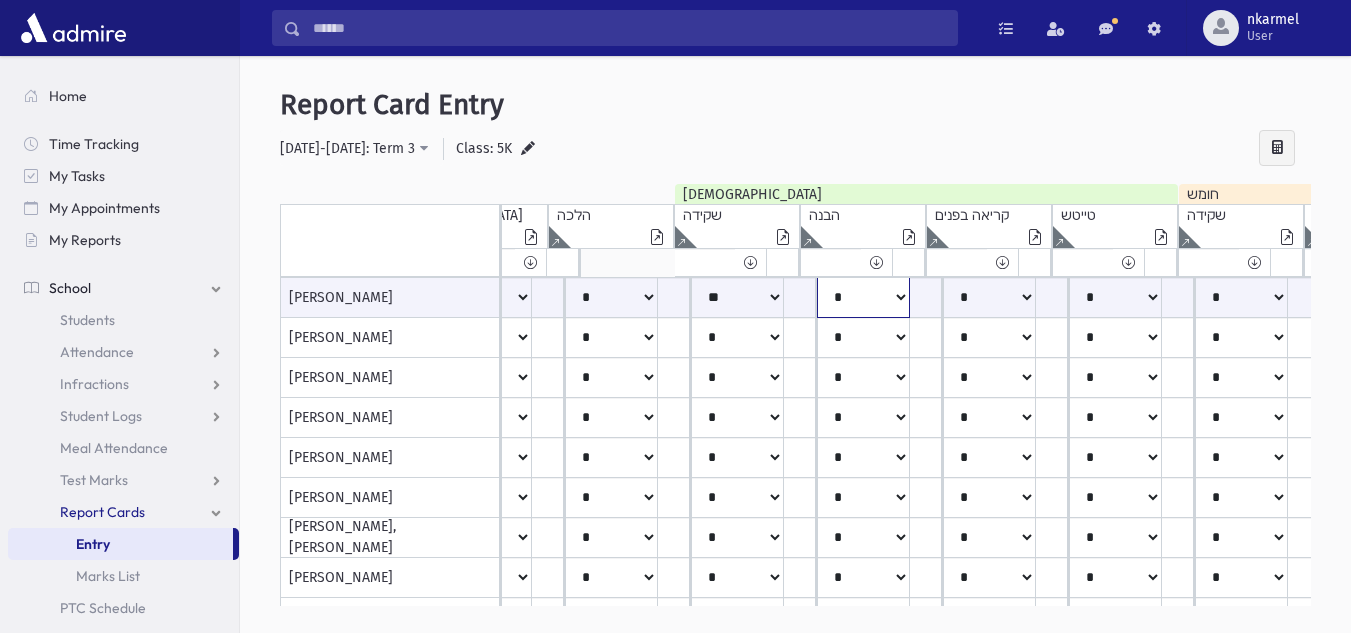 click on "*****
****
**
**
*
**
**
*" at bounding box center [-902, 297] 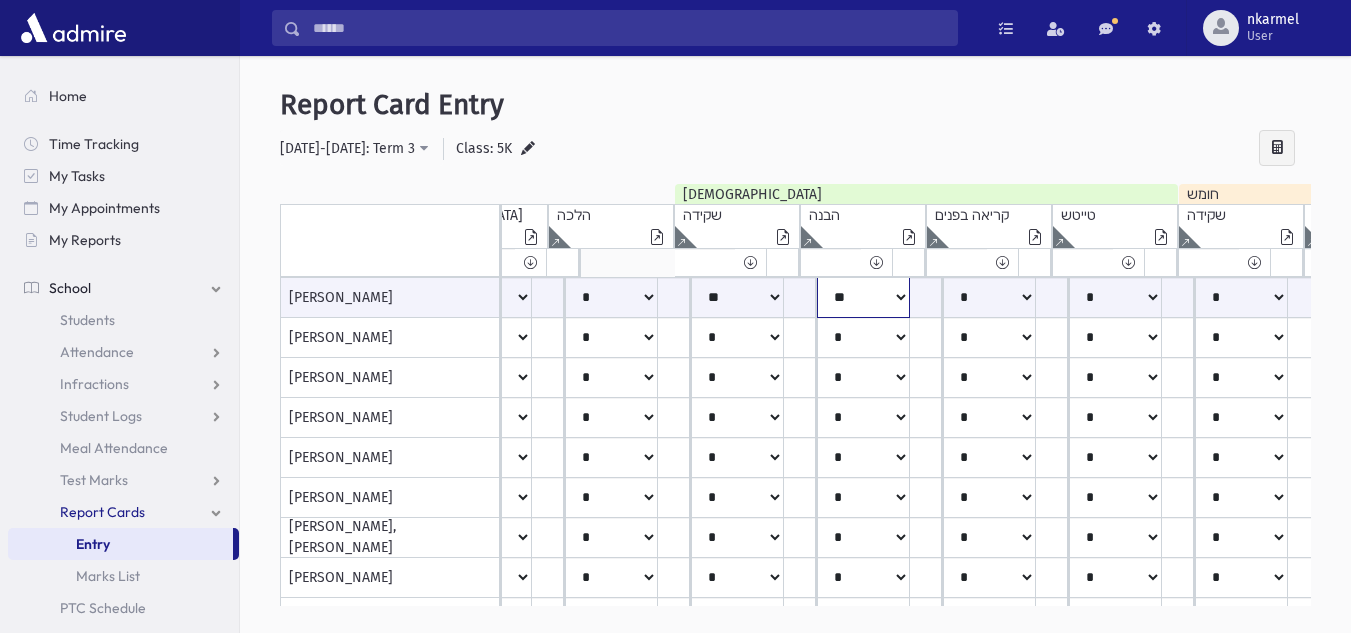 click on "*****
****
**
**
*
**
**
*" at bounding box center [-902, 297] 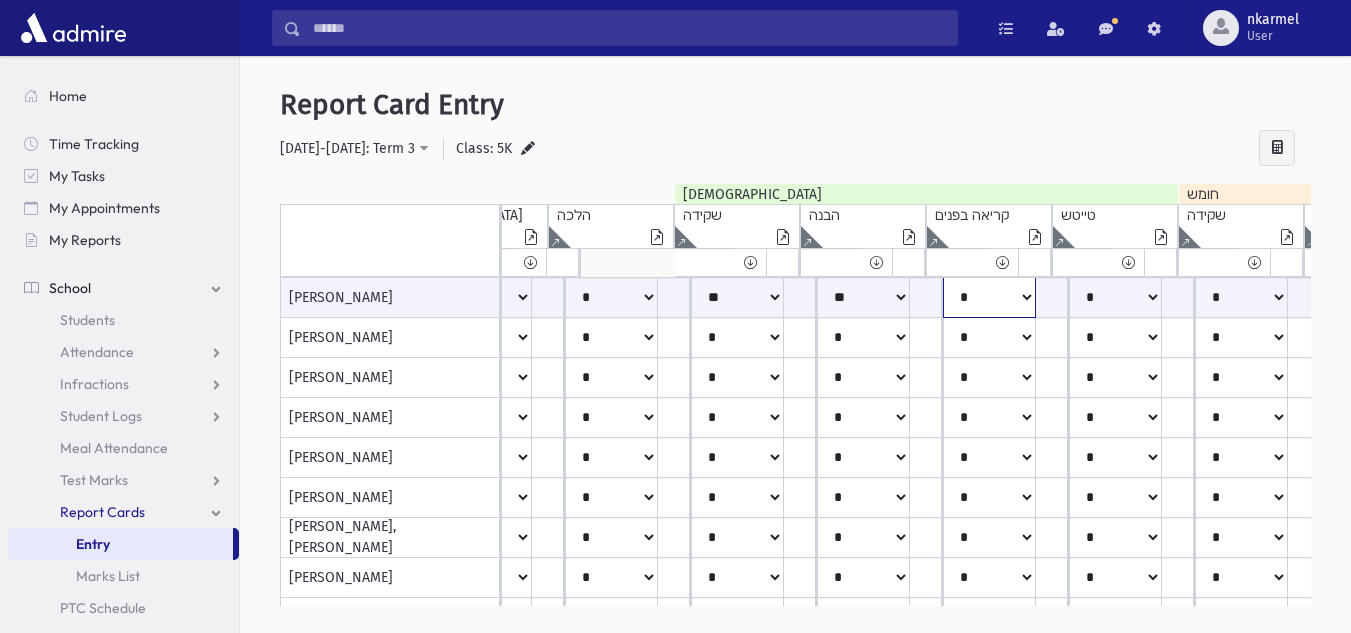 click on "*****
****
**
**
*
**
**
*" at bounding box center [-902, 297] 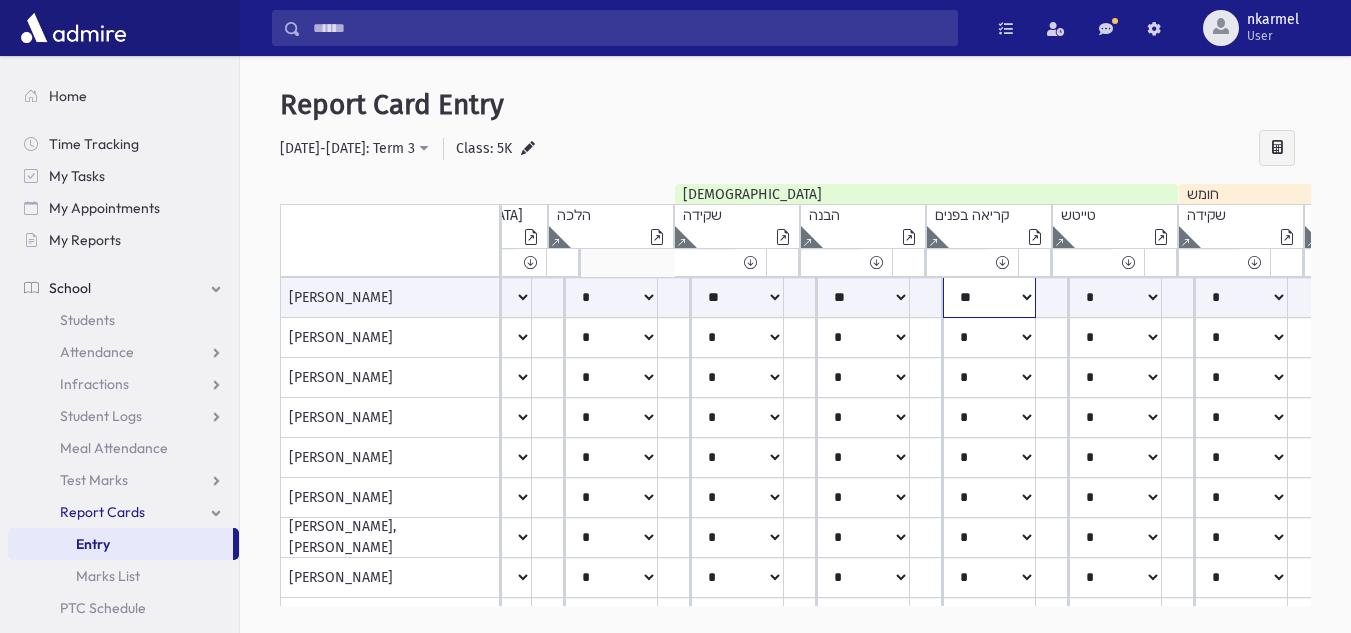 click on "*****
****
**
**
*
**
**
*" at bounding box center [-902, 297] 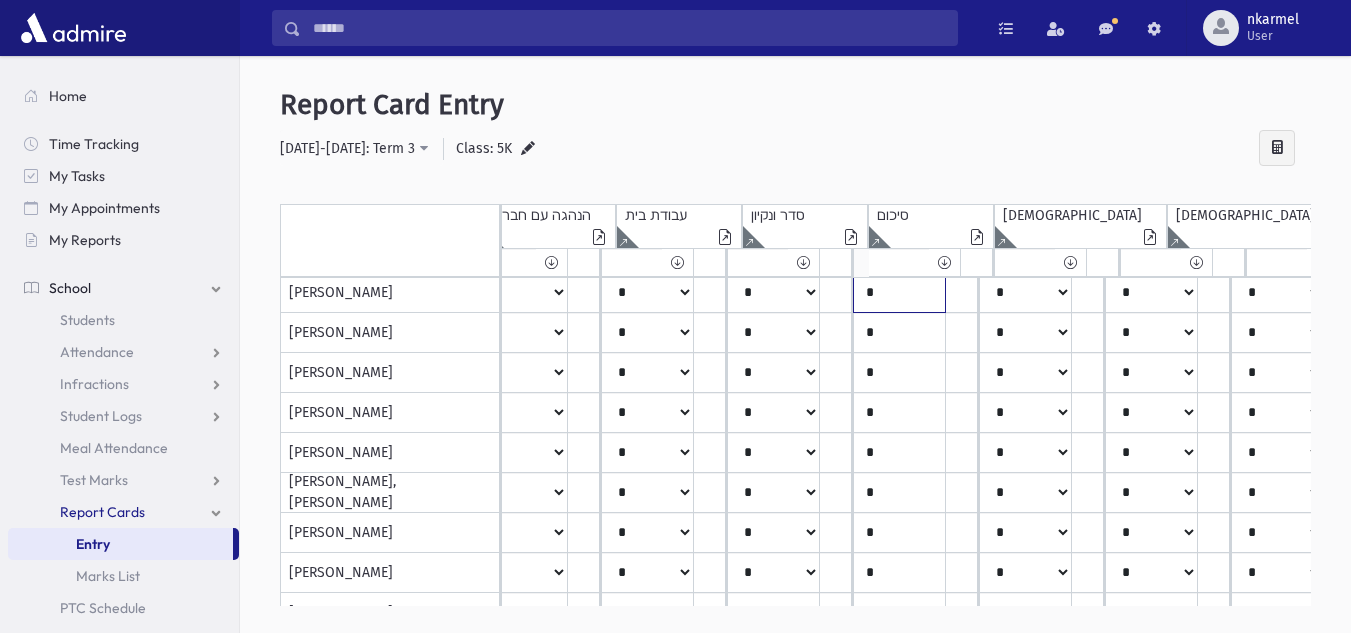 click on "*" at bounding box center [899, -307] 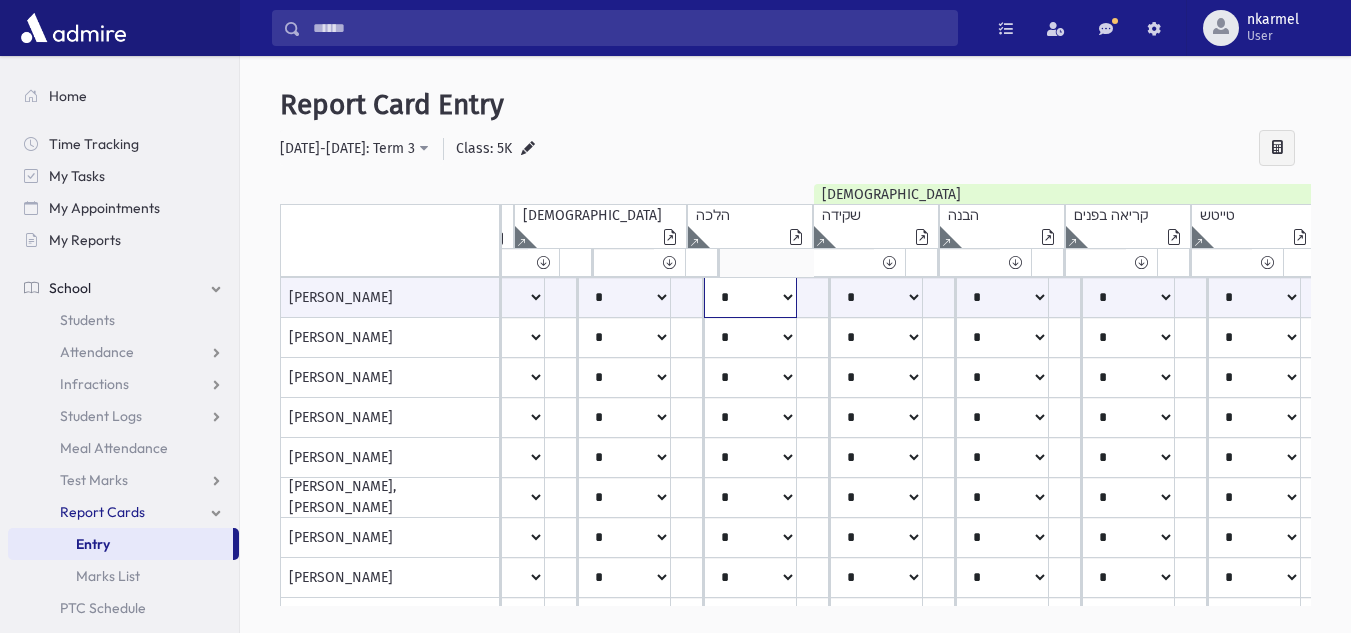 click on "*****
****
**
**
*
**
**
*" at bounding box center (-763, 297) 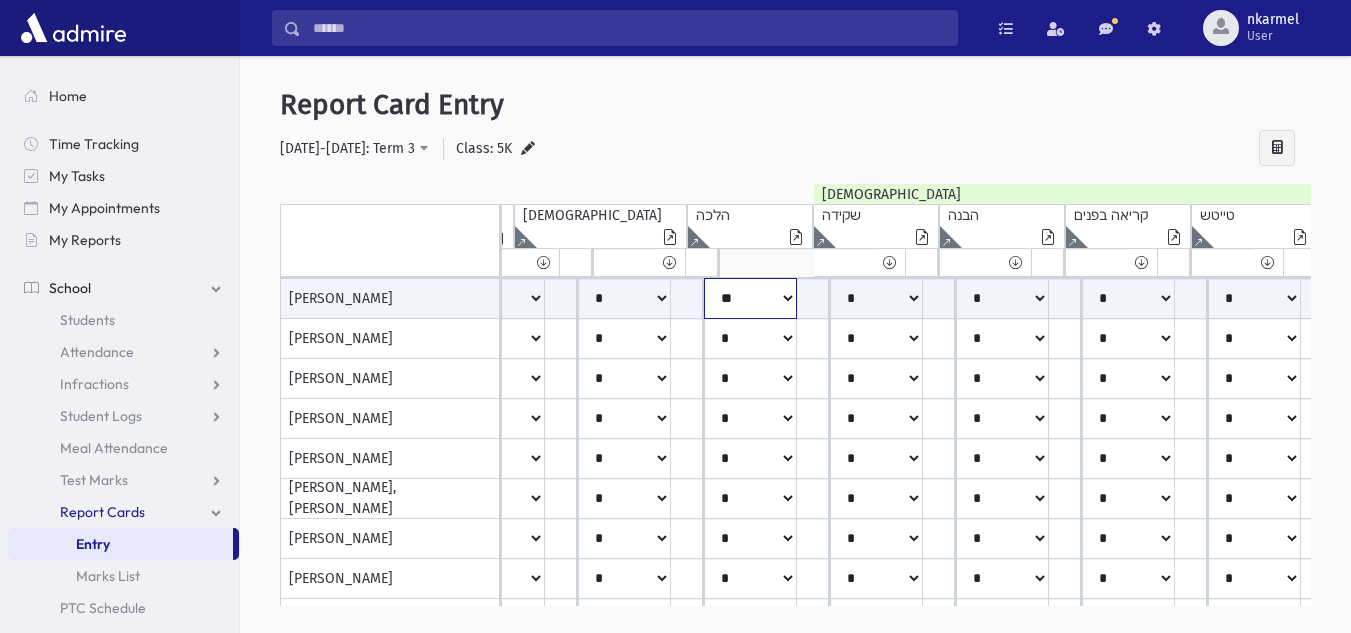 click on "*****
****
**
**
*
**
**
*" at bounding box center (-763, 298) 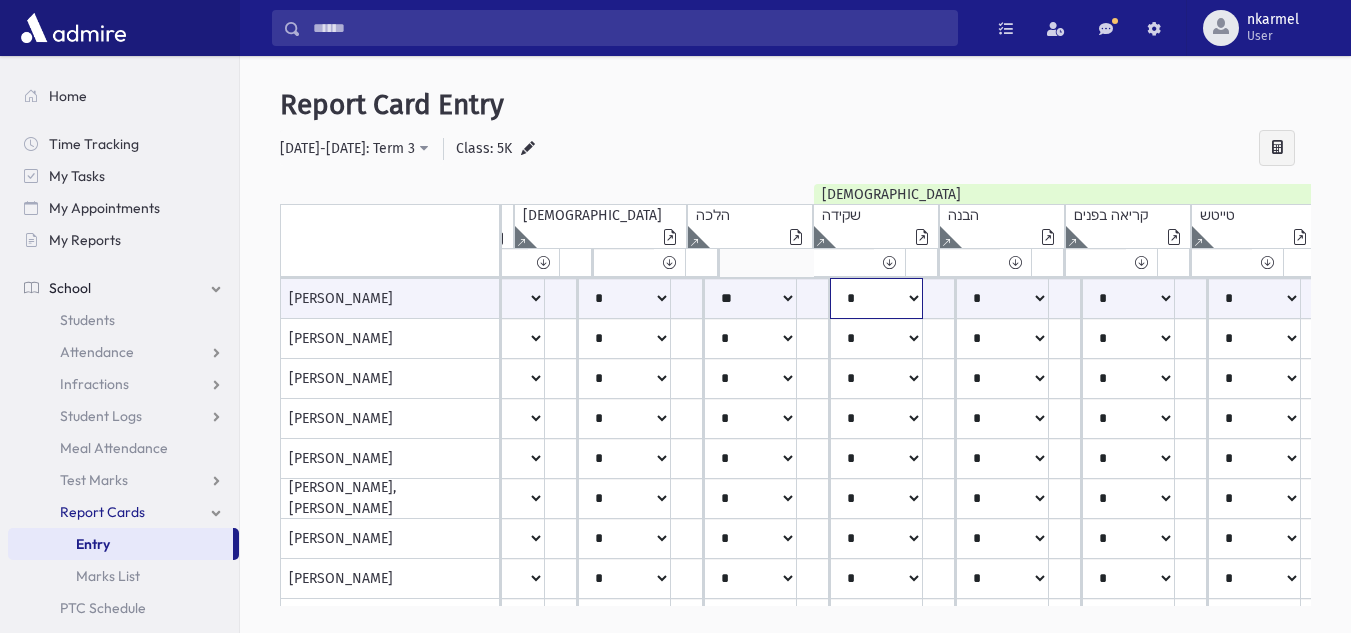 click on "*****
****
**
**
*
**
**
*" at bounding box center [-763, 298] 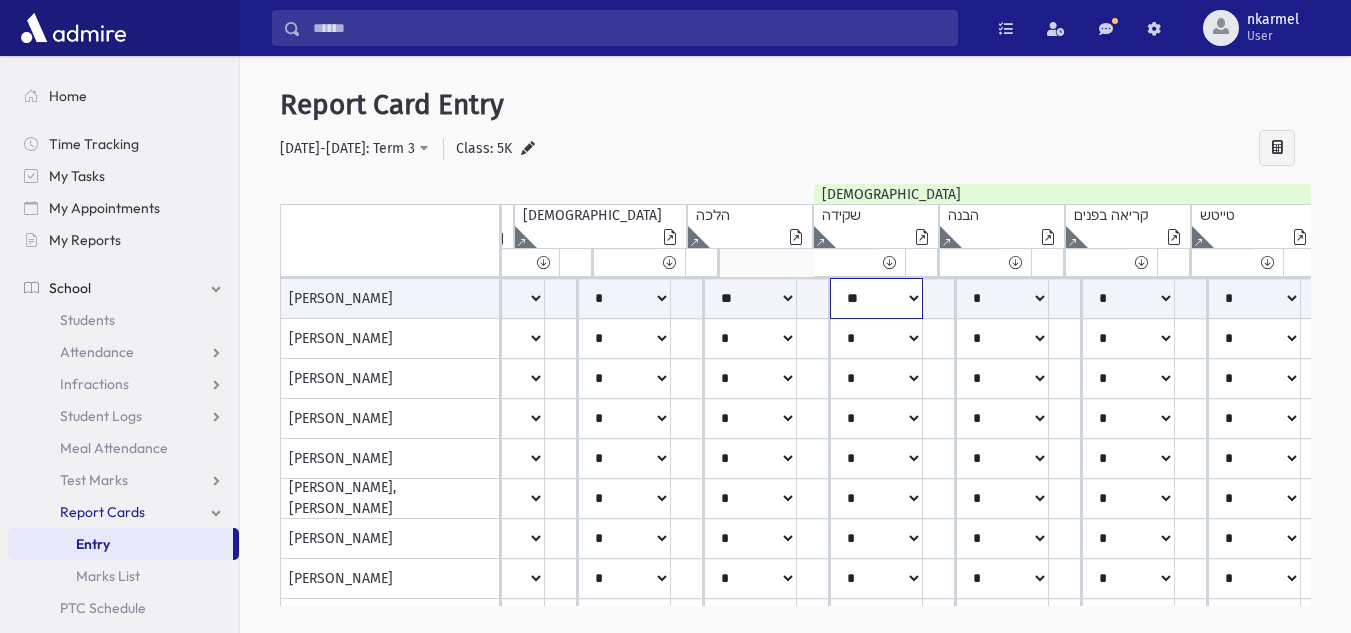 click on "*****
****
**
**
*
**
**
*" at bounding box center (-763, 298) 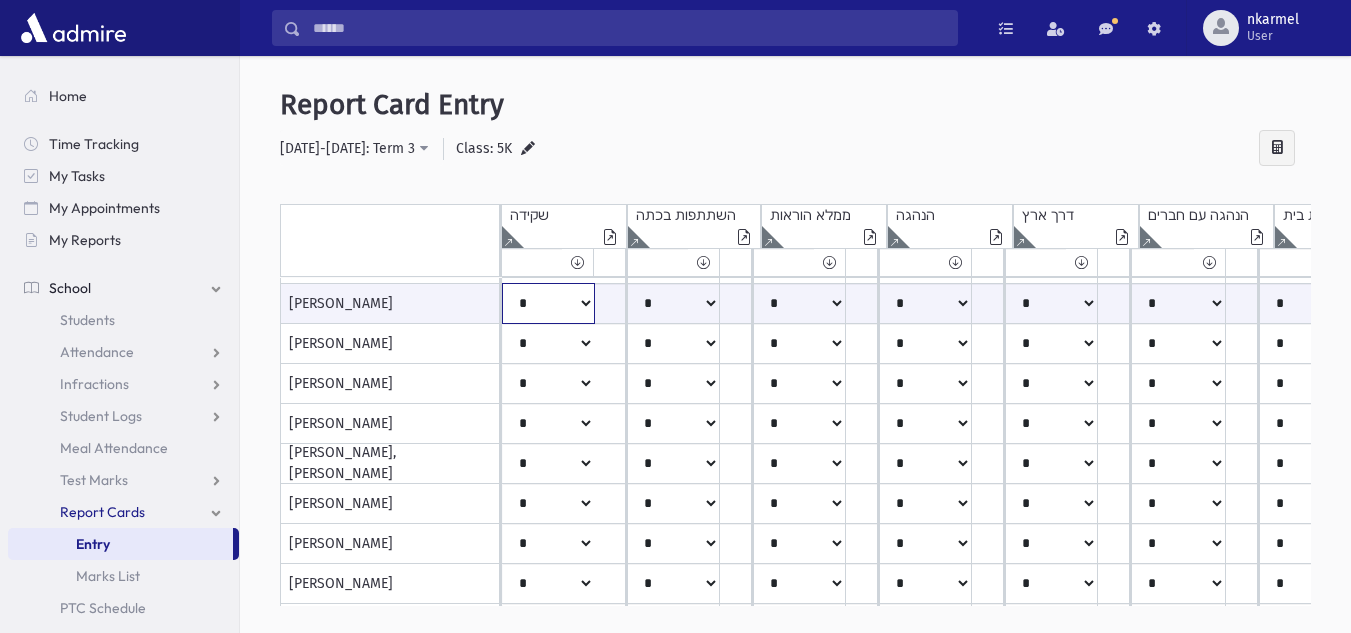 click on "*****
****
**
**
*
**
**
*" at bounding box center (548, 303) 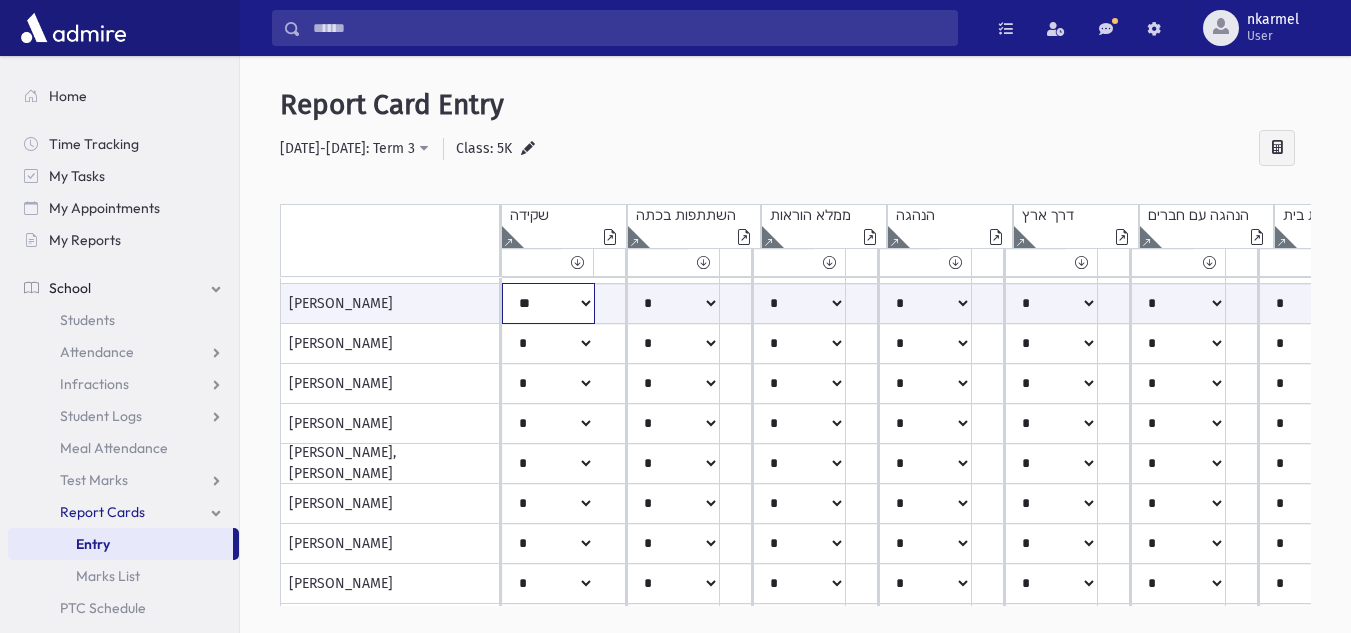 click on "*****
****
**
**
*
**
**
*" at bounding box center (548, 303) 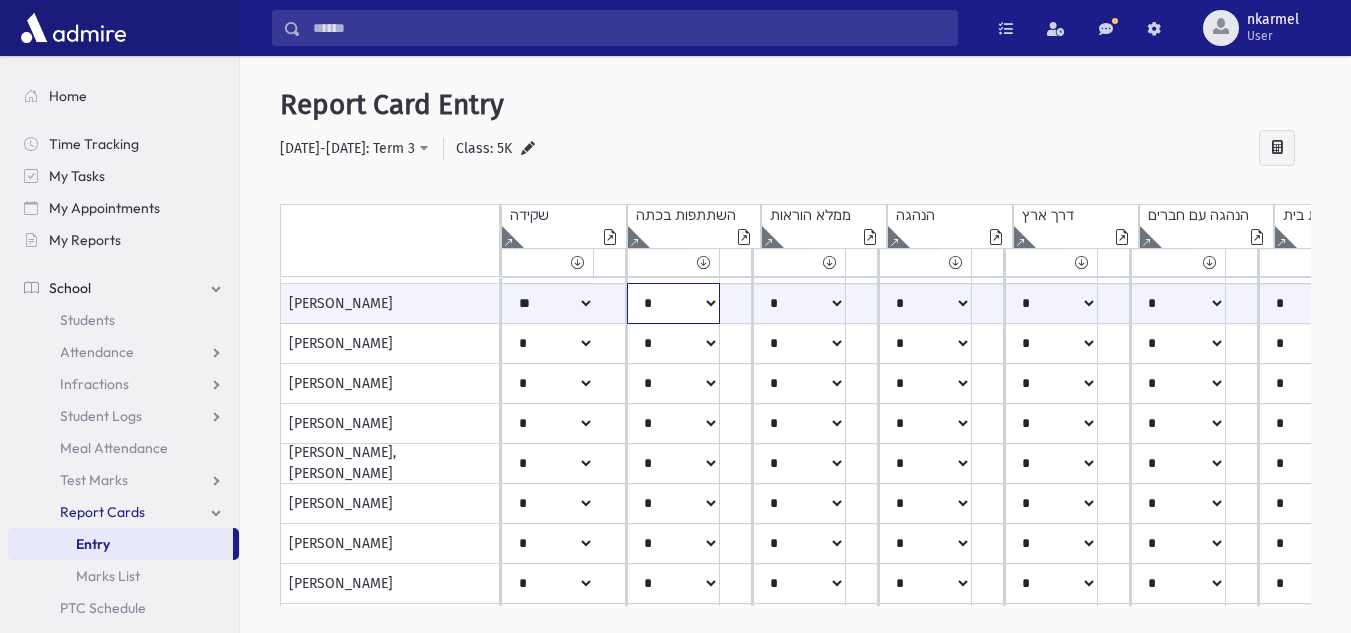 click on "*****
****
**
**
*
**
**
*" at bounding box center (548, 303) 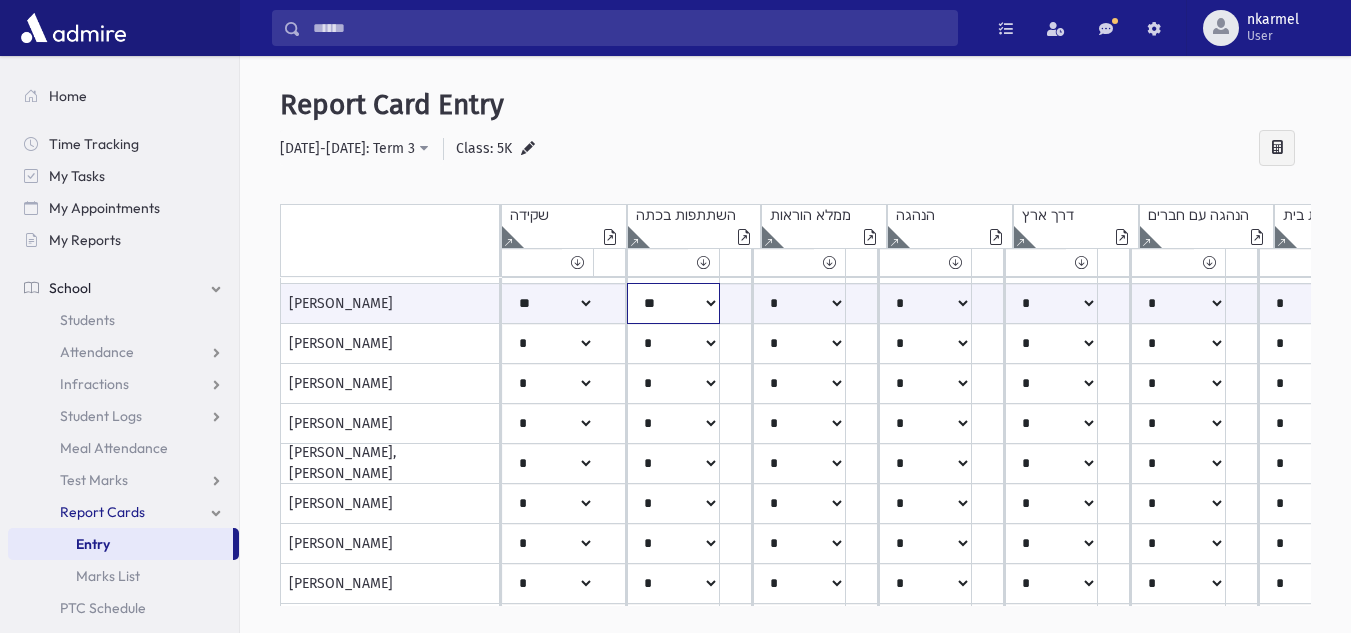 click on "*****
****
**
**
*
**
**
*" at bounding box center [548, 303] 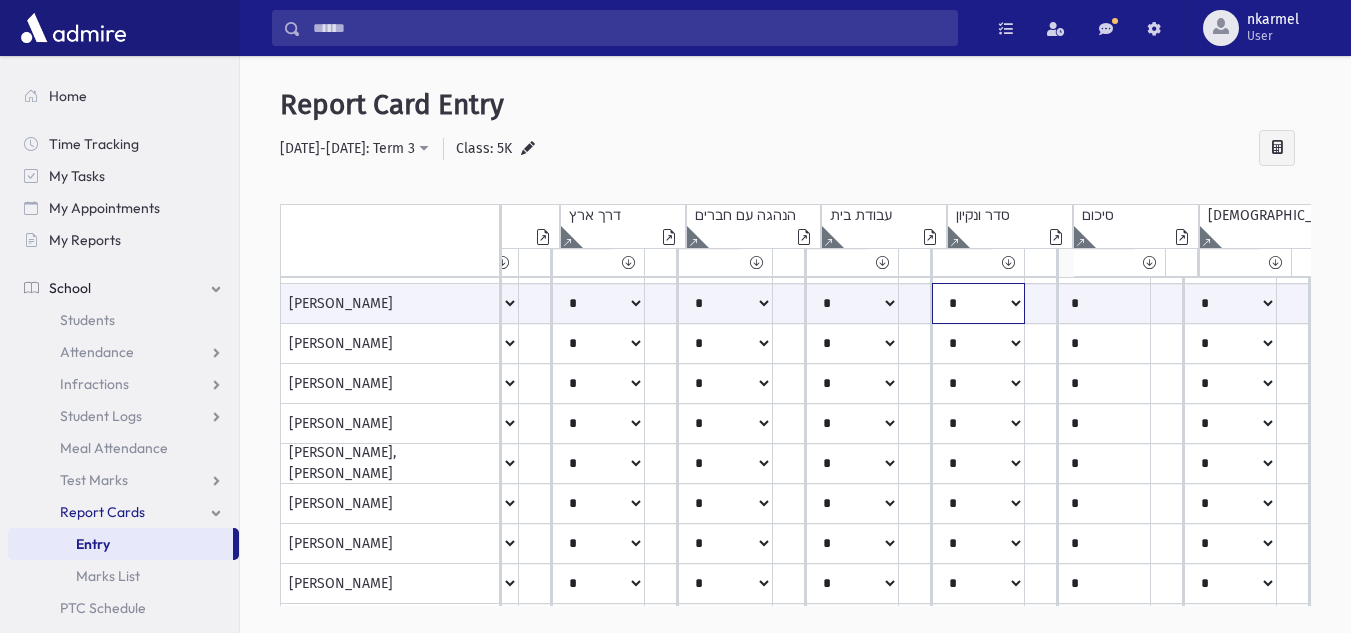 click on "*****
****
**
**
*
**
**
*" at bounding box center (95, 303) 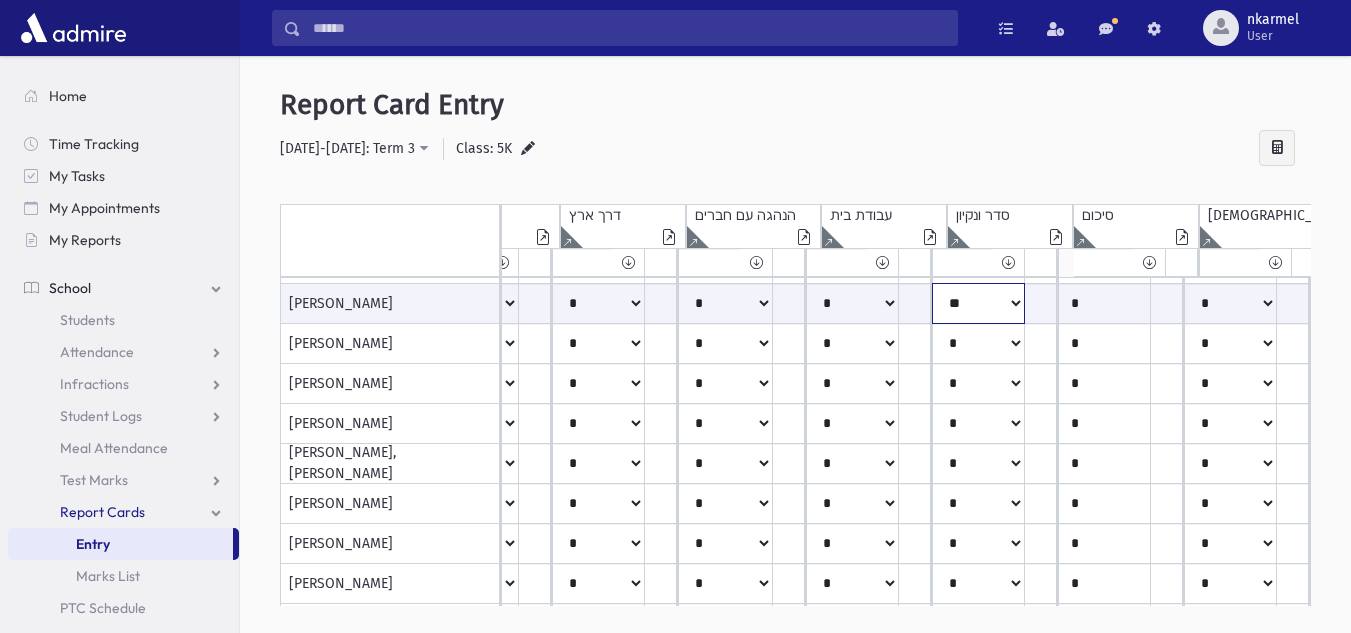 click on "*****
****
**
**
*
**
**
*" at bounding box center (95, 303) 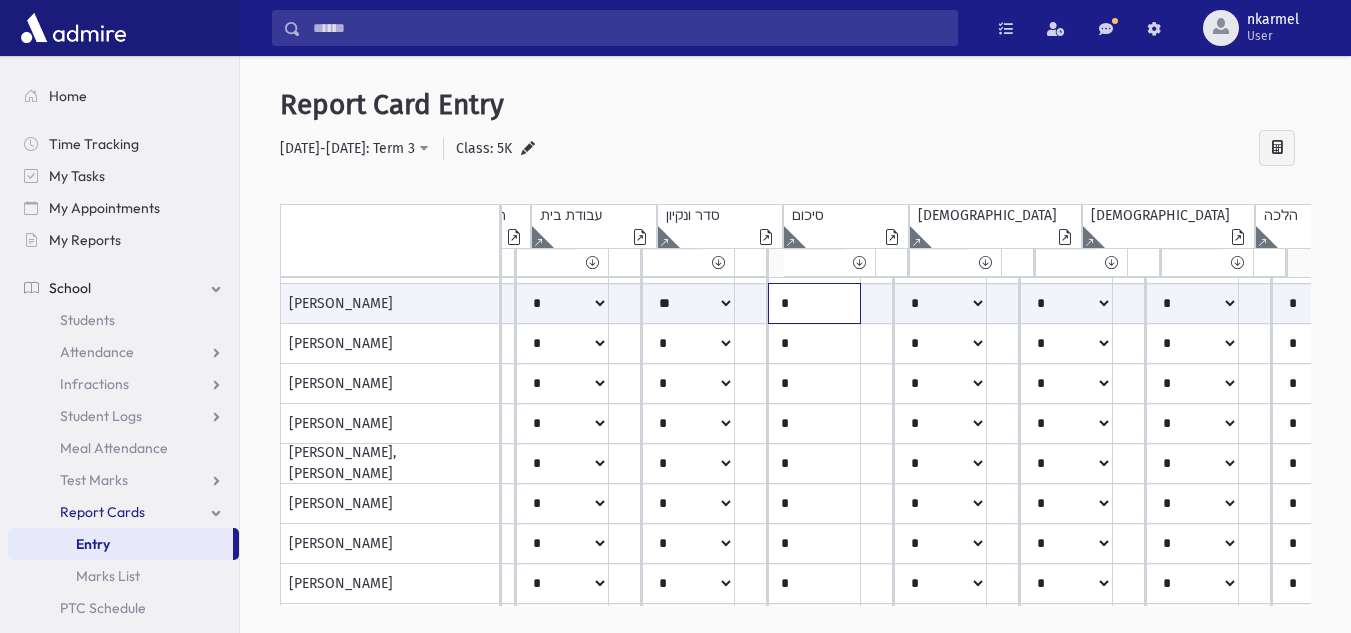 click on "*" at bounding box center (814, 303) 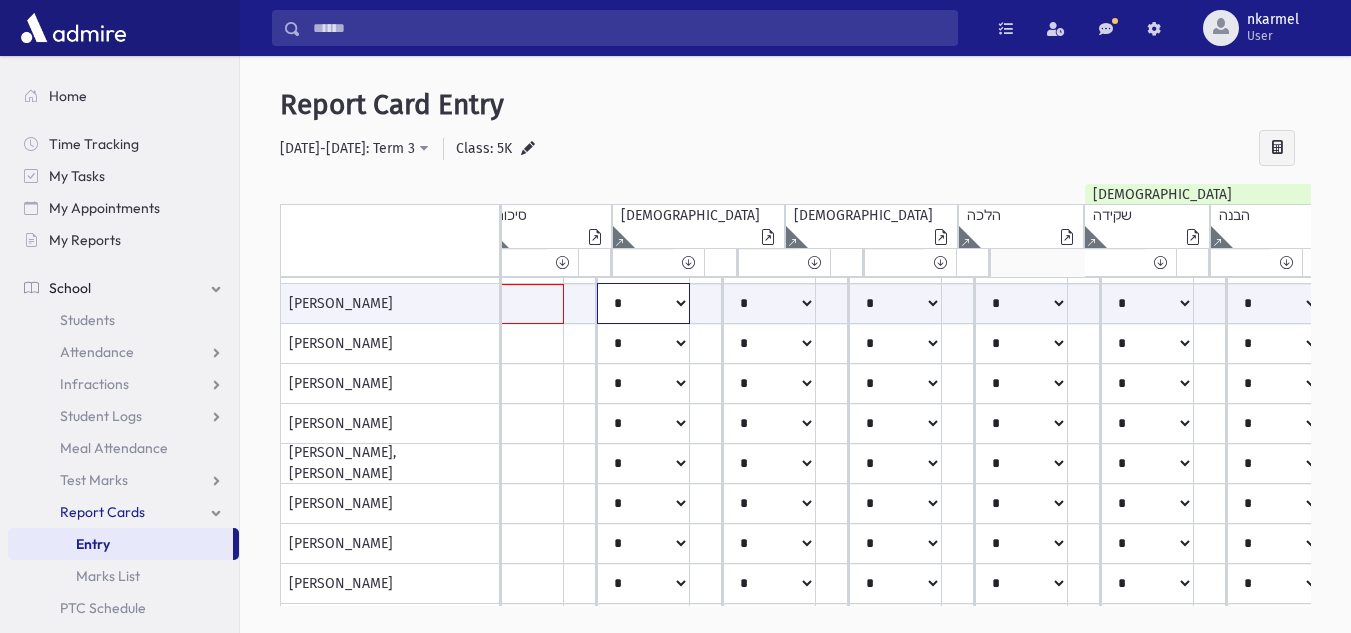 click on "*****
****
**
**
*
**
**
*" at bounding box center [-492, 303] 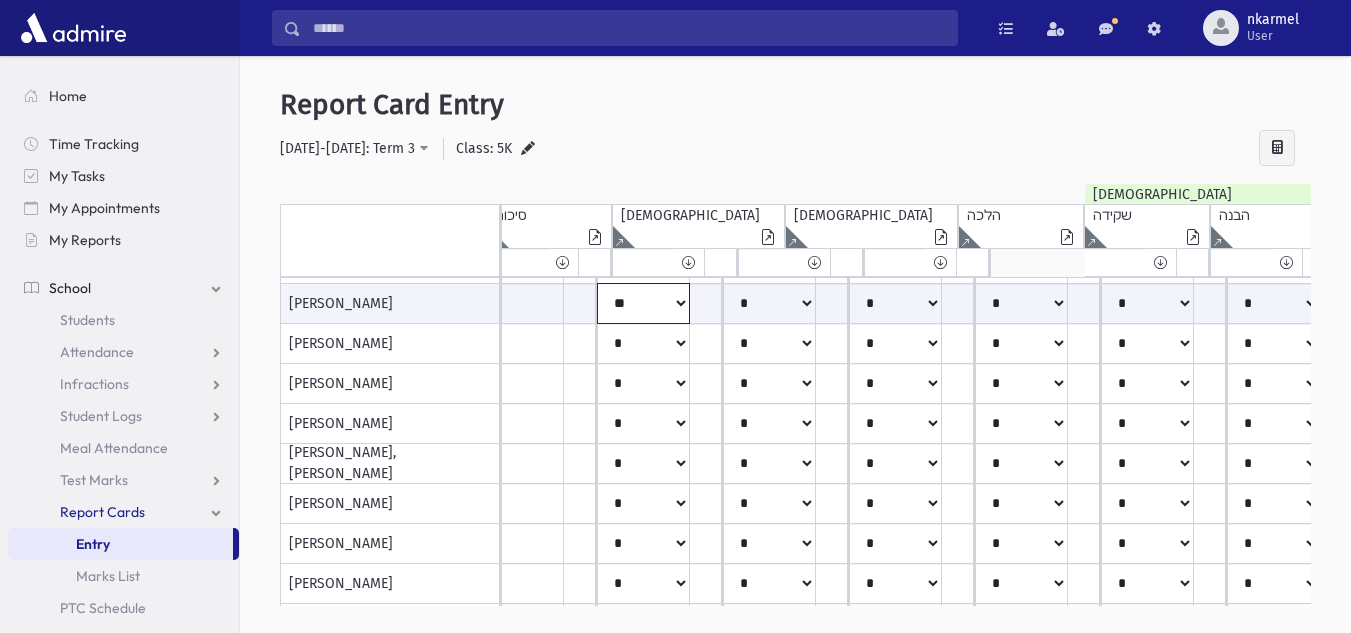 click on "*****
****
**
**
*
**
**
*" at bounding box center (-492, 303) 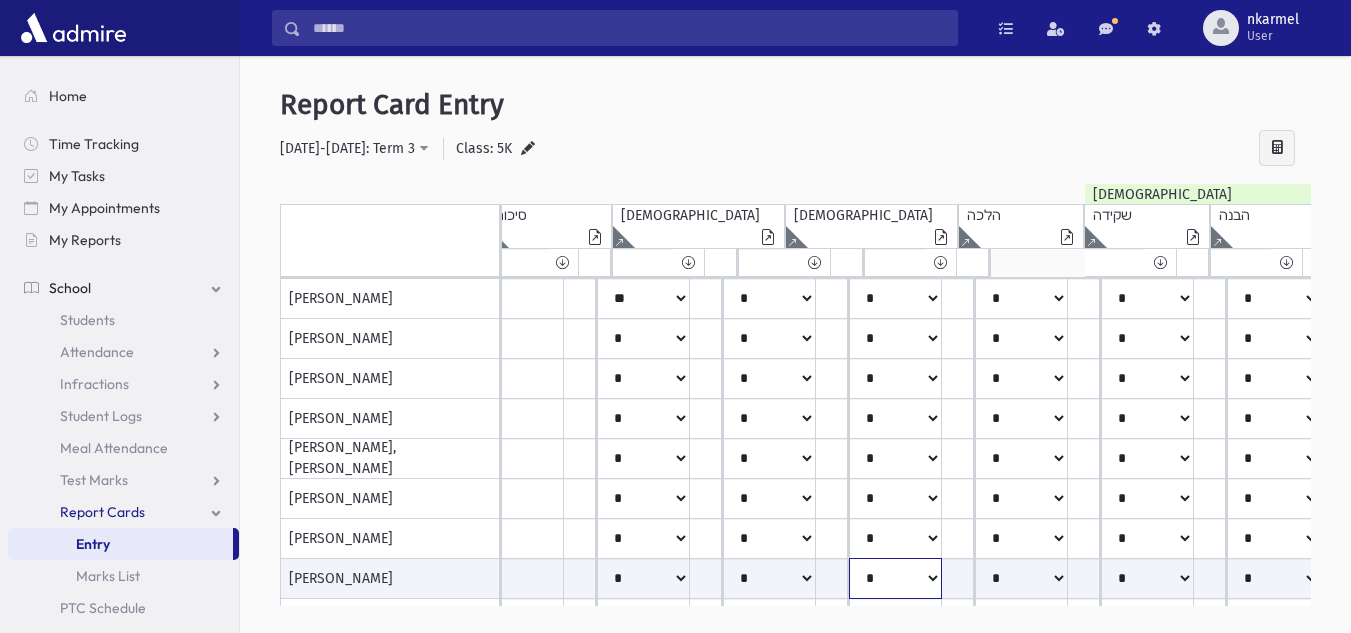 drag, startPoint x: 896, startPoint y: 597, endPoint x: 937, endPoint y: 599, distance: 41.04875 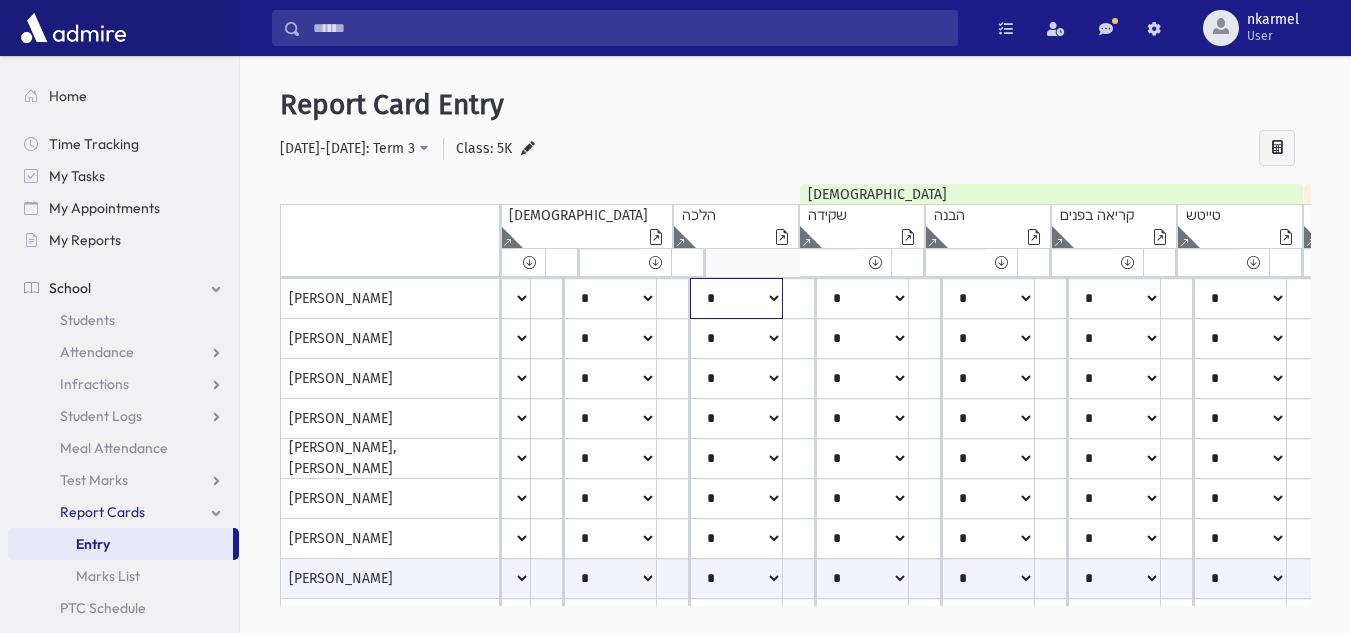 click on "*****
****
**
**
*
**
**
*" at bounding box center [-777, -341] 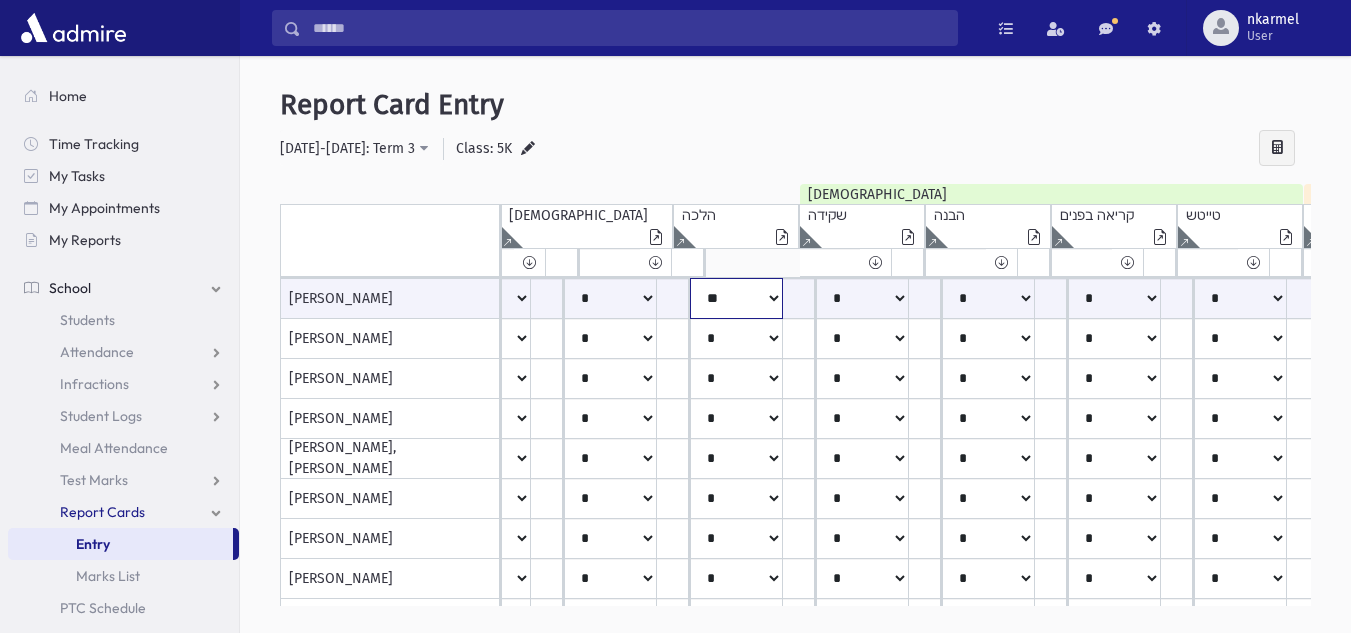 click on "*****
****
**
**
*
**
**
*" at bounding box center [-777, 298] 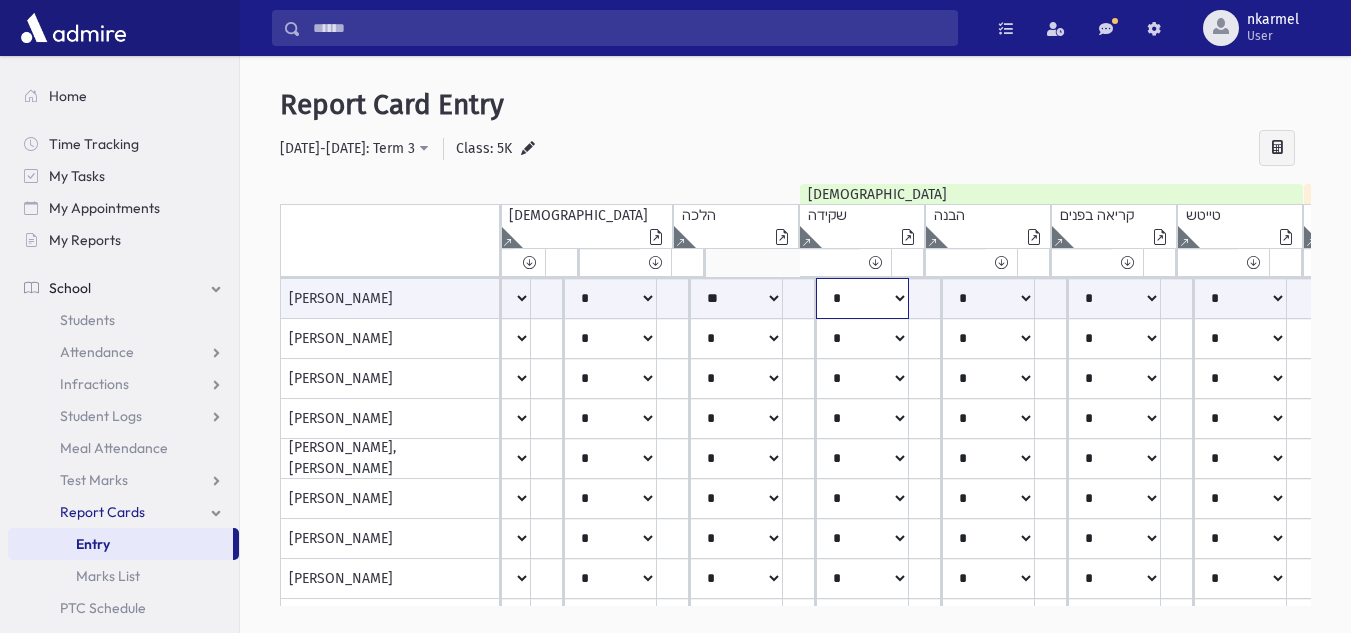 click on "*****
****
**
**
*
**
**
*" at bounding box center (-777, 298) 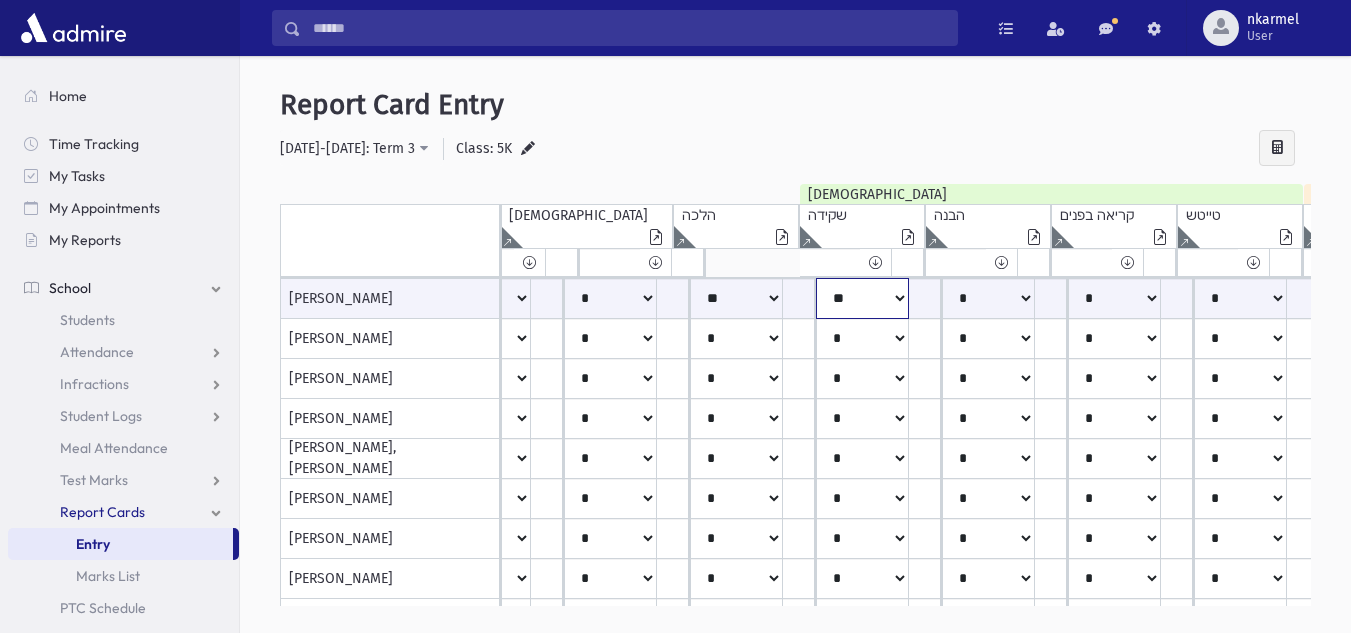 click on "*****
****
**
**
*
**
**
*" at bounding box center (-777, 298) 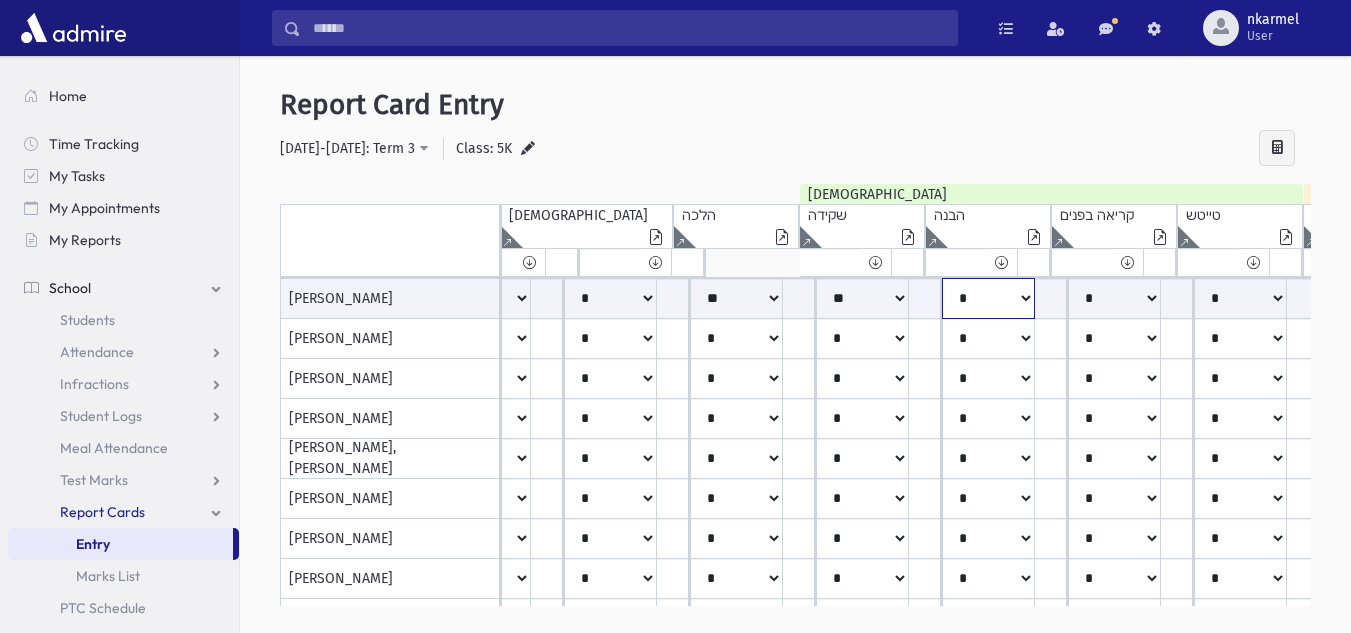 click on "*****
****
**
**
*
**
**
*" at bounding box center [-777, 298] 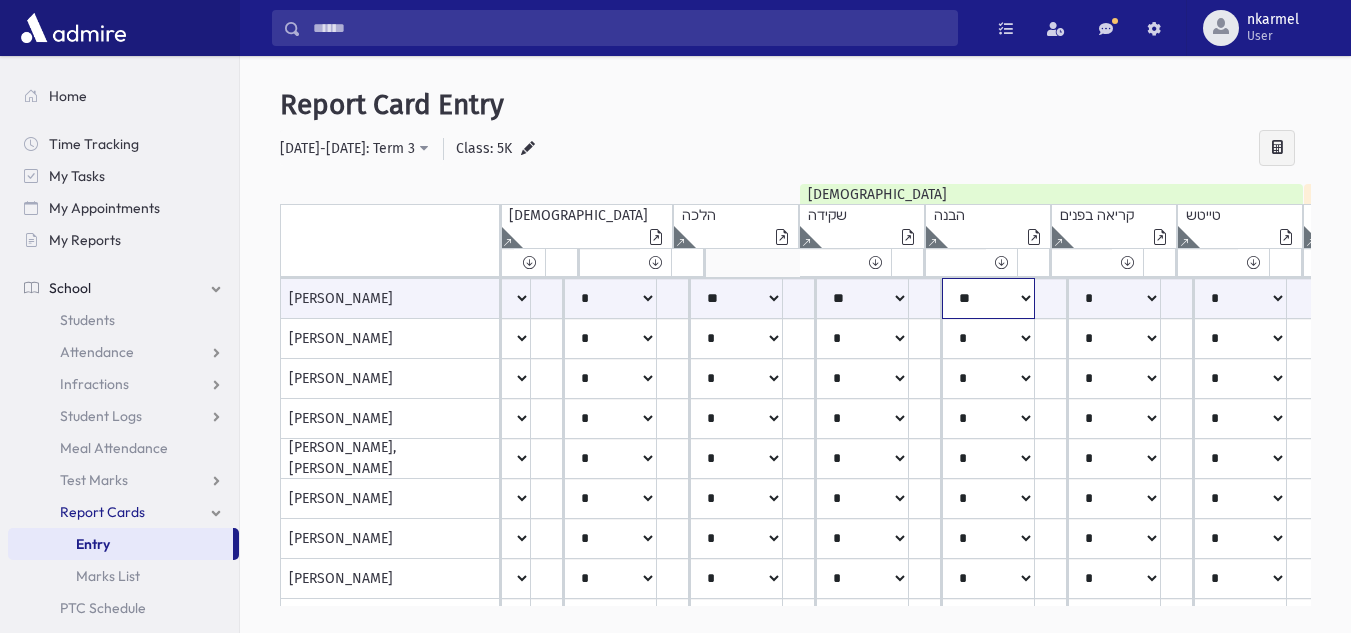 click on "*****
****
**
**
*
**
**
*" at bounding box center [-777, 298] 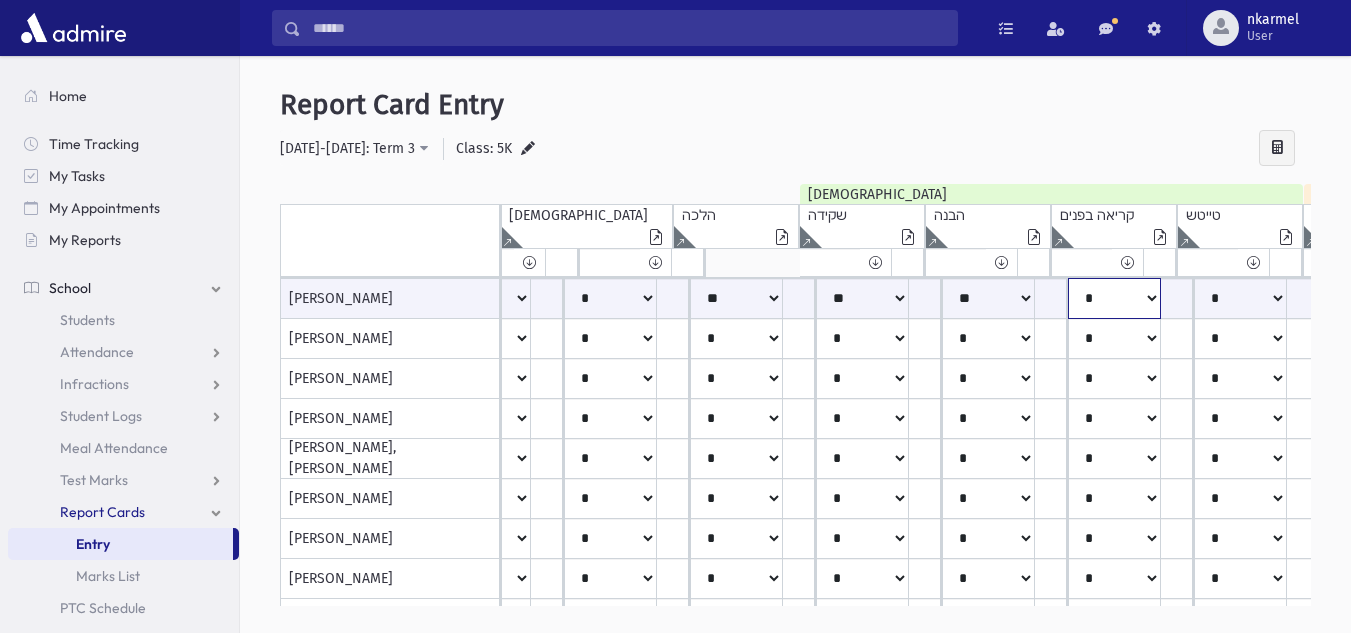 click on "*****
****
**
**
*
**
**
*" at bounding box center [-777, 298] 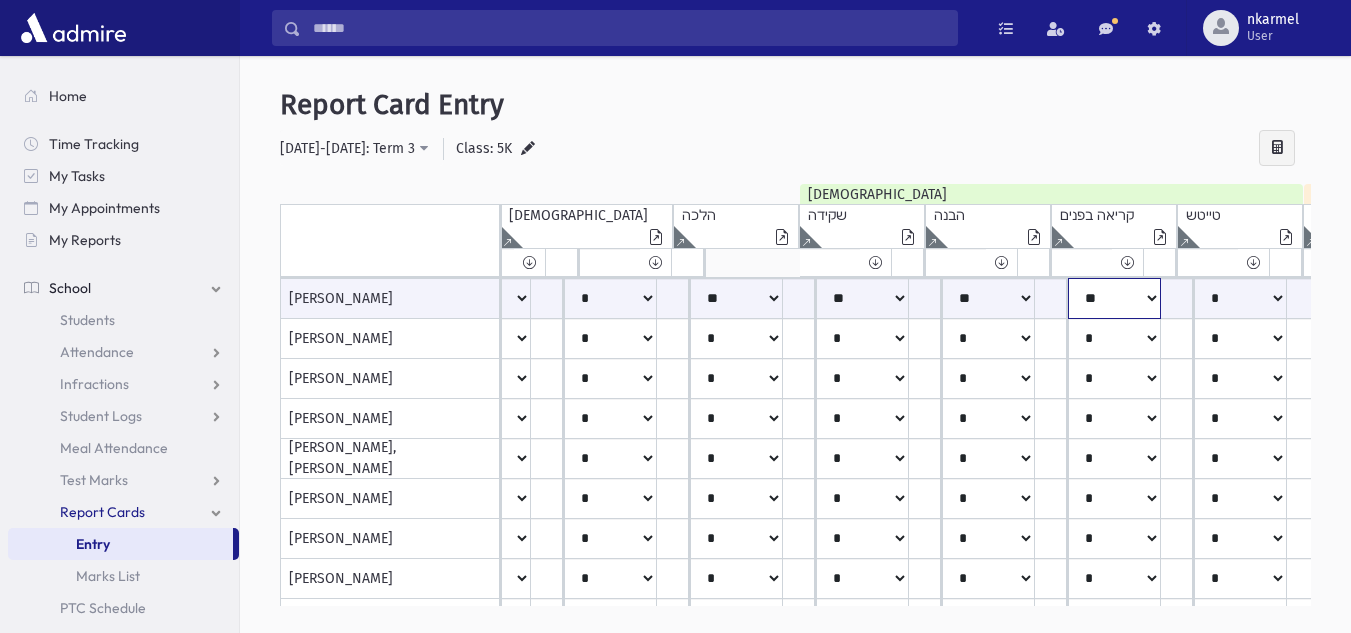 click on "*****
****
**
**
*
**
**
*" at bounding box center [-777, 298] 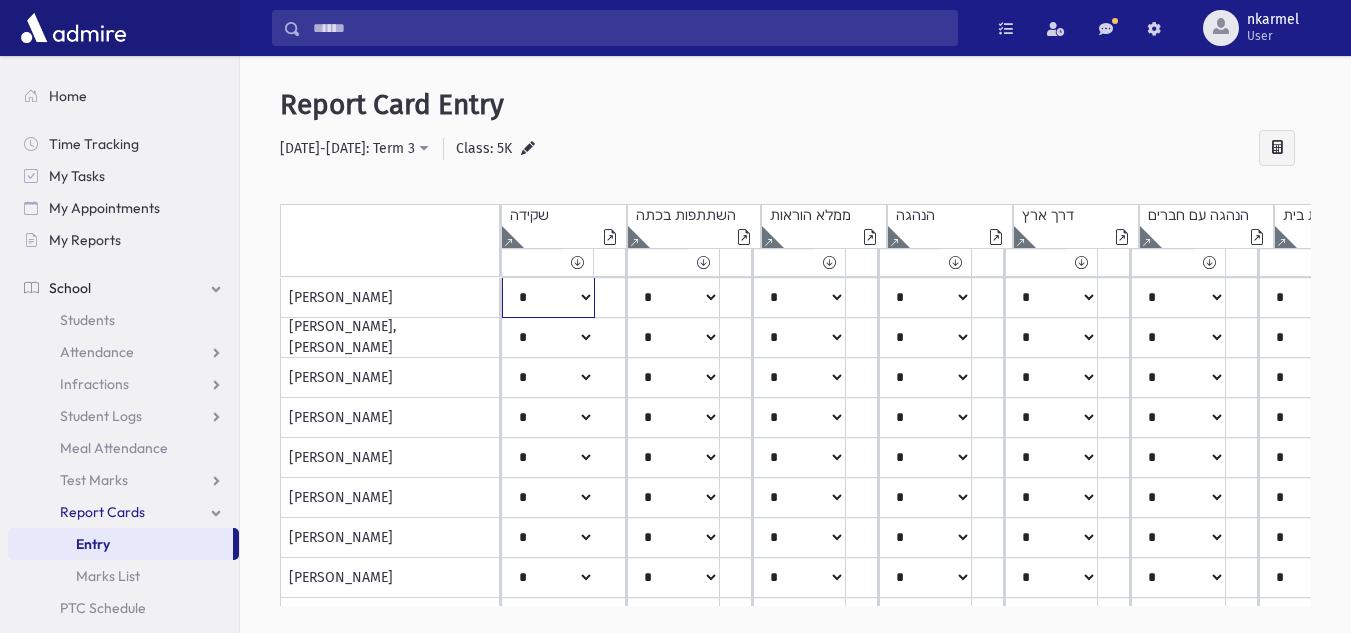 click on "*****
****
**
**
*
**
**
*" at bounding box center (548, -462) 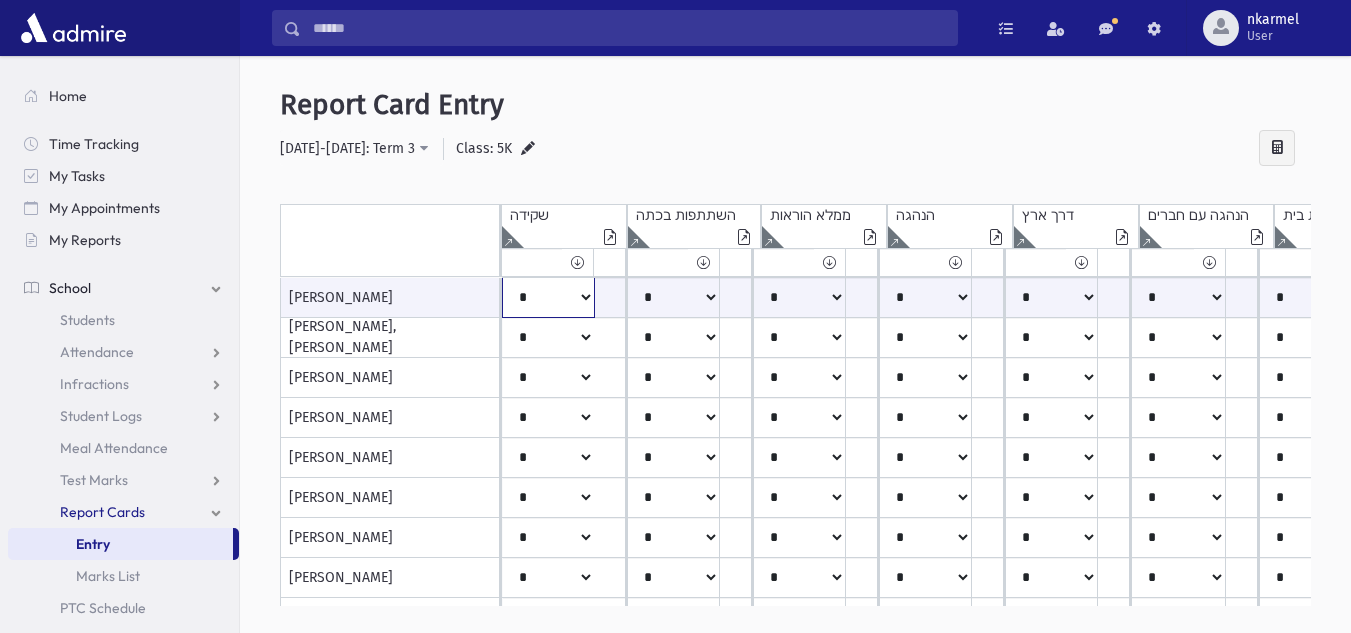 click on "*****
****
**
**
*
**
**
*" at bounding box center [548, 297] 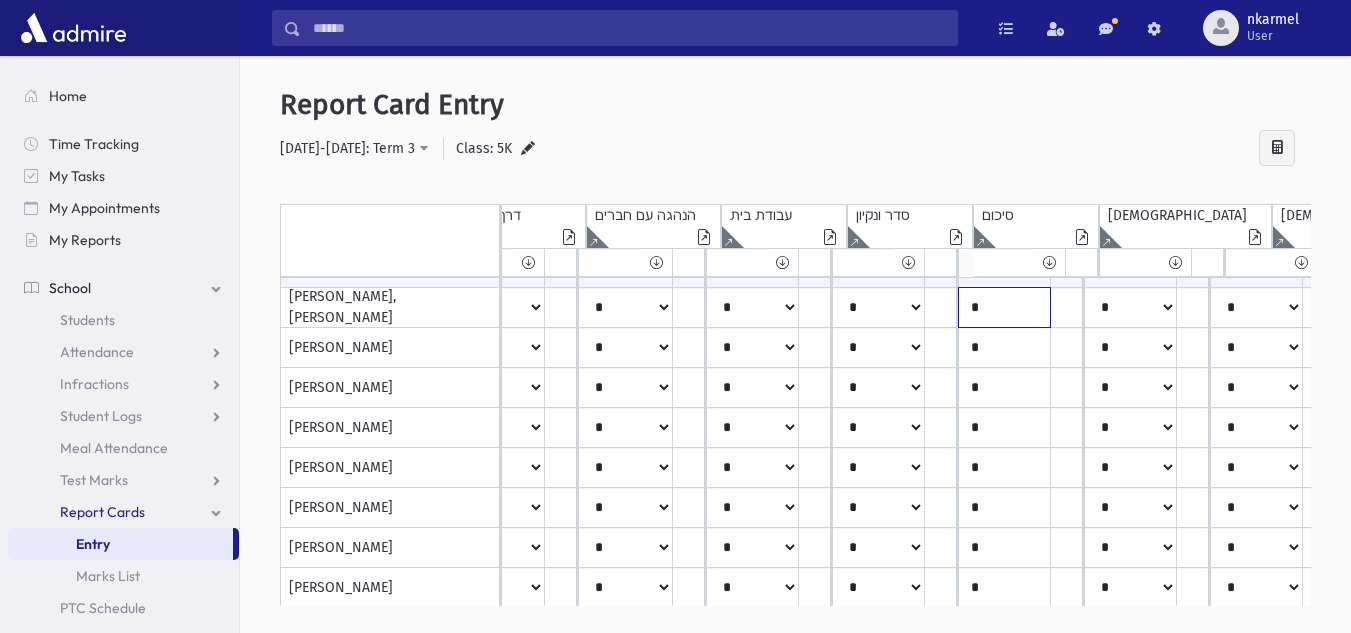 click on "*" at bounding box center (1004, -492) 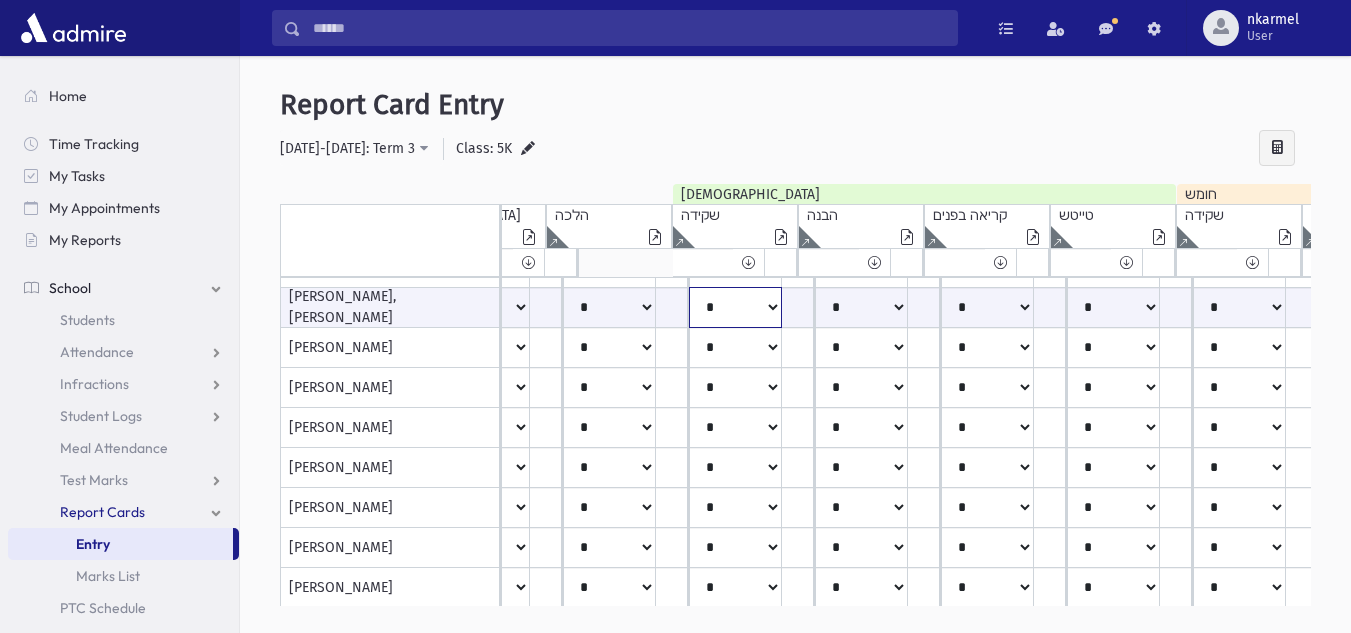 click on "*****
****
**
**
*
**
**
*" at bounding box center [-904, 307] 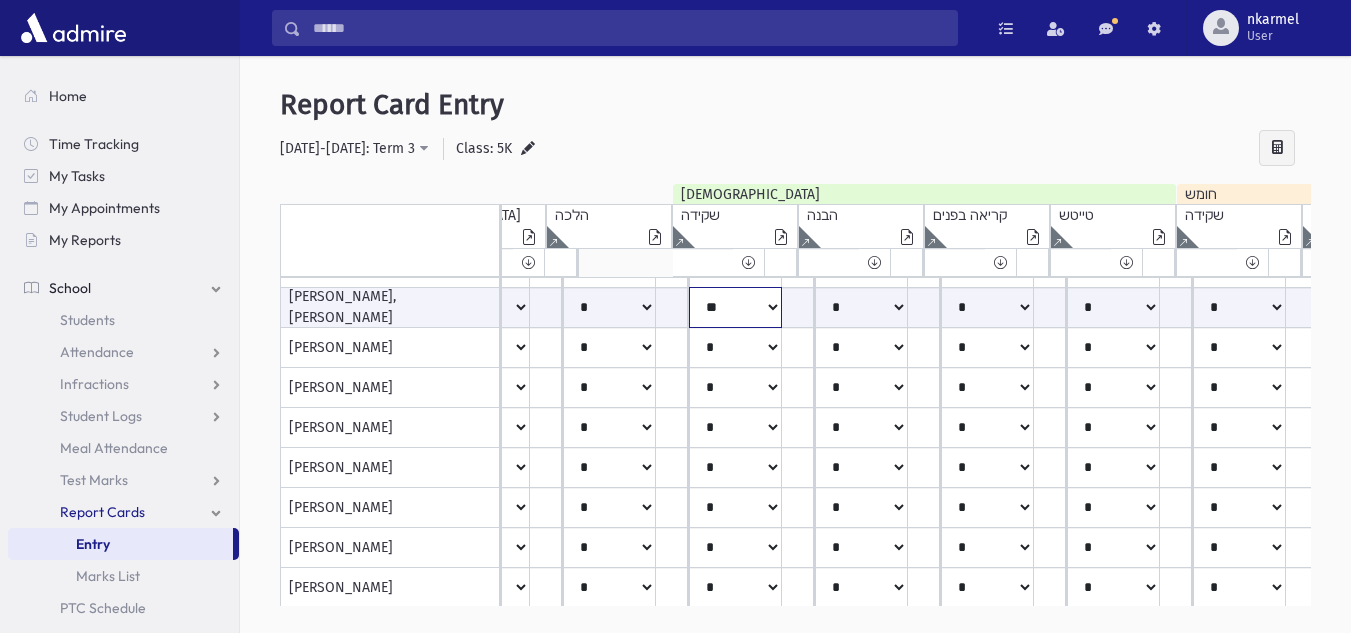 click on "*****
****
**
**
*
**
**
*" at bounding box center (-904, 307) 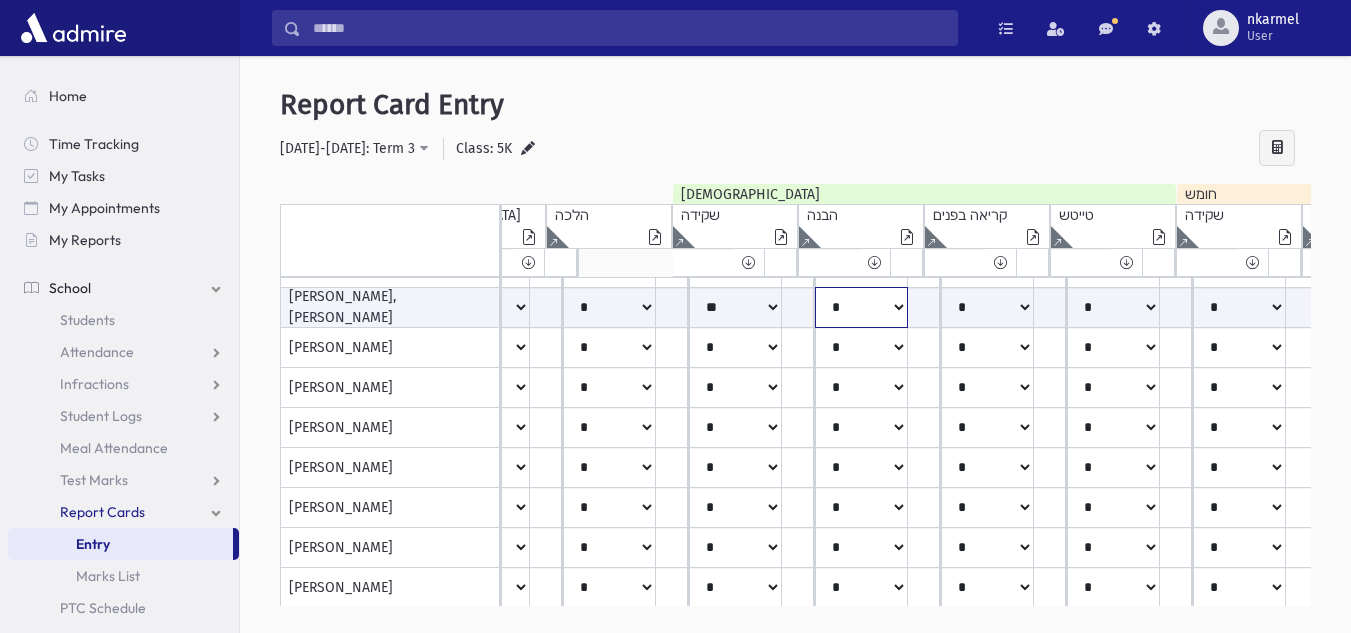 click on "*****
****
**
**
*
**
**
*" at bounding box center (-904, 307) 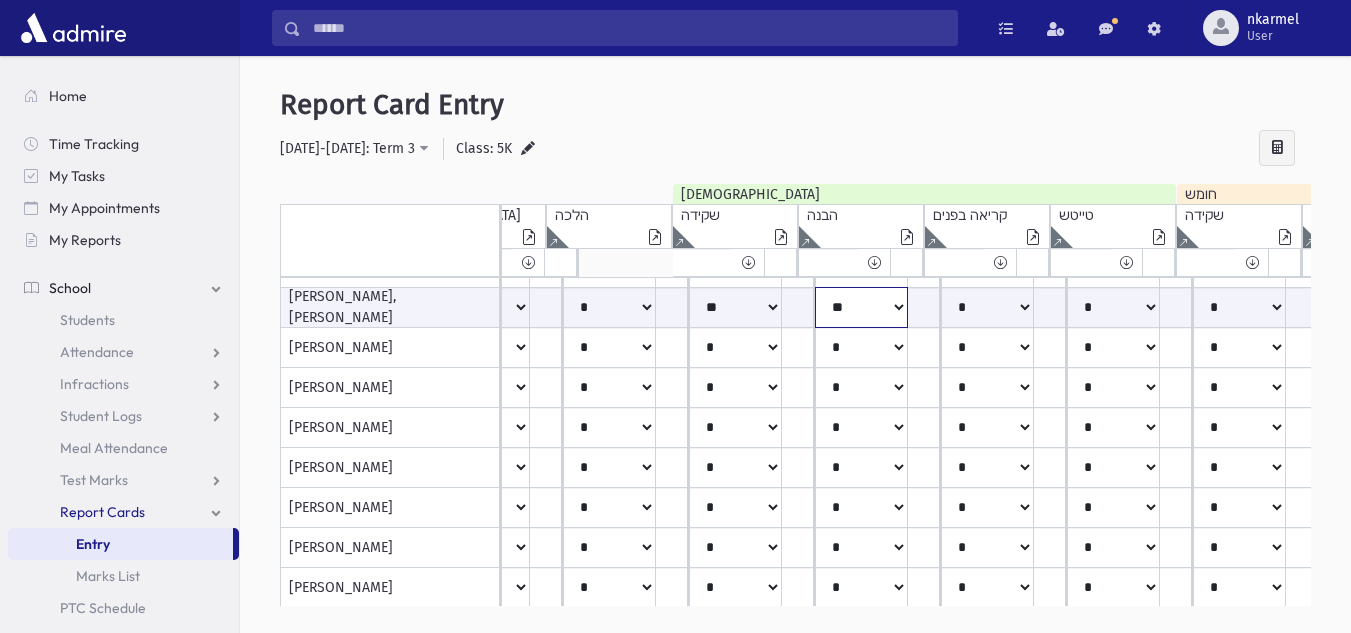 click on "*****
****
**
**
*
**
**
*" at bounding box center [-904, 307] 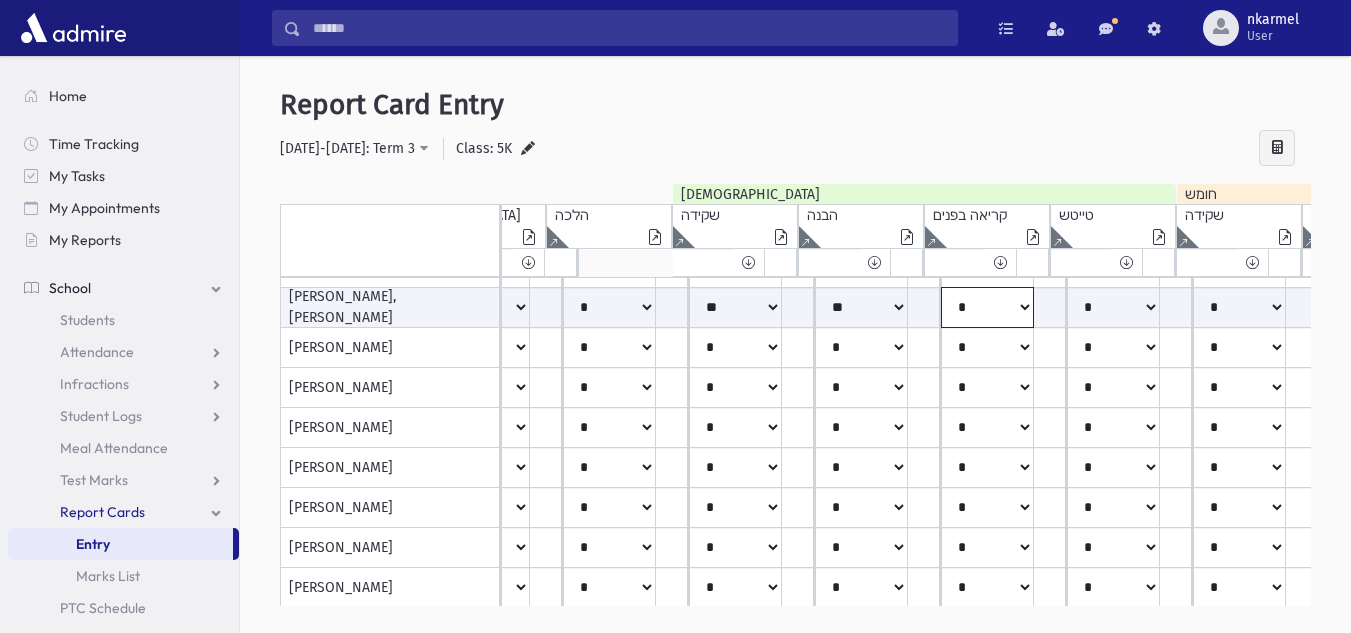 click on "*****
****
**
**
*
**
**
*" at bounding box center [-904, 307] 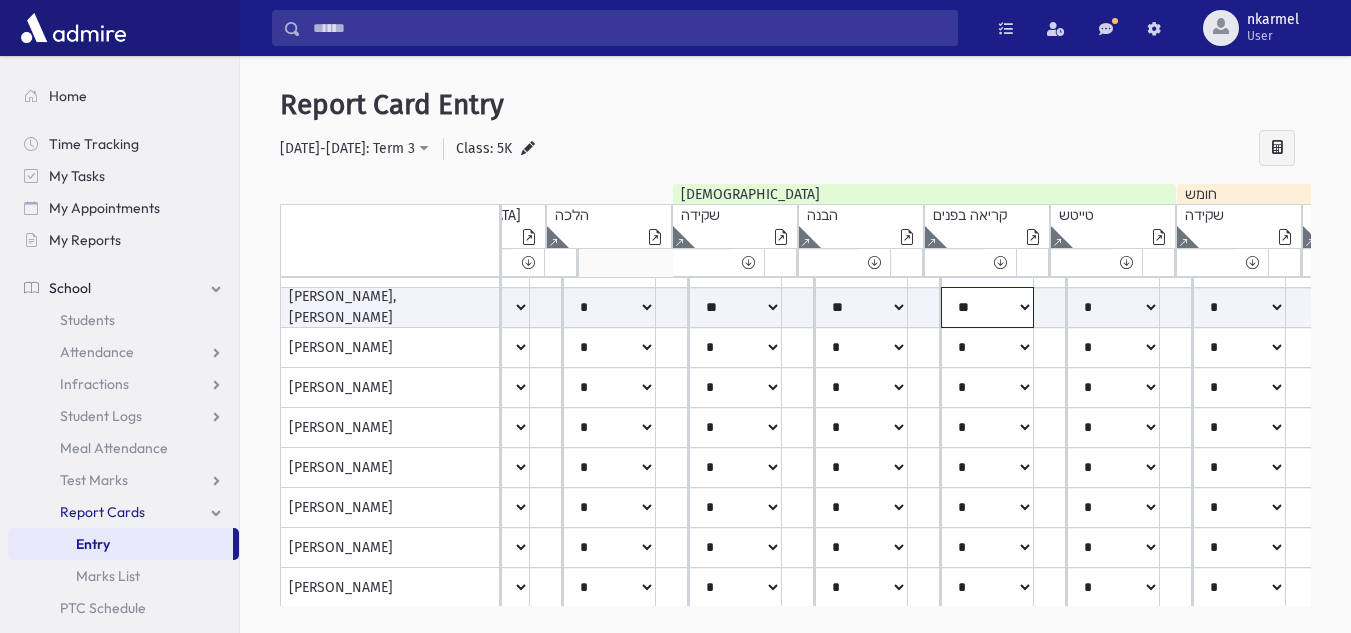 click on "*****
****
**
**
*
**
**
*" at bounding box center [-904, 307] 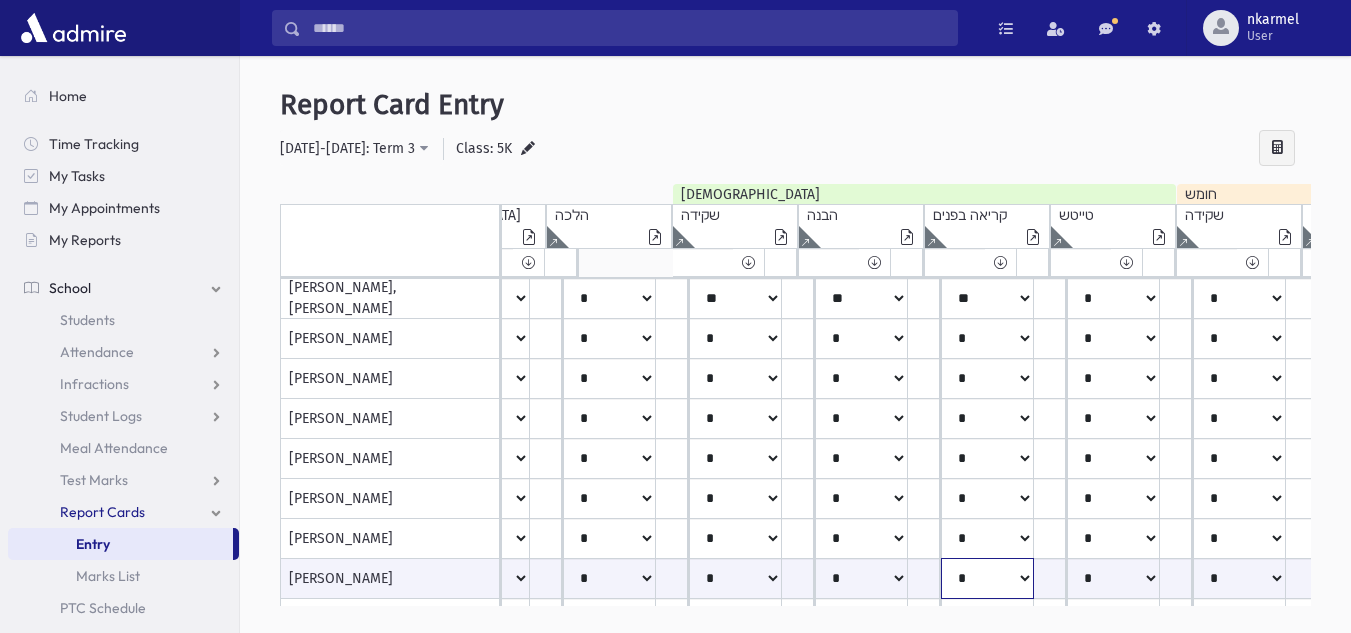 drag, startPoint x: 963, startPoint y: 595, endPoint x: 865, endPoint y: 615, distance: 100.02 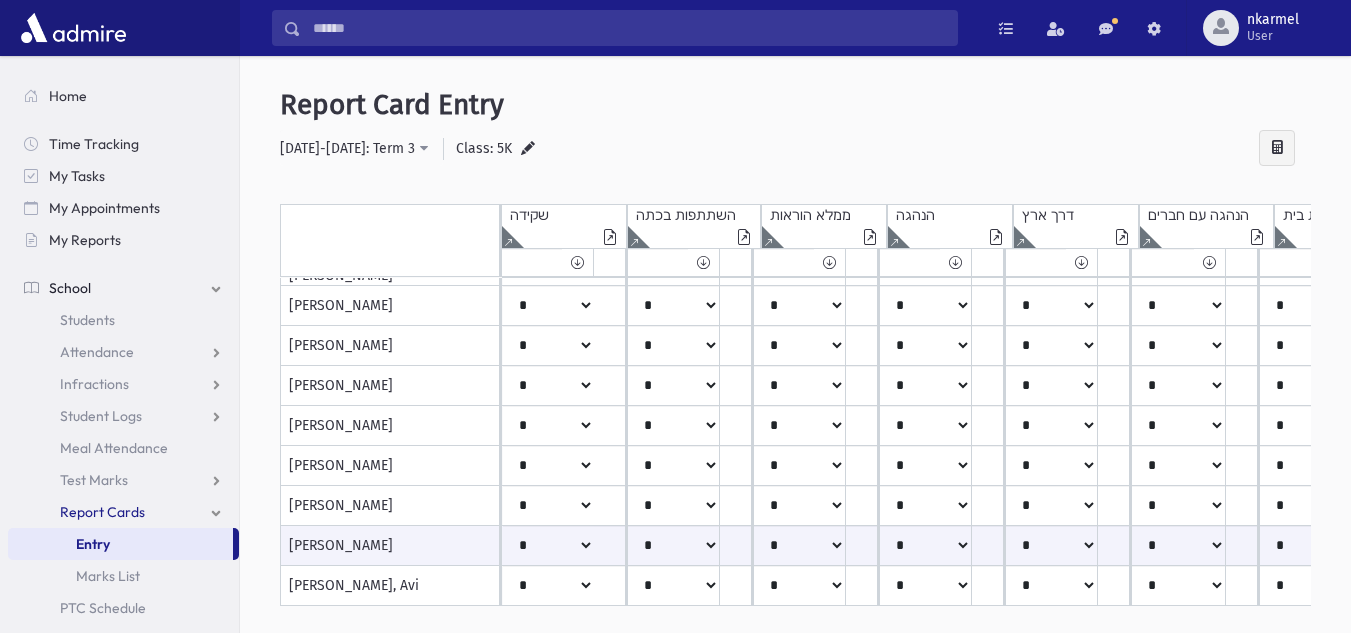 drag, startPoint x: 572, startPoint y: 597, endPoint x: 618, endPoint y: 605, distance: 46.69047 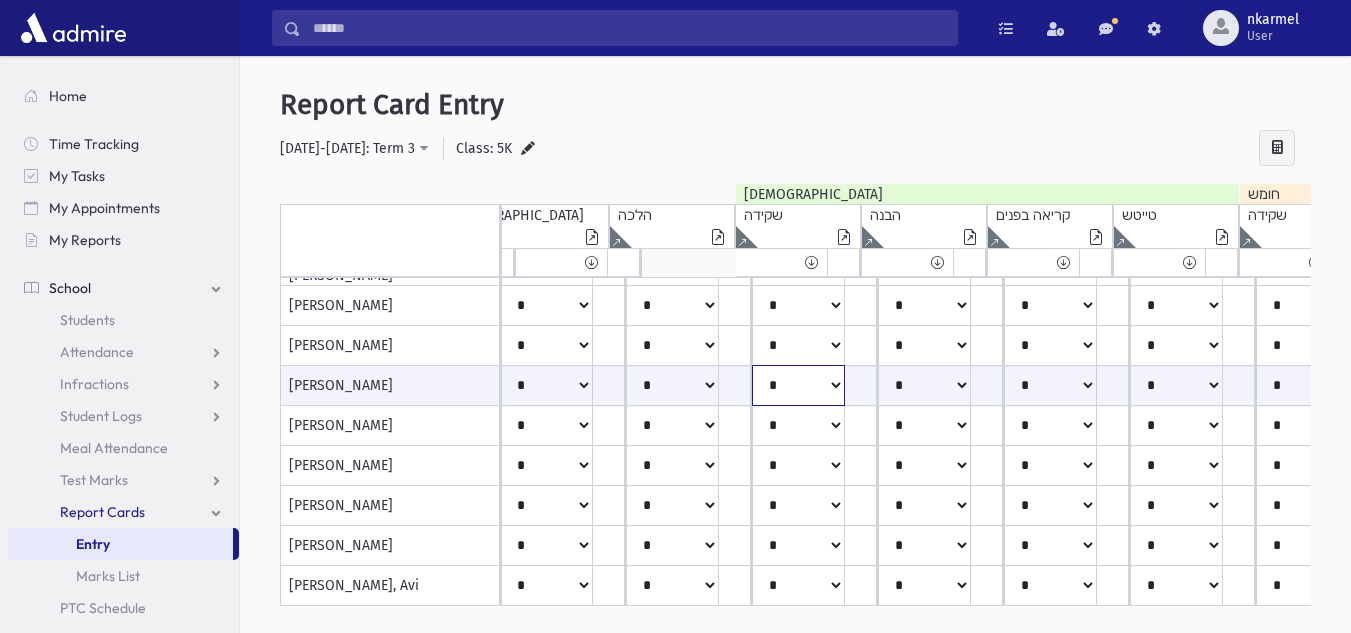 click on "*****
****
**
**
*
**
**
*" at bounding box center (-841, 385) 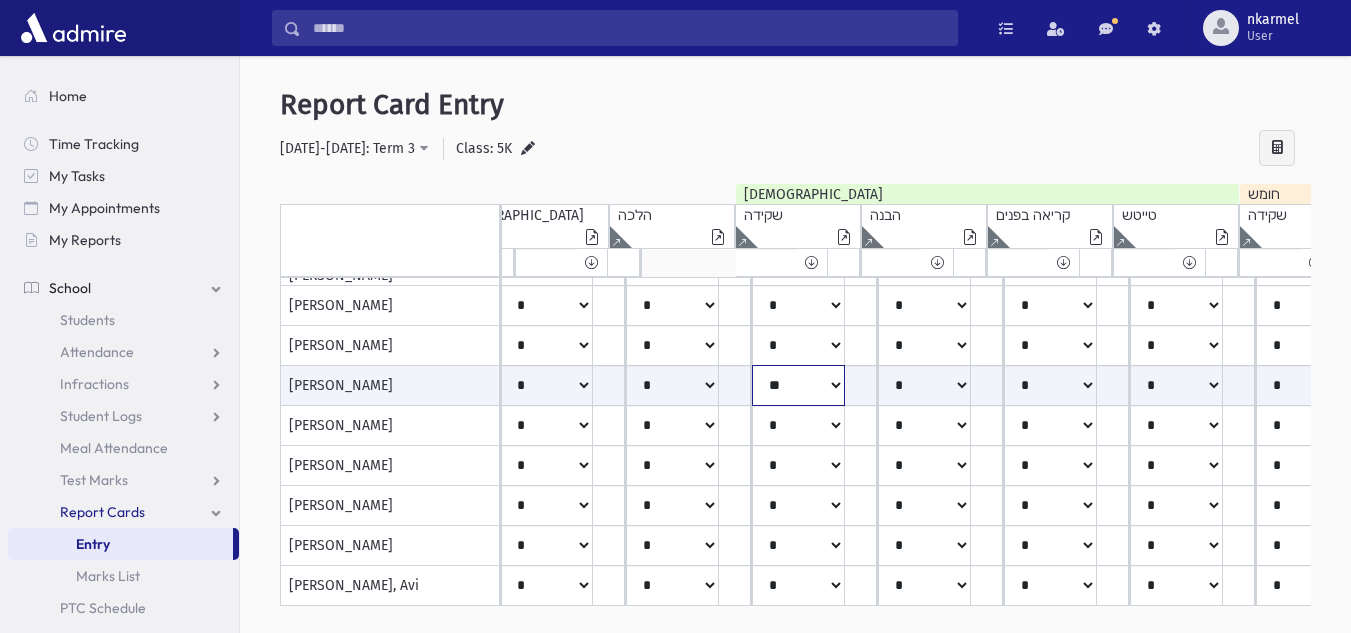click on "*****
****
**
**
*
**
**
*" at bounding box center [-841, 385] 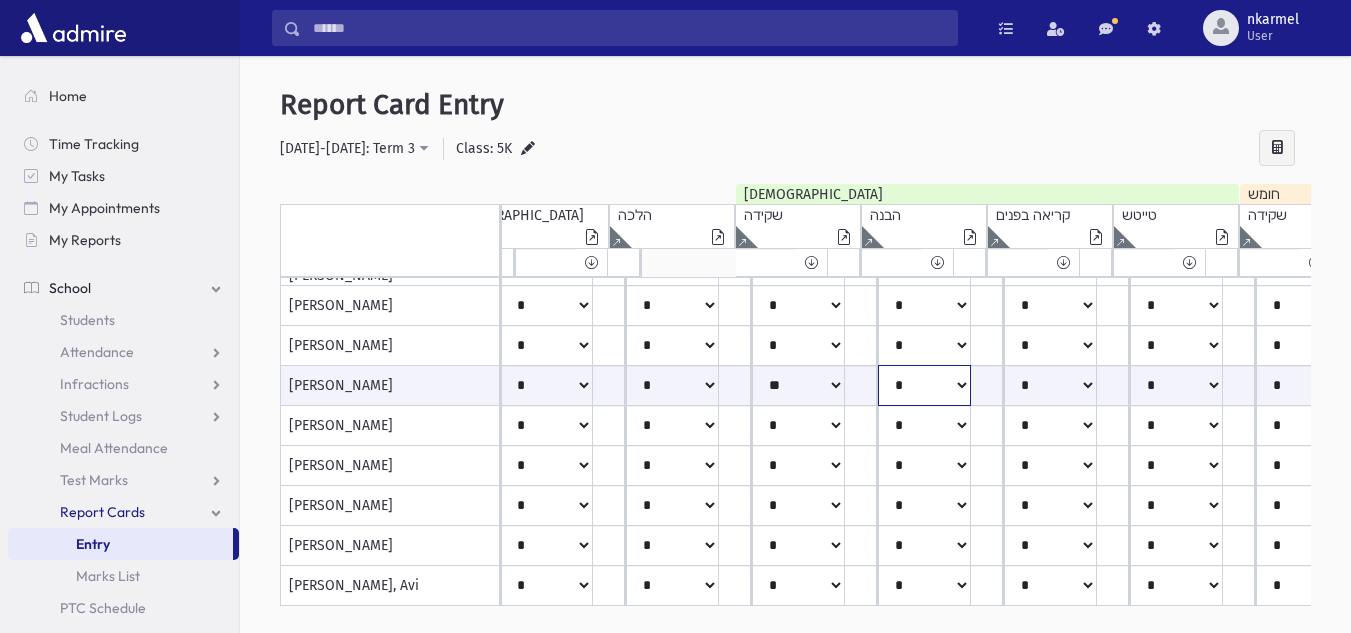 click on "*****
****
**
**
*
**
**
*" at bounding box center (-841, 385) 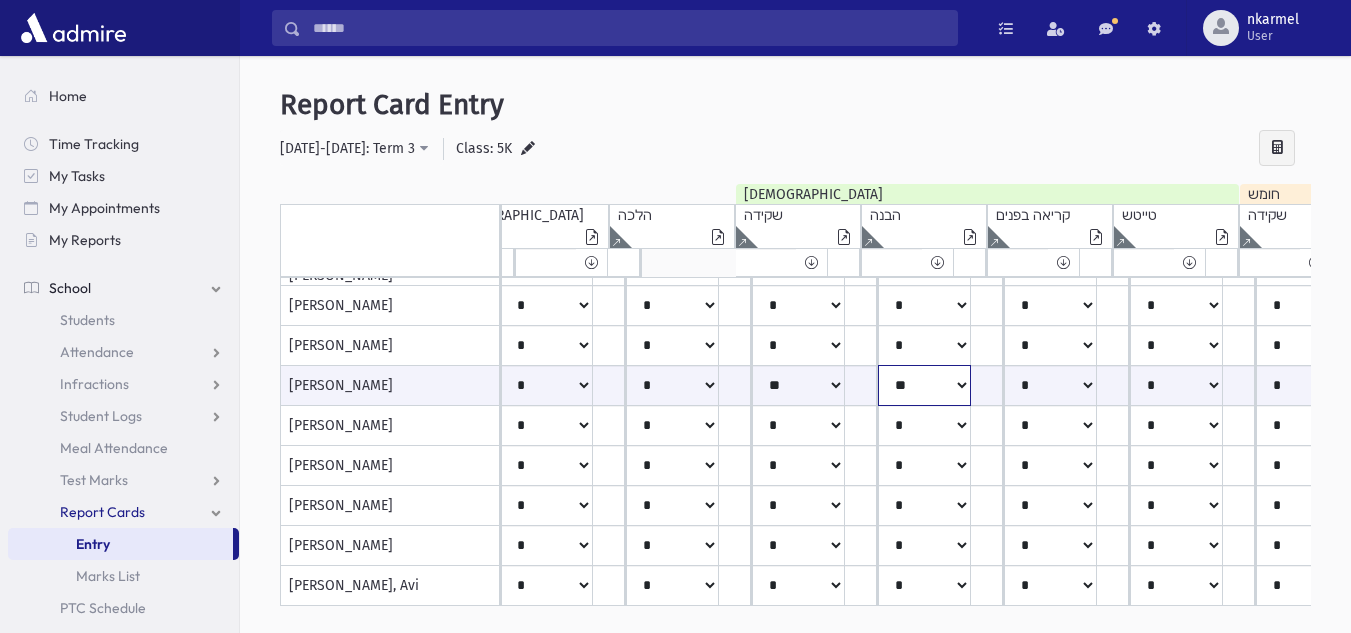 click on "*****
****
**
**
*
**
**
*" at bounding box center (-841, 385) 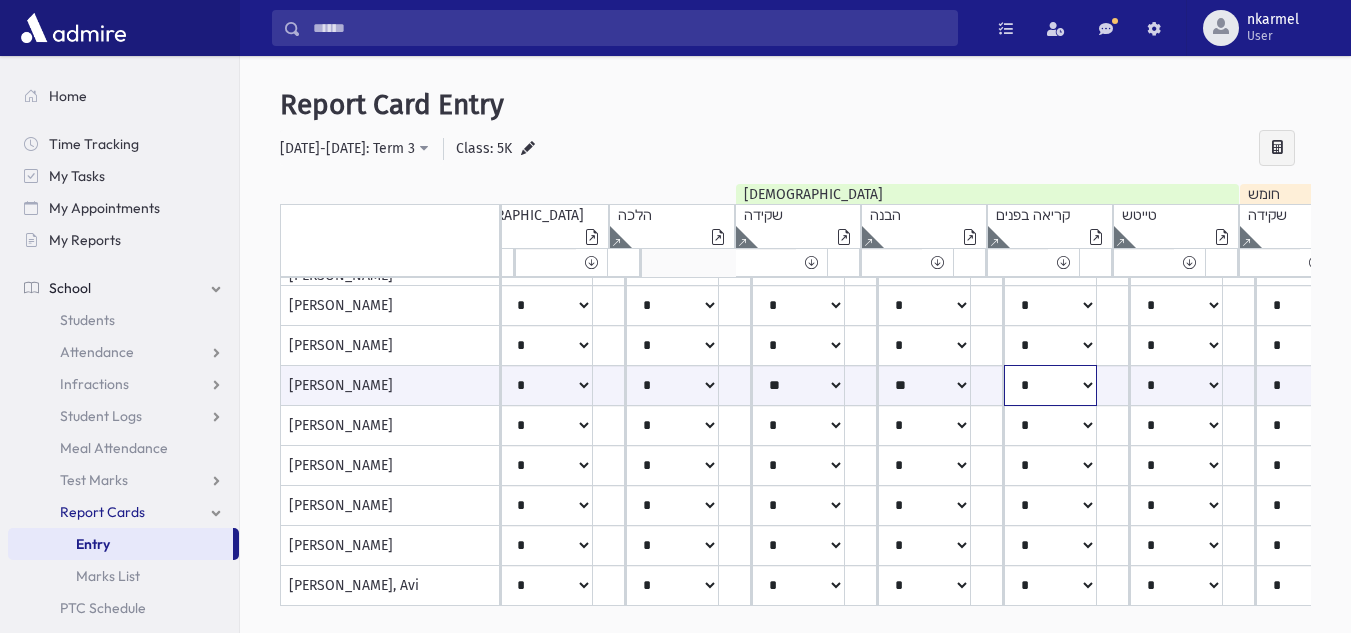 click on "*****
****
**
**
*
**
**
*" at bounding box center (-841, 385) 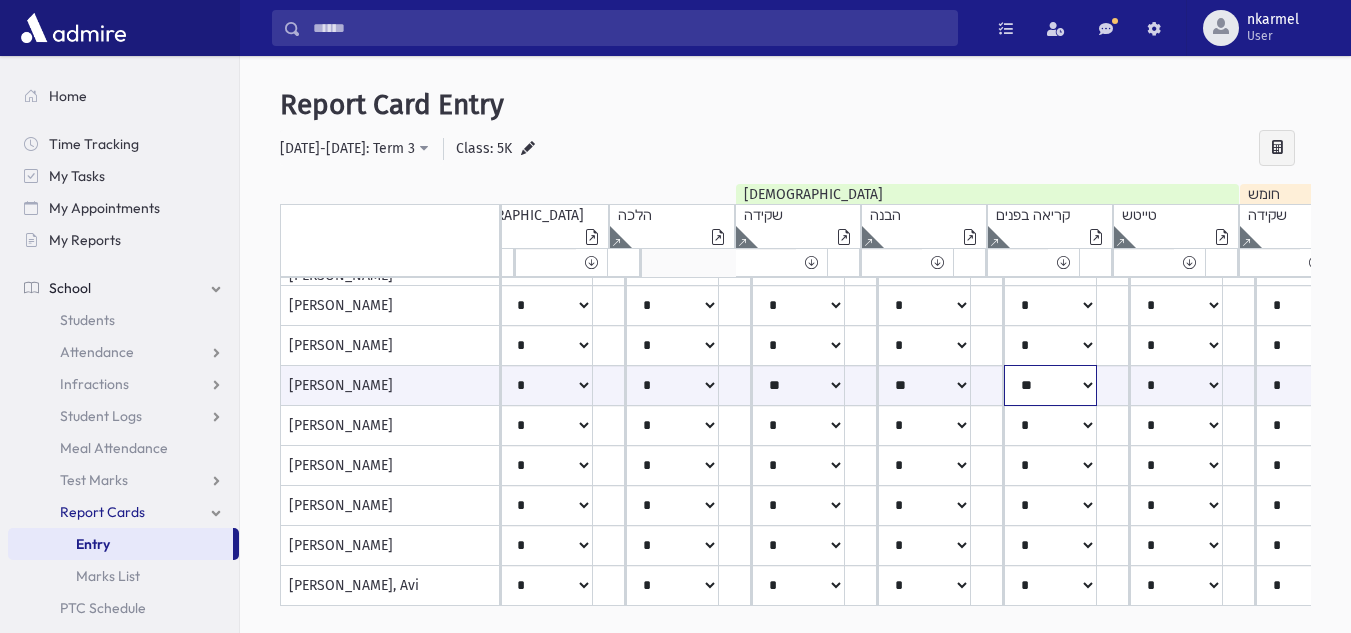 click on "*****
****
**
**
*
**
**
*" at bounding box center (-841, 385) 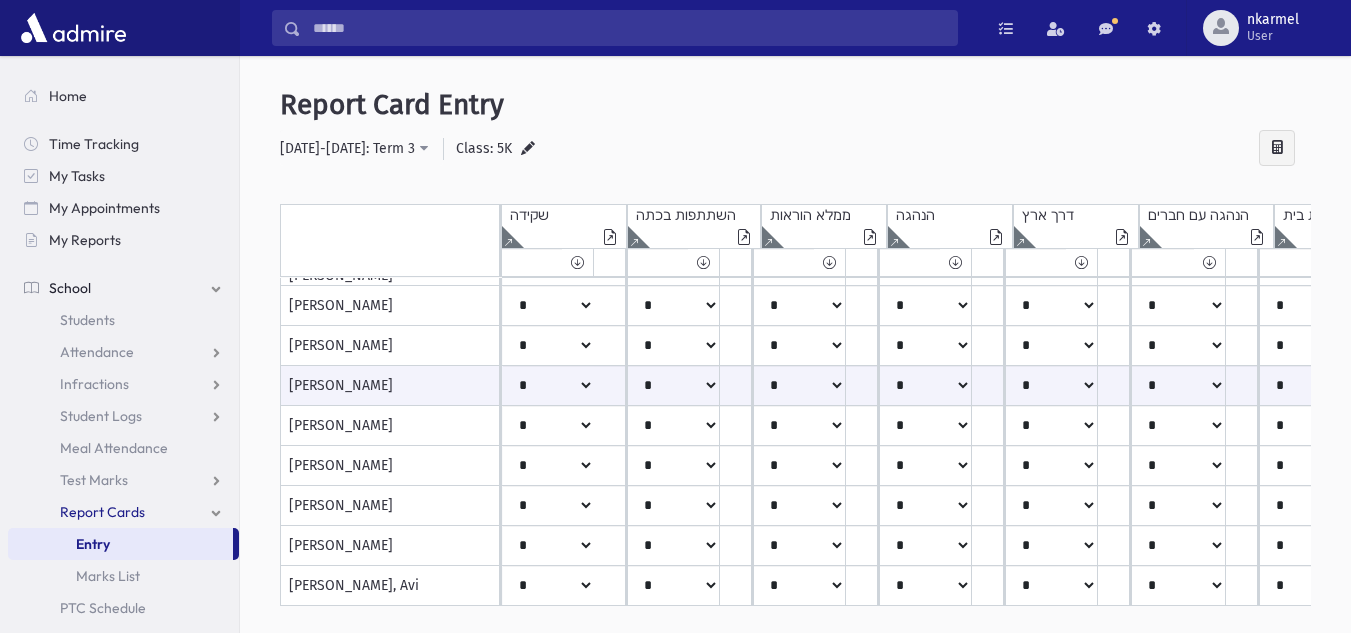 click on "[PERSON_NAME]" at bounding box center (390, 426) 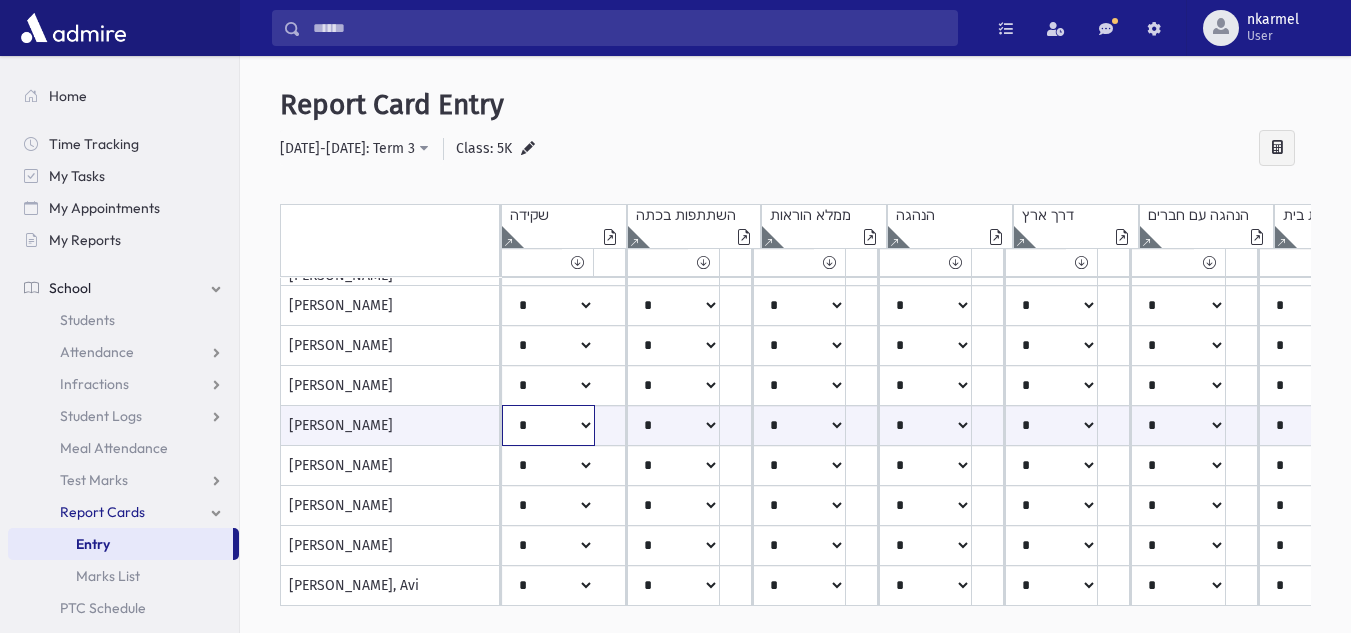 click on "*****
****
**
**
*
**
**
*" at bounding box center (548, 425) 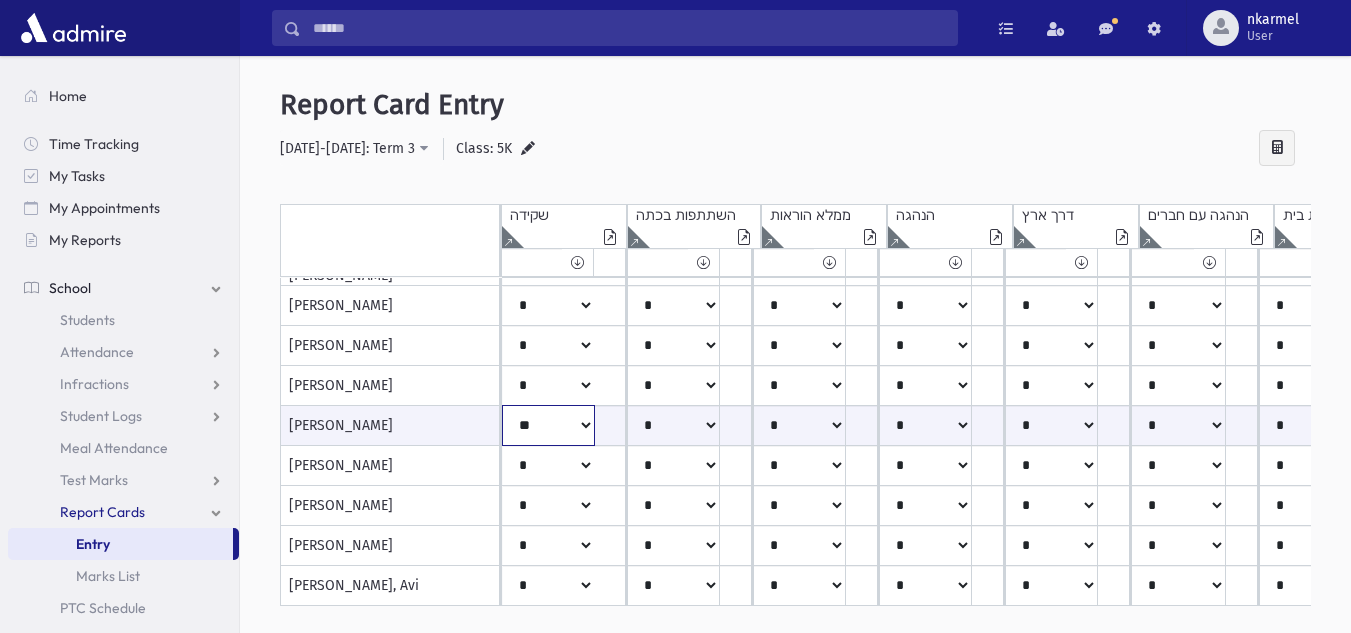 click on "*****
****
**
**
*
**
**
*" at bounding box center (548, 425) 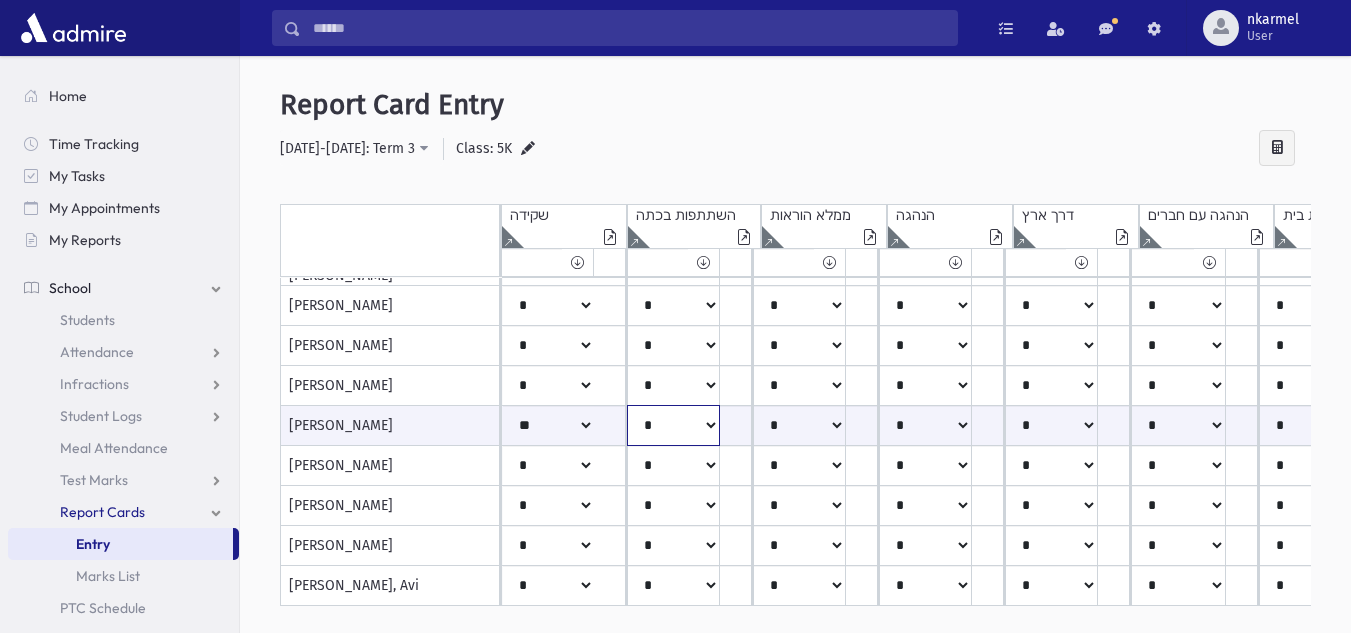 click on "*****
****
**
**
*
**
**
*" at bounding box center (548, 425) 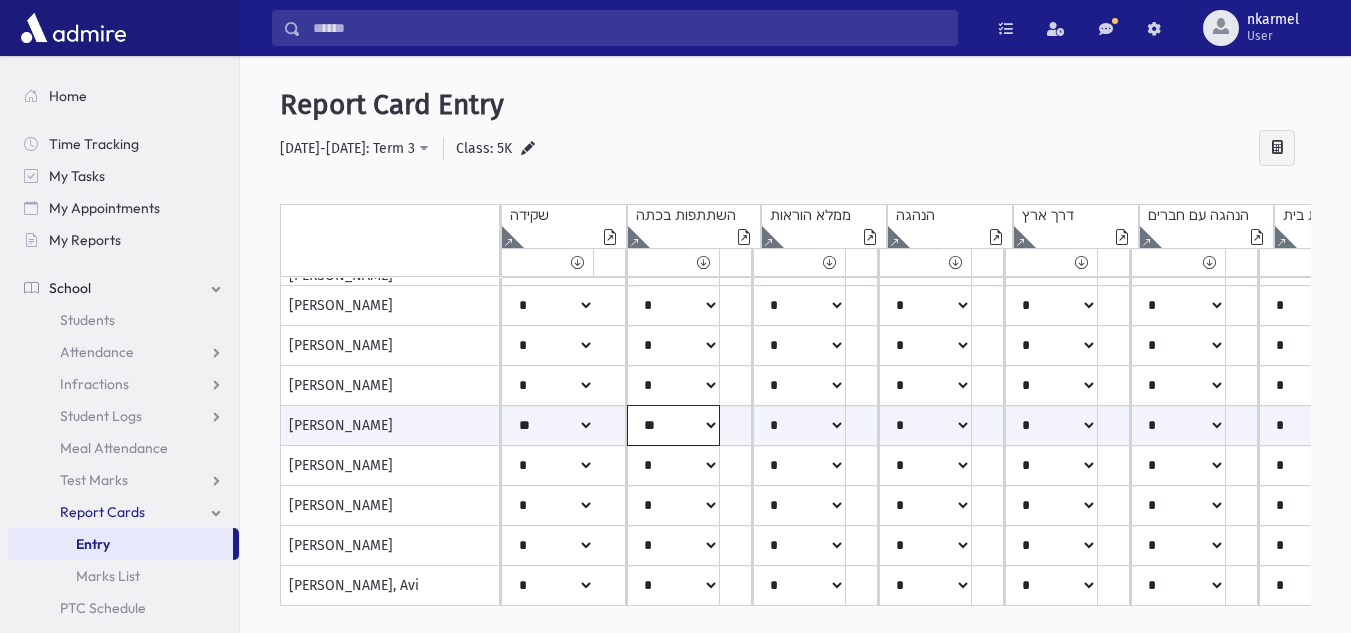 click on "*****
****
**
**
*
**
**
*" at bounding box center (548, 425) 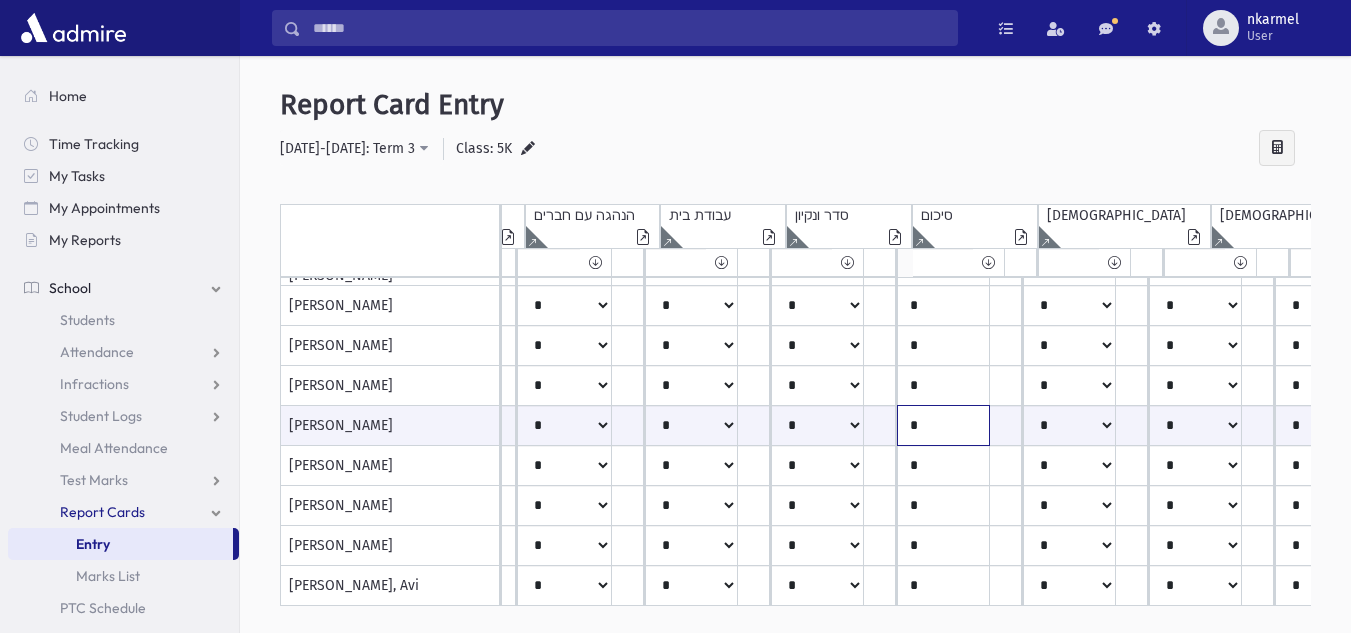 click on "*" at bounding box center [943, 425] 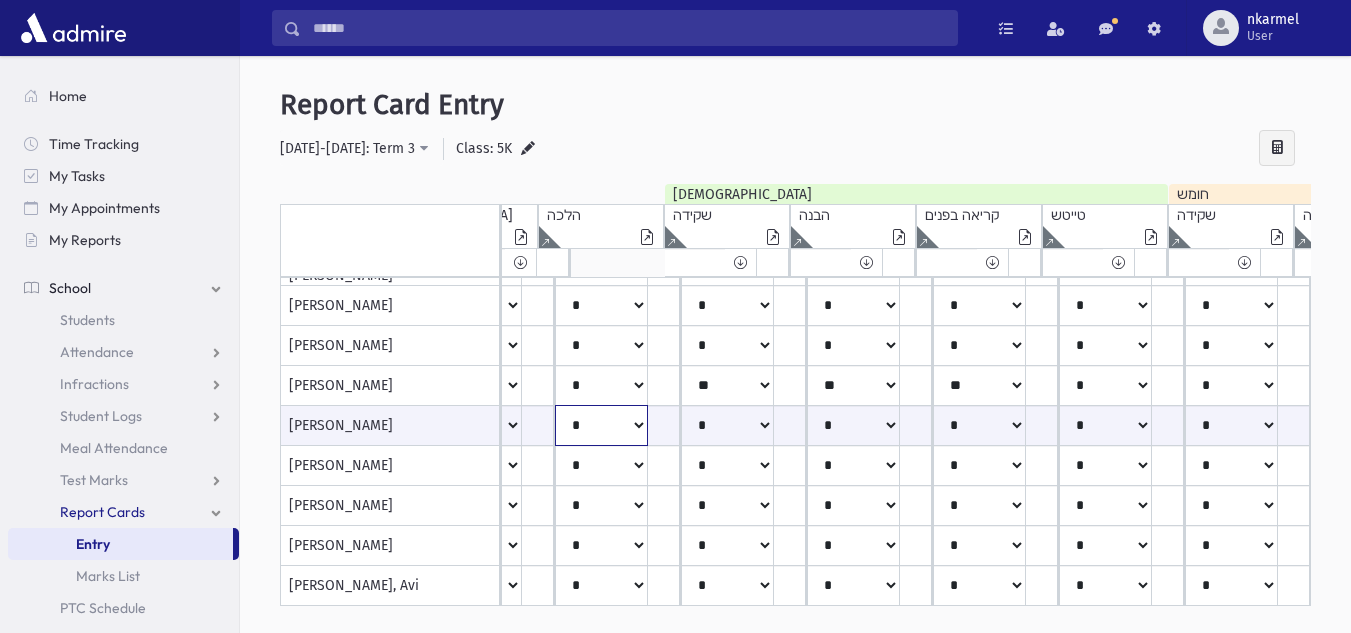 click on "*****
****
**
**
*
**
**
*" at bounding box center (-912, 425) 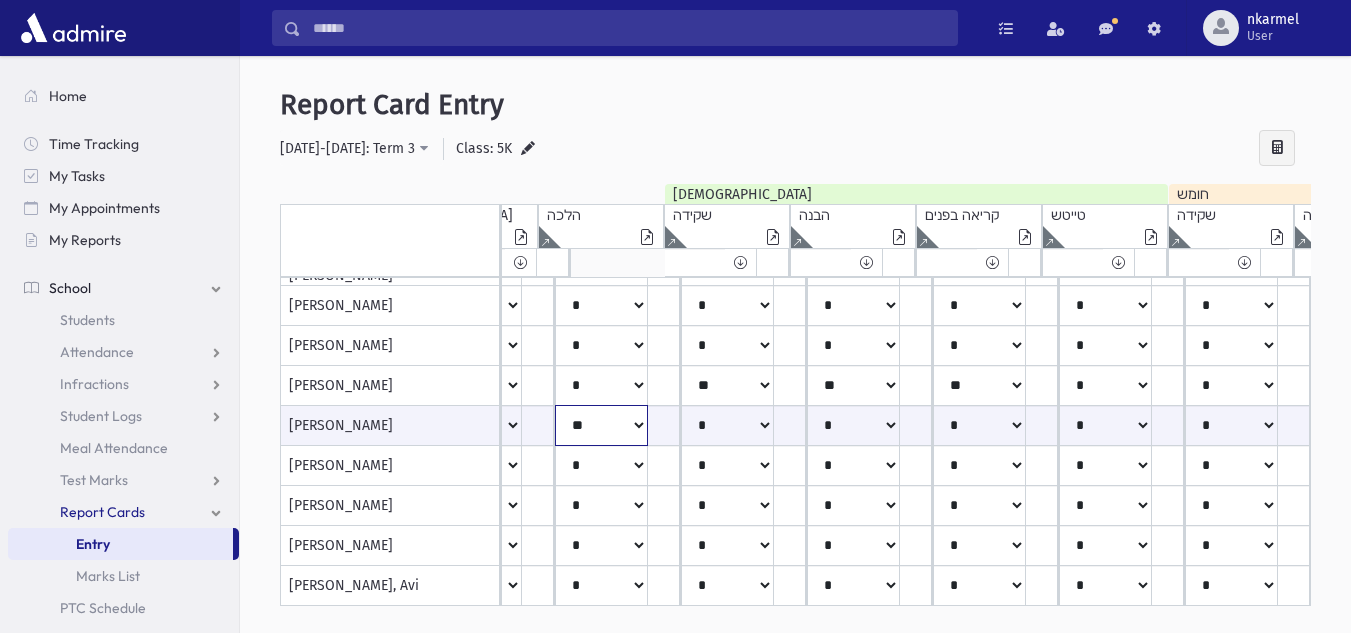 click on "*****
****
**
**
*
**
**
*" at bounding box center (-912, 425) 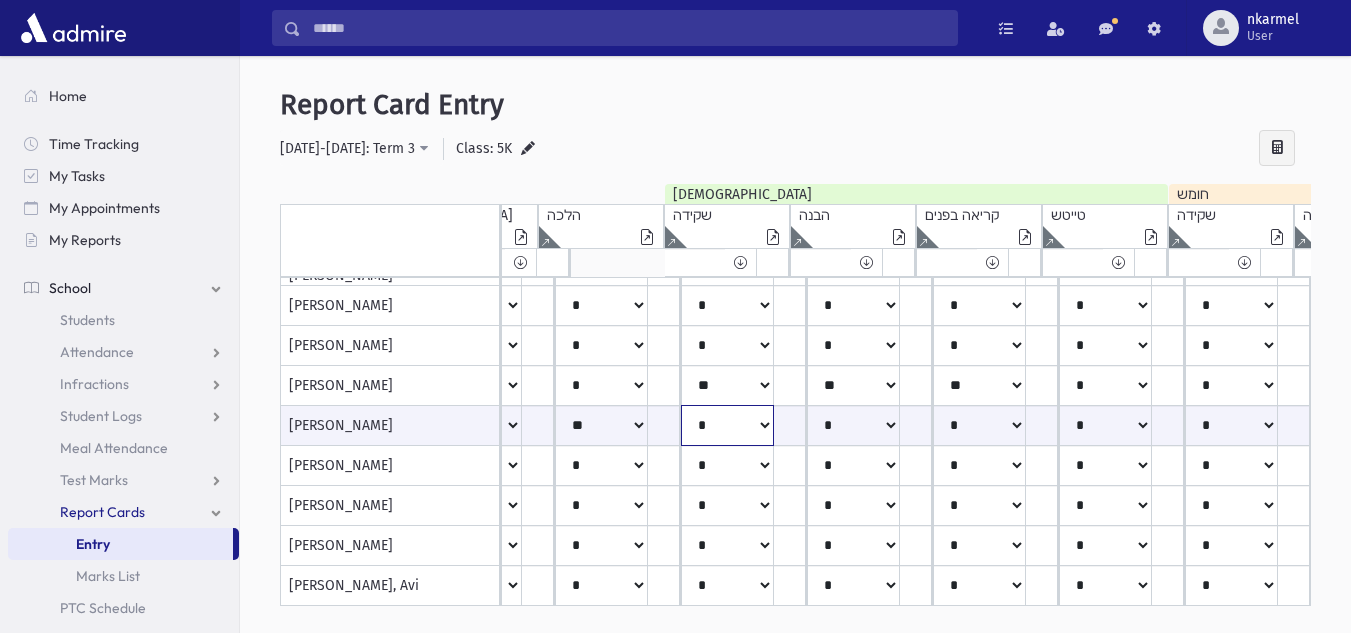click on "*****
****
**
**
*
**
**
*" at bounding box center (-912, 425) 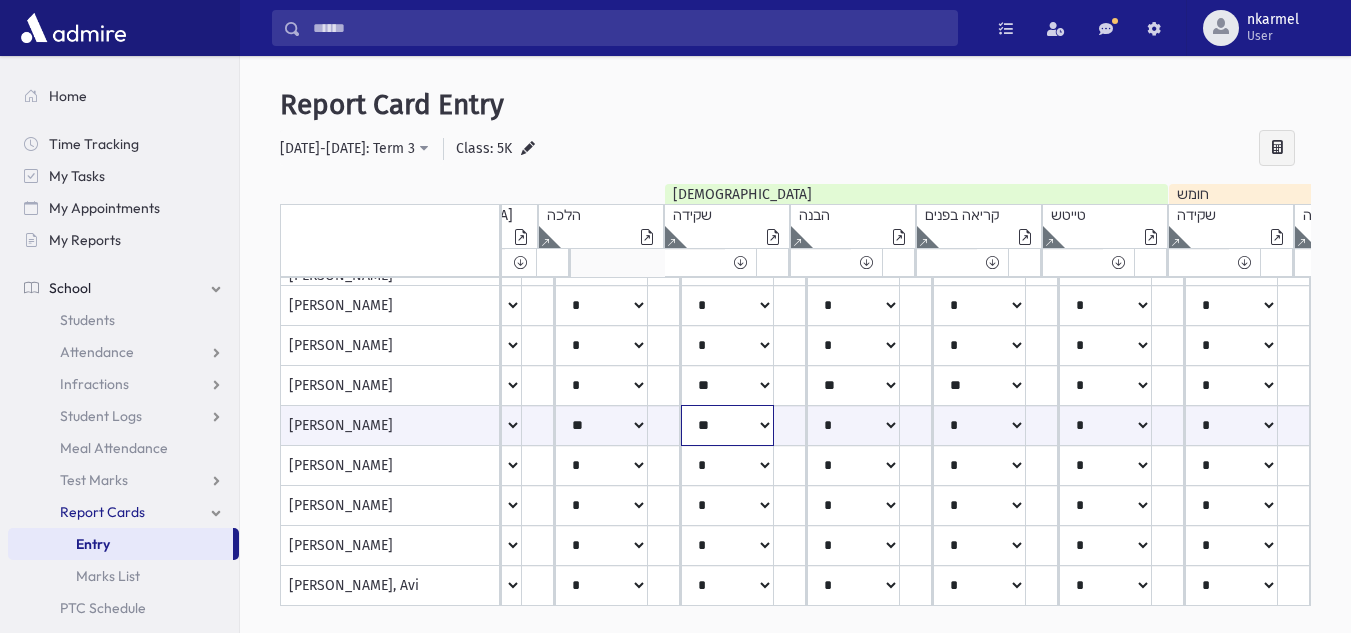 click on "*****
****
**
**
*
**
**
*" at bounding box center (-912, 425) 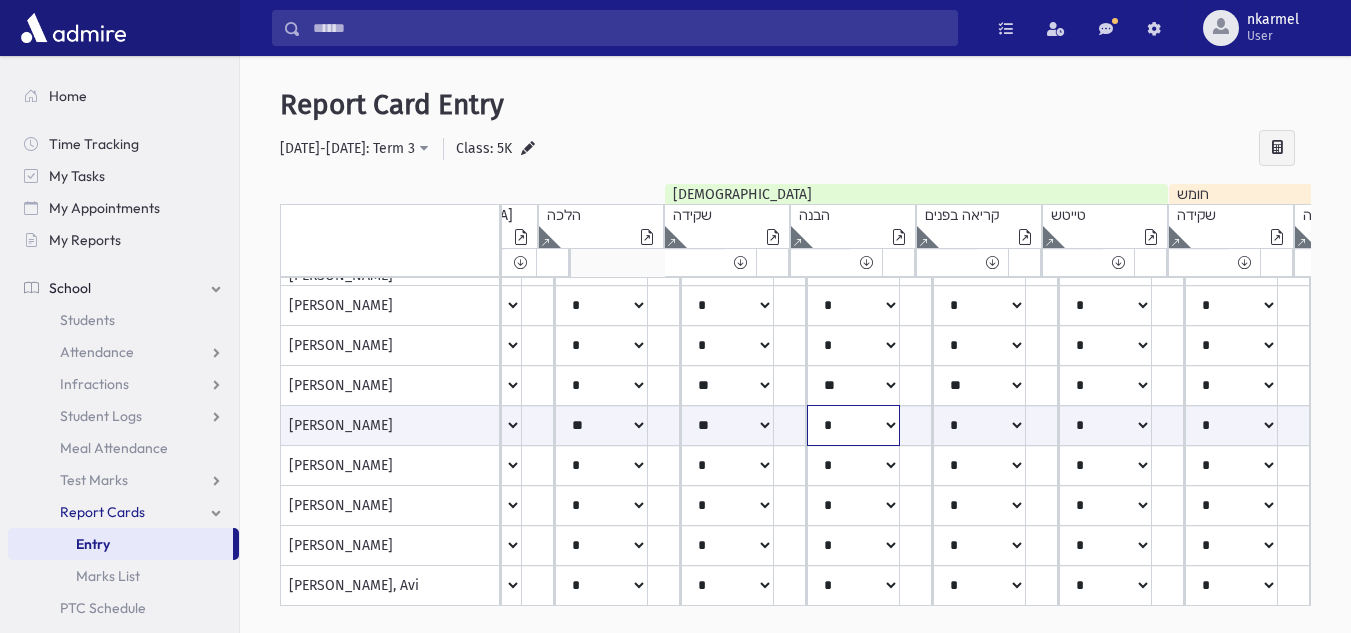 click on "*****
****
**
**
*
**
**
*" at bounding box center [-912, 425] 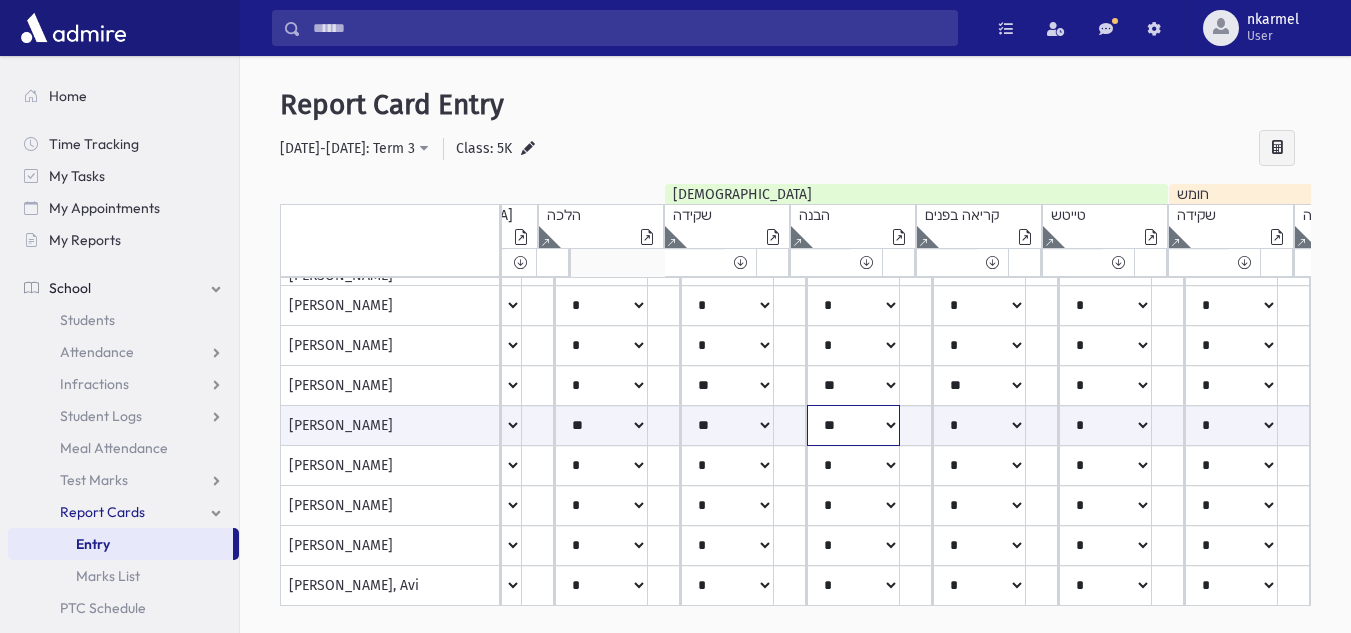 click on "*****
****
**
**
*
**
**
*" at bounding box center [-912, 425] 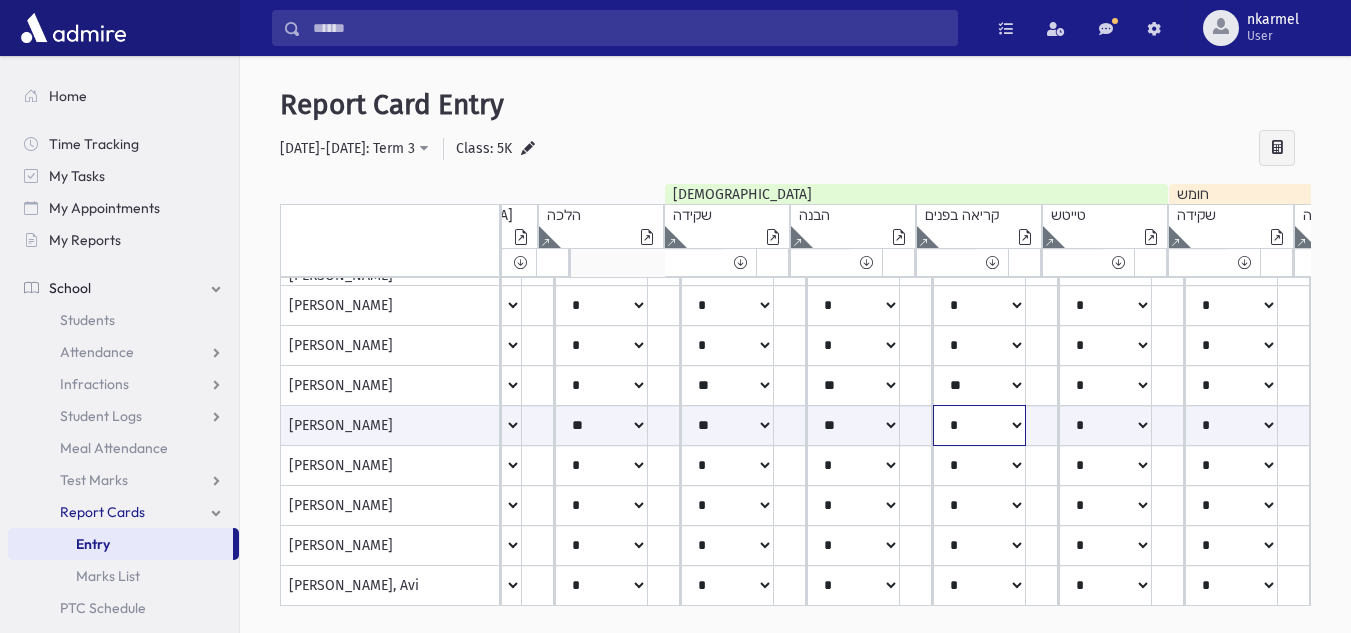 click on "*****
****
**
**
*
**
**
*" at bounding box center (-912, 425) 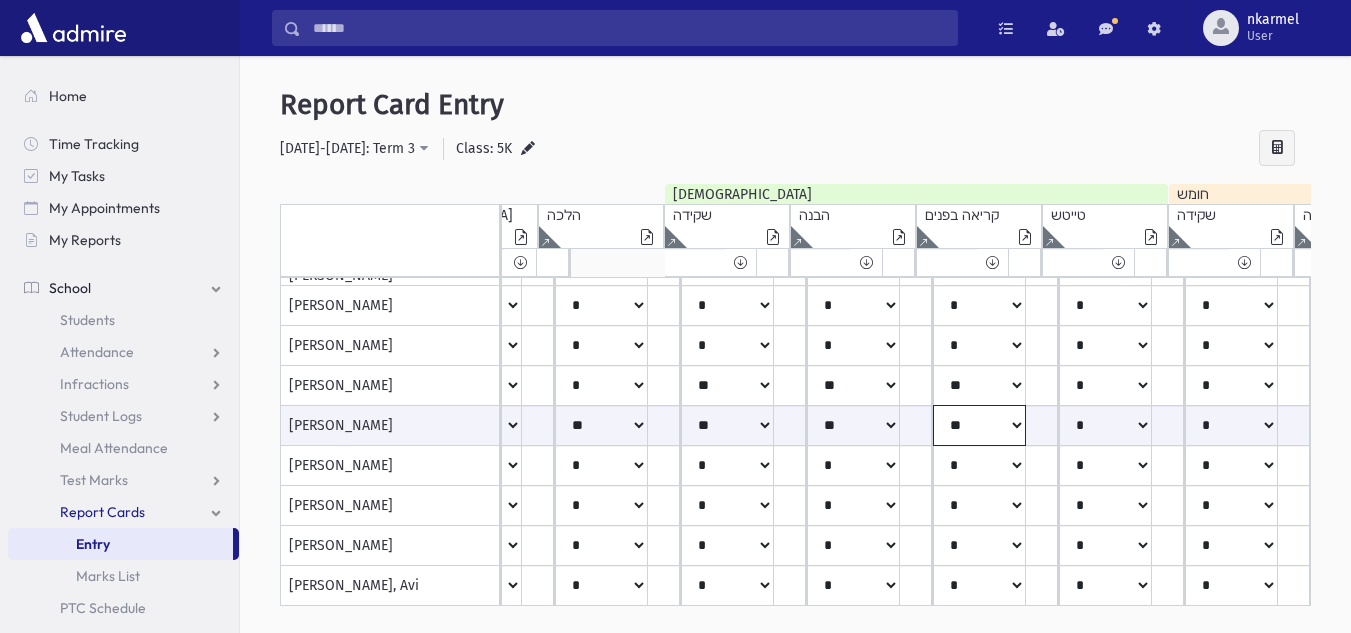 click on "*****
****
**
**
*
**
**
*" at bounding box center (-912, 425) 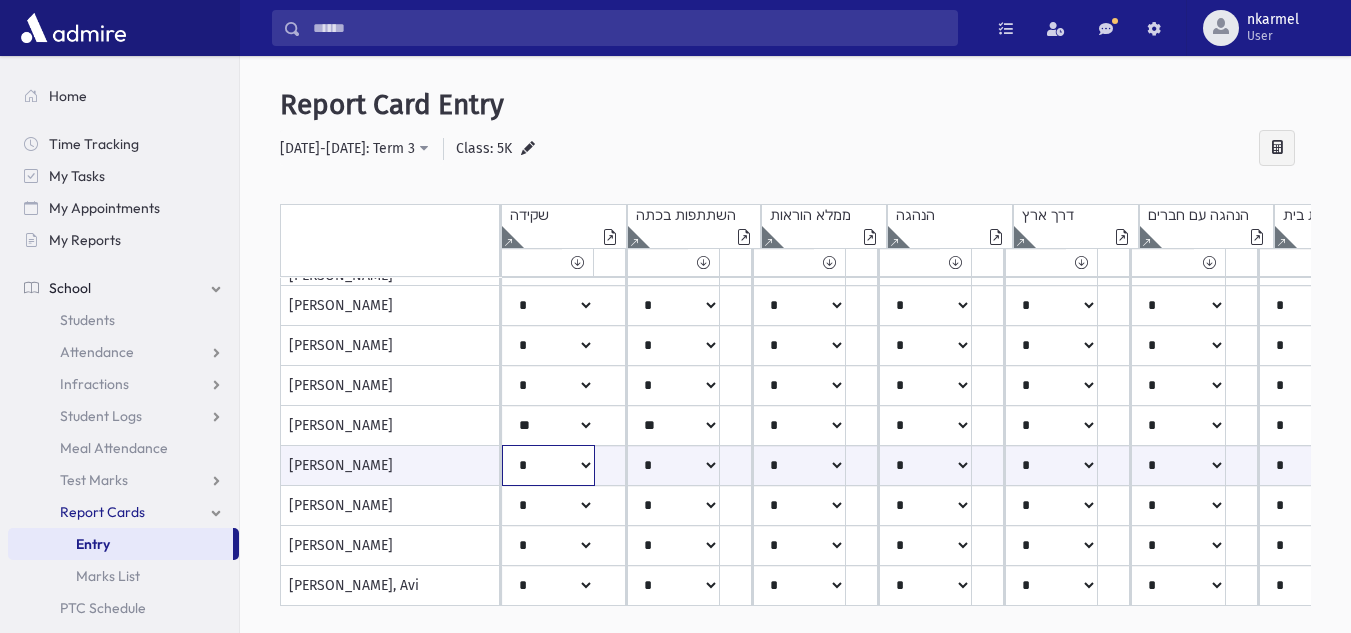 click on "*****
****
**
**
*
**
**
*" at bounding box center [548, 465] 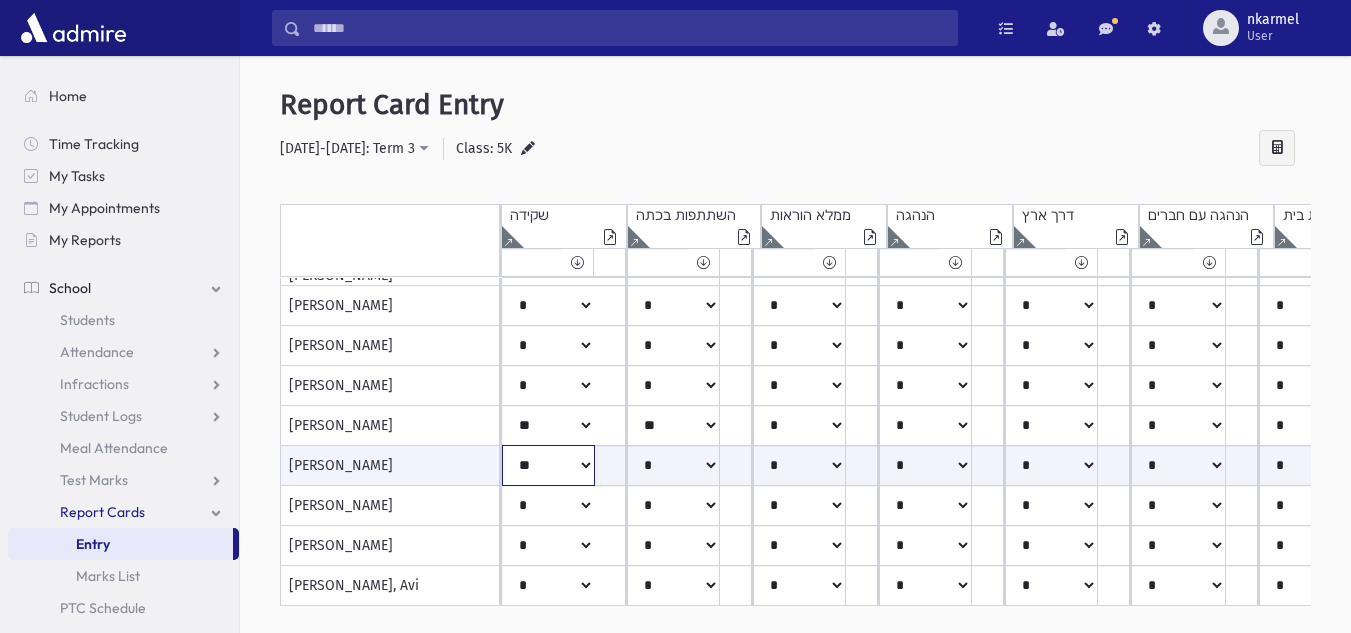 click on "*****
****
**
**
*
**
**
*" at bounding box center (548, 465) 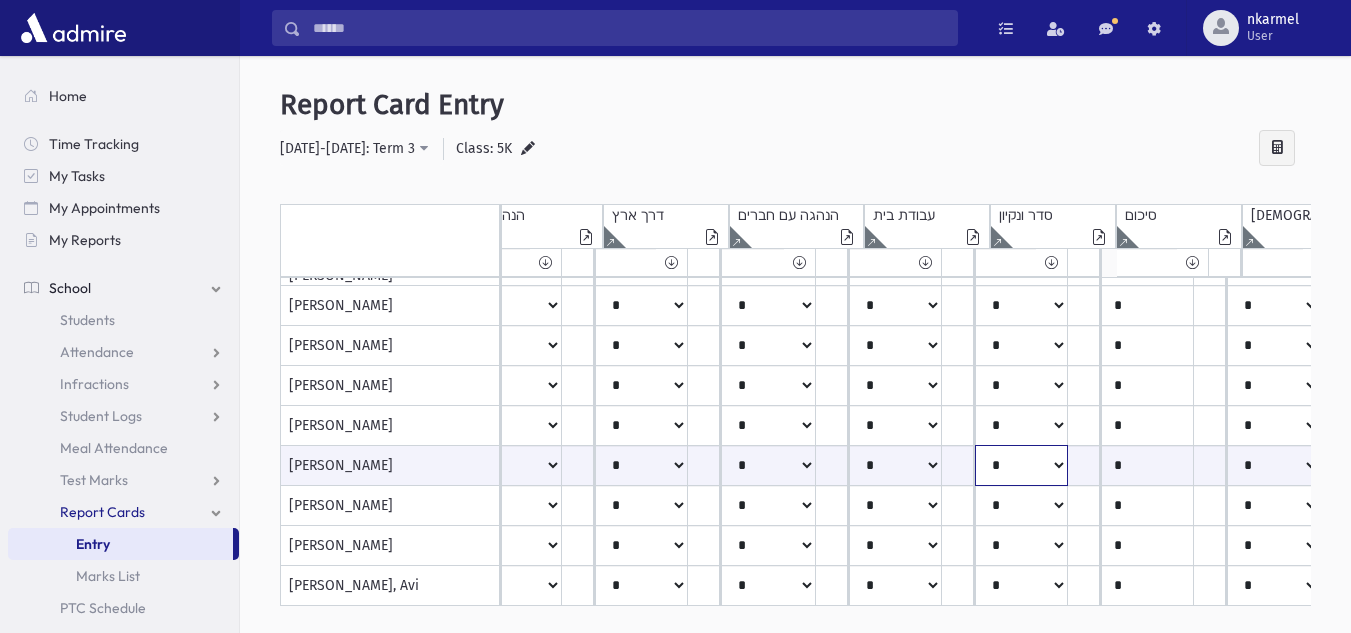 click on "*****
****
**
**
*
**
**
*" at bounding box center (138, 465) 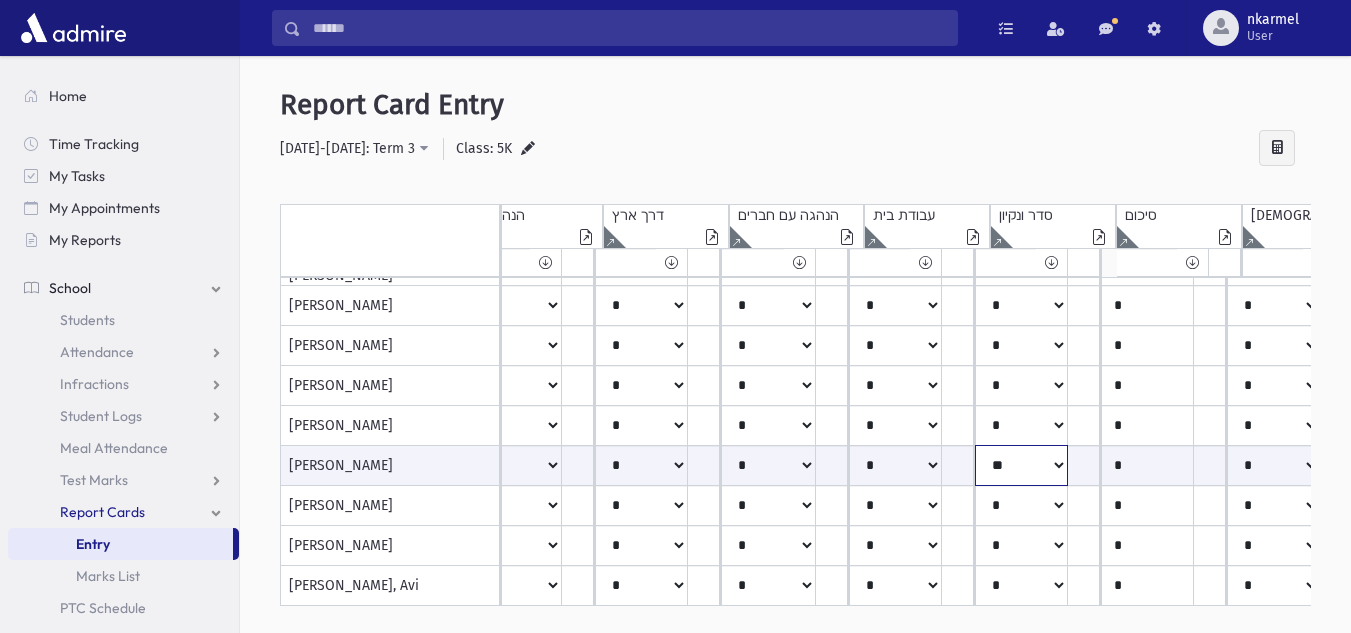 click on "*****
****
**
**
*
**
**
*" at bounding box center (138, 465) 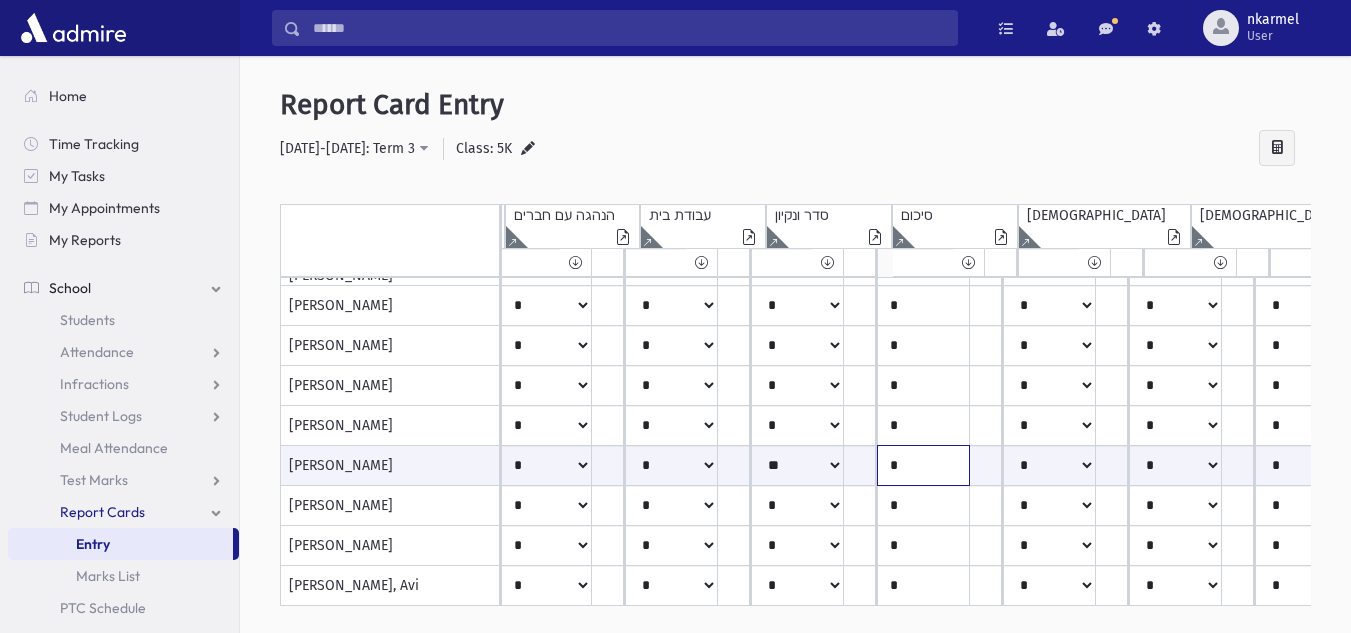 click on "*" at bounding box center [923, 465] 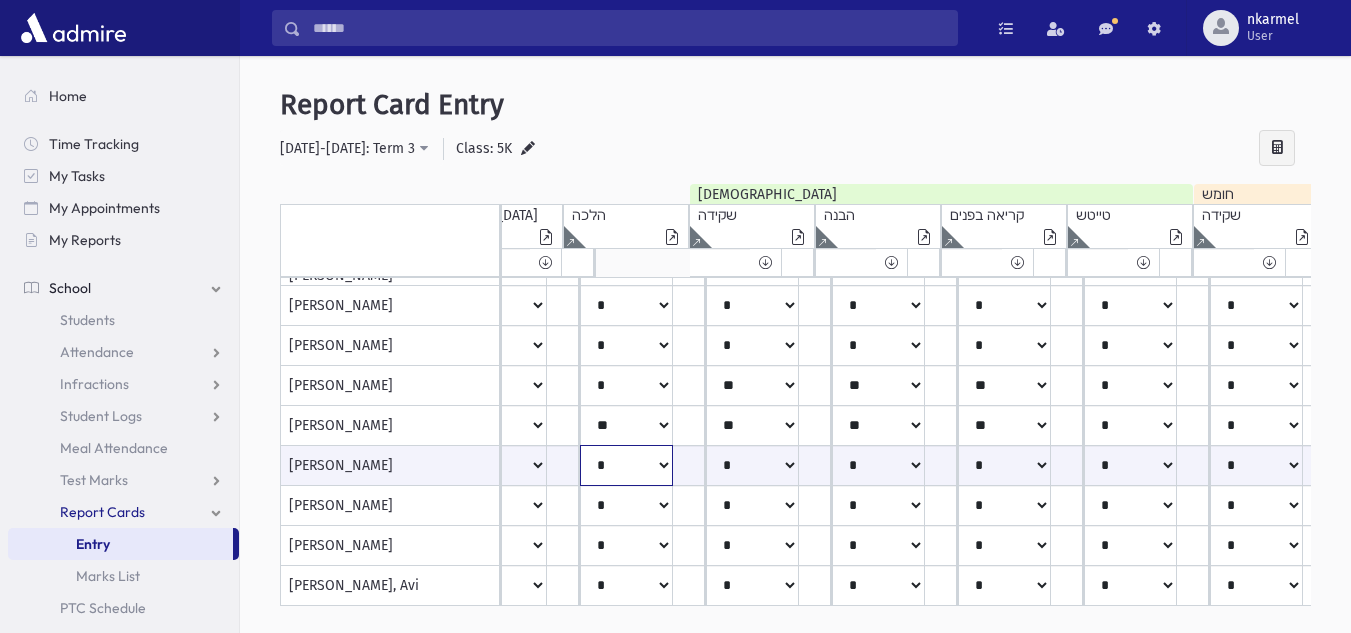 click on "*****
****
**
**
*
**
**
*" at bounding box center [-887, 465] 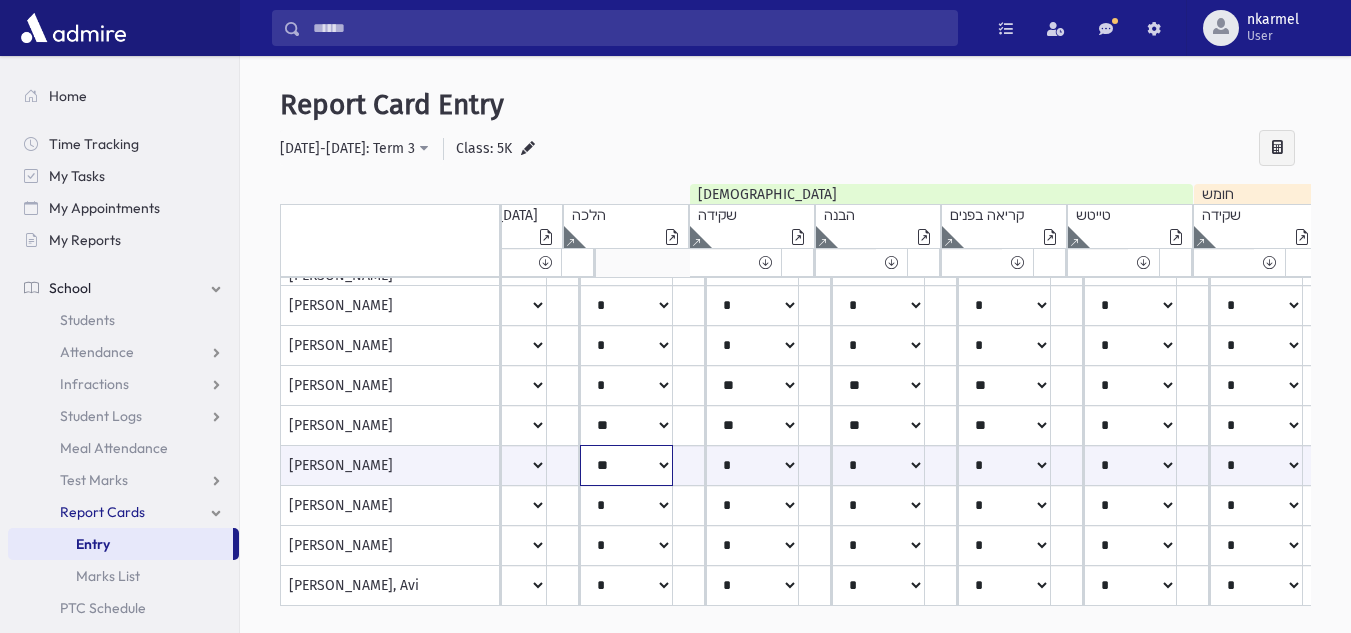 click on "*****
****
**
**
*
**
**
*" at bounding box center [-887, 465] 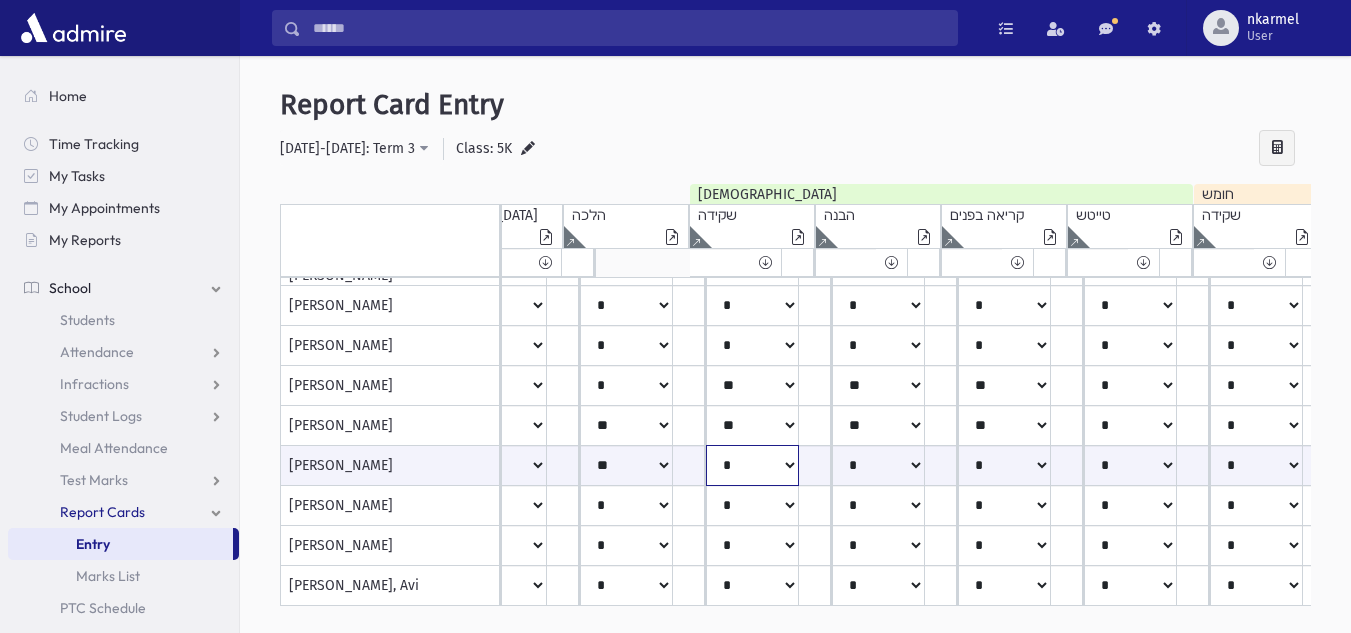 drag, startPoint x: 775, startPoint y: 460, endPoint x: 774, endPoint y: 441, distance: 19.026299 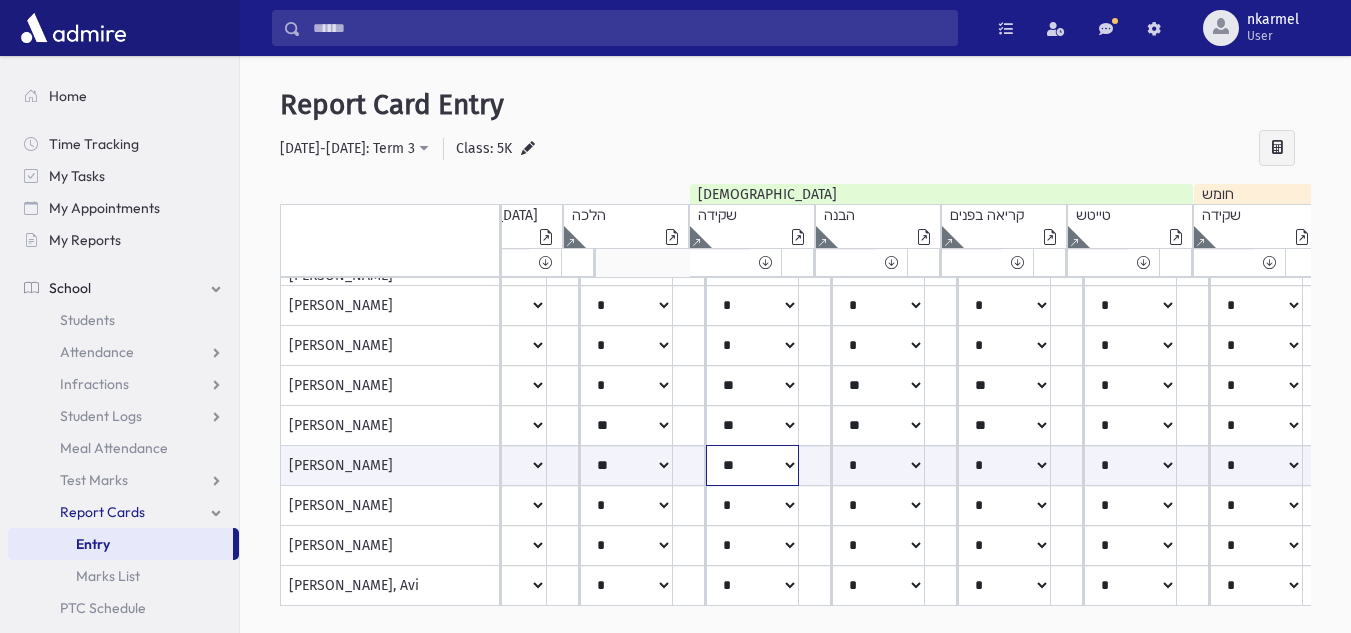 click on "*****
****
**
**
*
**
**
*" at bounding box center [-887, 465] 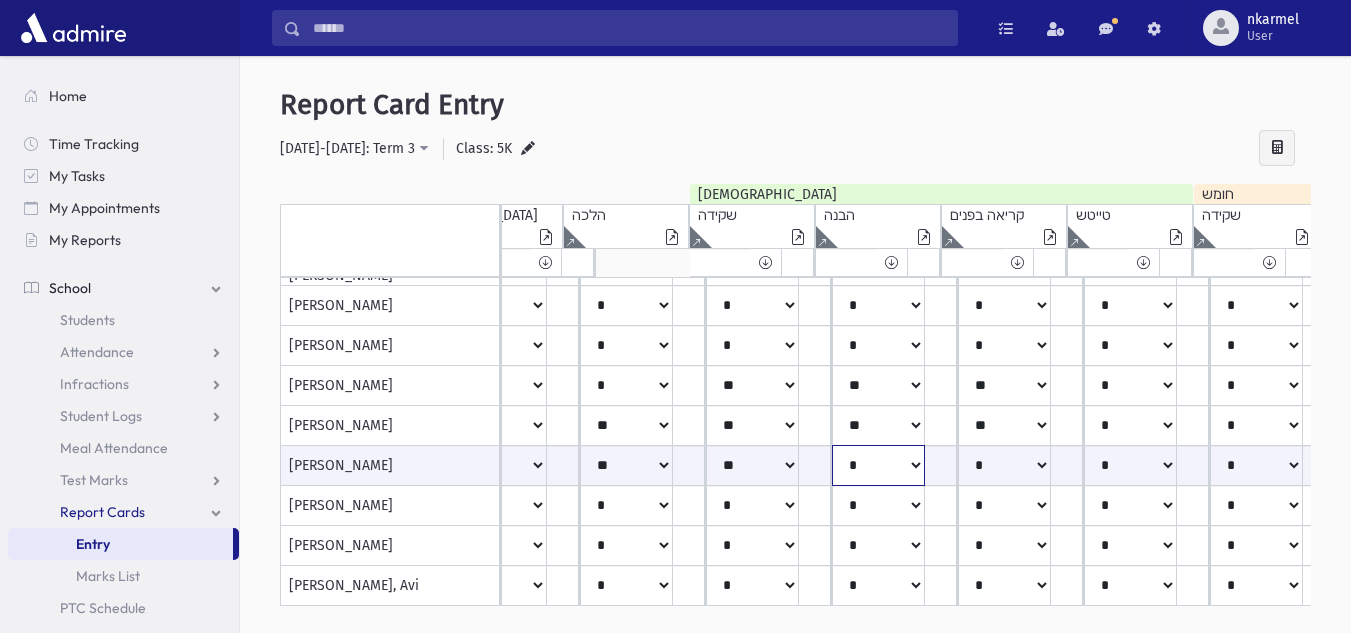 click on "*****
****
**
**
*
**
**
*" at bounding box center (-887, 465) 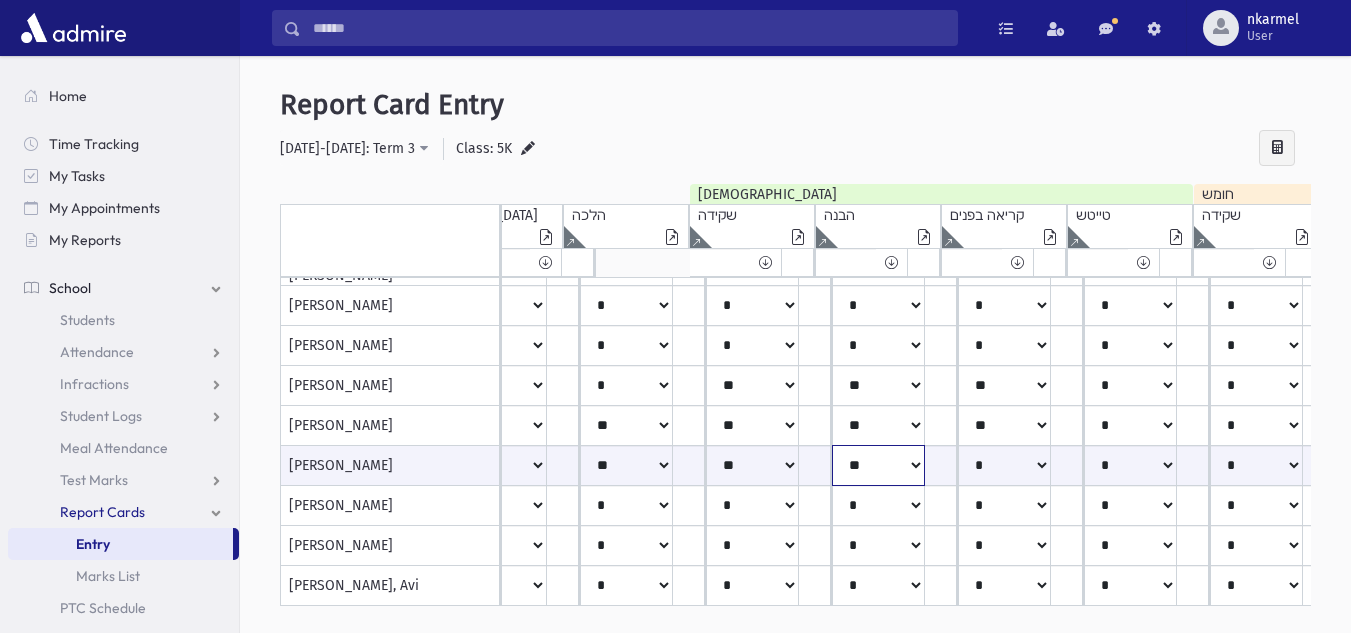 click on "*****
****
**
**
*
**
**
*" at bounding box center (-887, 465) 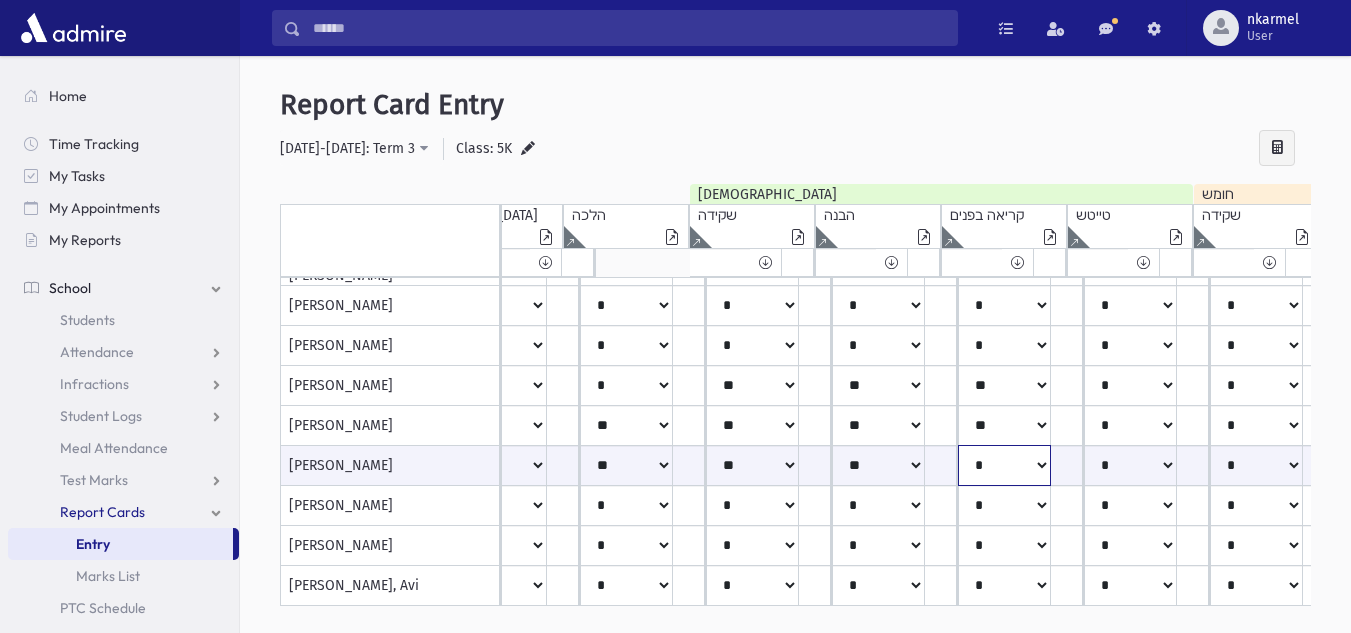 click on "*****
****
**
**
*
**
**
*" at bounding box center (-887, 465) 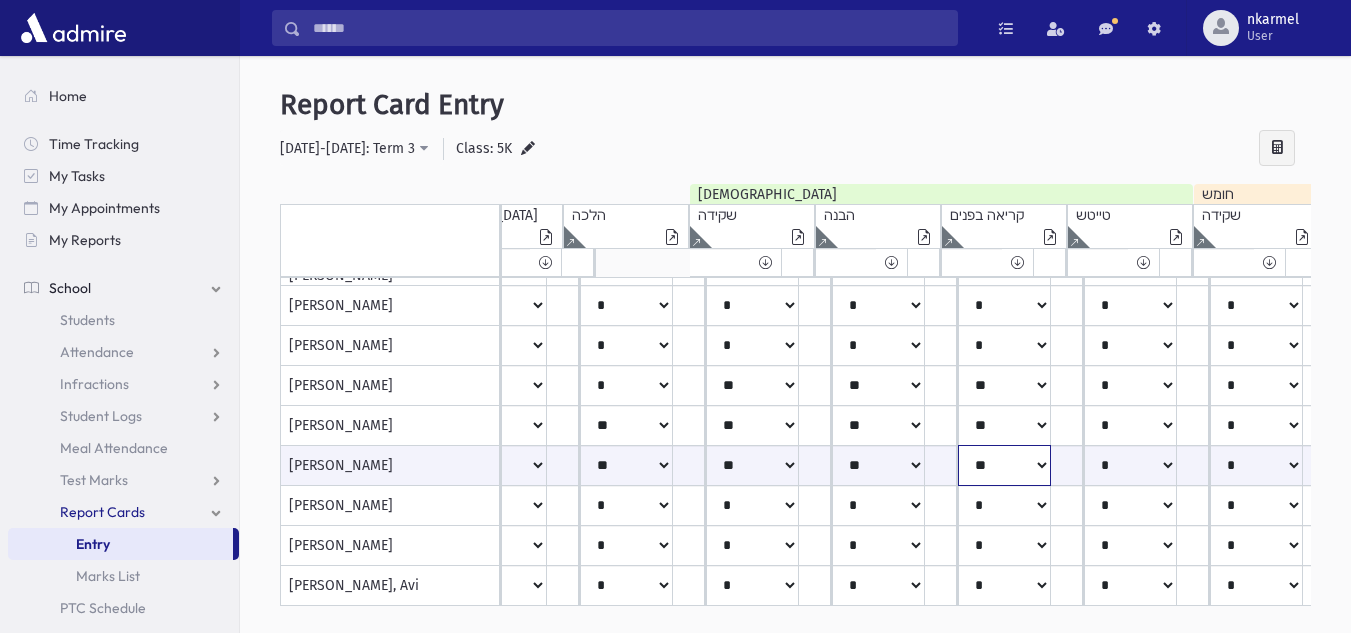 click on "*****
****
**
**
*
**
**
*" at bounding box center [-887, 465] 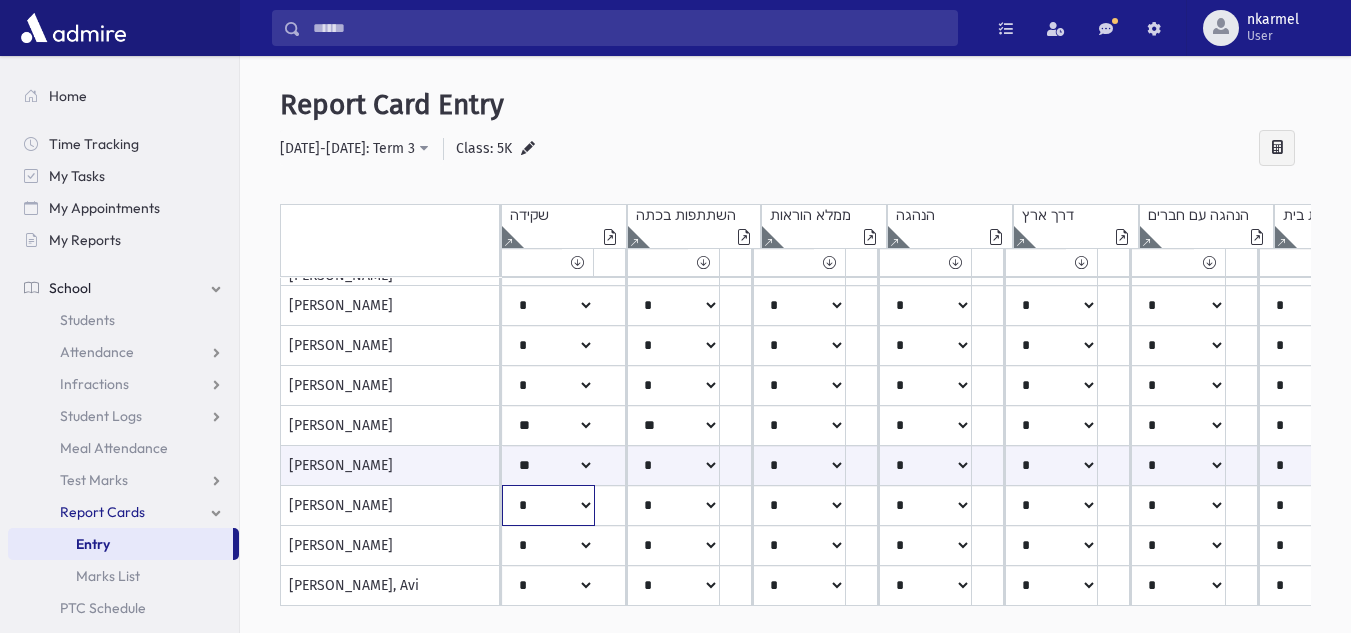 click on "*****
****
**
**
*
**
**
*" at bounding box center [548, -534] 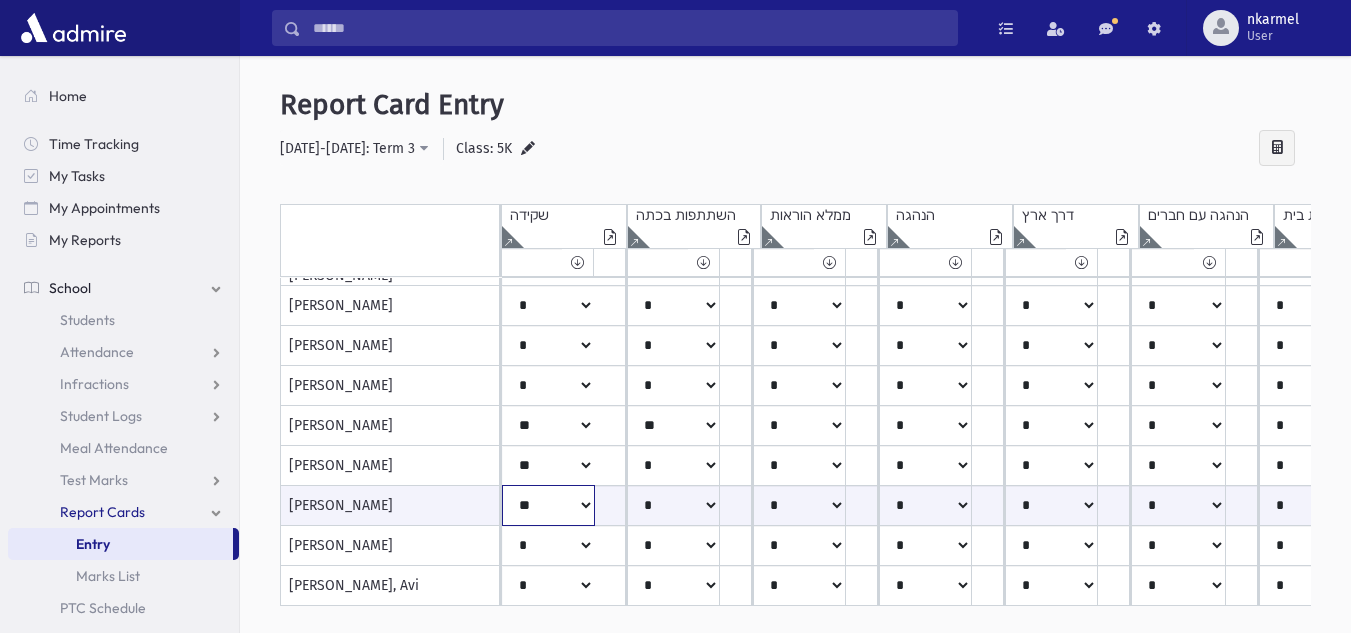 click on "*****
****
**
**
*
**
**
*" at bounding box center [548, 505] 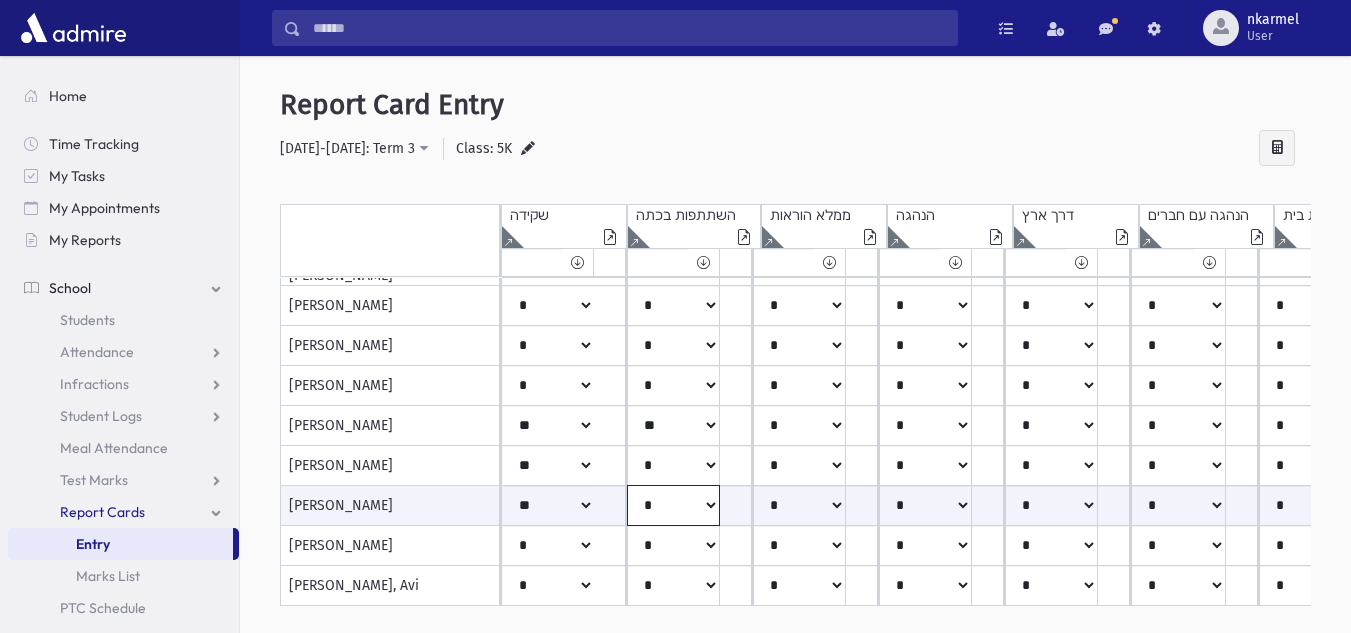 click on "*****
****
**
**
*
**
**
*" at bounding box center [548, 505] 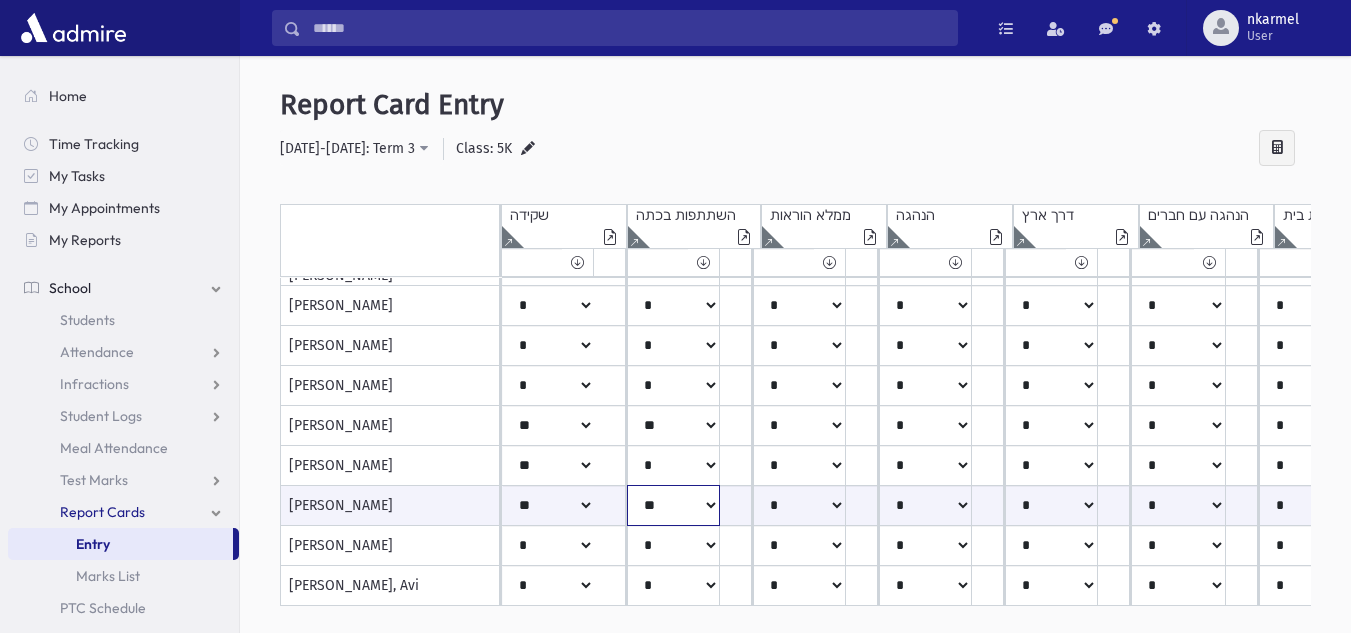 click on "*****
****
**
**
*
**
**
*" at bounding box center [548, 505] 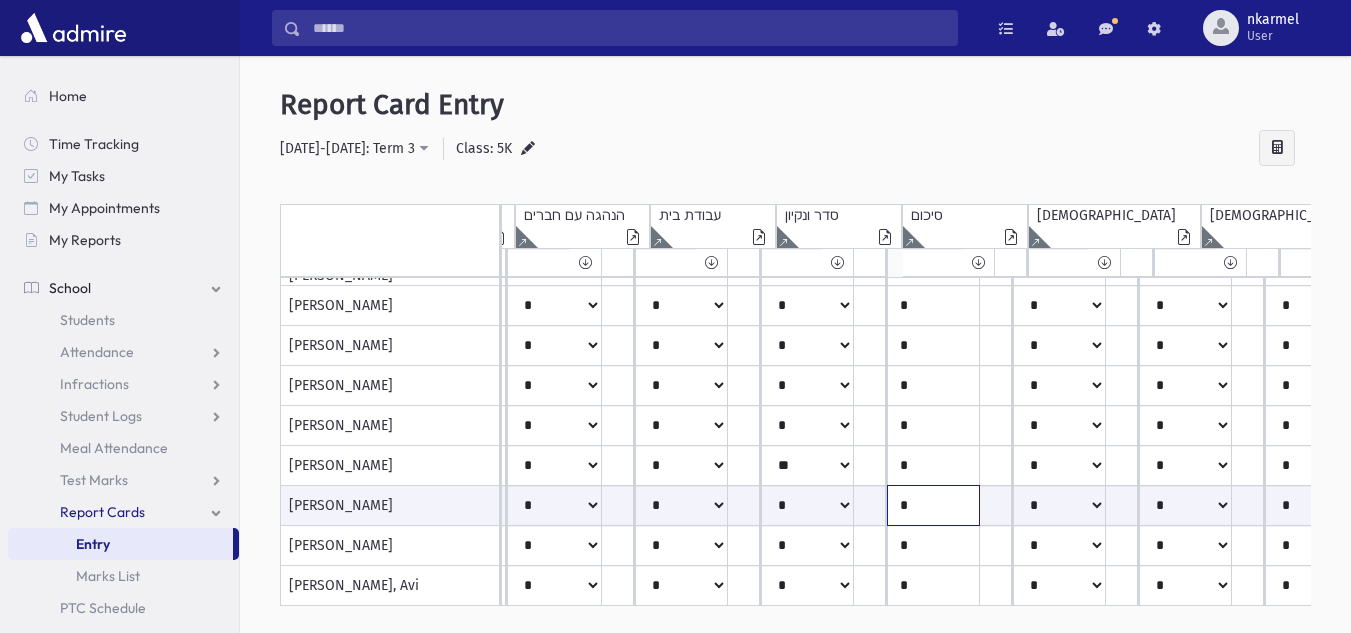click on "*" at bounding box center [933, 505] 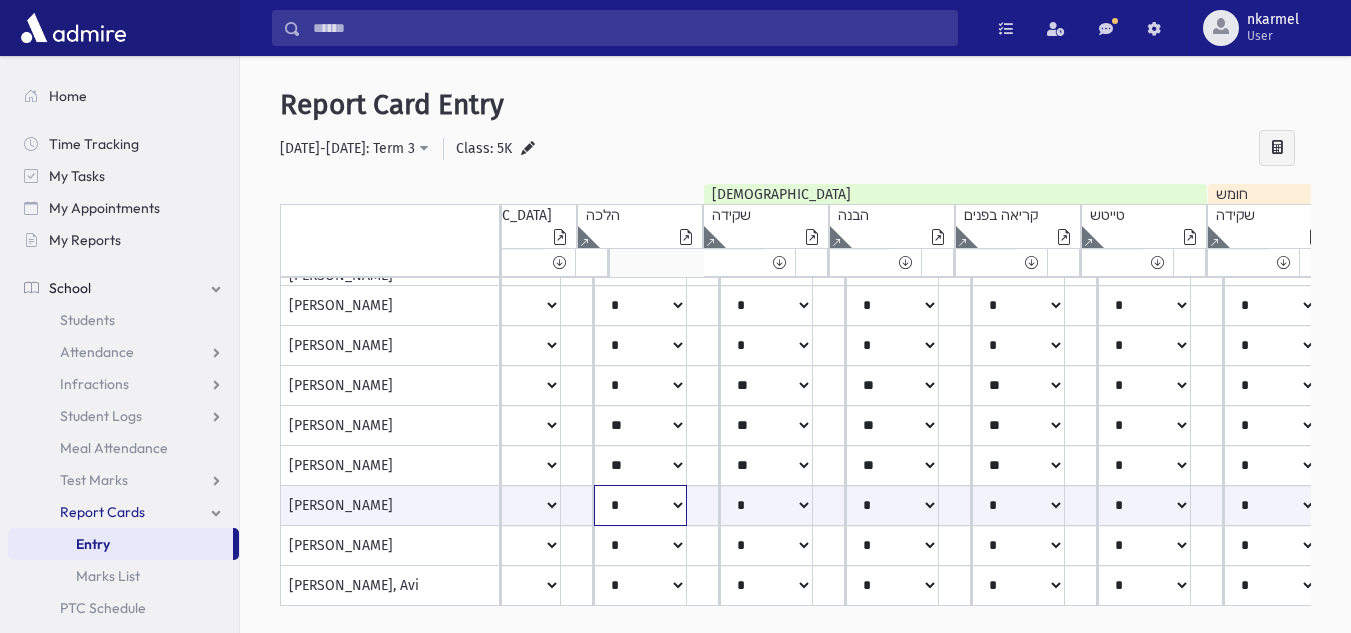 click on "*****
****
**
**
*
**
**
*" at bounding box center [-873, 505] 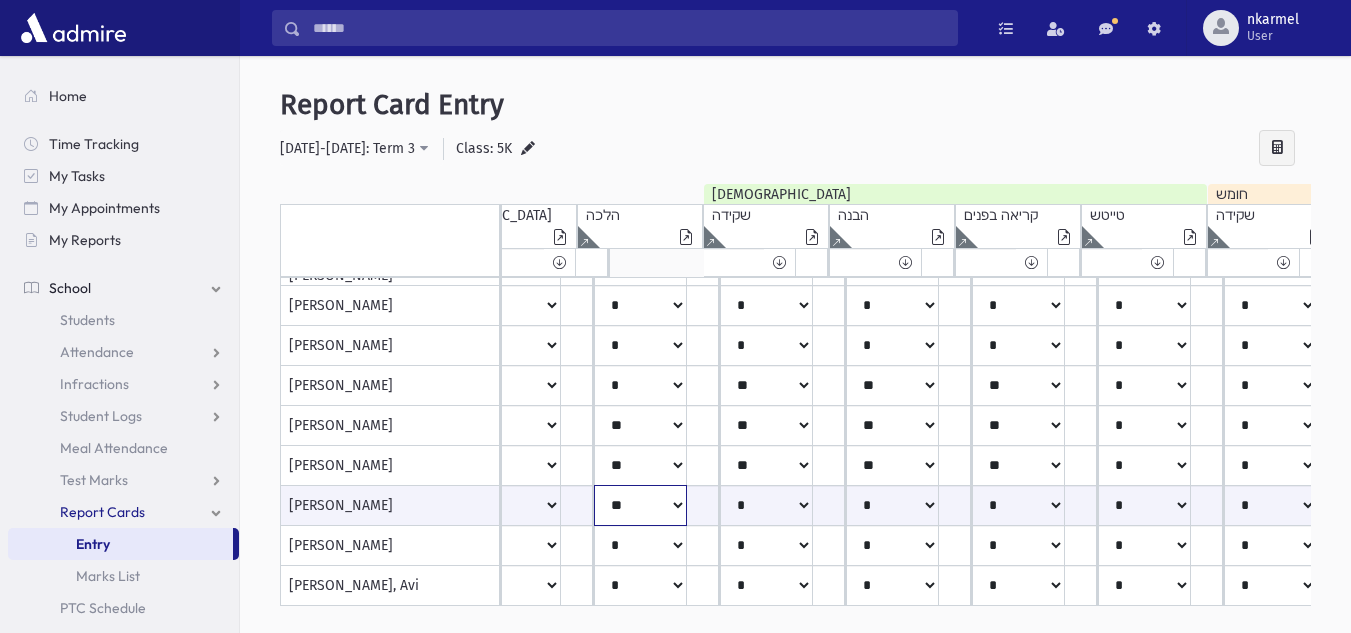 click on "*****
****
**
**
*
**
**
*" at bounding box center (-873, 505) 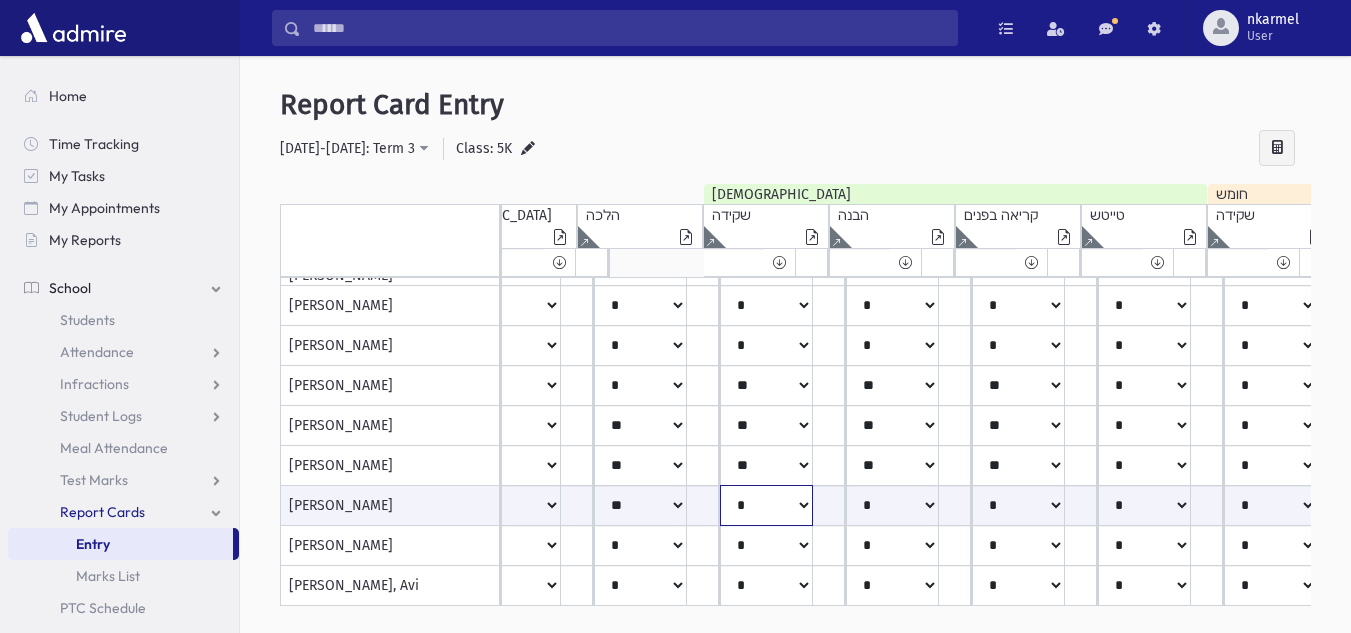 click on "*****
****
**
**
*
**
**
*" at bounding box center [-873, 505] 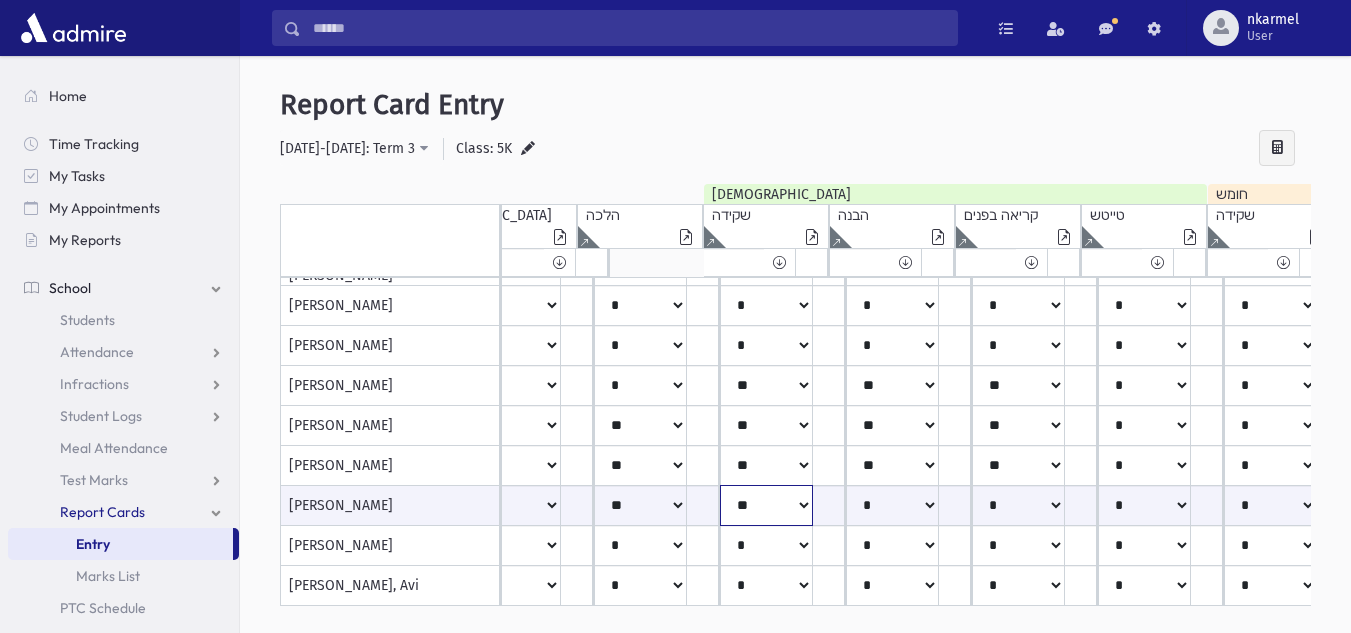 click on "*****
****
**
**
*
**
**
*" at bounding box center (-873, 505) 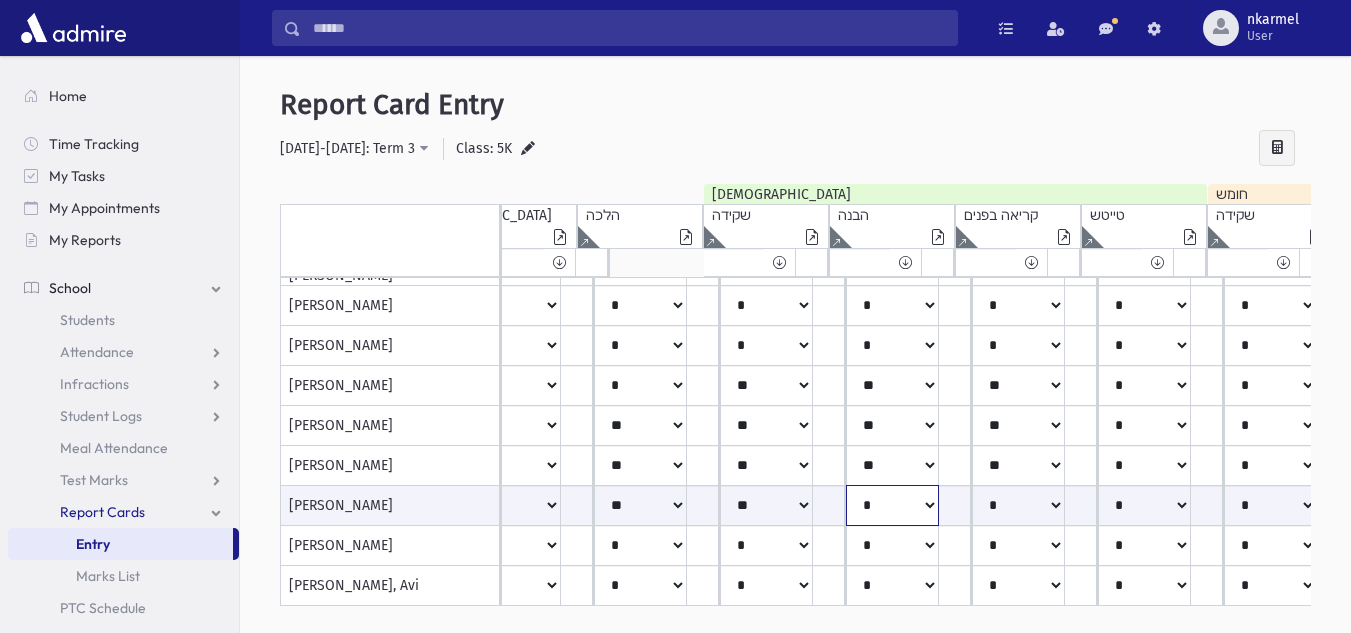 click on "*****
****
**
**
*
**
**
*" at bounding box center [-873, 505] 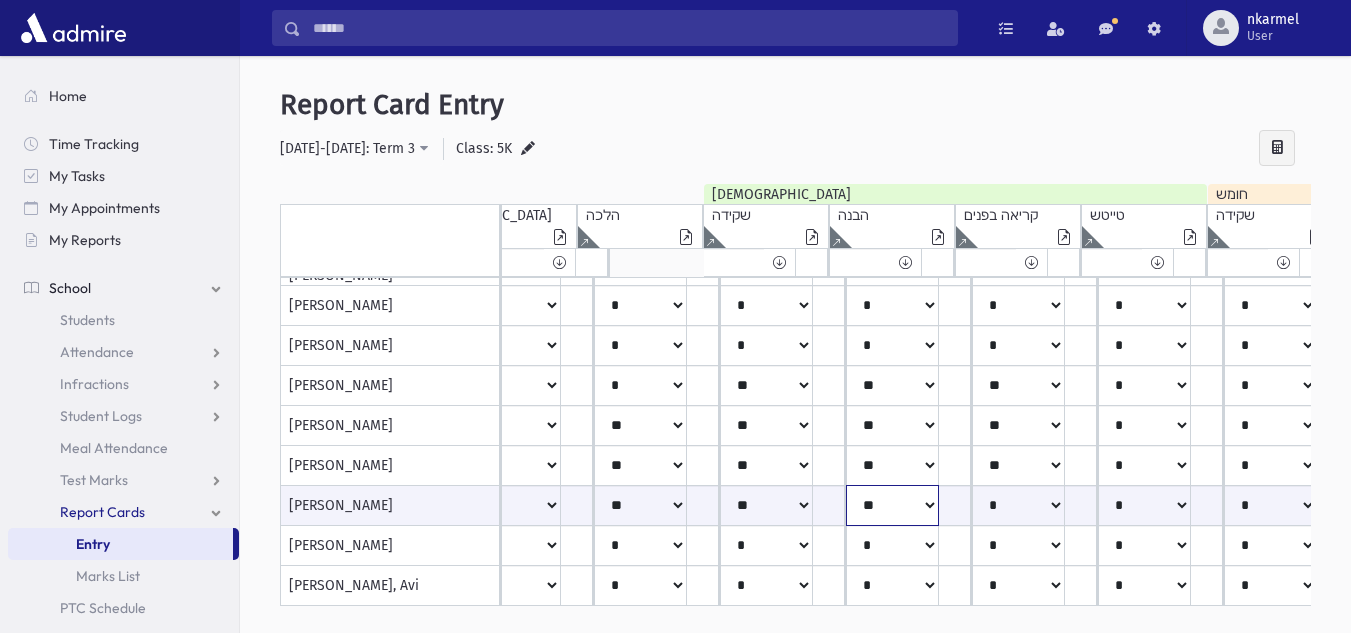 click on "*****
****
**
**
*
**
**
*" at bounding box center [-873, 505] 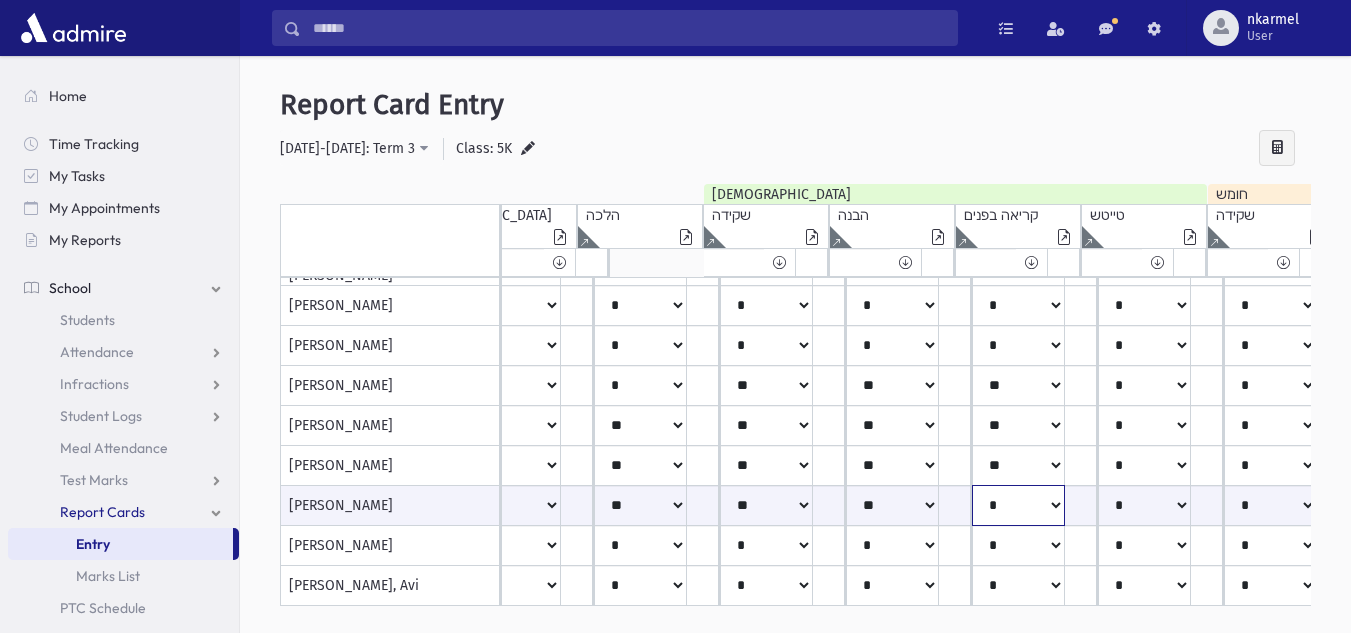 click on "*****
****
**
**
*
**
**
*" at bounding box center [-873, 505] 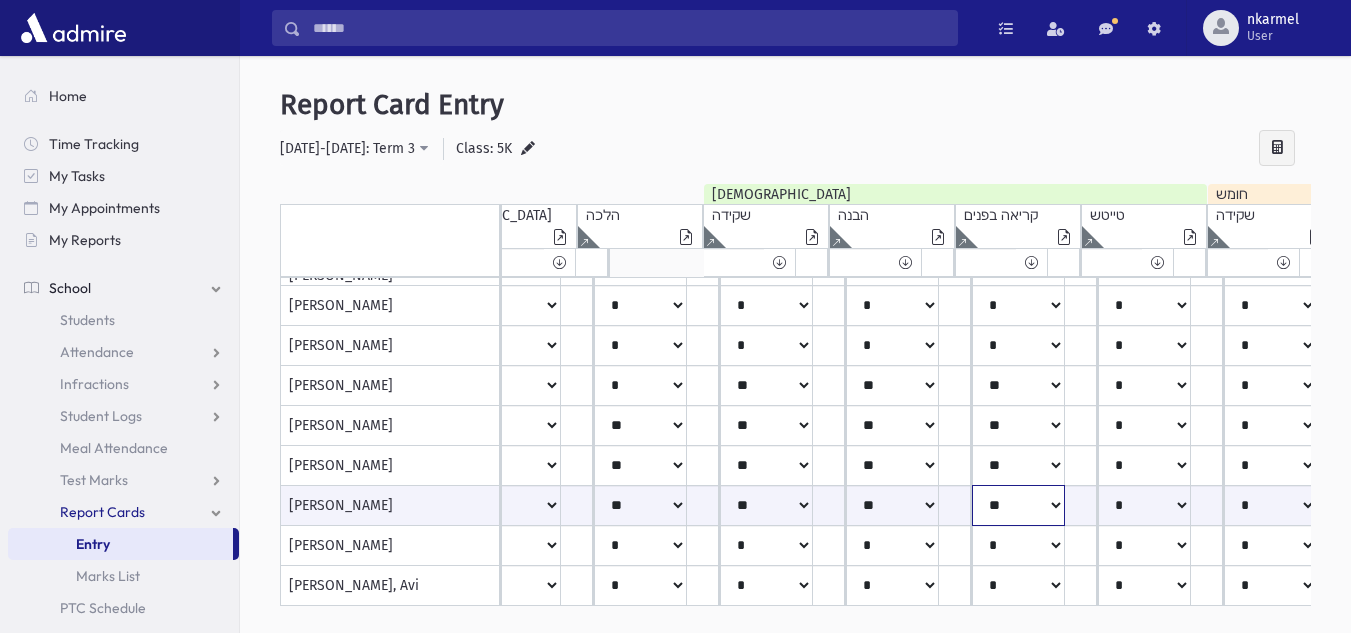 click on "*****
****
**
**
*
**
**
*" at bounding box center [-873, 505] 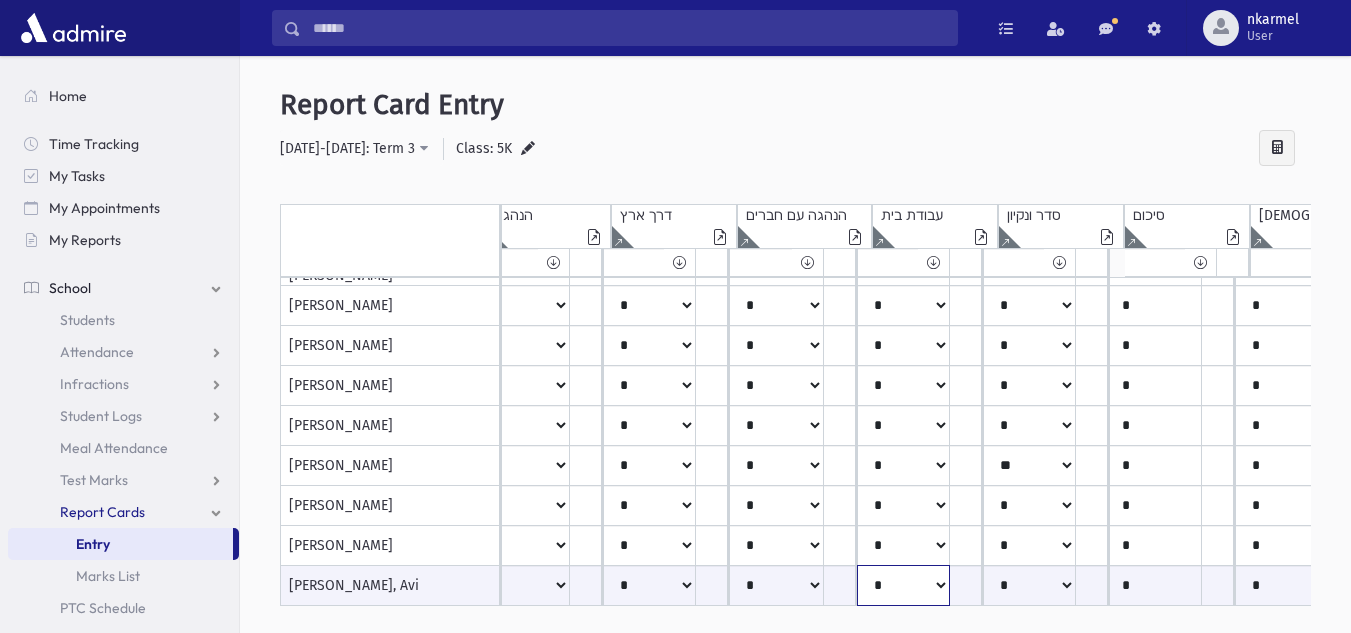 click on "*****
****
**
**
*
**
**
*" at bounding box center [146, 585] 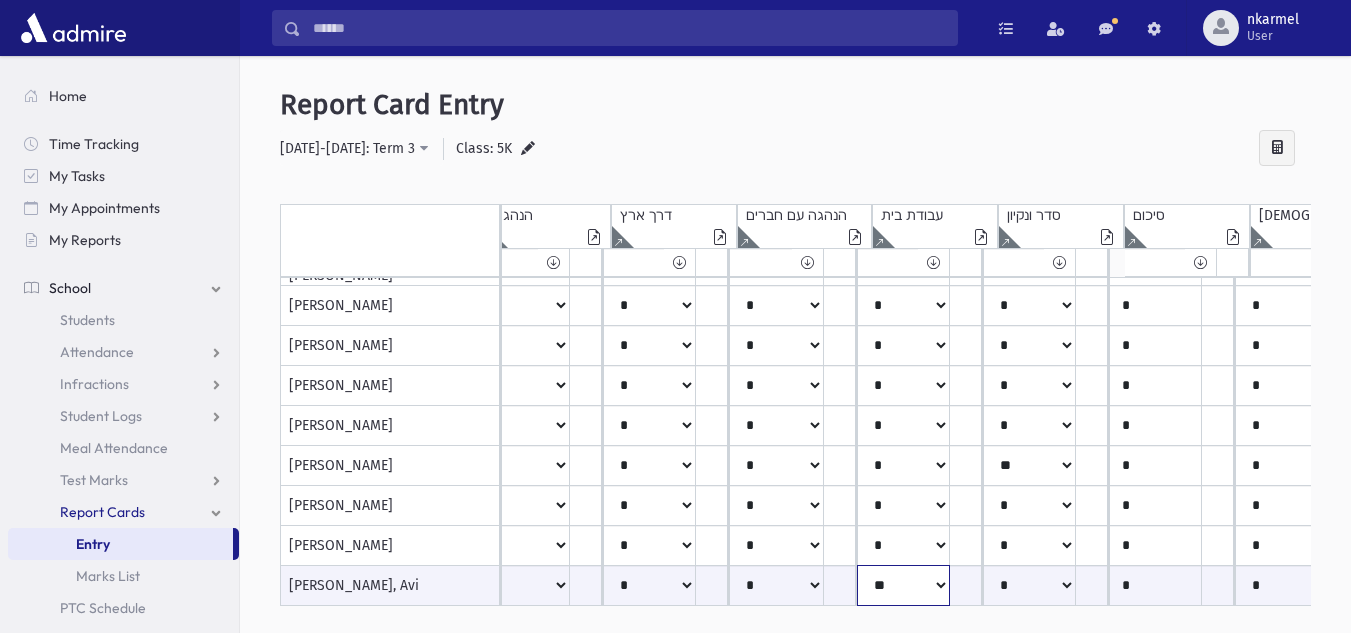 click on "*****
****
**
**
*
**
**
*" at bounding box center (146, 585) 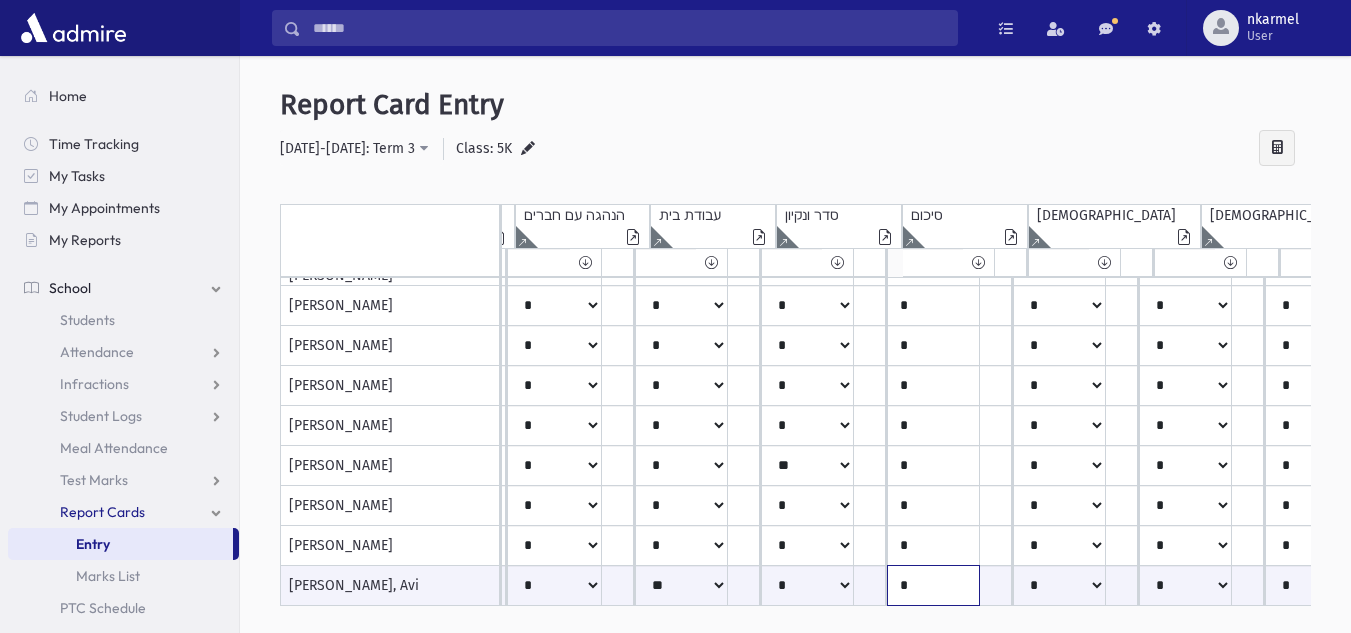 click on "*" at bounding box center (933, 585) 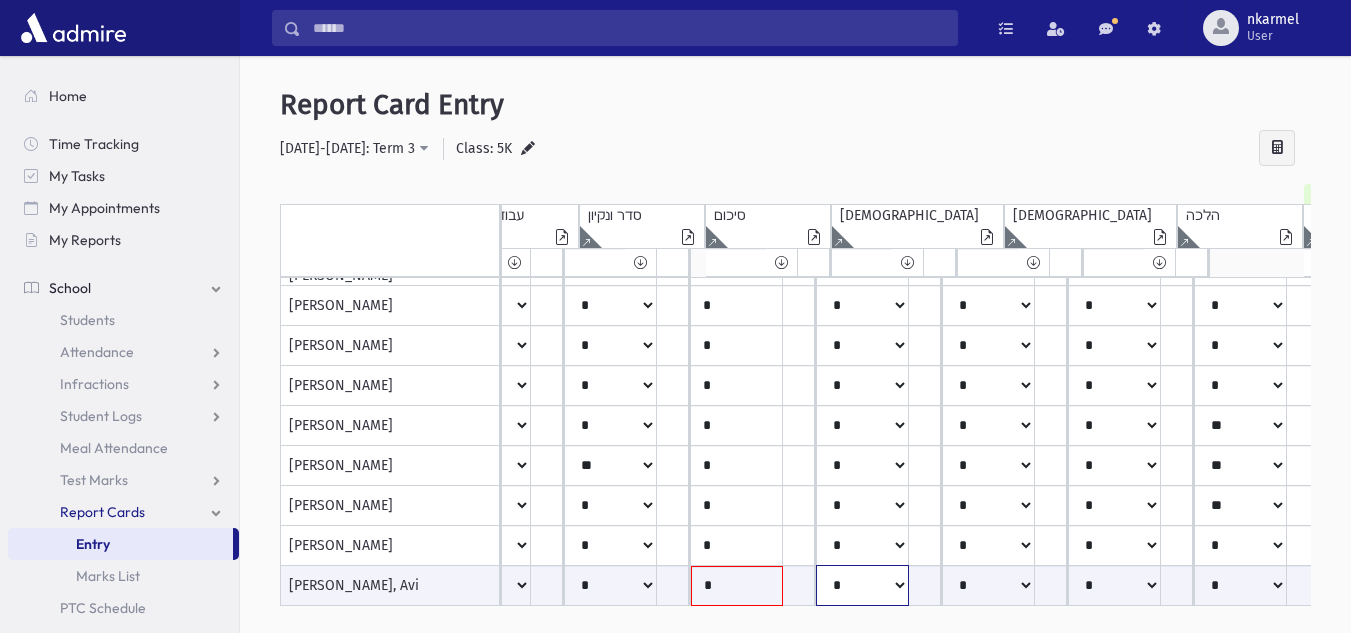 click on "*****
****
**
**
*
**
**
*" at bounding box center [-273, 585] 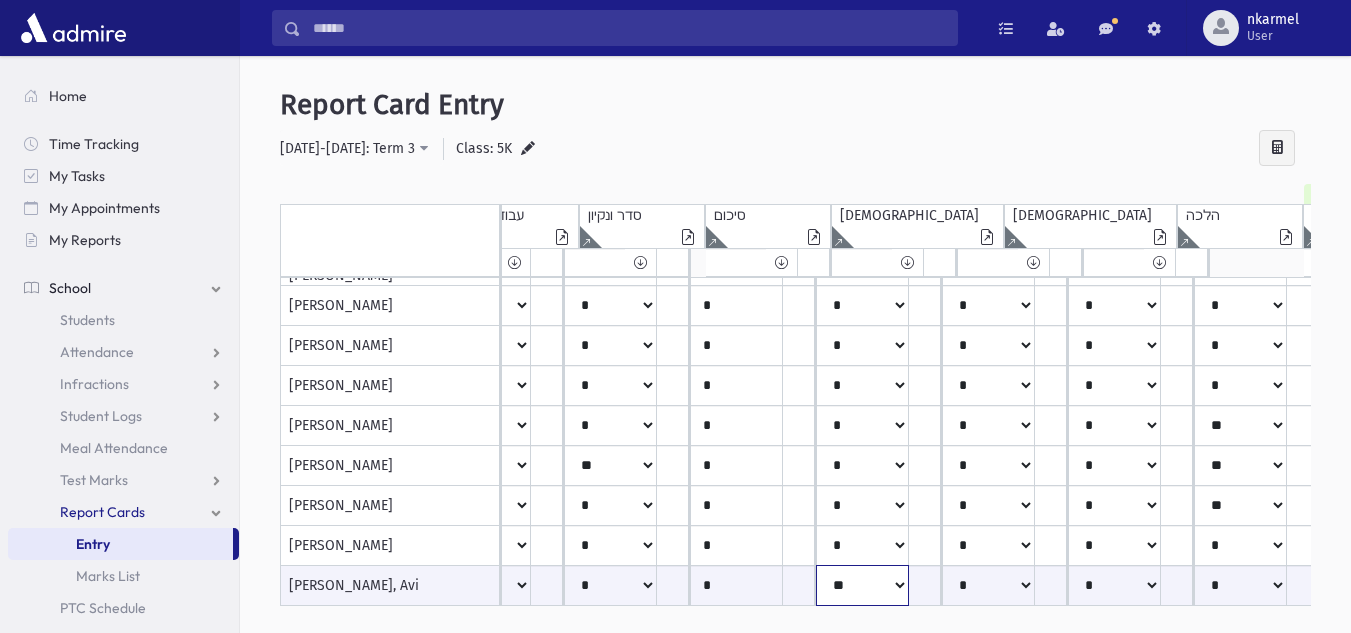 click on "*****
****
**
**
*
**
**
*" at bounding box center [-273, 585] 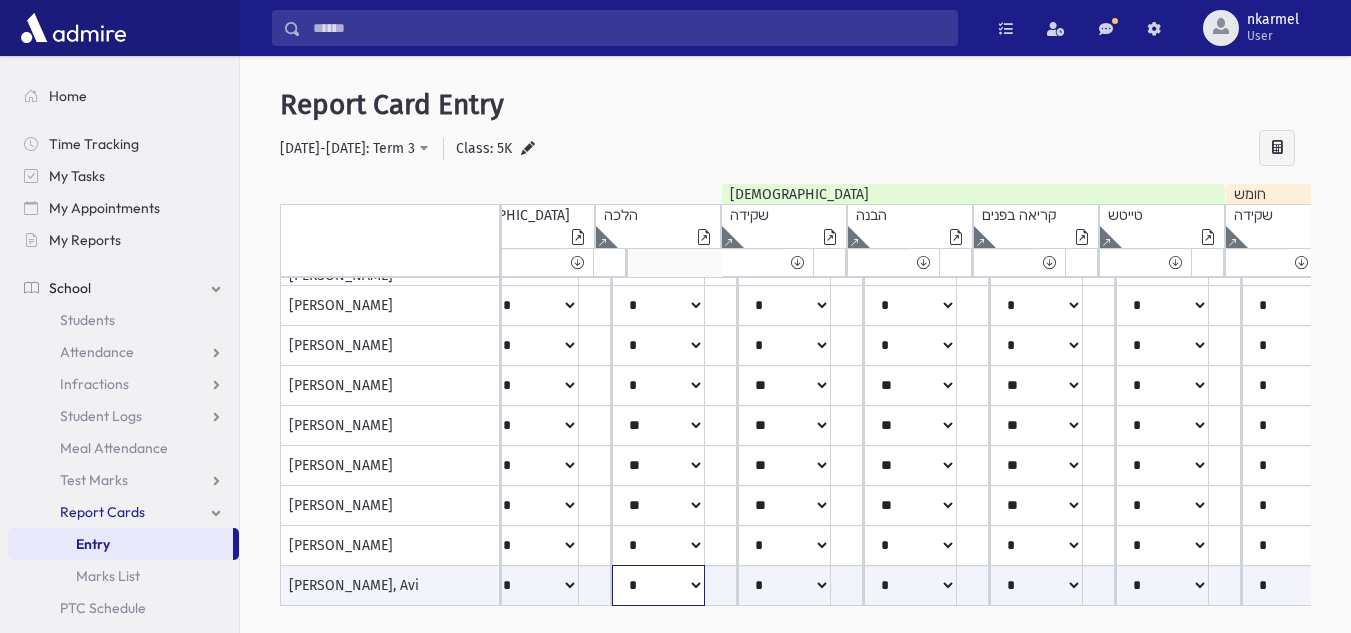 click on "*****
****
**
**
*
**
**
*" at bounding box center [-855, 585] 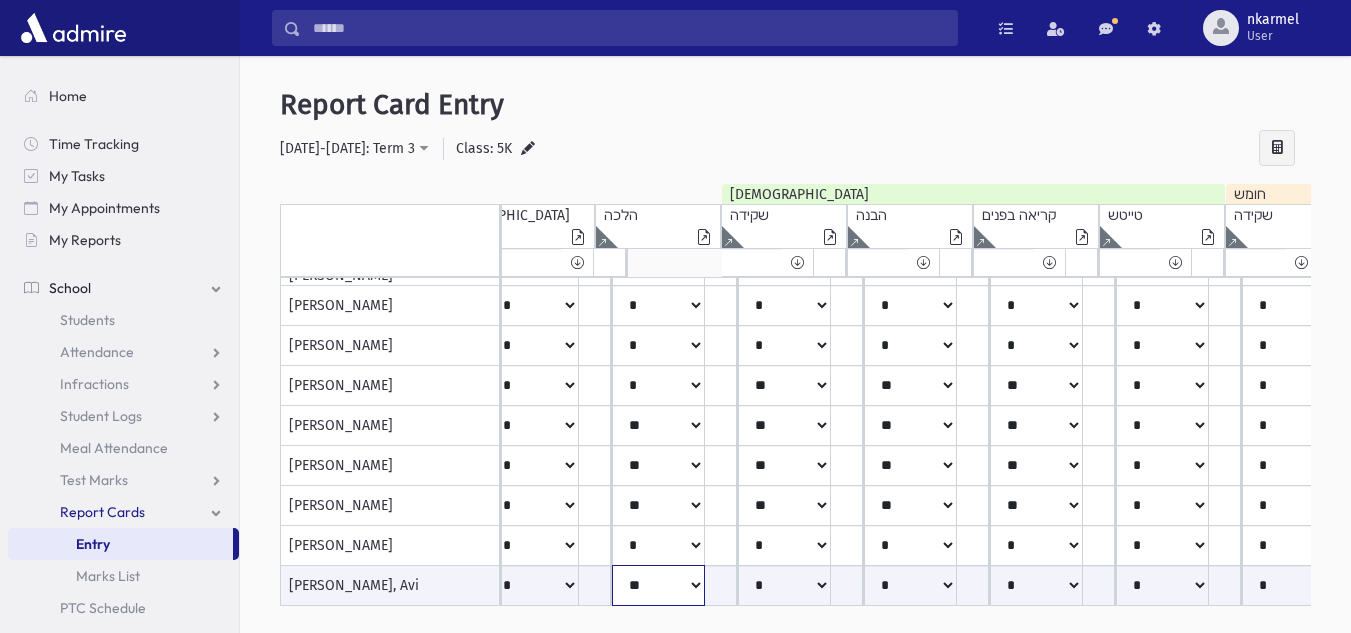 click on "*****
****
**
**
*
**
**
*" at bounding box center (-855, 585) 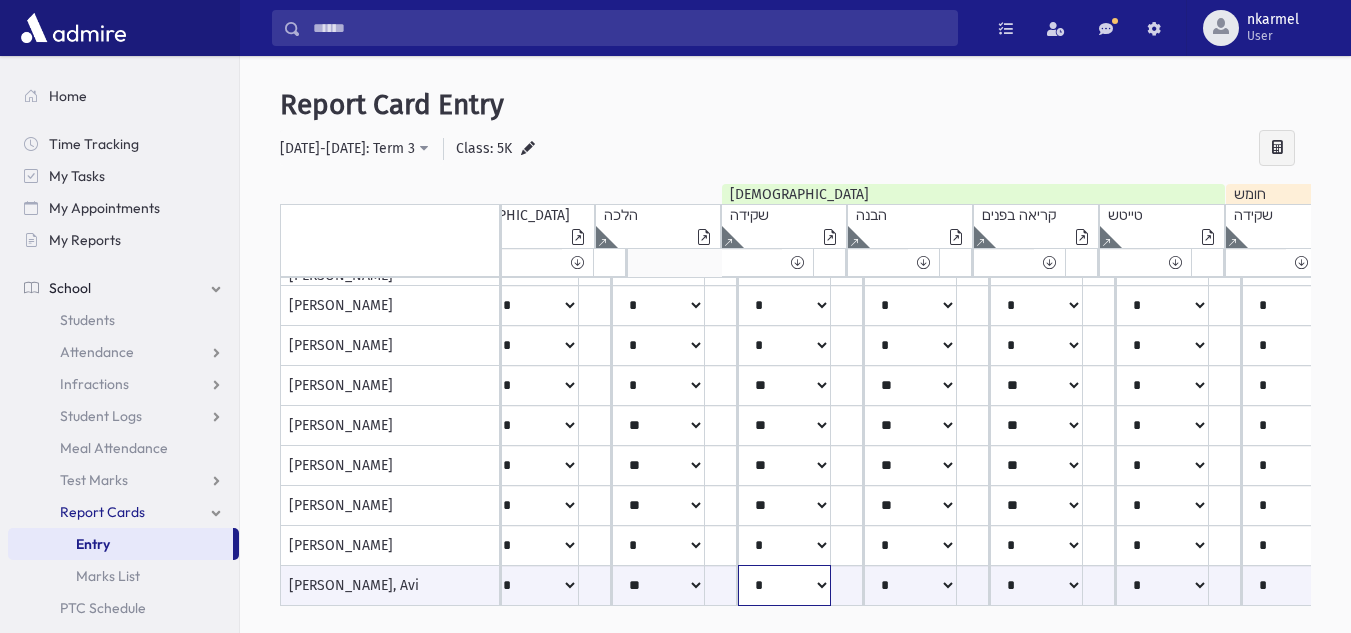 click on "*****
****
**
**
*
**
**
*" at bounding box center (-855, 585) 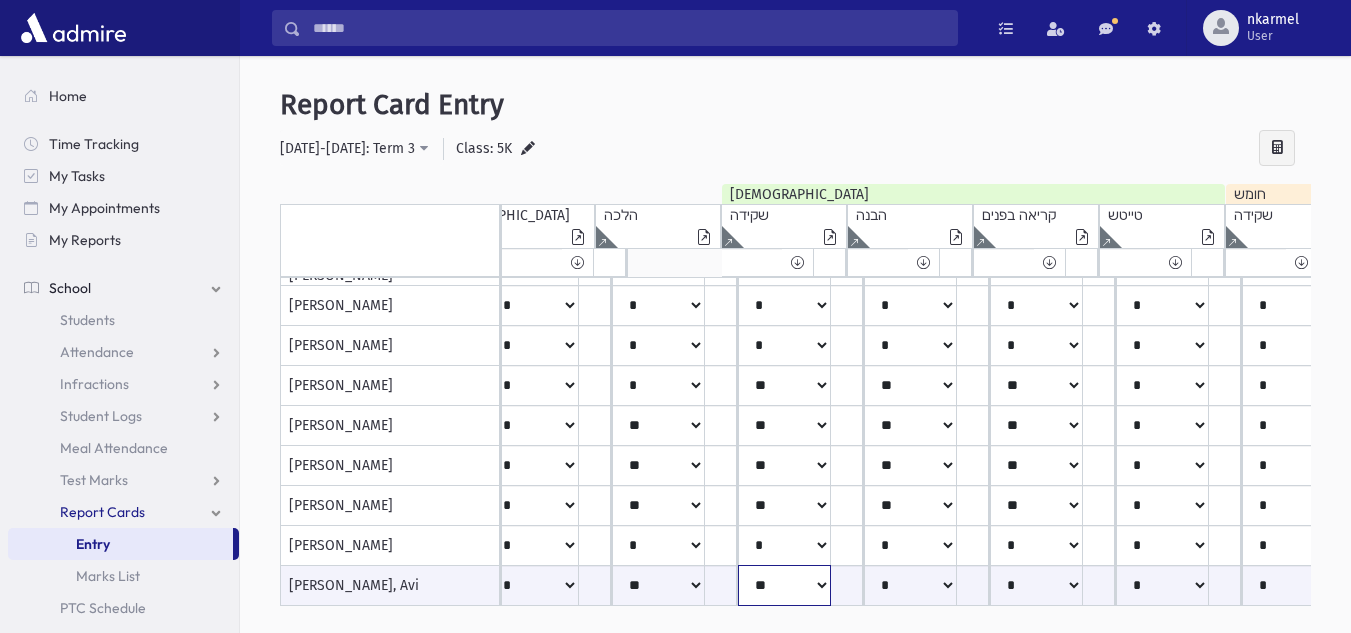 click on "*****
****
**
**
*
**
**
*" at bounding box center (-855, 585) 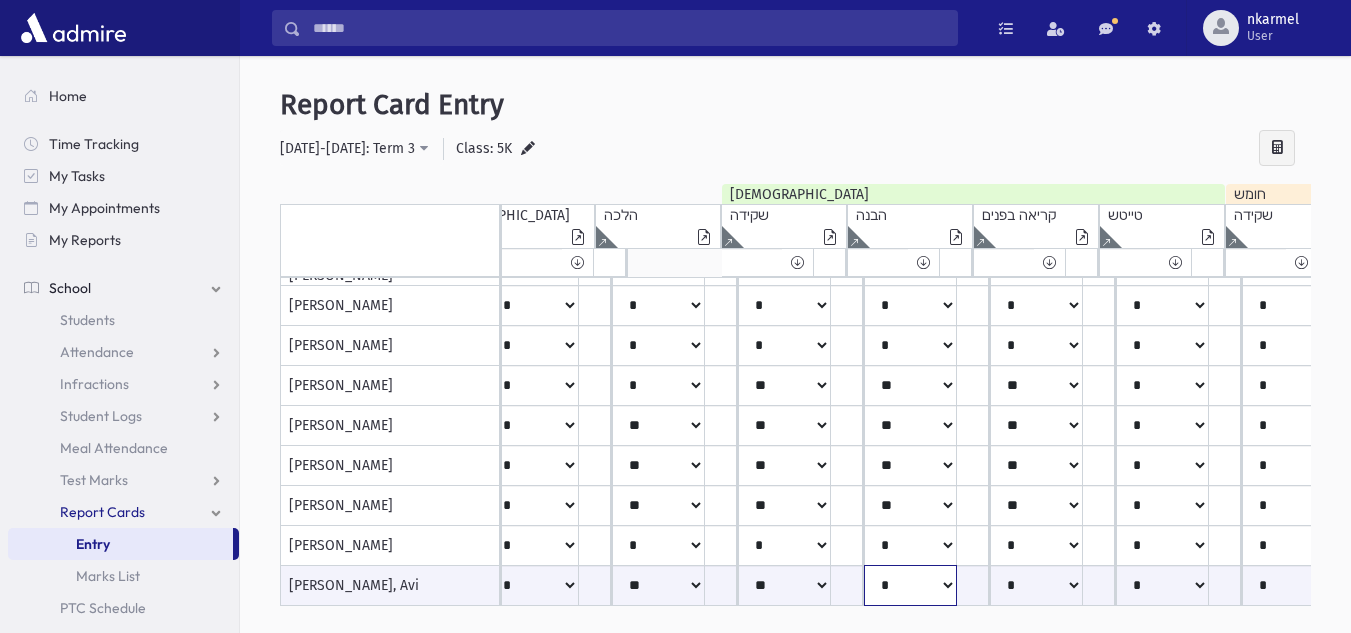 click on "*****
****
**
**
*
**
**
*" at bounding box center (-855, 585) 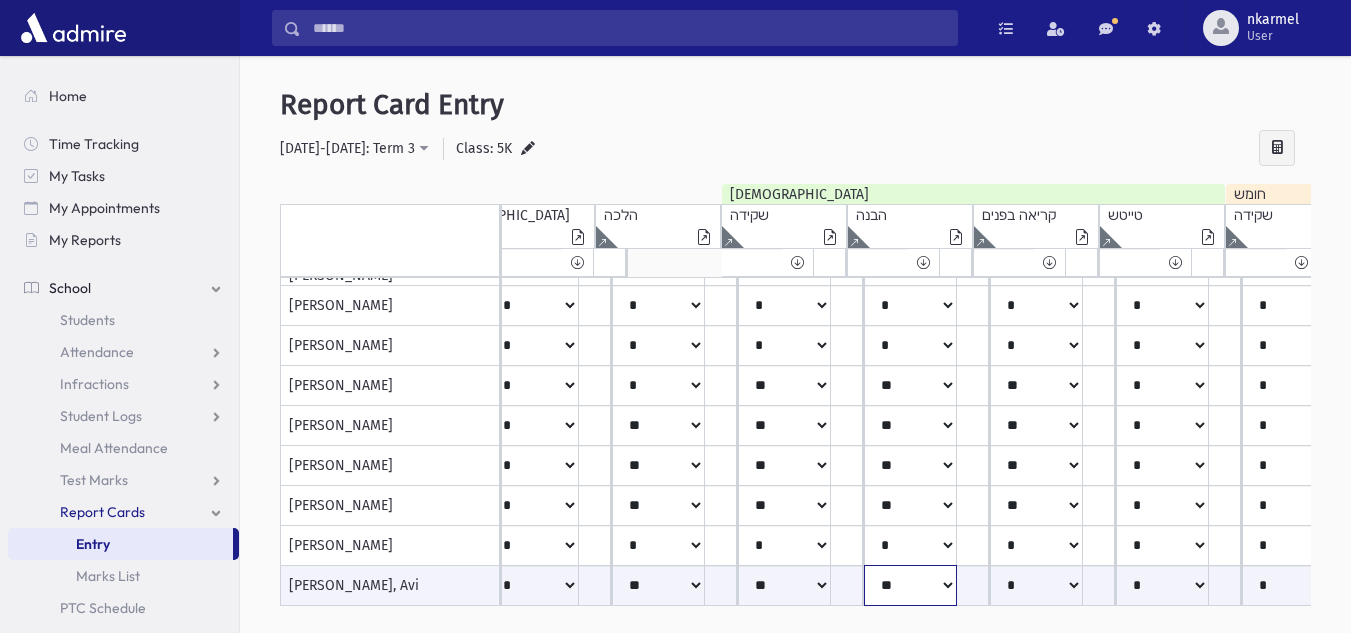 click on "*****
****
**
**
*
**
**
*" at bounding box center [-855, 585] 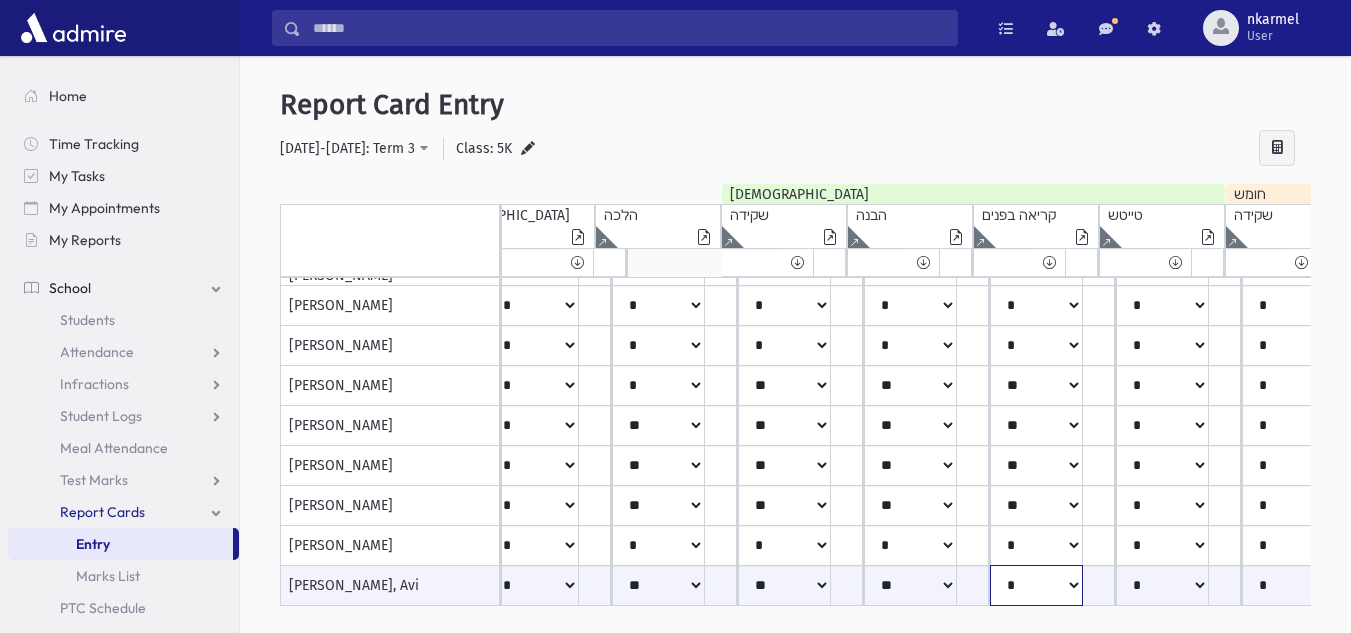 click on "*****
****
**
**
*
**
**
*" at bounding box center (-855, 585) 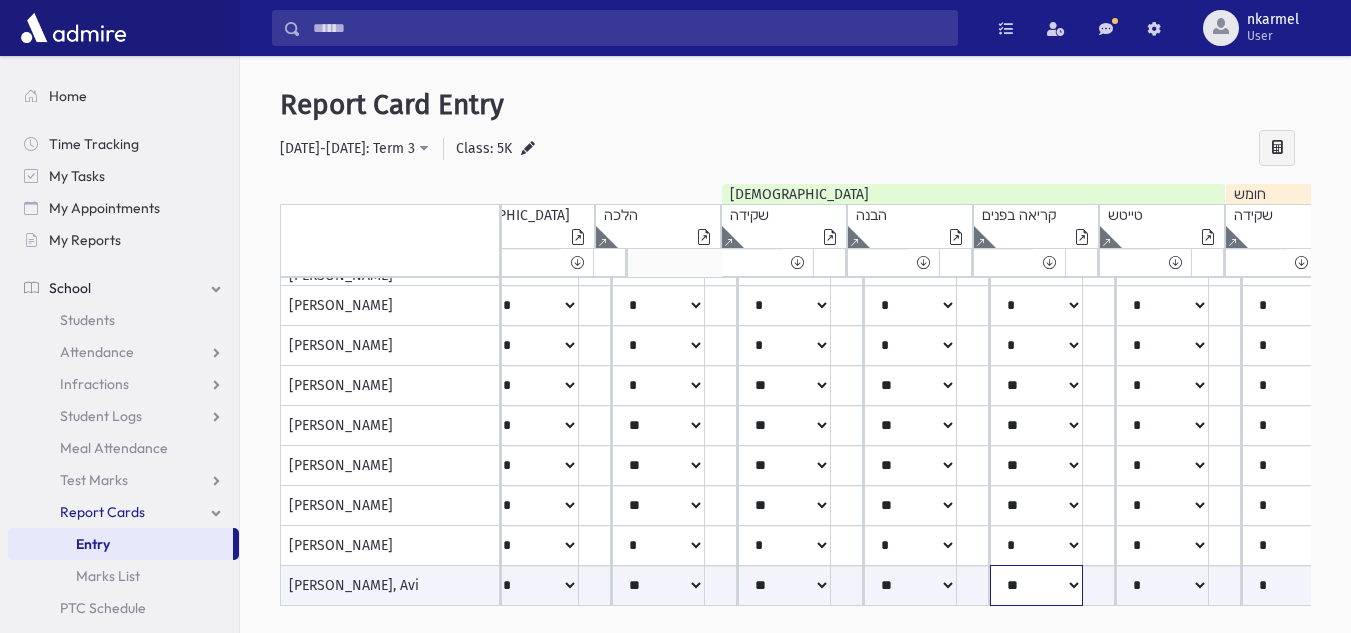 click on "*****
****
**
**
*
**
**
*" at bounding box center (-855, 585) 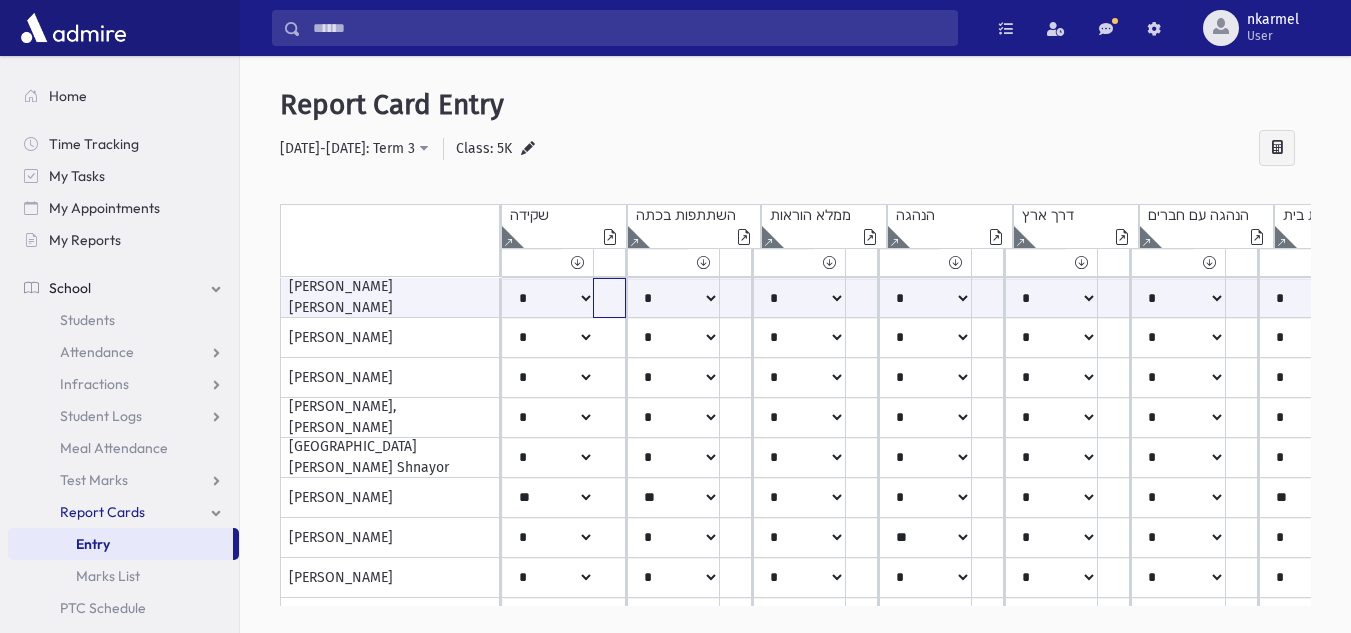 click at bounding box center (609, 298) 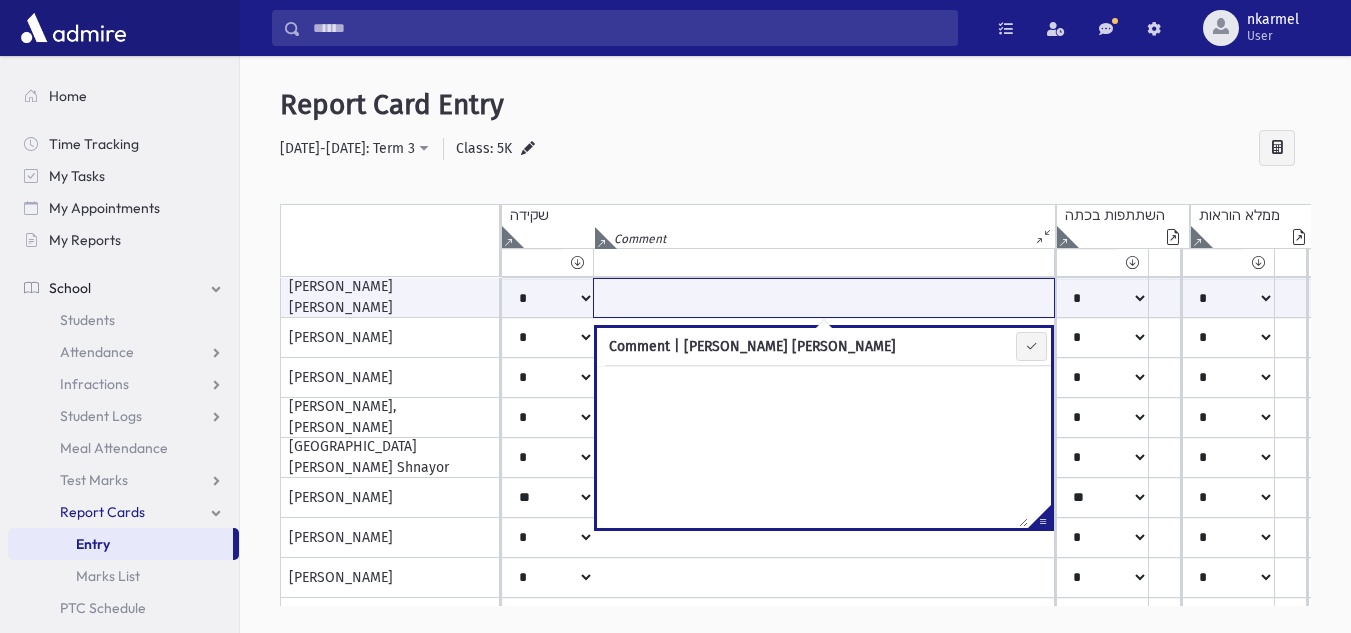 click at bounding box center [824, 298] 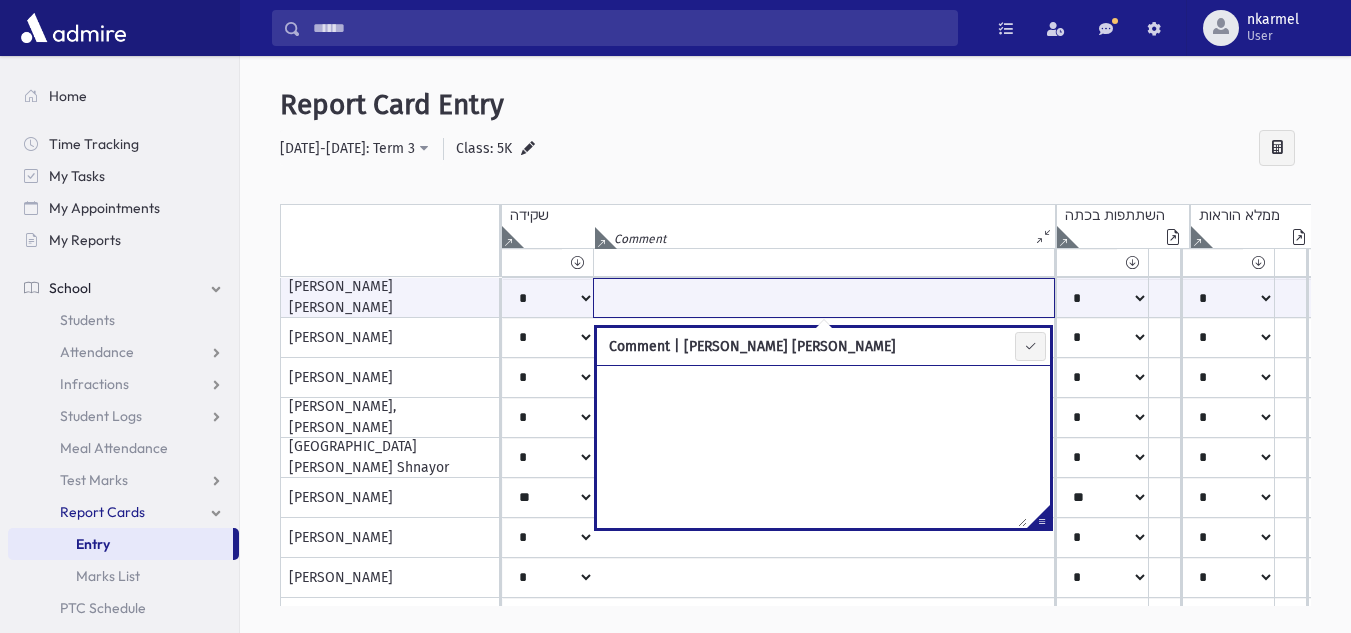 click at bounding box center [824, 298] 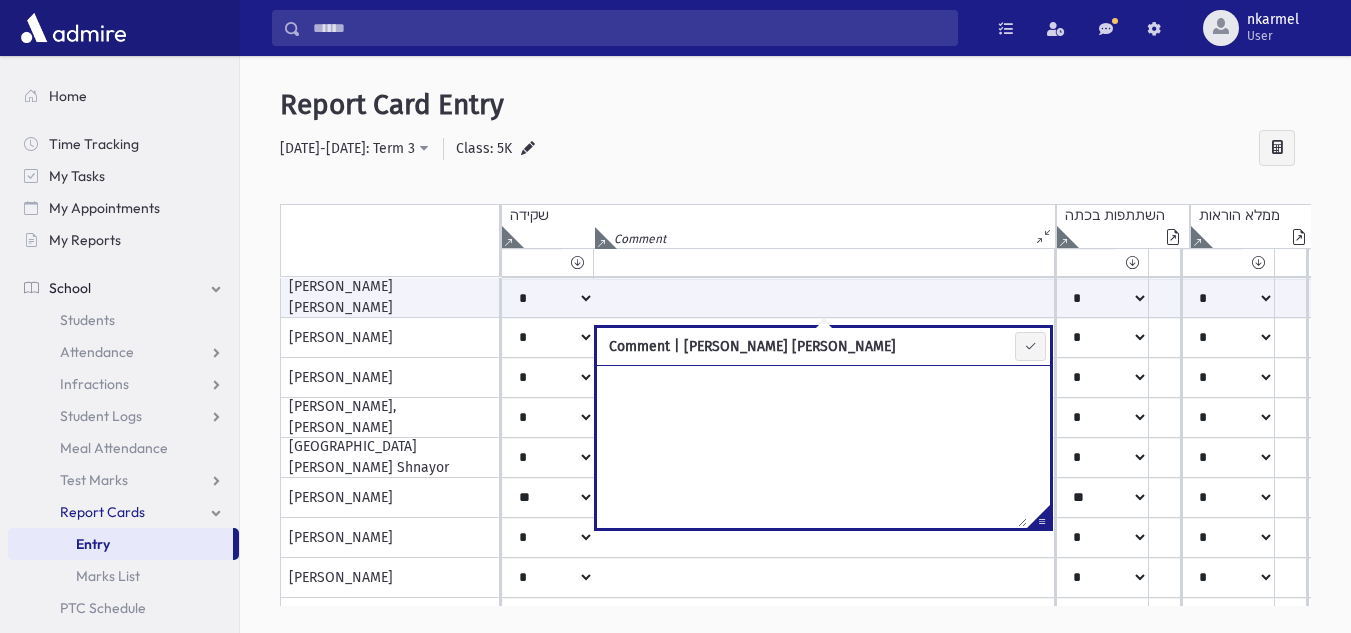 drag, startPoint x: 667, startPoint y: 397, endPoint x: 728, endPoint y: 415, distance: 63.600315 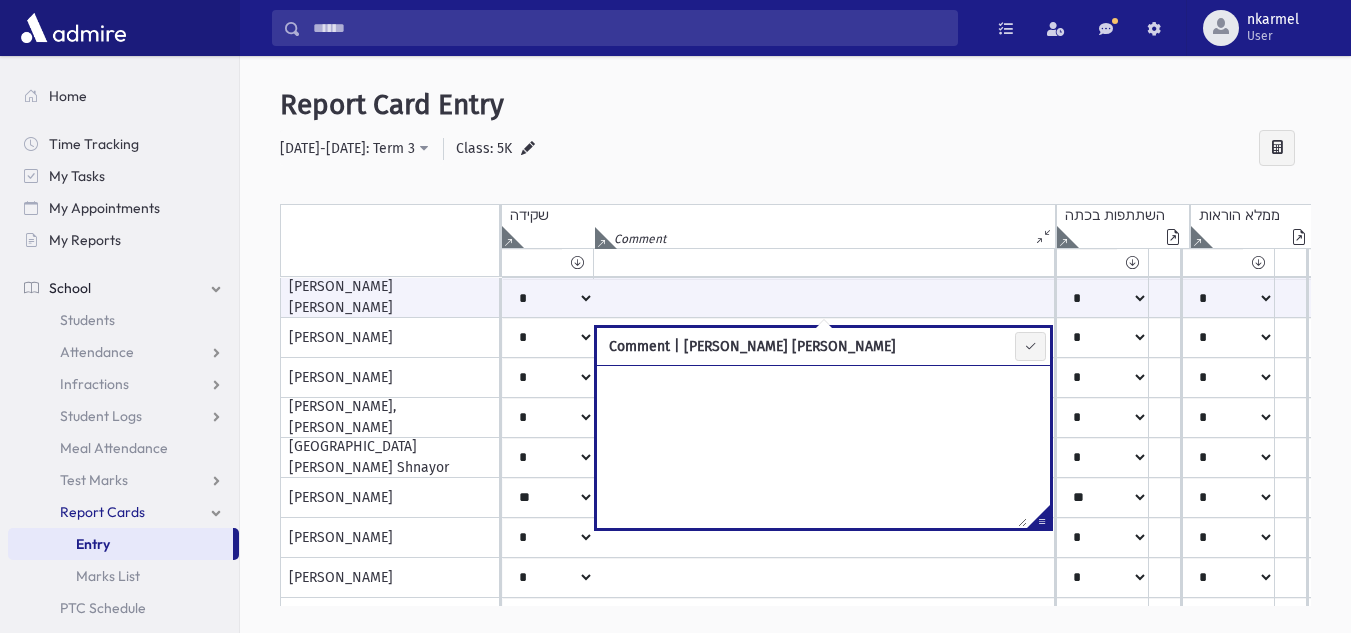 click on "[PERSON_NAME]" at bounding box center [390, 338] 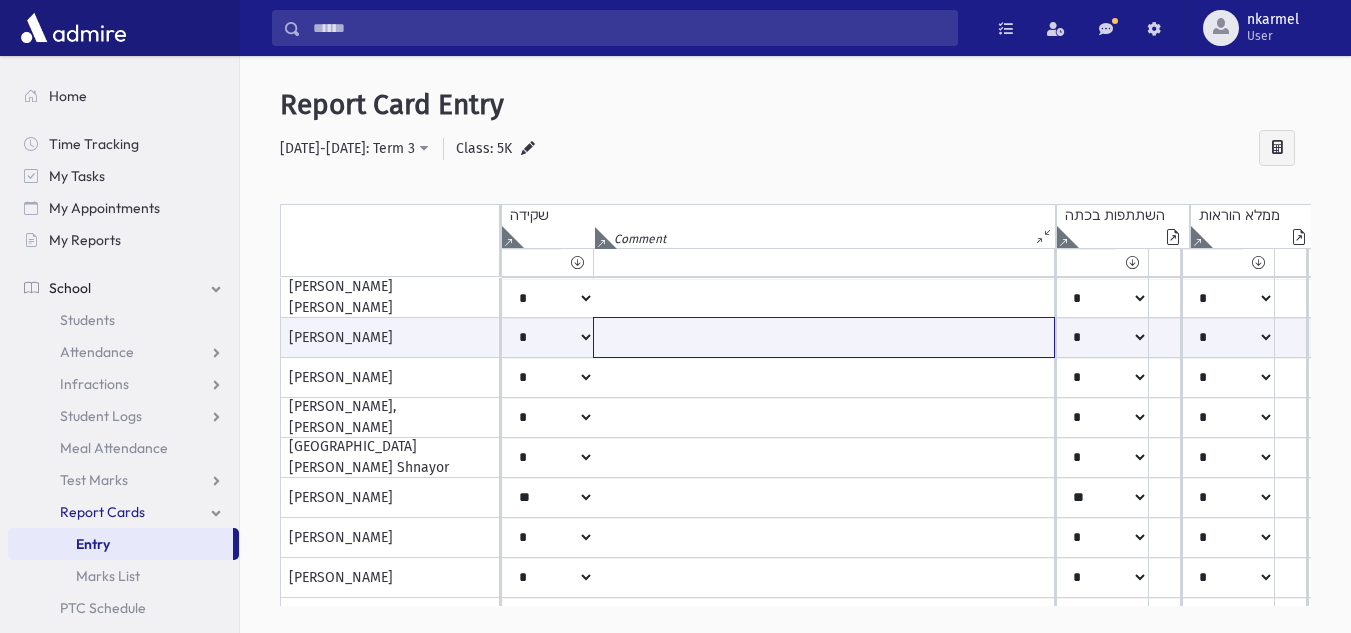 click at bounding box center [824, 337] 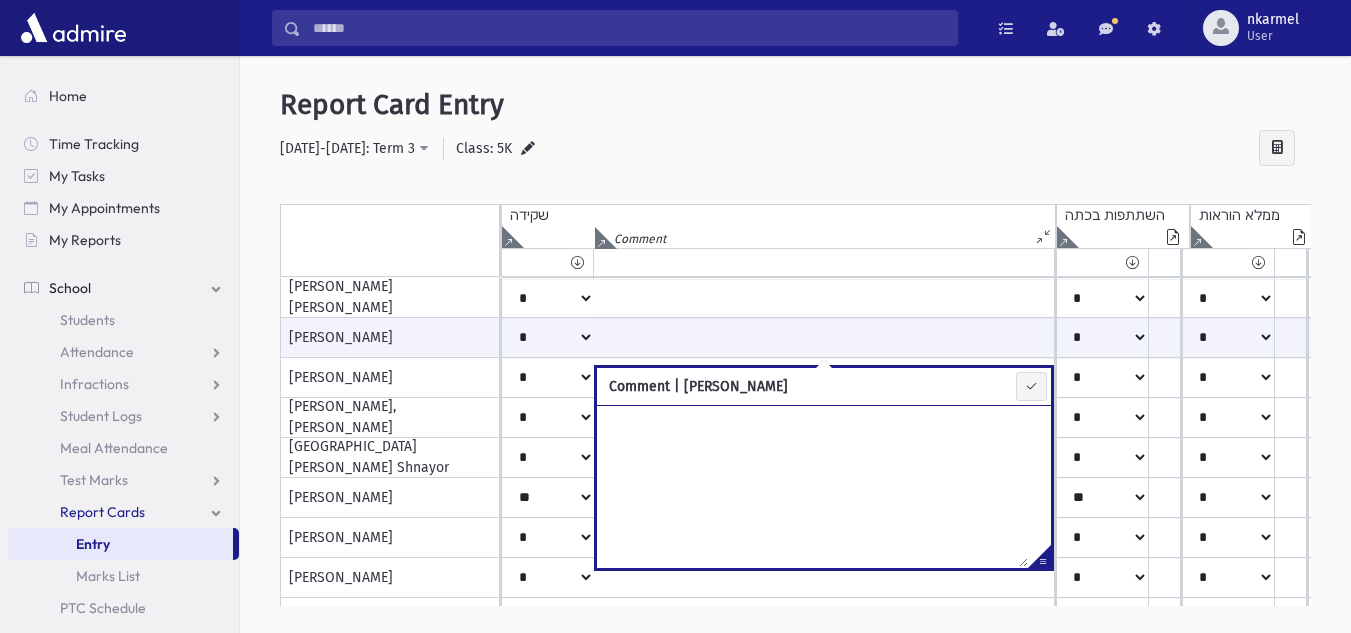 drag, startPoint x: 644, startPoint y: 336, endPoint x: 632, endPoint y: 412, distance: 76.941536 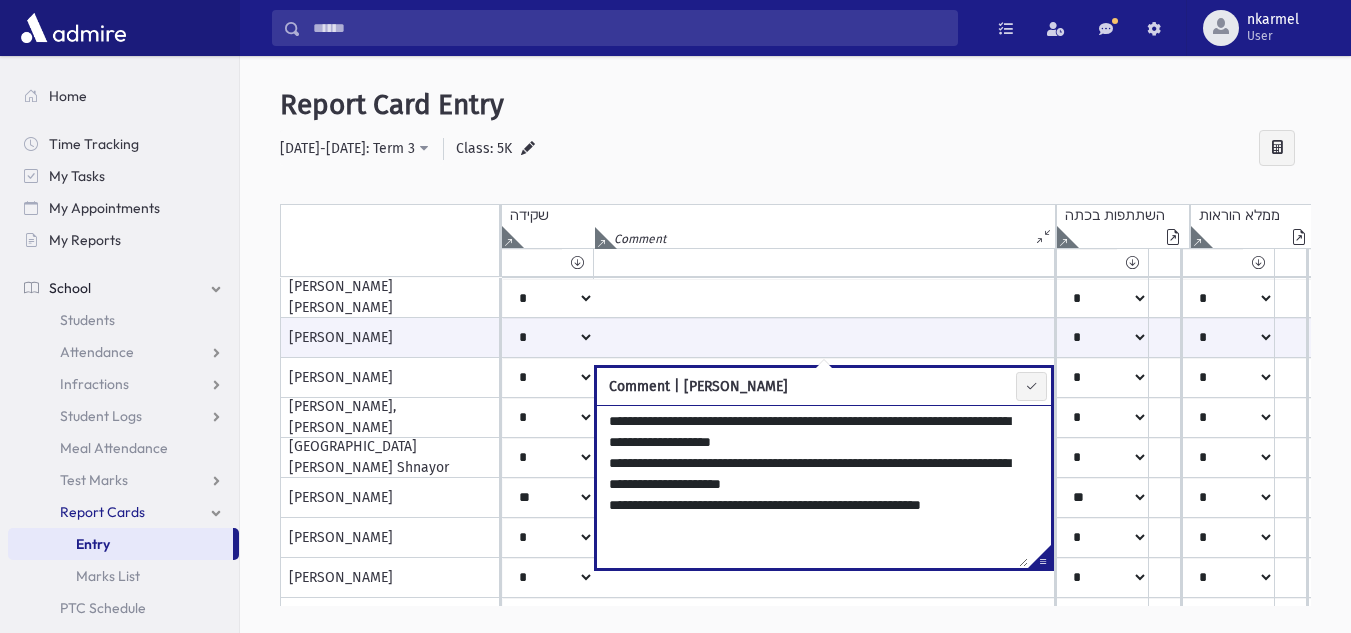 drag, startPoint x: 858, startPoint y: 419, endPoint x: 818, endPoint y: 414, distance: 40.311287 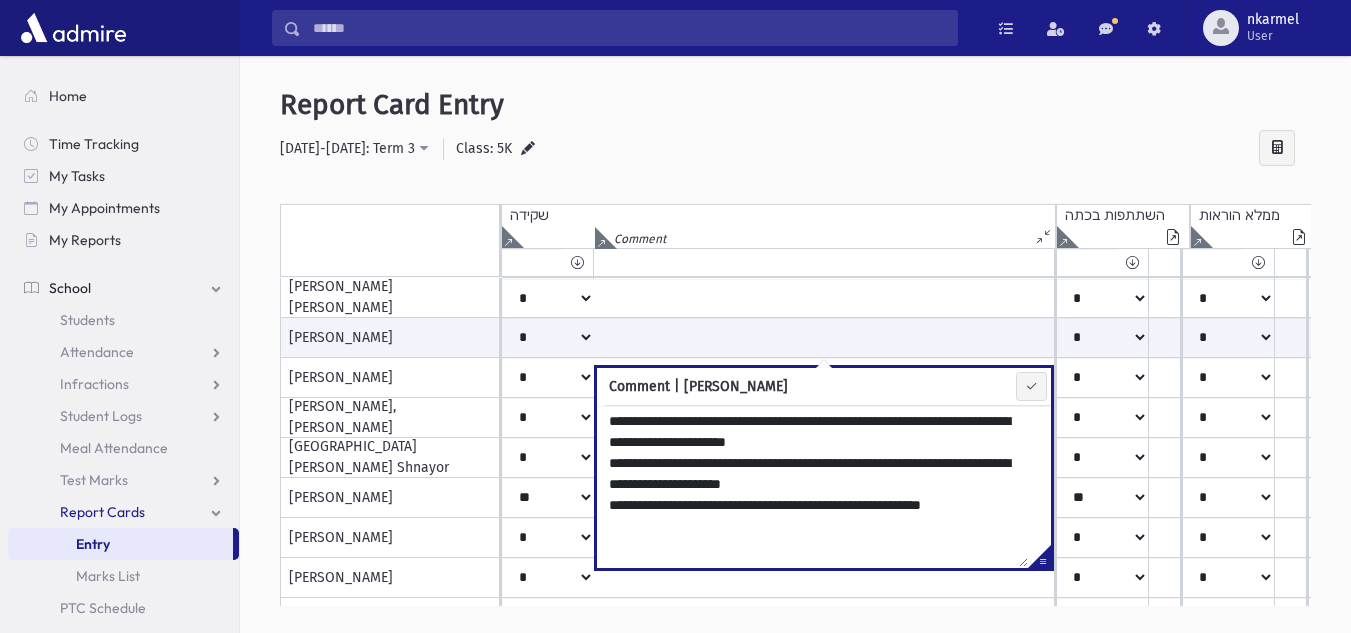 click on "**********" at bounding box center (795, 149) 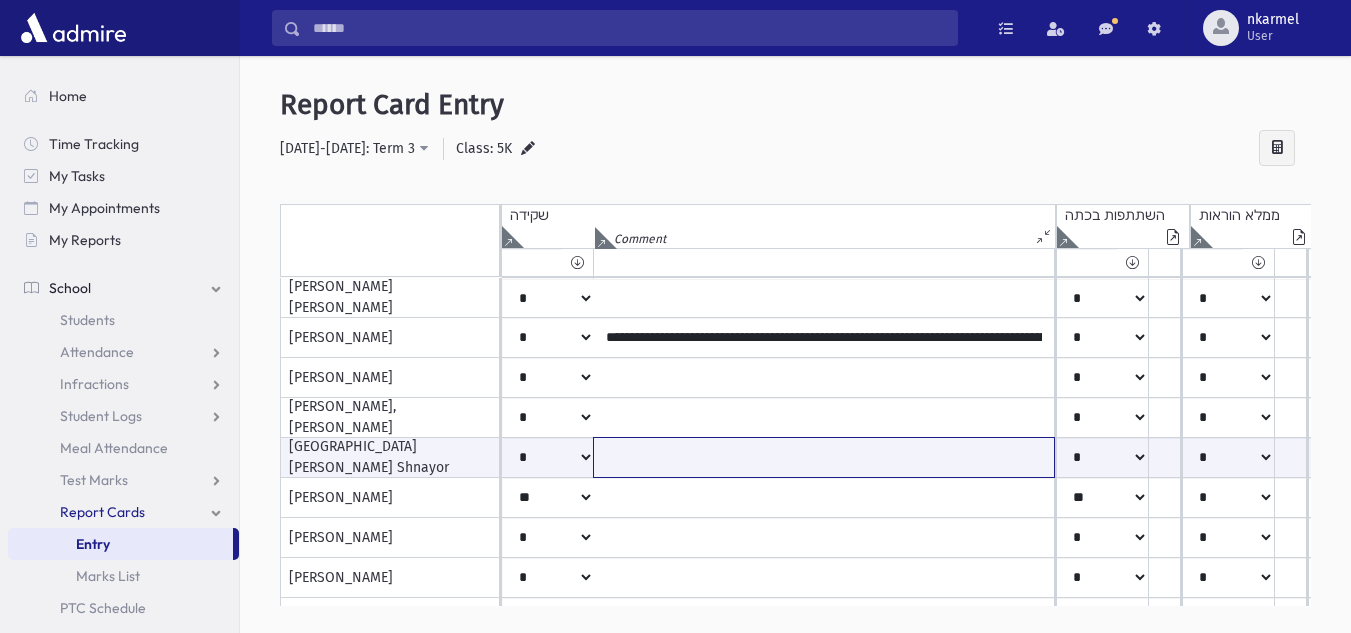 click at bounding box center (824, 457) 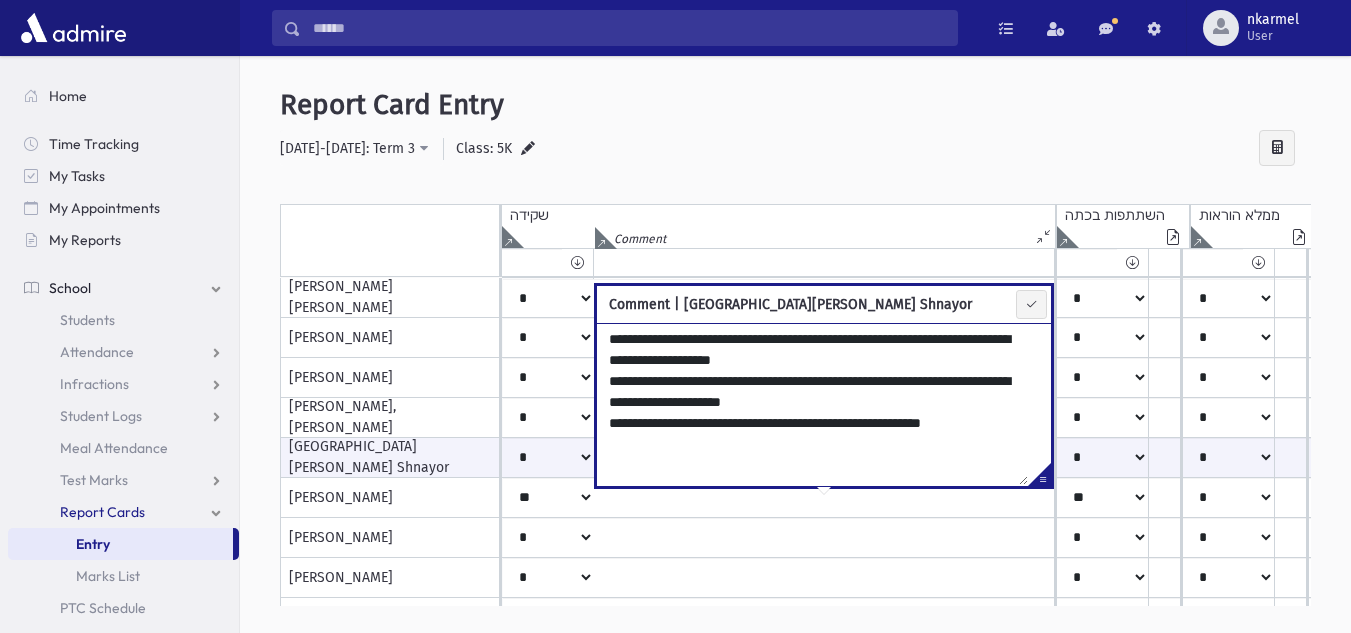 drag, startPoint x: 856, startPoint y: 339, endPoint x: 822, endPoint y: 337, distance: 34.058773 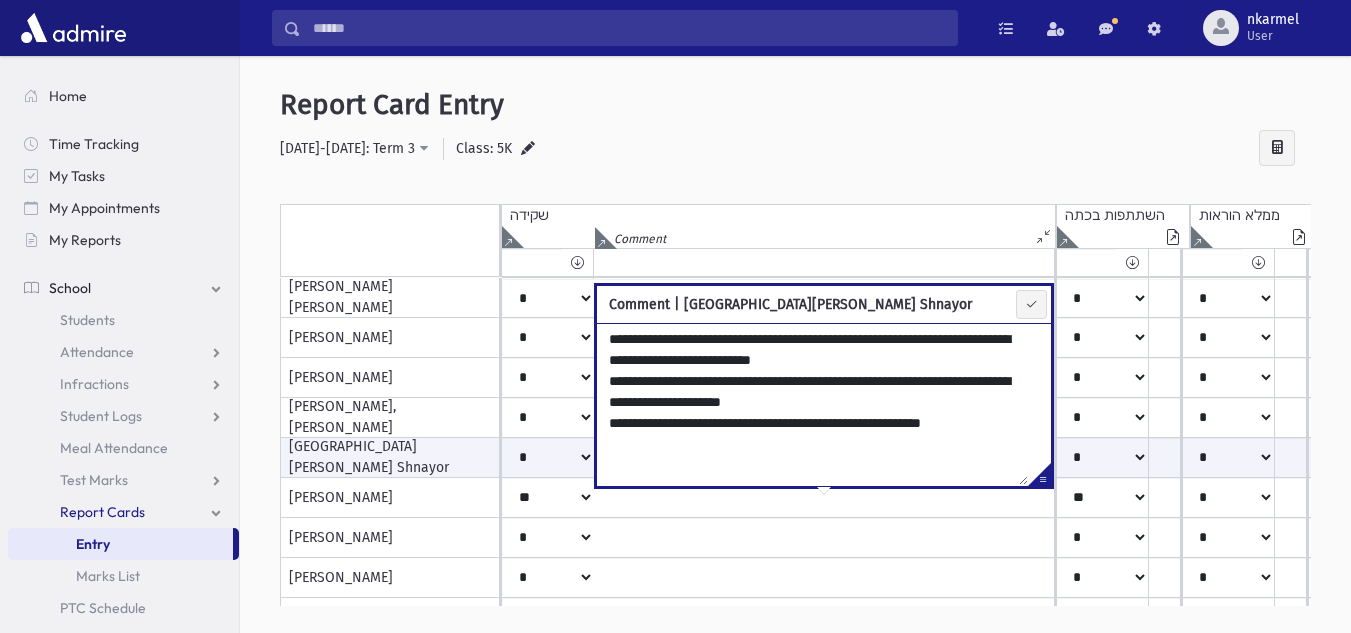 click on "**********" at bounding box center [812, 404] 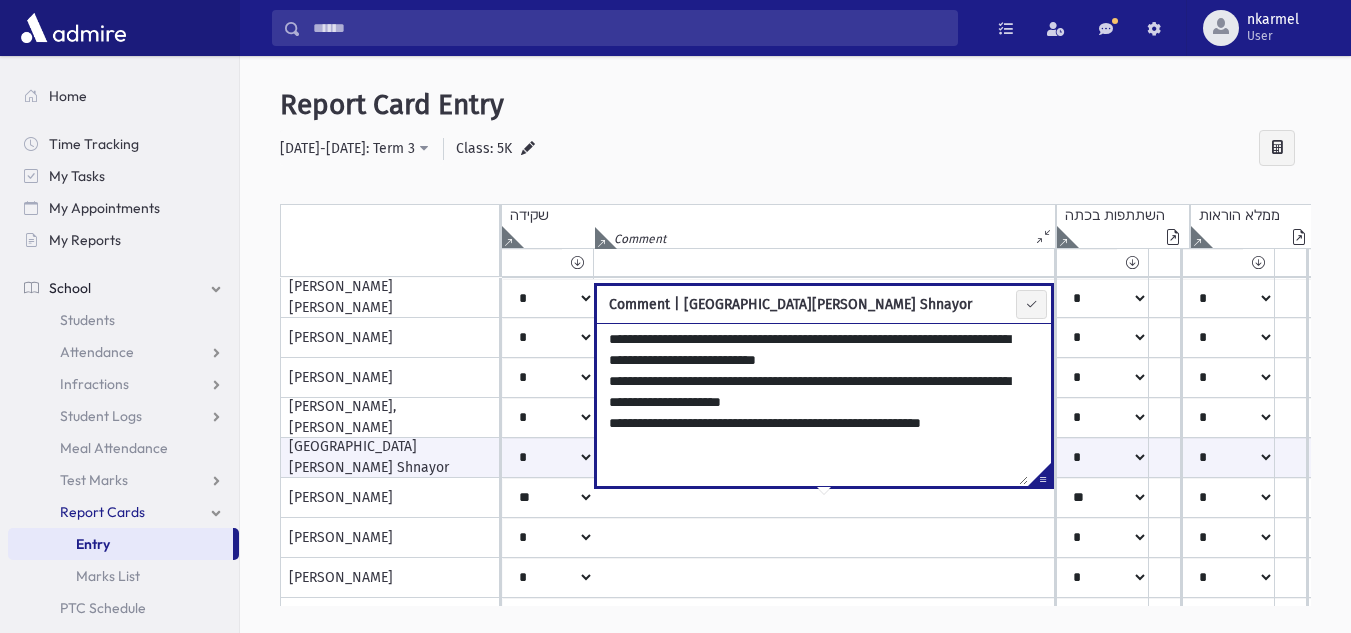 click on "[GEOGRAPHIC_DATA][PERSON_NAME] Shnayor" at bounding box center (390, 458) 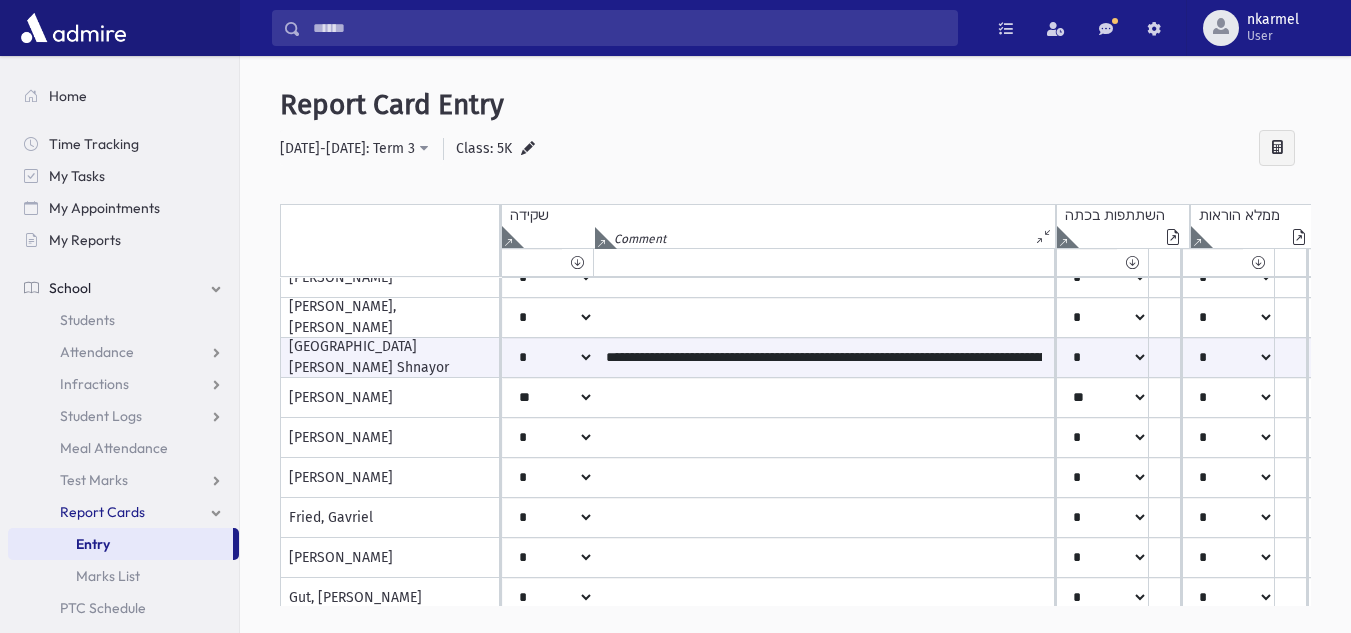 scroll, scrollTop: 200, scrollLeft: 0, axis: vertical 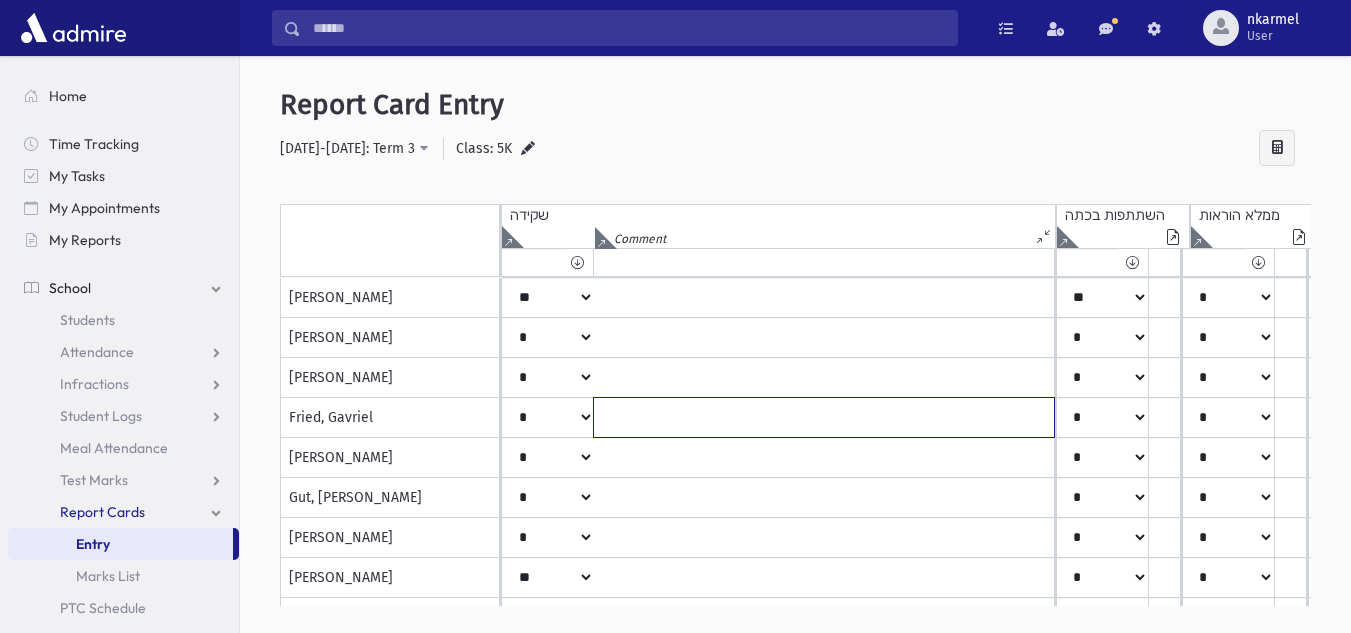 click at bounding box center (824, 98) 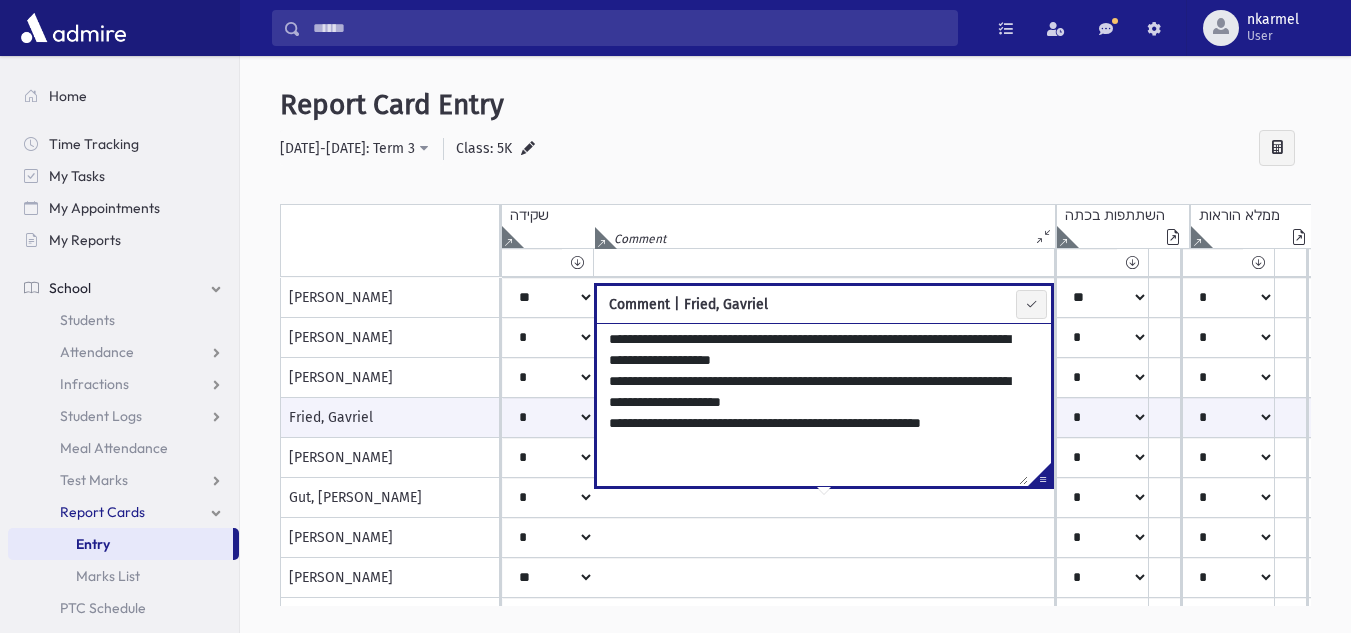 drag, startPoint x: 859, startPoint y: 337, endPoint x: 822, endPoint y: 330, distance: 37.65634 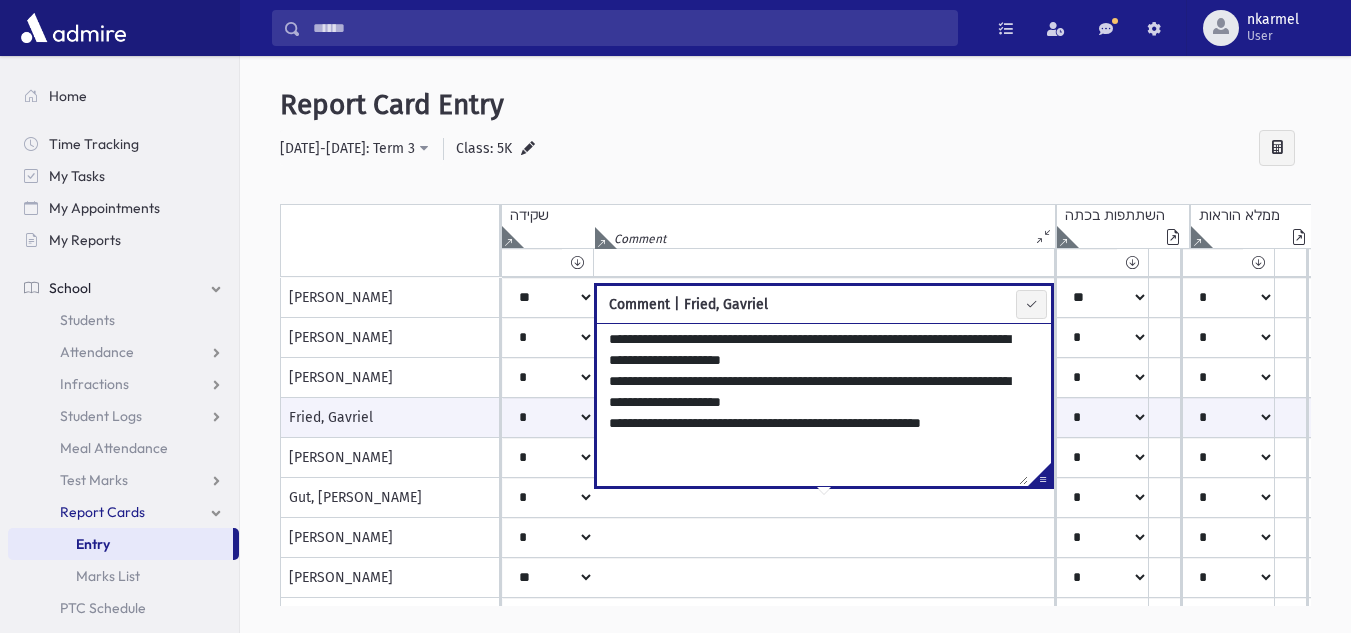 click on "**********" at bounding box center (795, 359) 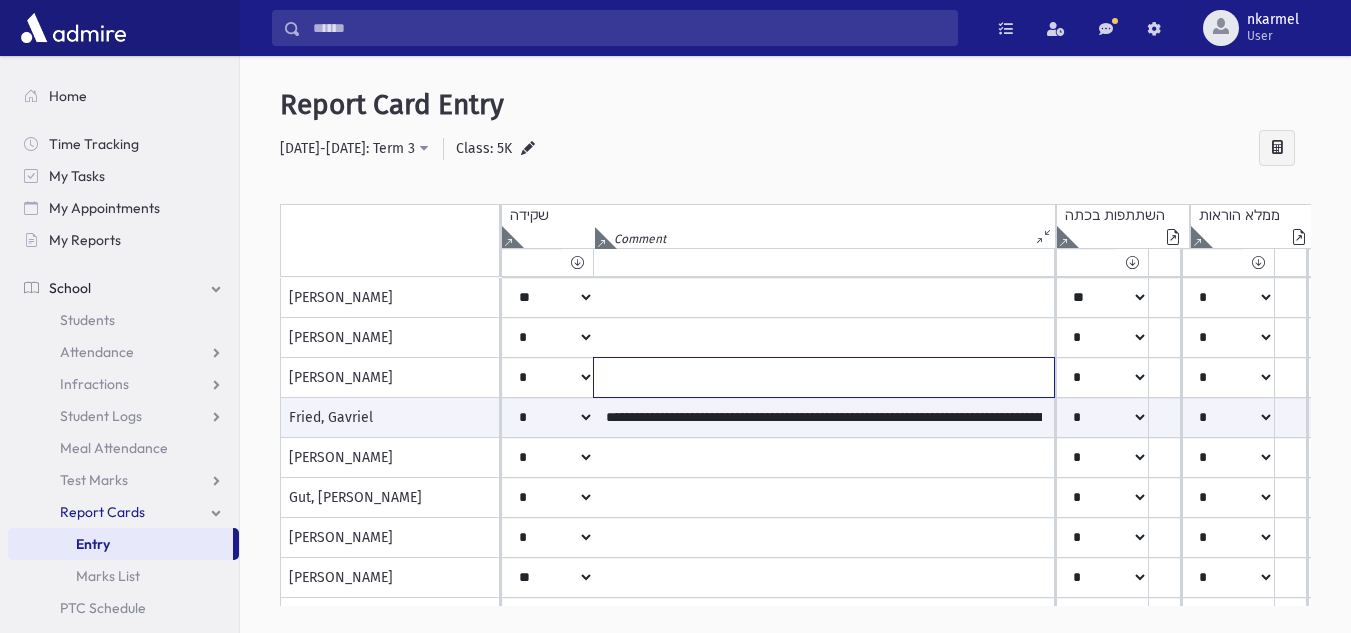 click at bounding box center [824, 98] 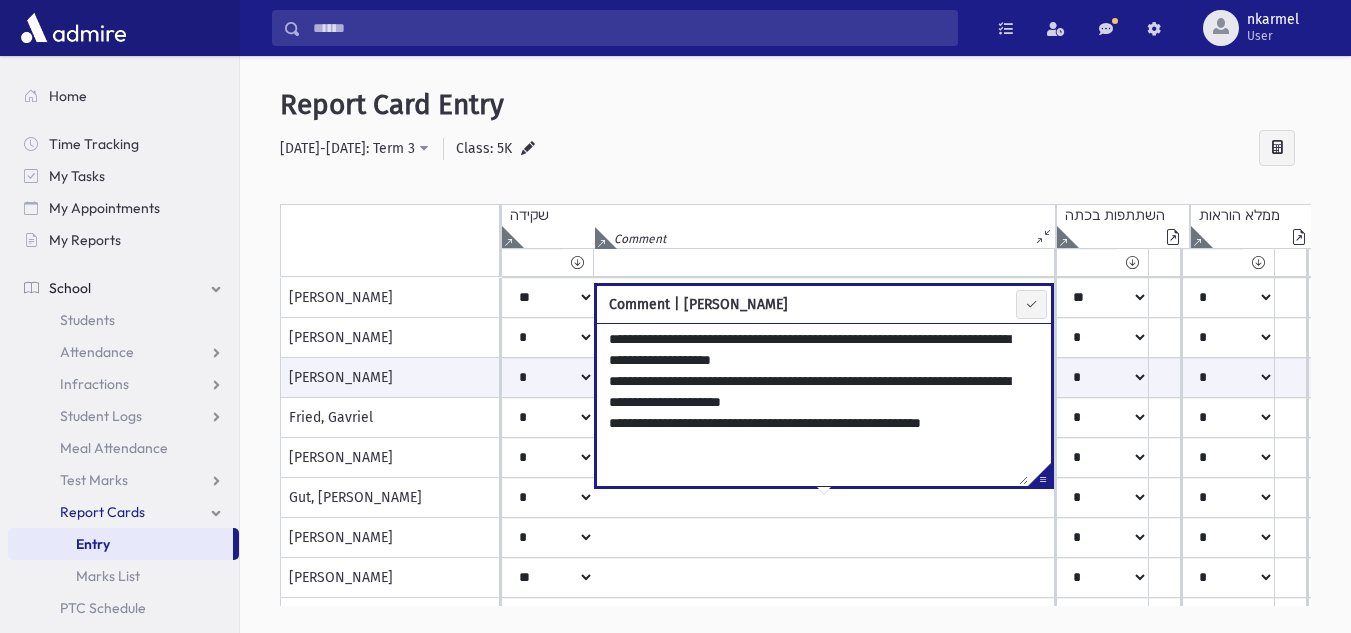 drag, startPoint x: 857, startPoint y: 341, endPoint x: 820, endPoint y: 336, distance: 37.336308 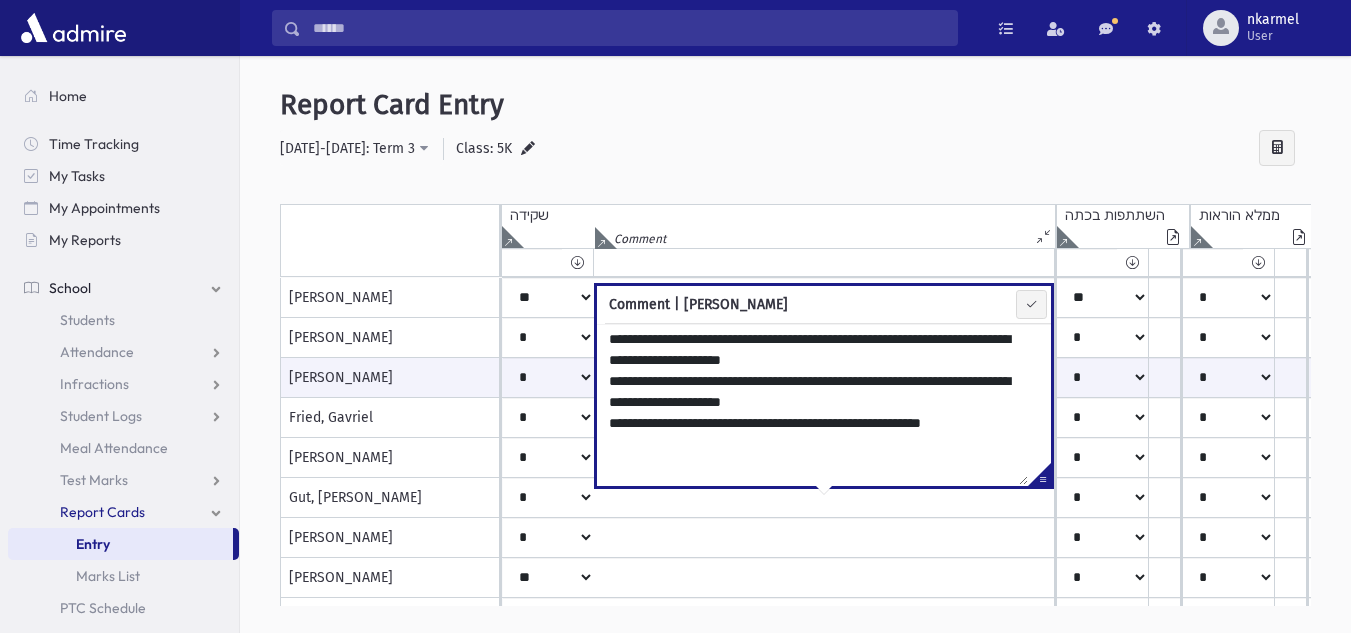 click on "[PERSON_NAME]" at bounding box center [390, 458] 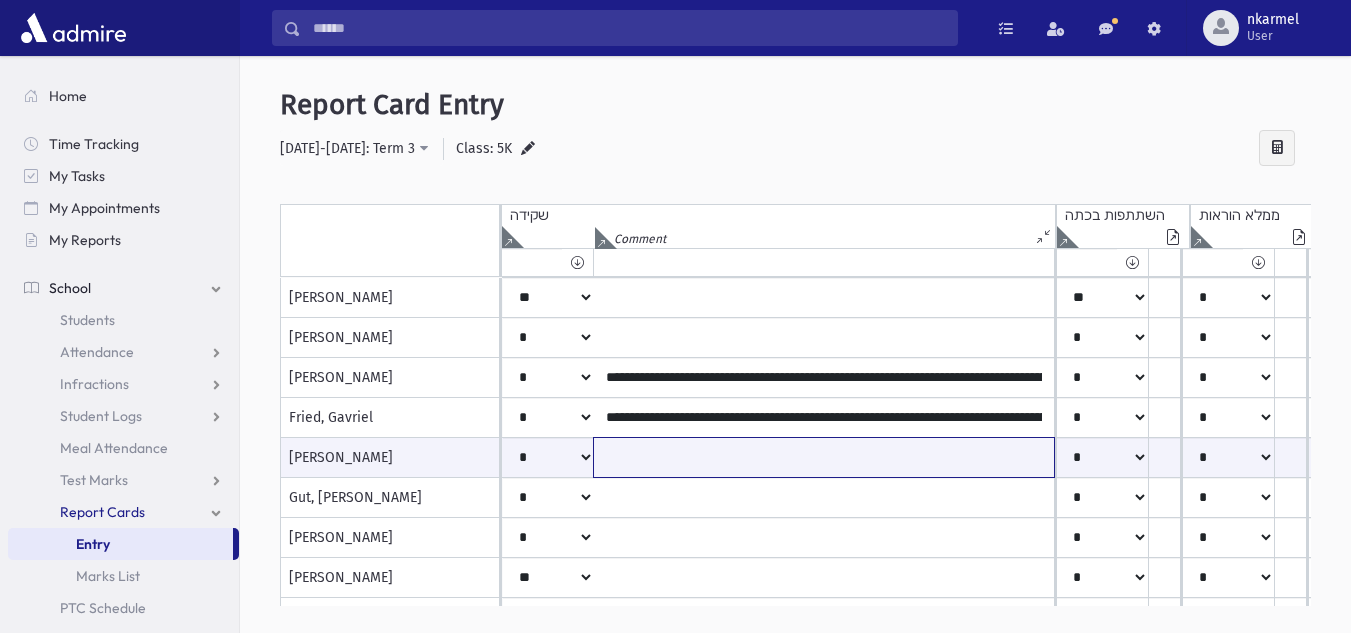 click at bounding box center [824, 457] 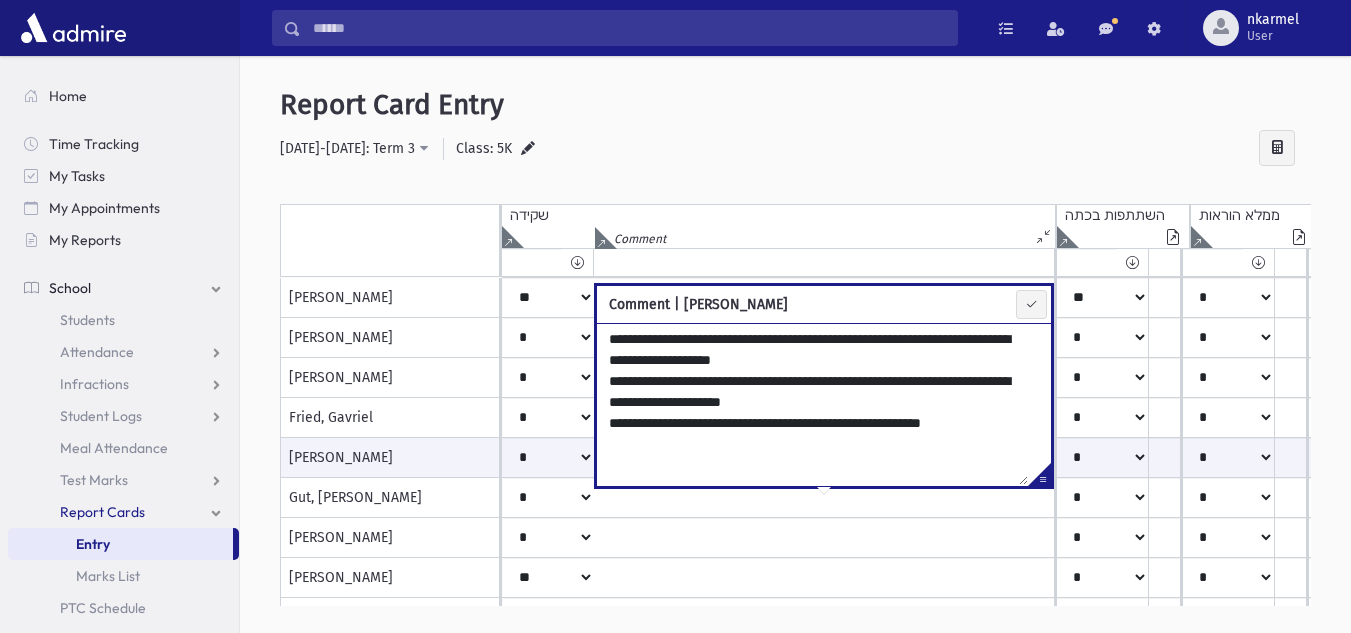 drag, startPoint x: 856, startPoint y: 344, endPoint x: 821, endPoint y: 340, distance: 35.22783 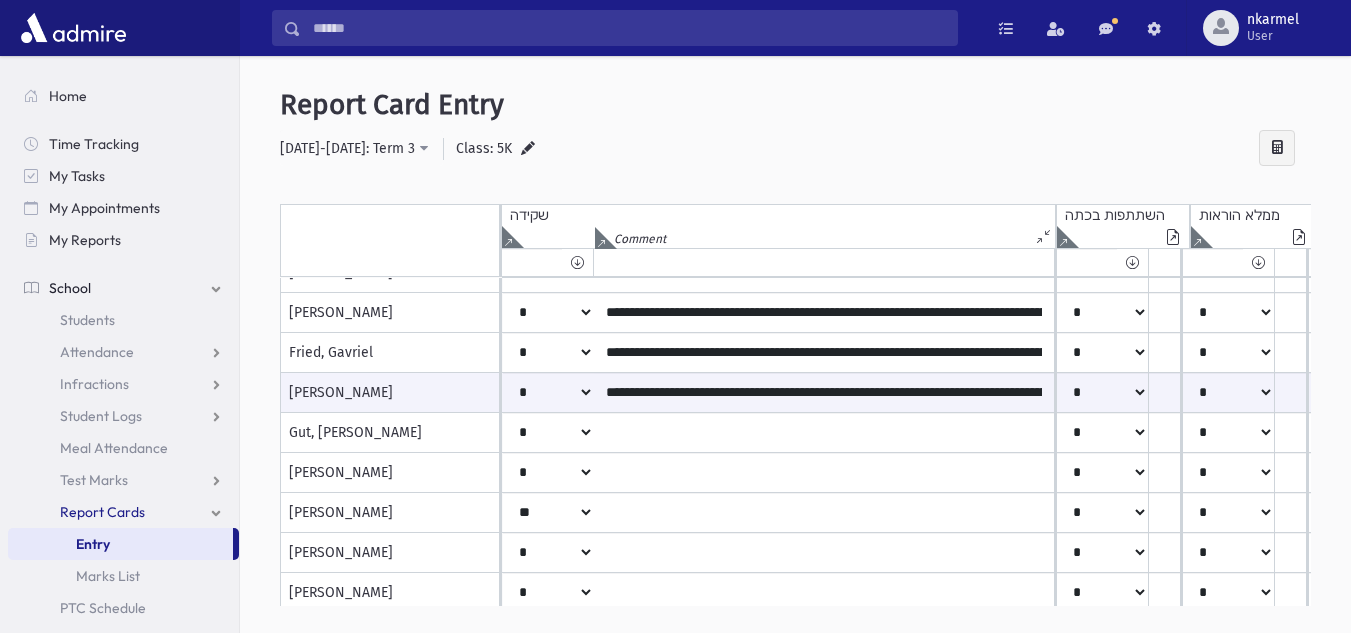 scroll, scrollTop: 300, scrollLeft: 0, axis: vertical 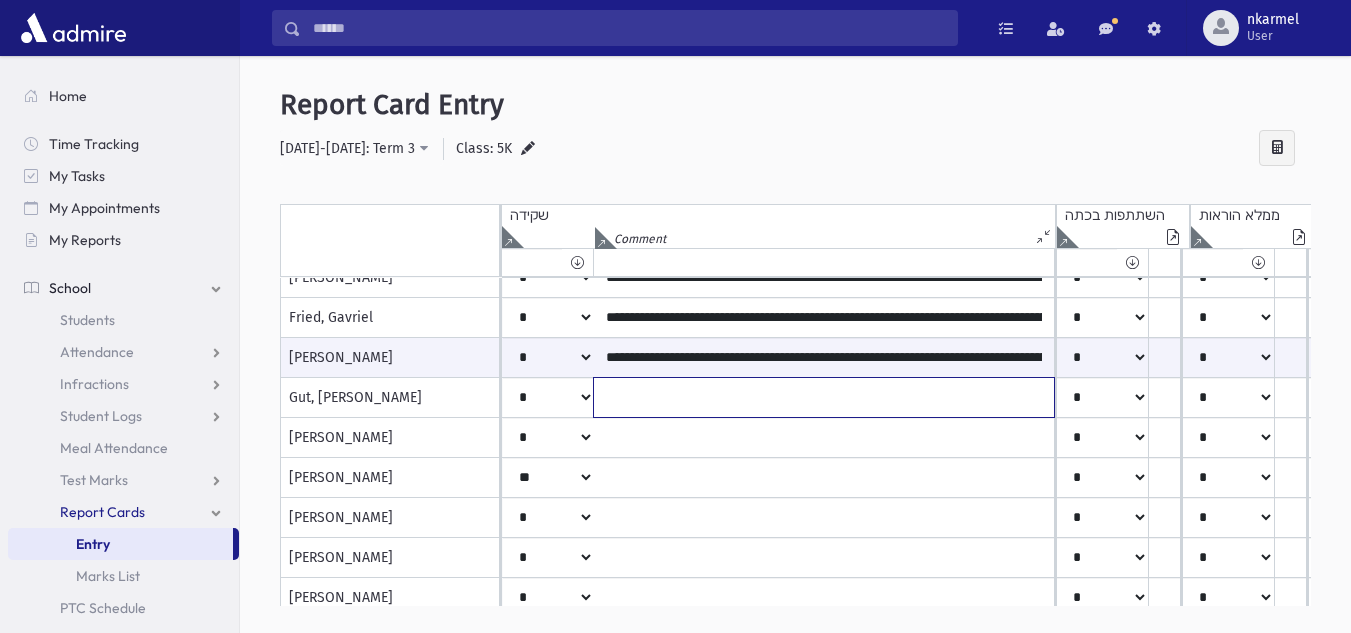 click at bounding box center [824, -2] 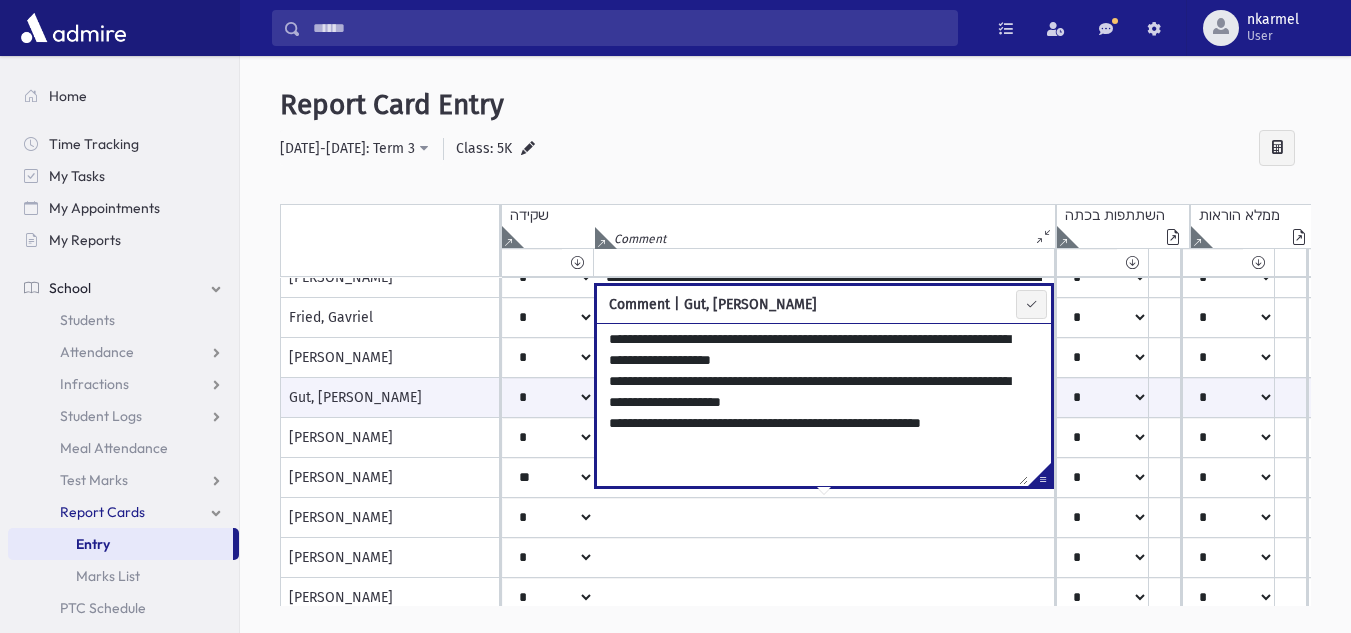 drag, startPoint x: 856, startPoint y: 339, endPoint x: 822, endPoint y: 334, distance: 34.36568 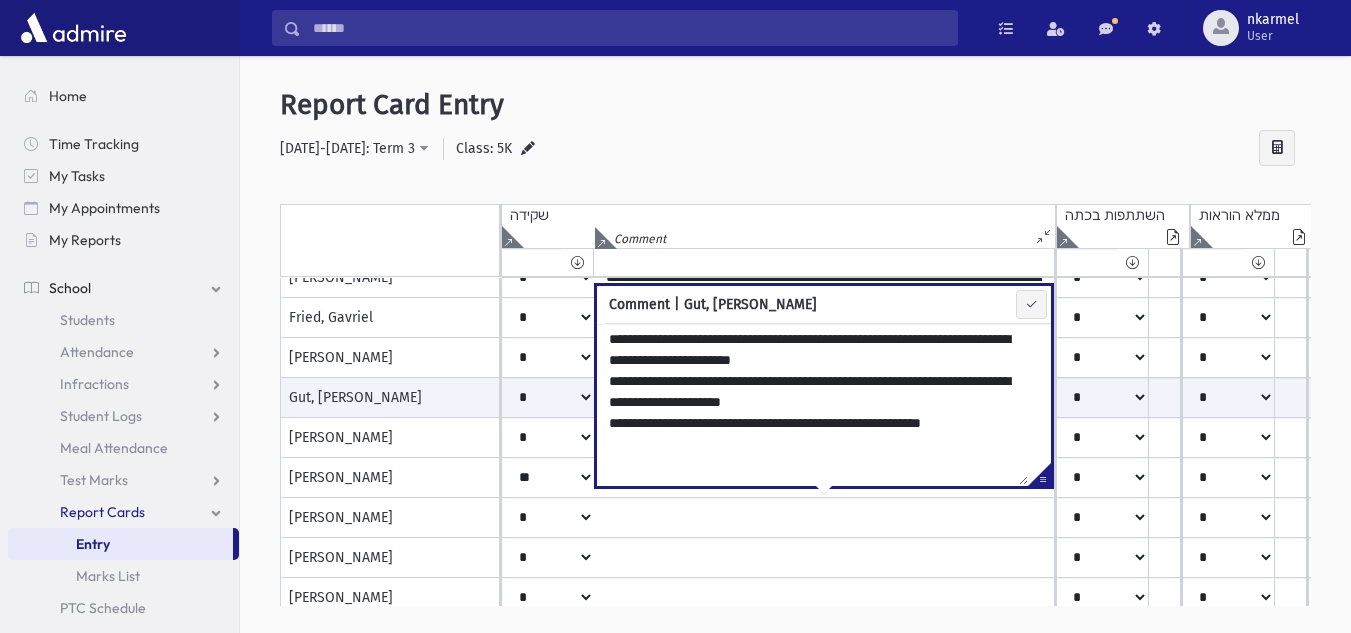 click on "Report Card Entry" at bounding box center [795, 105] 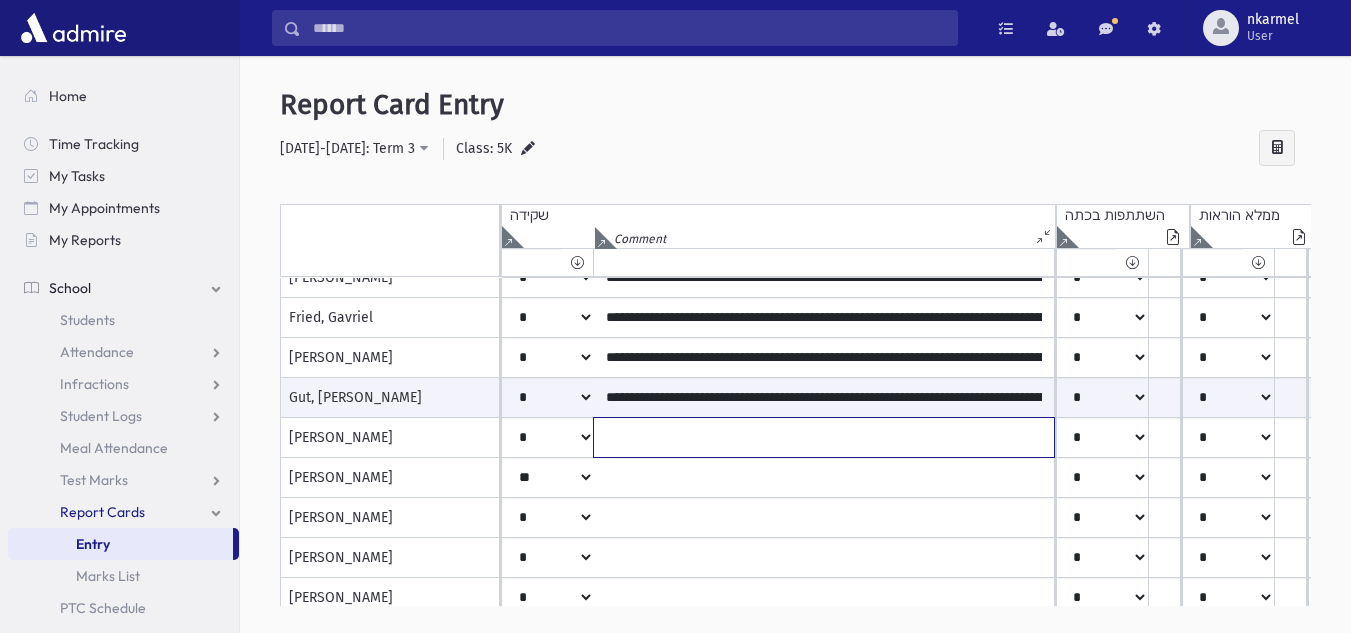 click at bounding box center (824, -2) 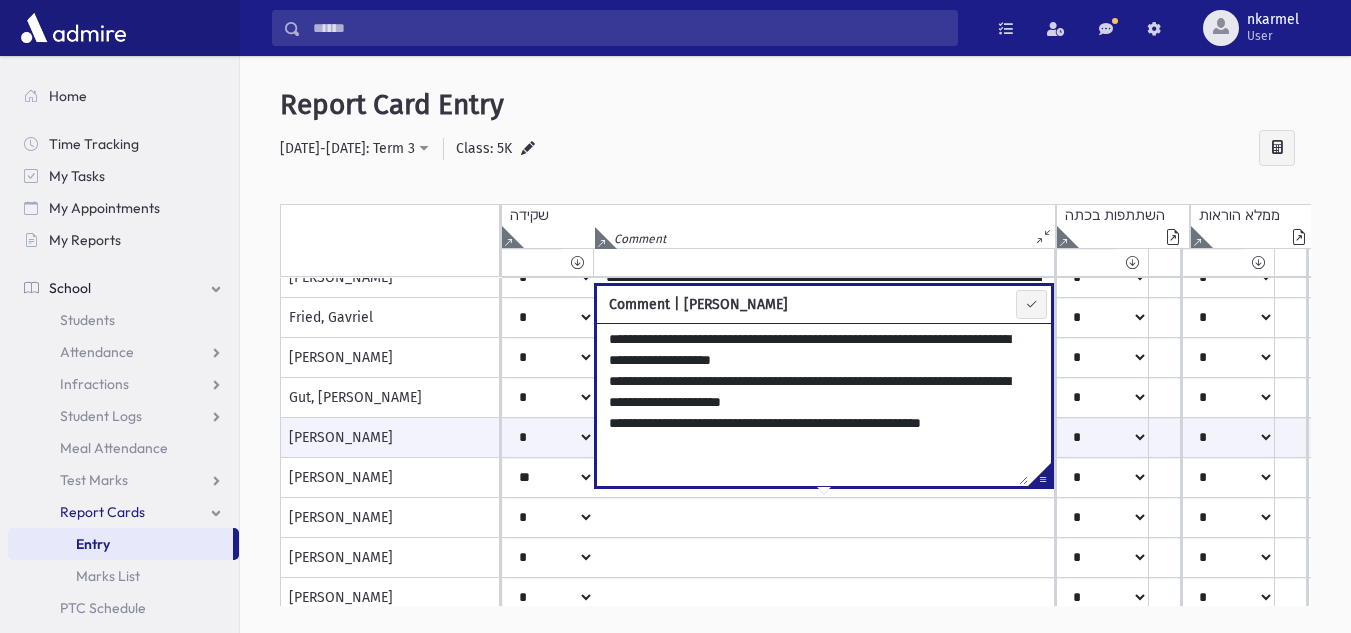 drag, startPoint x: 860, startPoint y: 333, endPoint x: 819, endPoint y: 334, distance: 41.01219 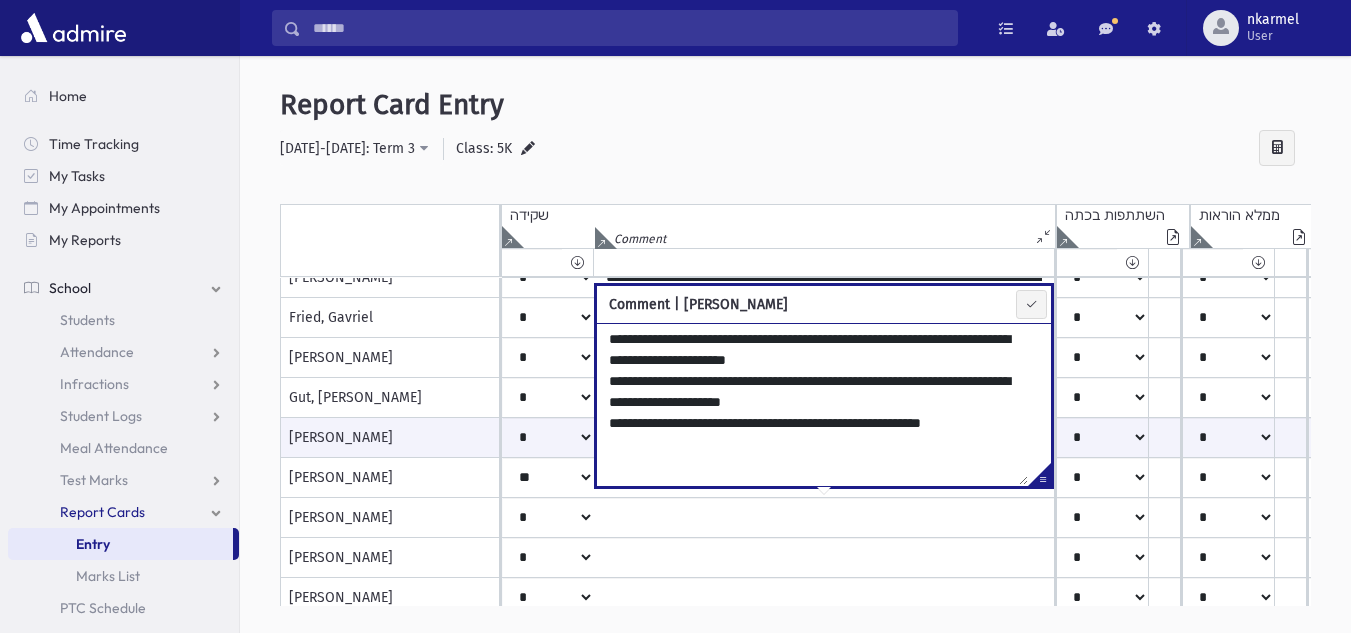 click on "[PERSON_NAME]" at bounding box center [390, 558] 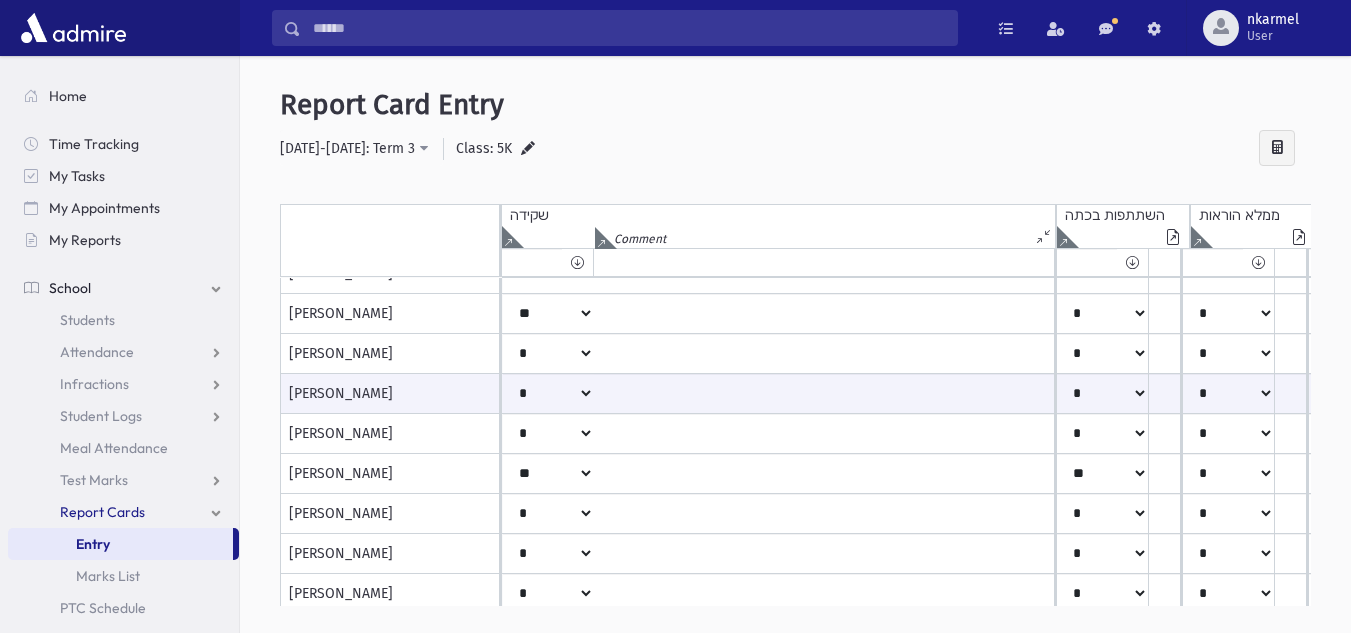 scroll, scrollTop: 500, scrollLeft: 0, axis: vertical 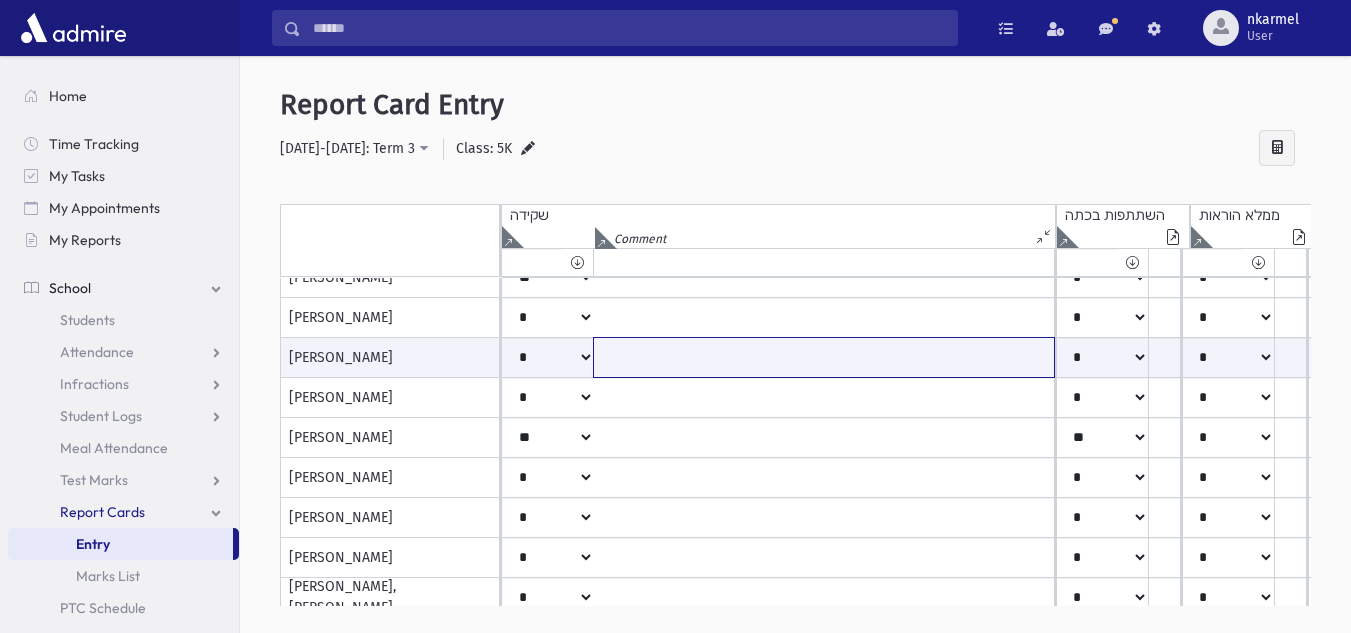 click at bounding box center (824, 357) 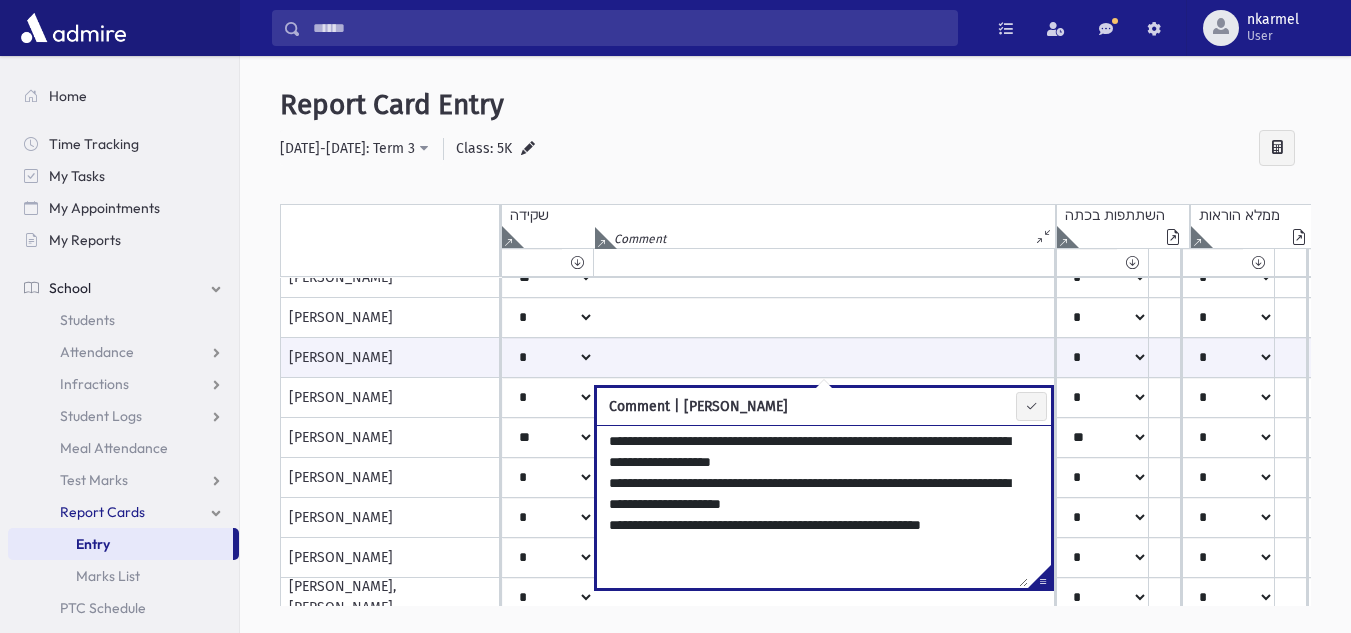 drag, startPoint x: 859, startPoint y: 440, endPoint x: 821, endPoint y: 434, distance: 38.470768 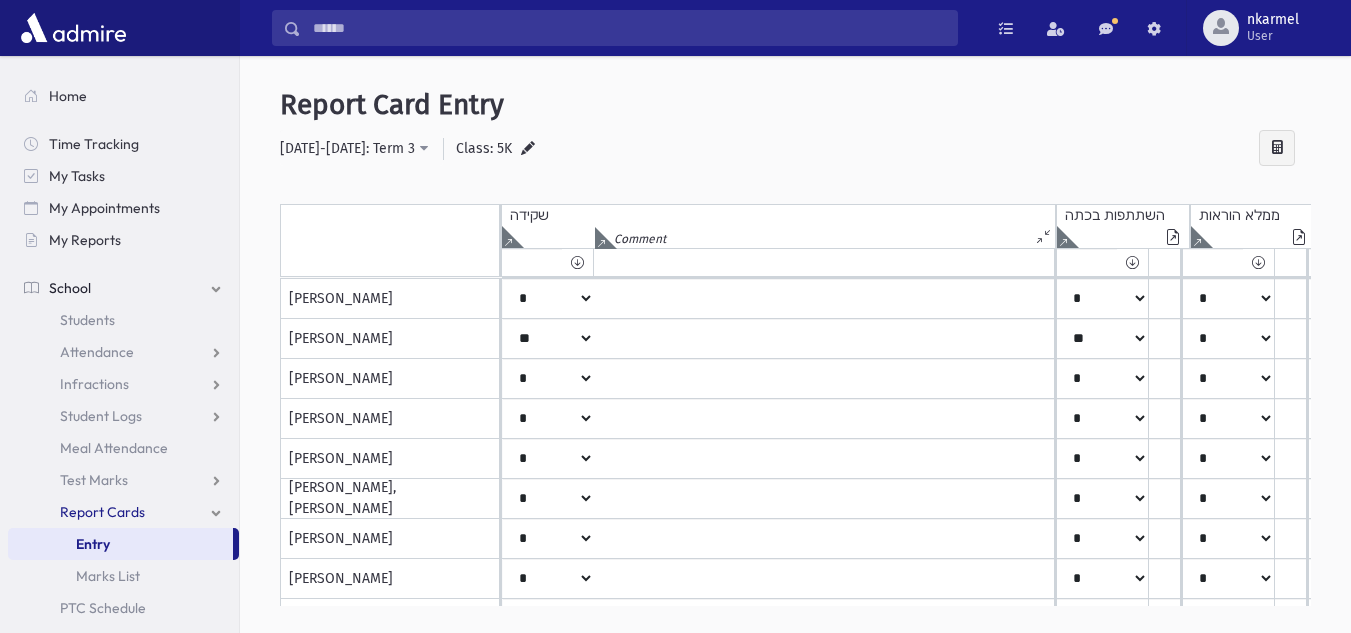 scroll, scrollTop: 600, scrollLeft: 0, axis: vertical 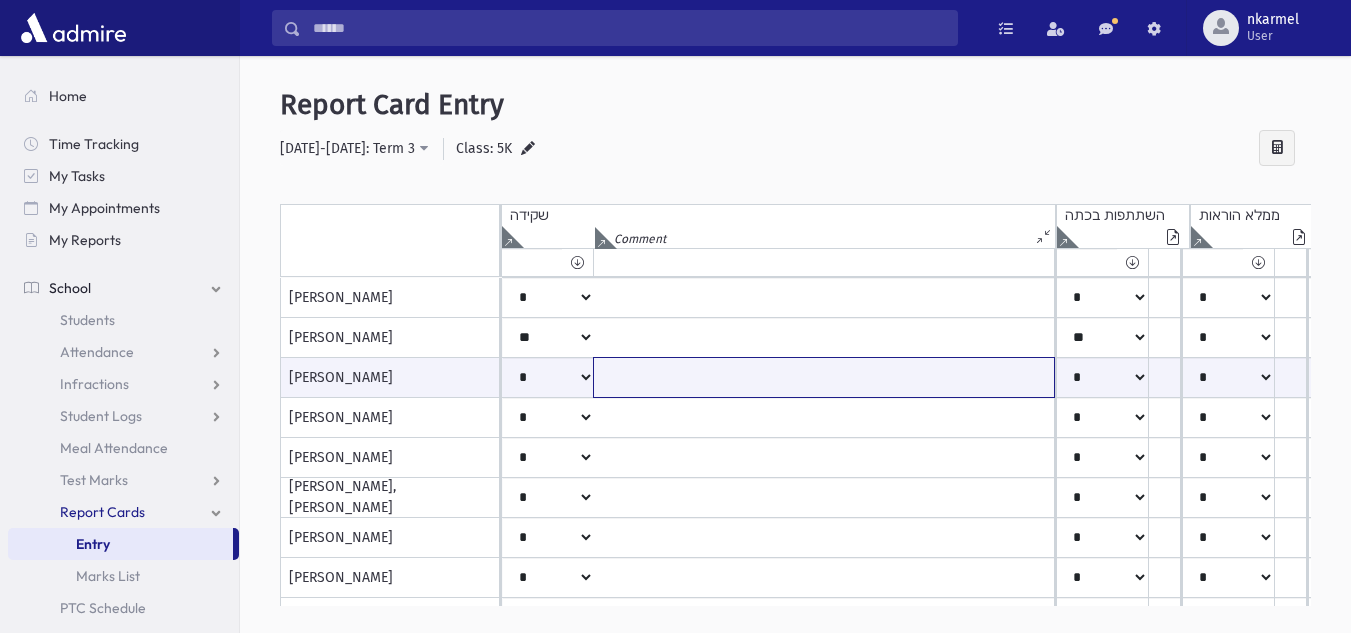 click at bounding box center (824, 377) 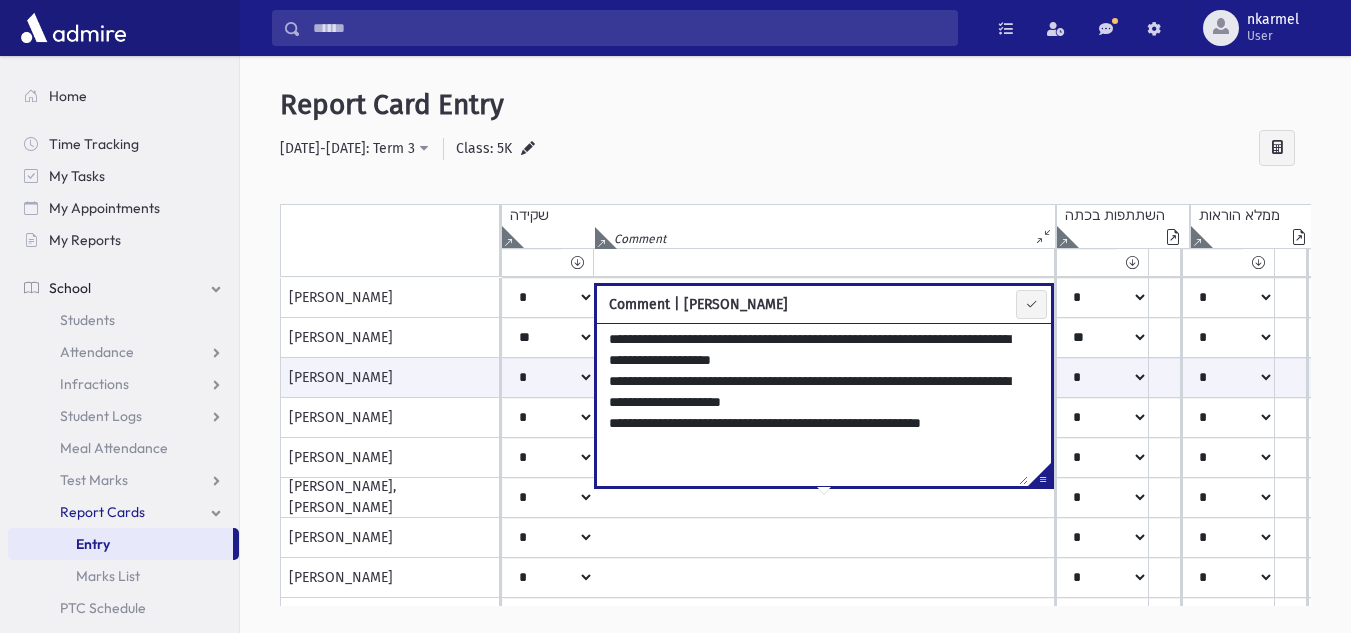 drag, startPoint x: 859, startPoint y: 343, endPoint x: 822, endPoint y: 334, distance: 38.078865 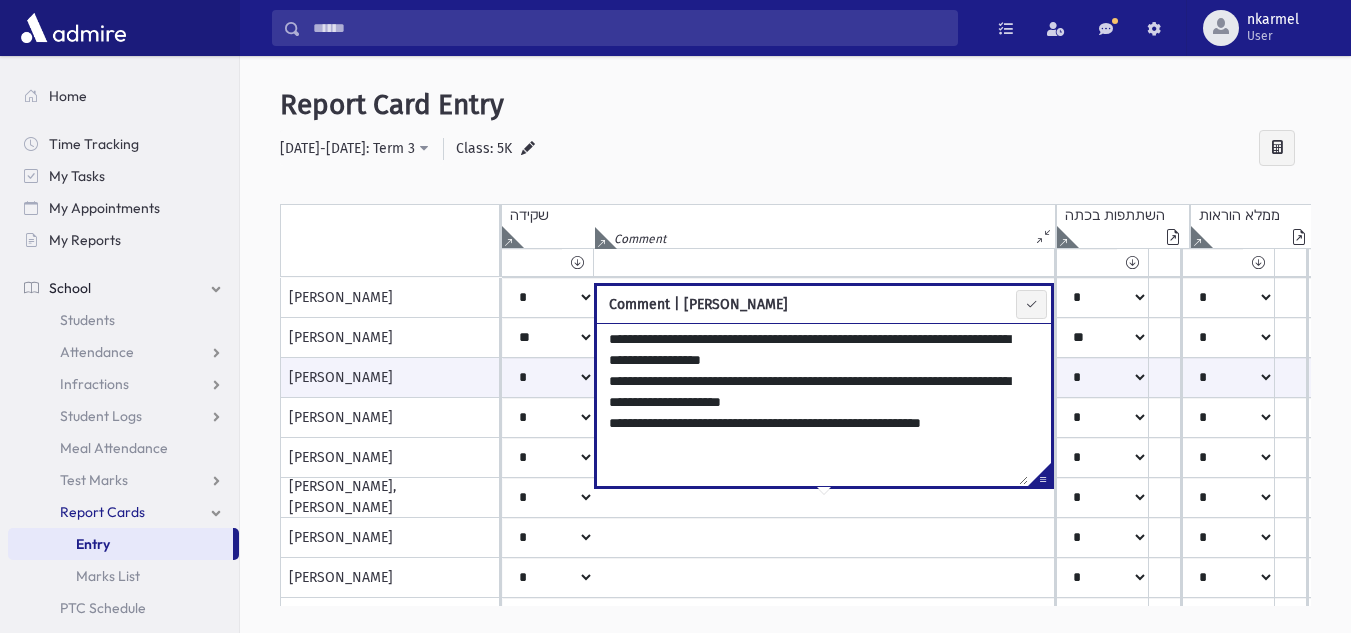 click on "[PERSON_NAME]" at bounding box center [390, 418] 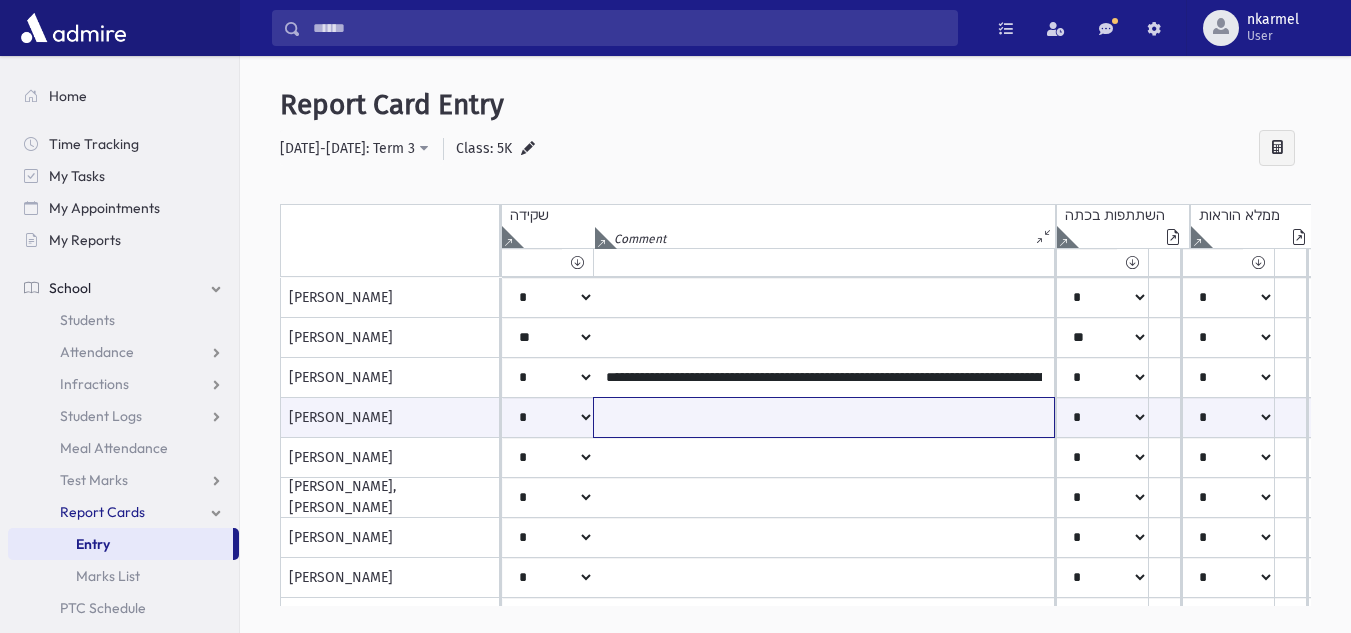 paste on "**********" 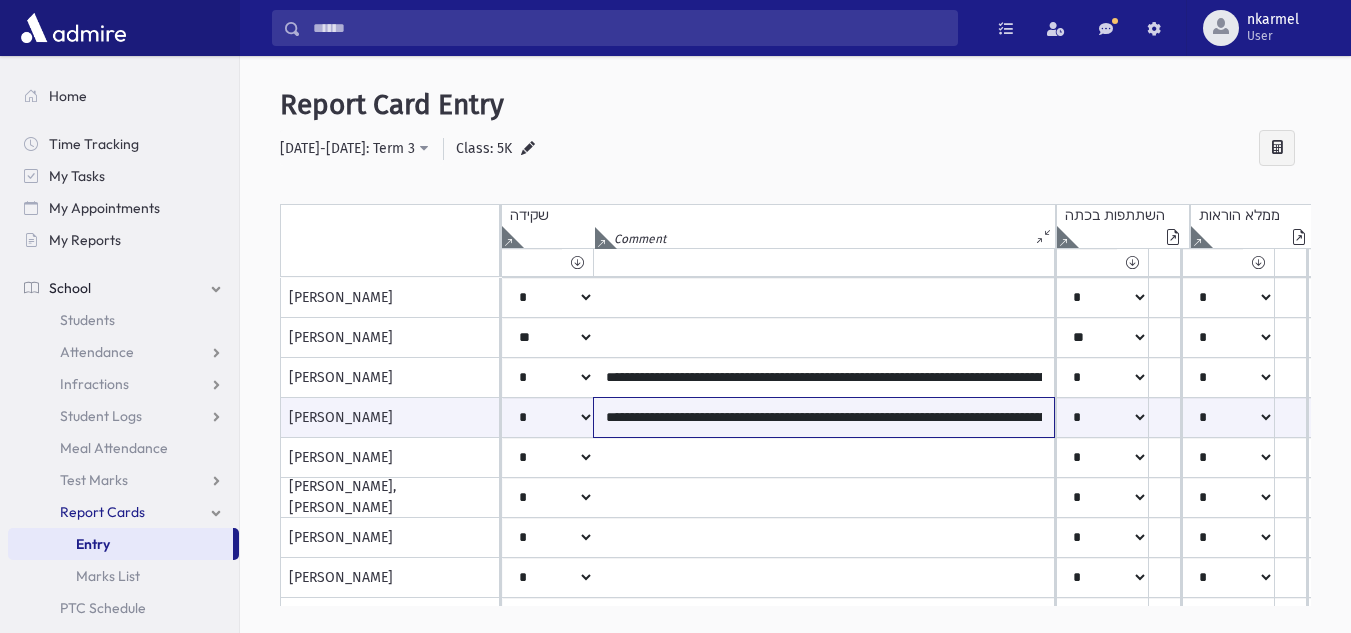 scroll, scrollTop: 0, scrollLeft: 1265, axis: horizontal 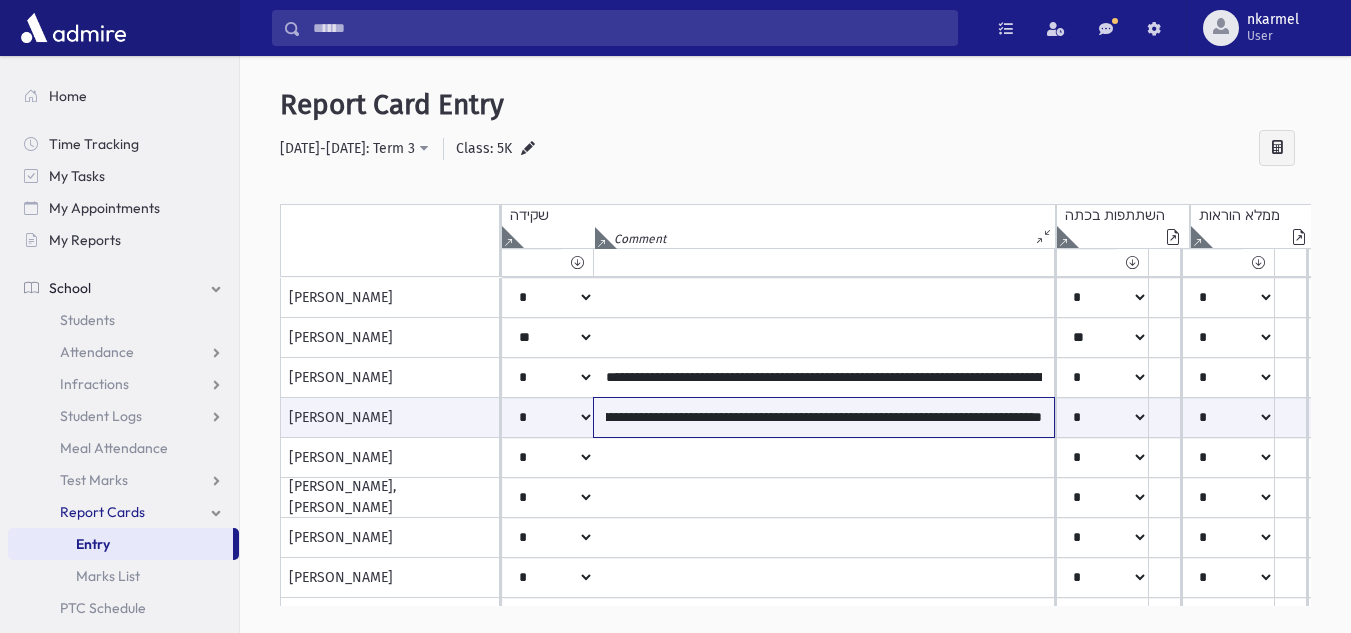 click on "**********" at bounding box center [824, 417] 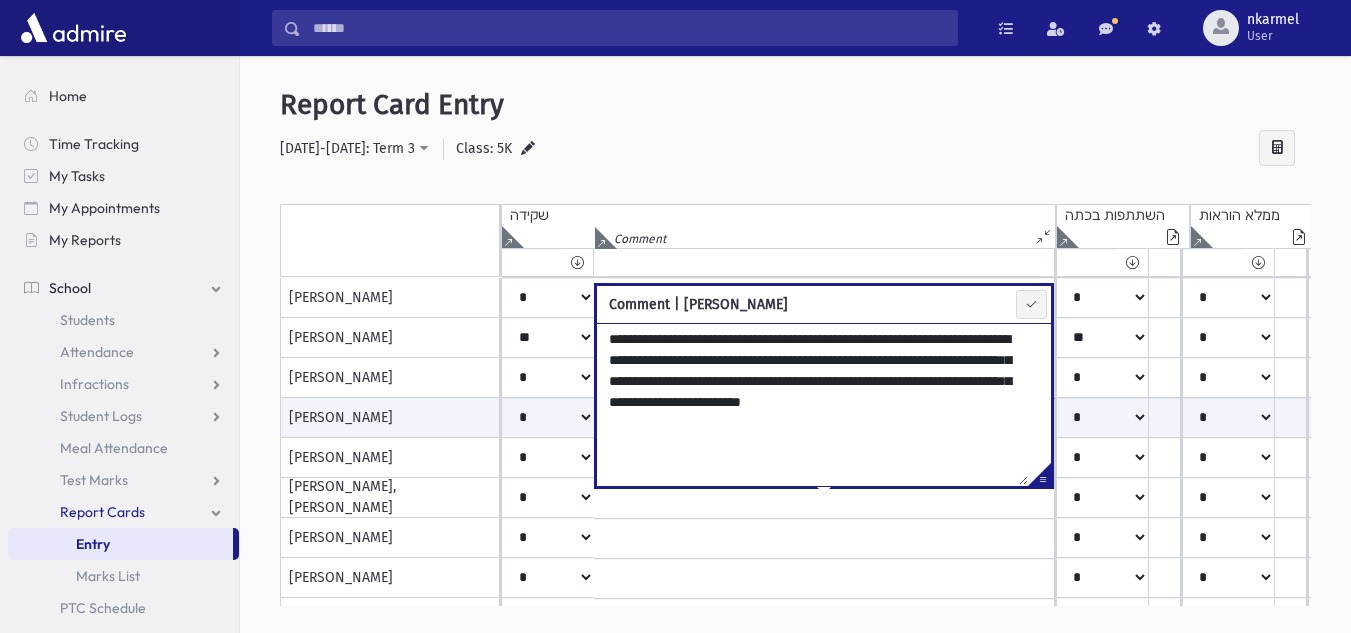 scroll, scrollTop: 0, scrollLeft: 0, axis: both 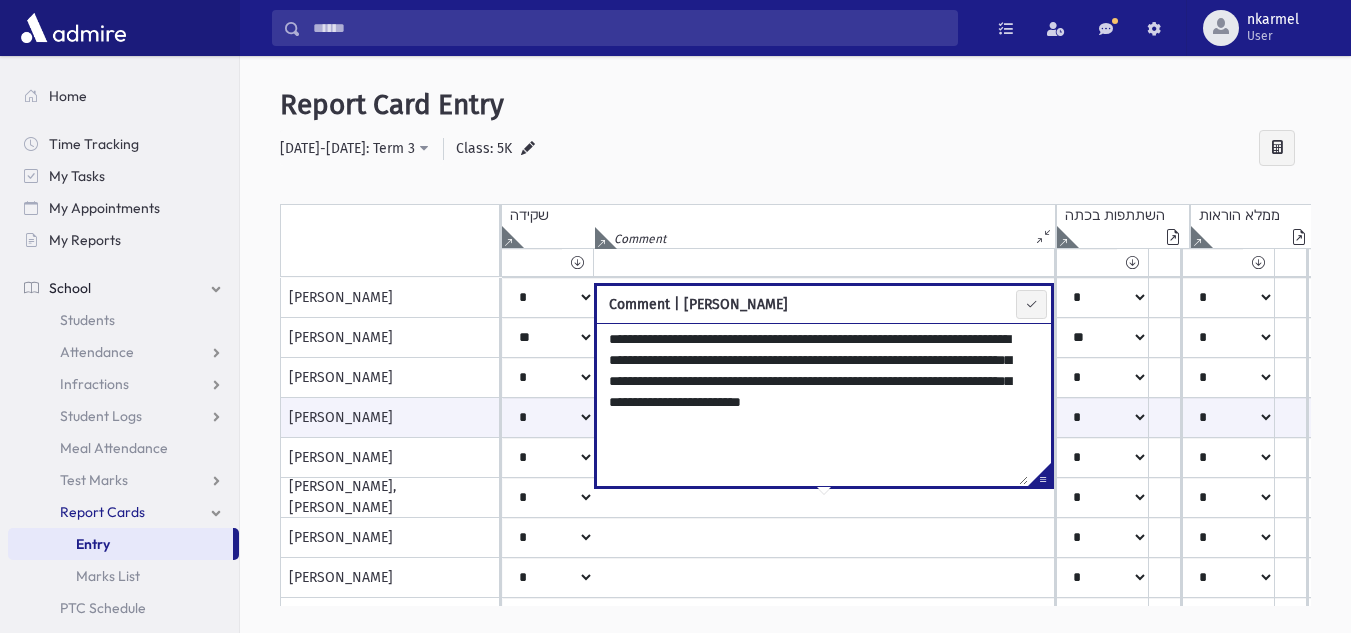 drag, startPoint x: 857, startPoint y: 336, endPoint x: 822, endPoint y: 335, distance: 35.014282 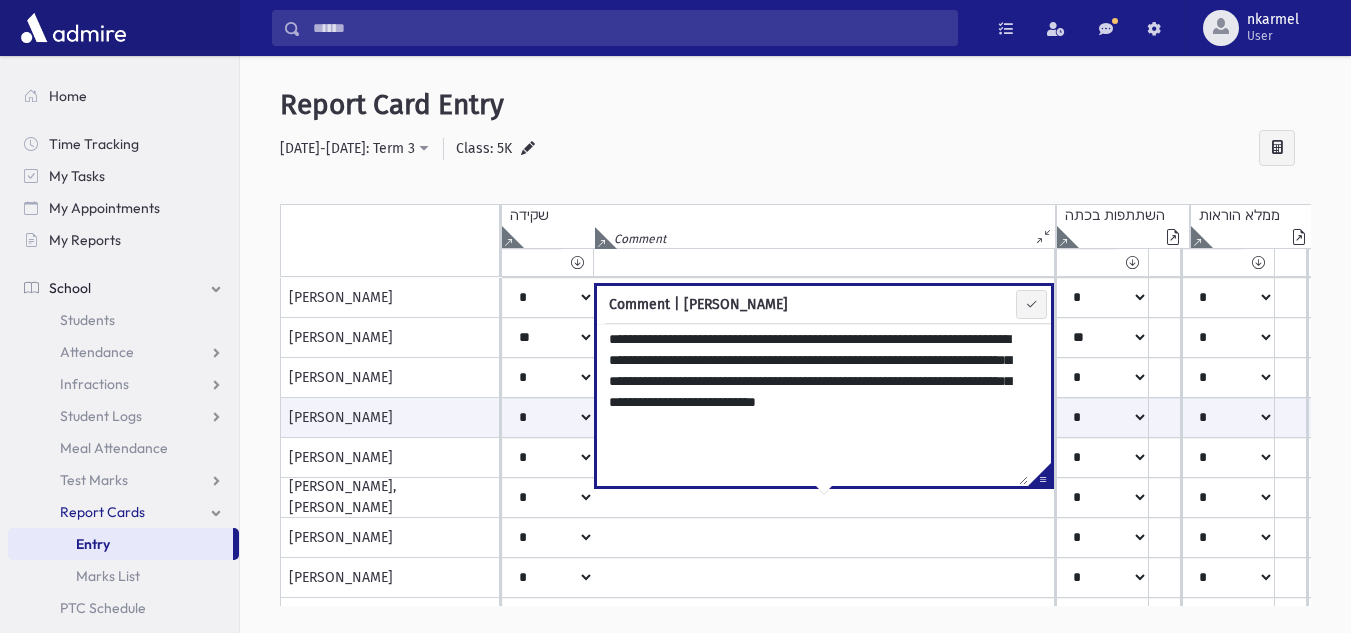 click on "**********" at bounding box center [795, 149] 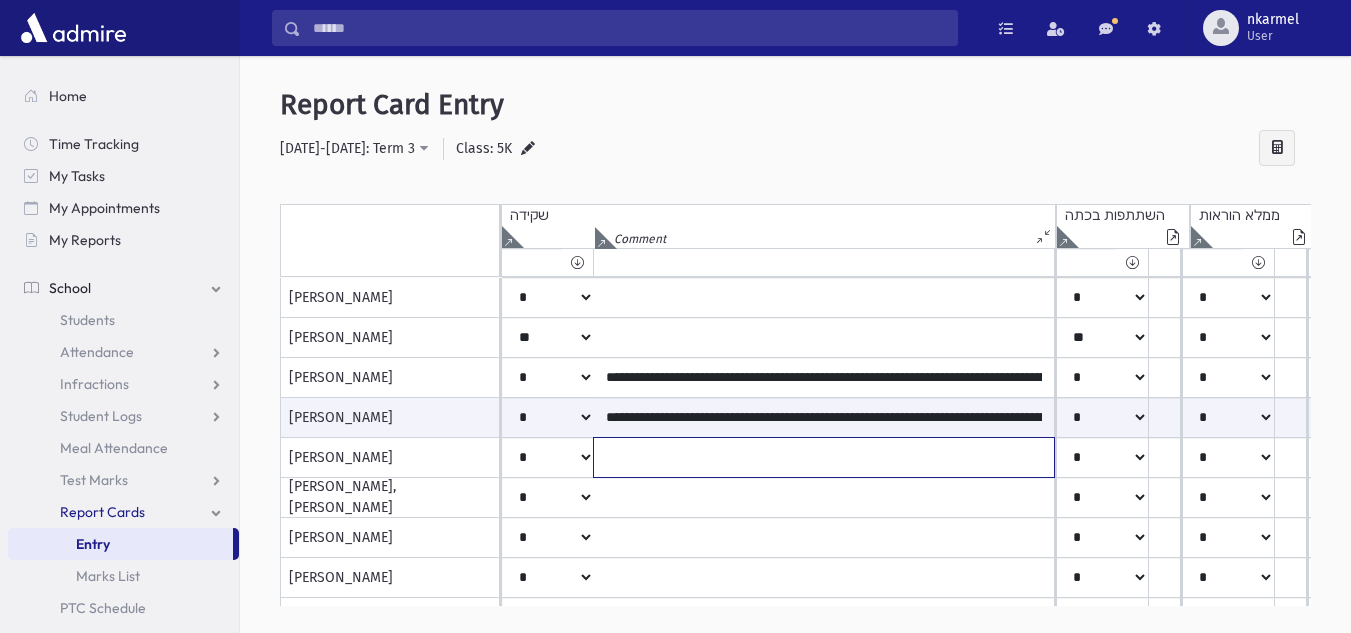 click at bounding box center (824, -302) 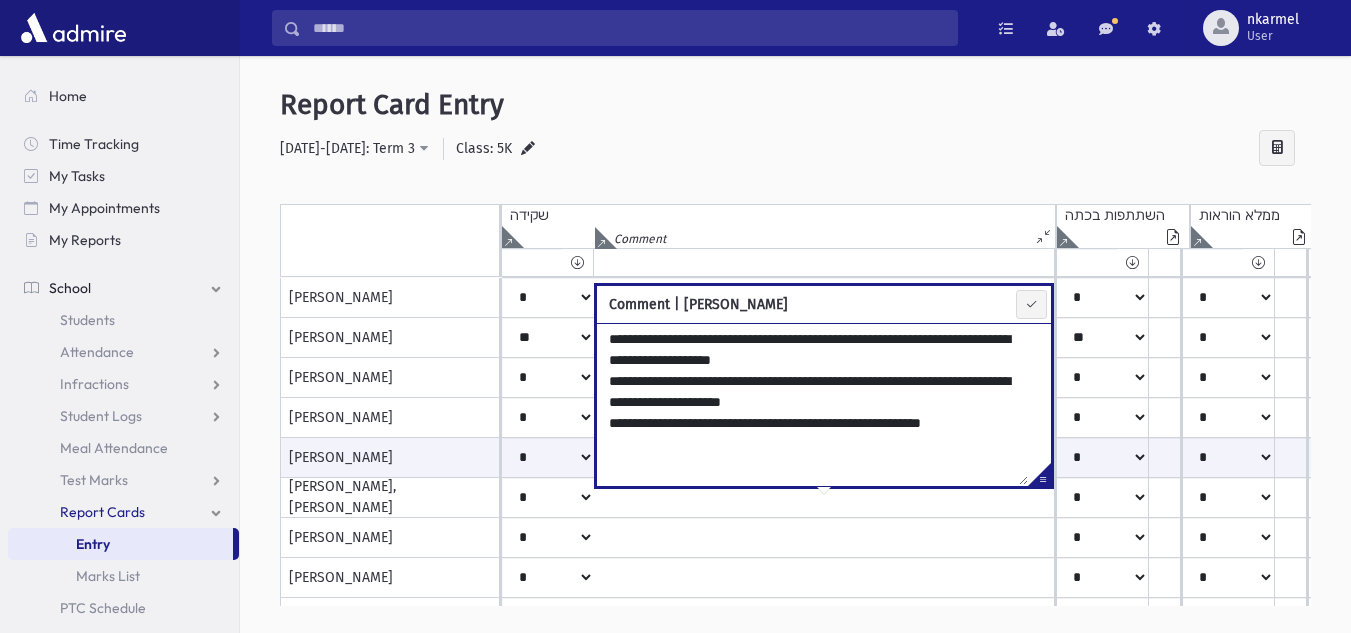 drag, startPoint x: 858, startPoint y: 341, endPoint x: 818, endPoint y: 338, distance: 40.112343 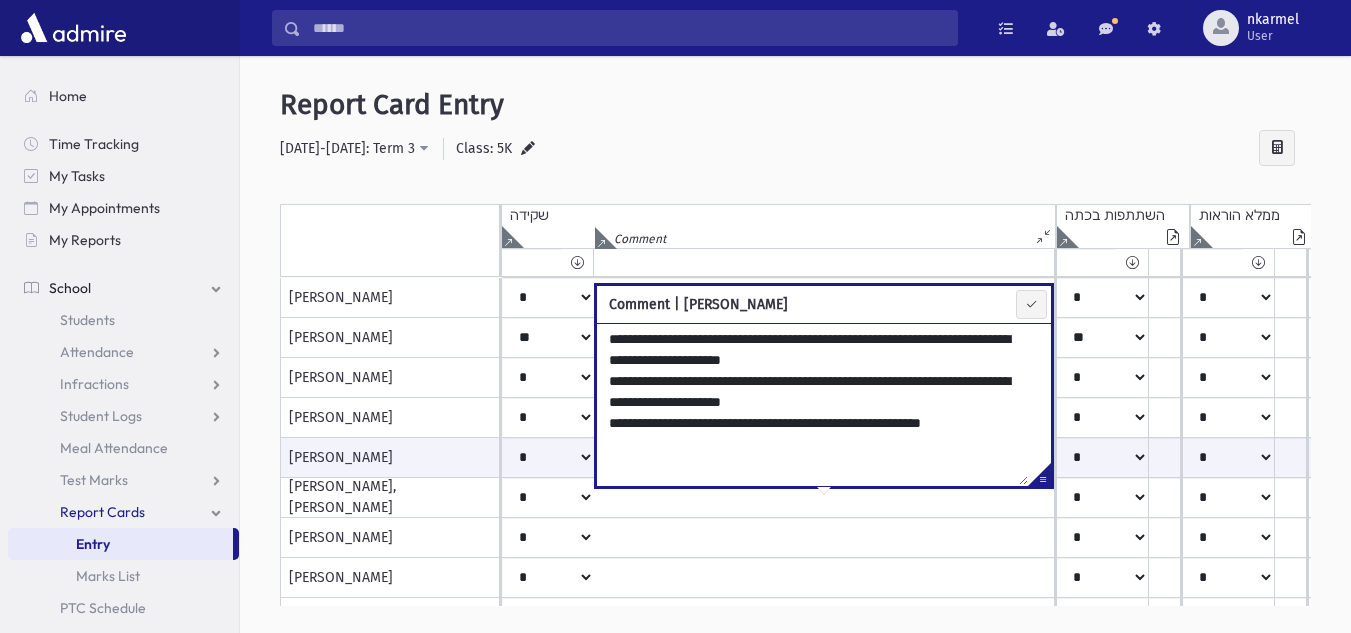 click on "**********" at bounding box center [795, 149] 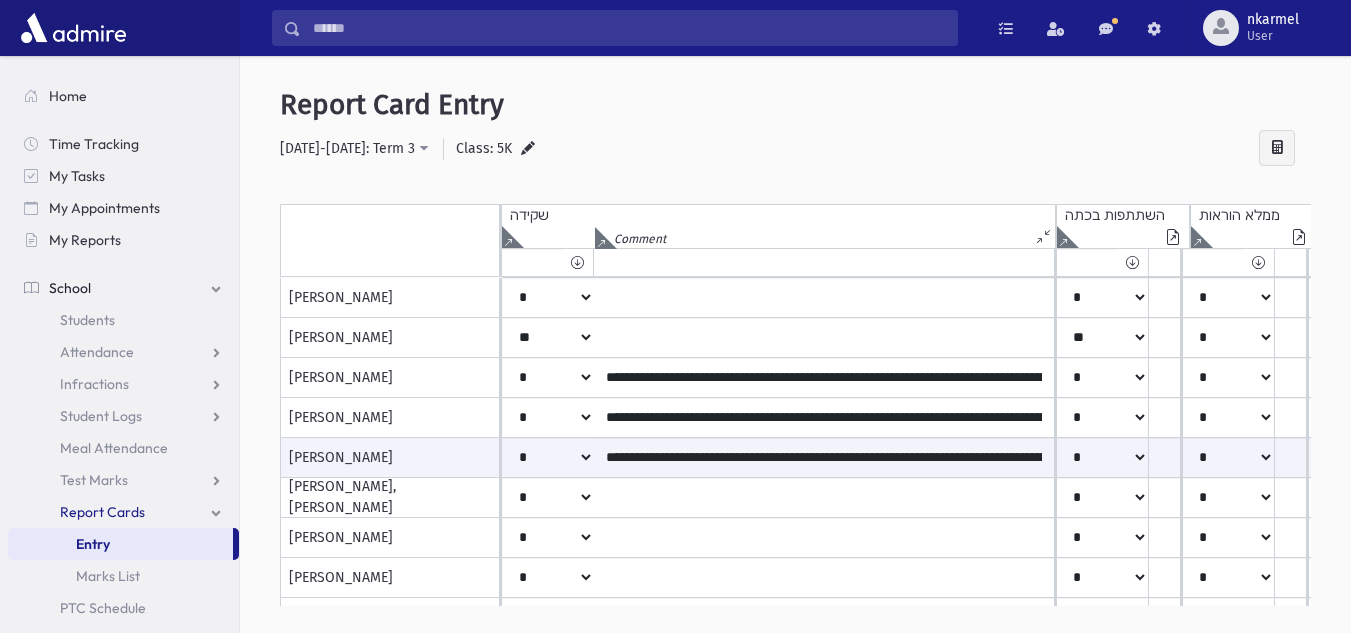scroll, scrollTop: 700, scrollLeft: 0, axis: vertical 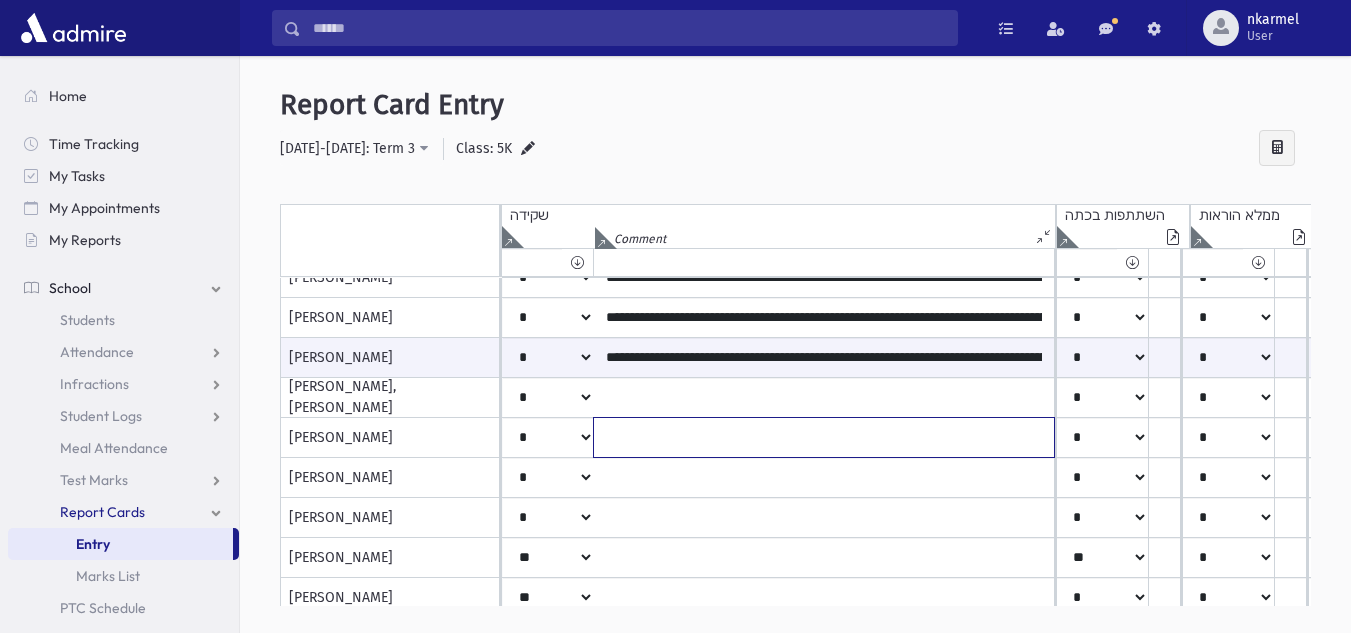 click at bounding box center [824, -402] 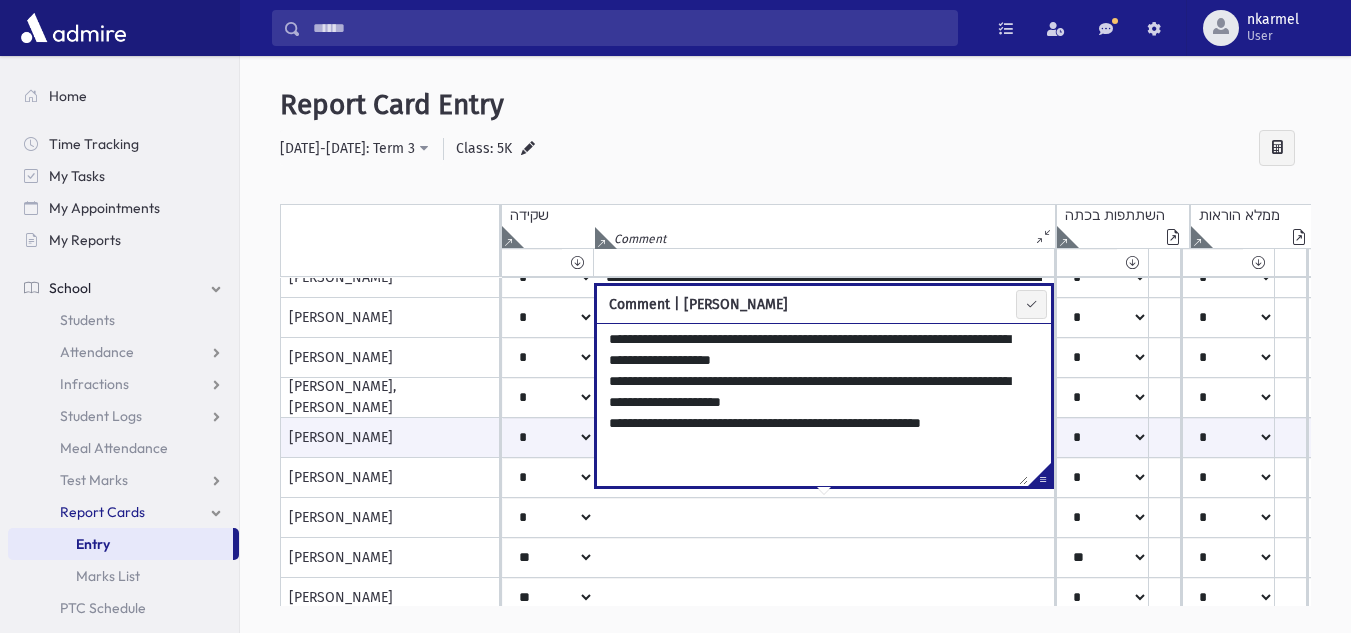 drag, startPoint x: 858, startPoint y: 341, endPoint x: 817, endPoint y: 335, distance: 41.4367 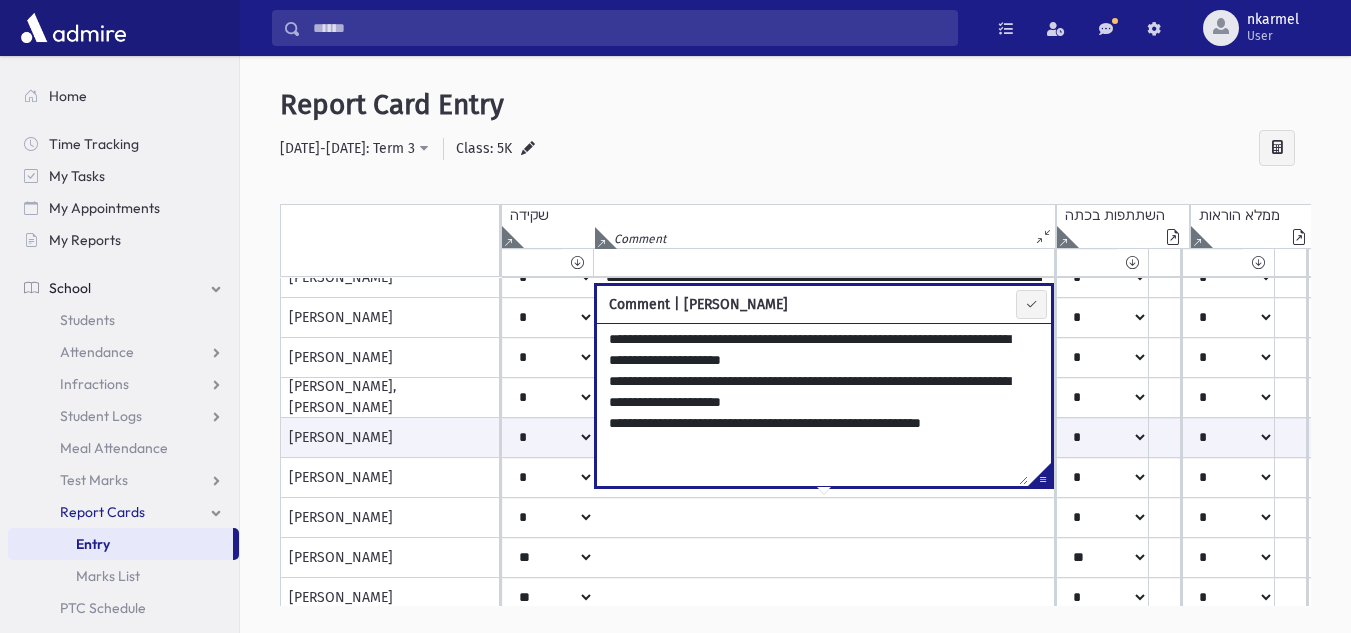 click on "**********" at bounding box center [795, 359] 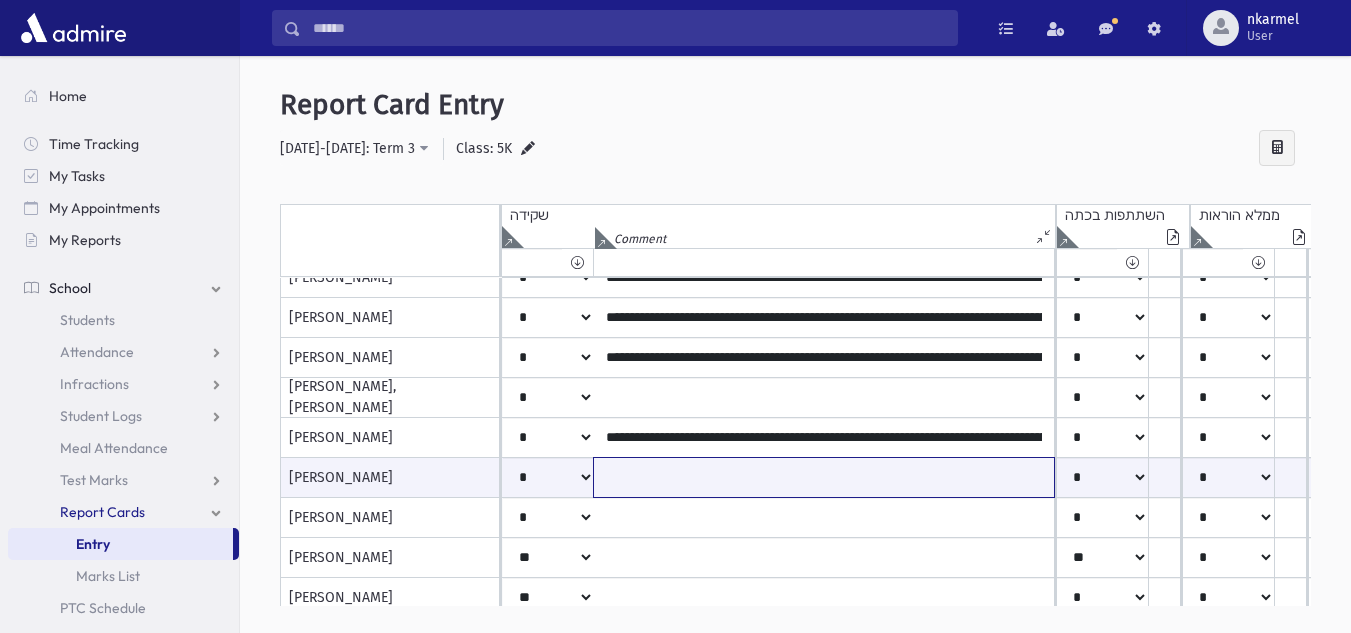 click at bounding box center [824, 477] 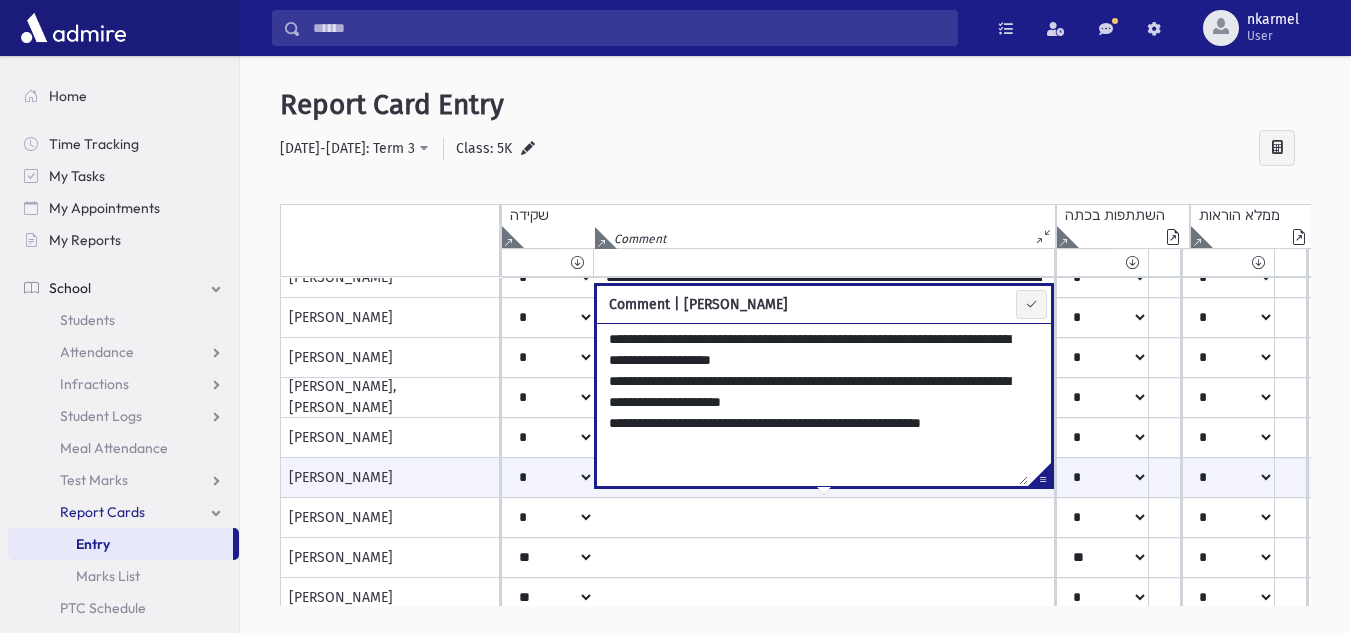 drag, startPoint x: 856, startPoint y: 342, endPoint x: 820, endPoint y: 336, distance: 36.496574 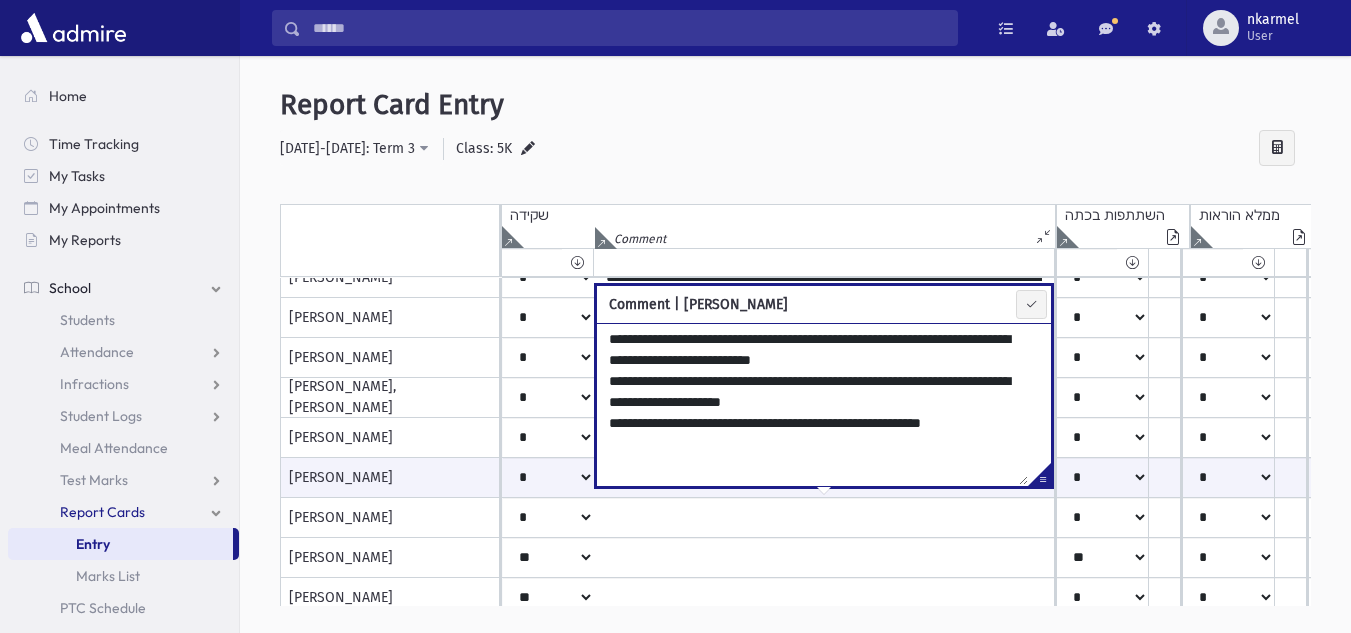 click on "**********" at bounding box center [795, 359] 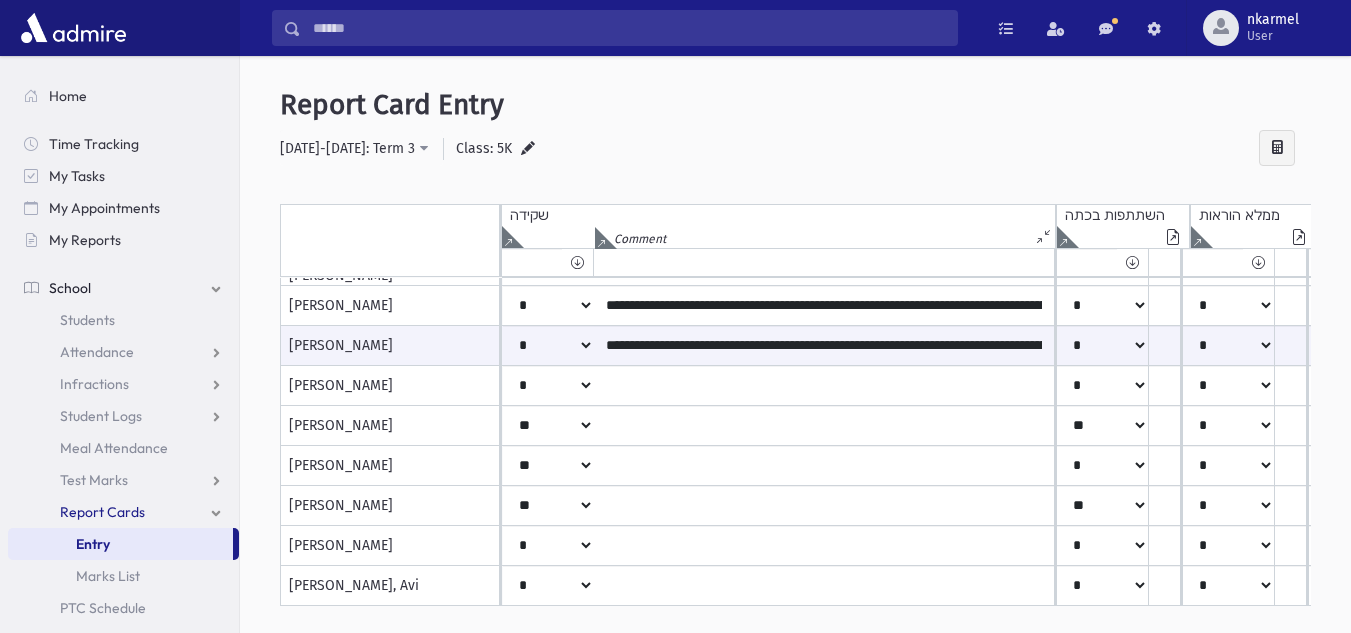 scroll, scrollTop: 840, scrollLeft: 0, axis: vertical 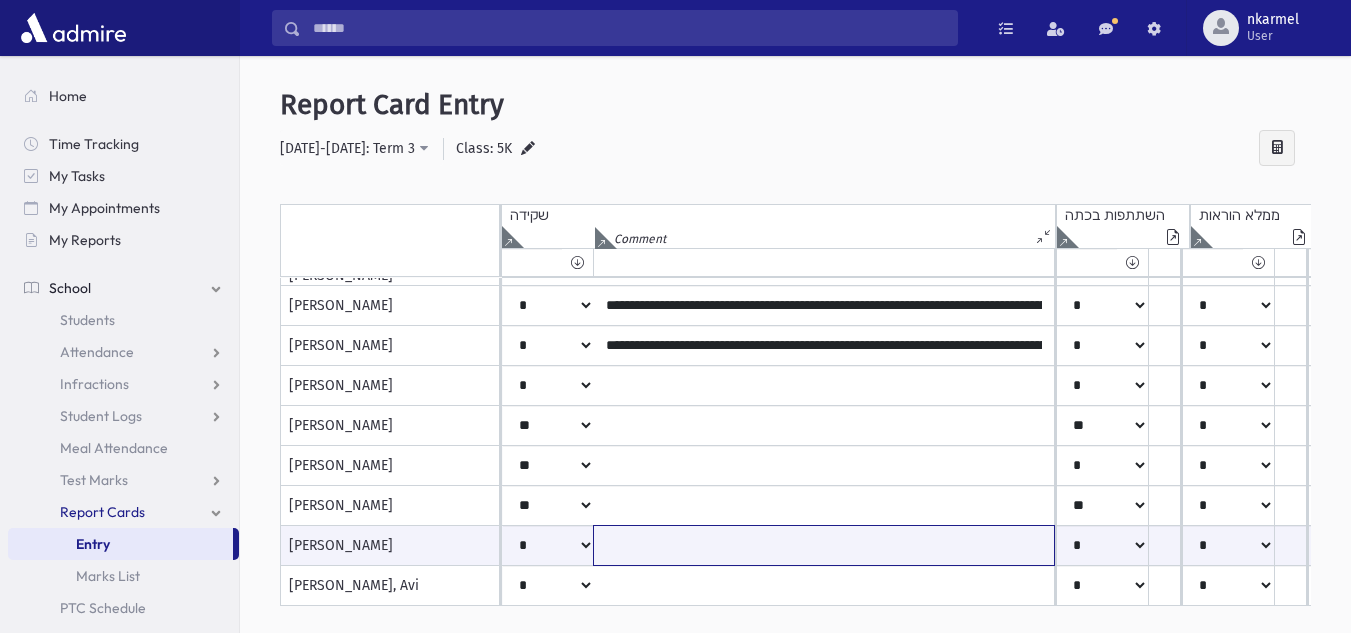 click at bounding box center (824, 545) 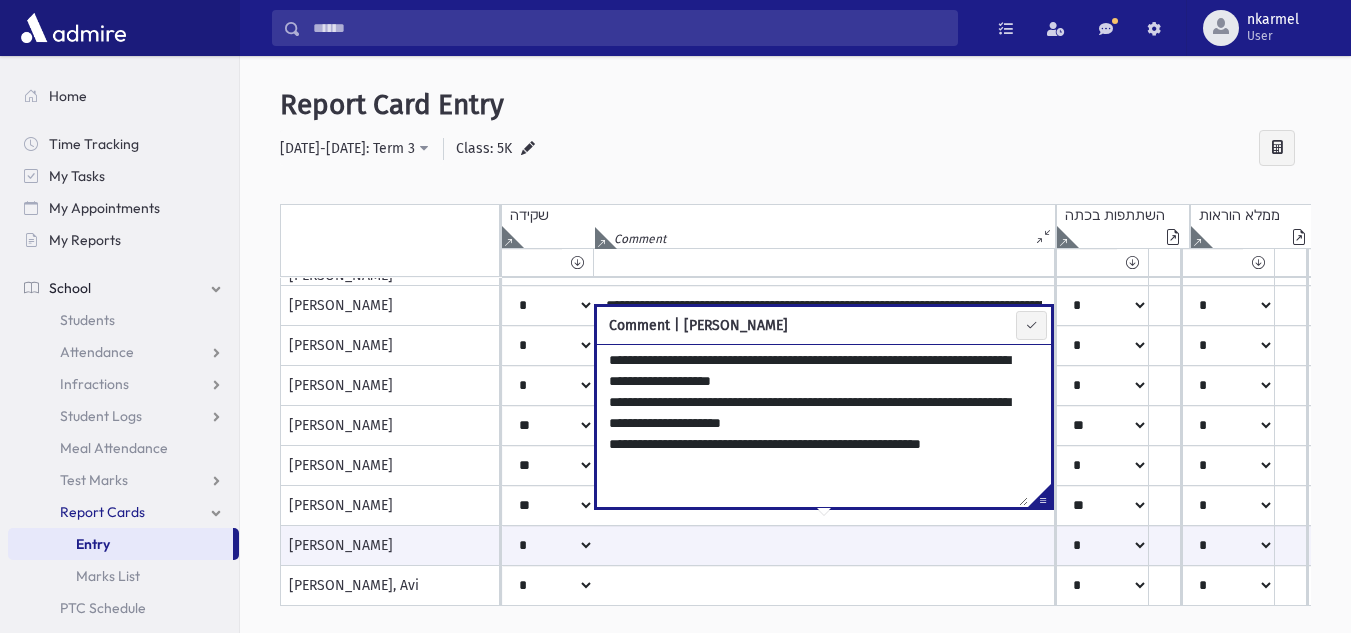 drag, startPoint x: 858, startPoint y: 361, endPoint x: 821, endPoint y: 359, distance: 37.054016 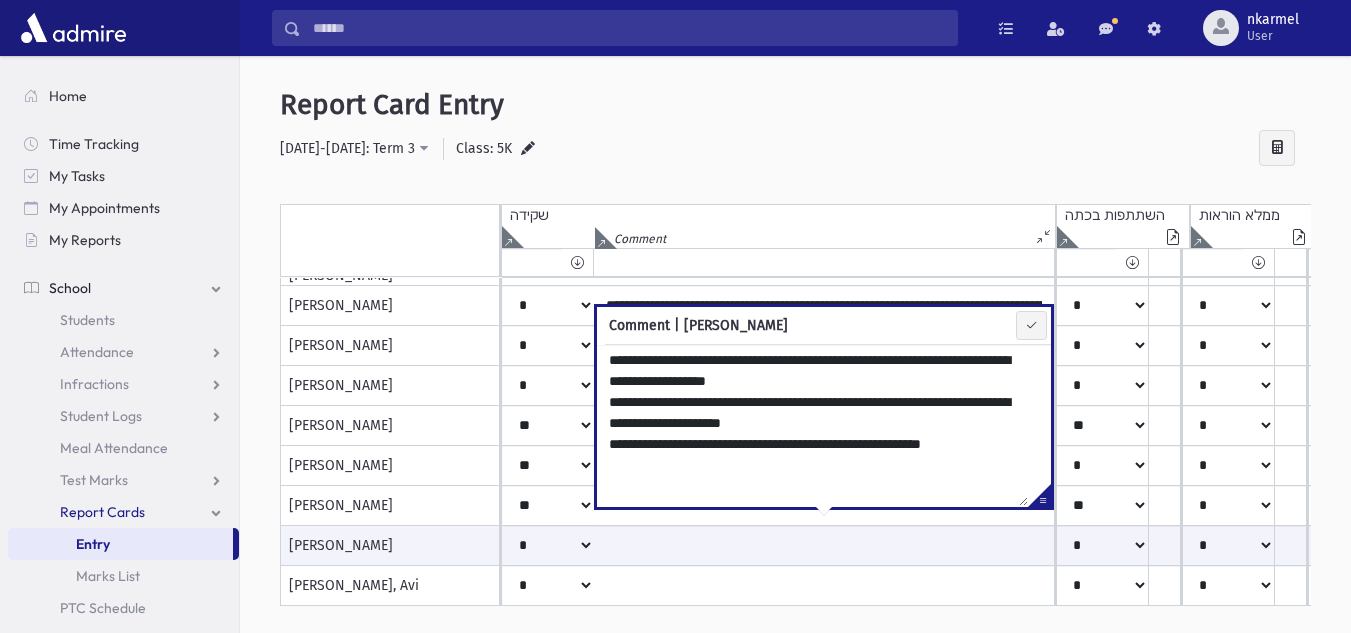 click on "**********" at bounding box center (795, 149) 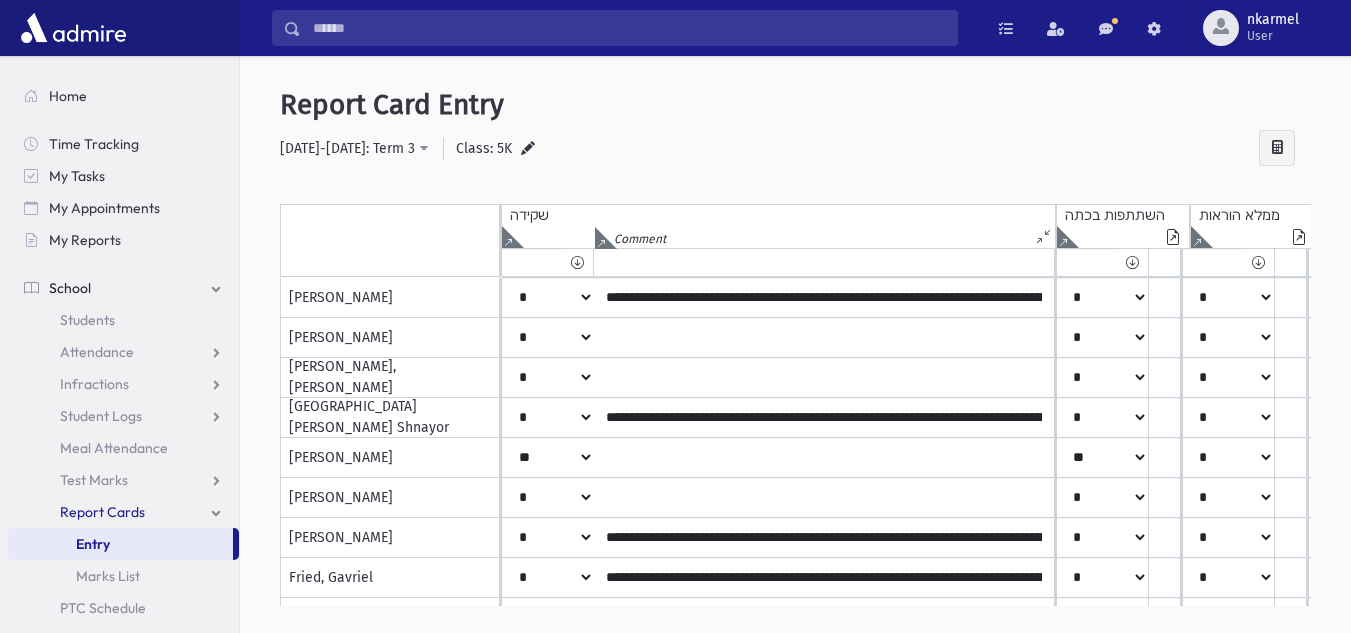 scroll, scrollTop: 0, scrollLeft: 0, axis: both 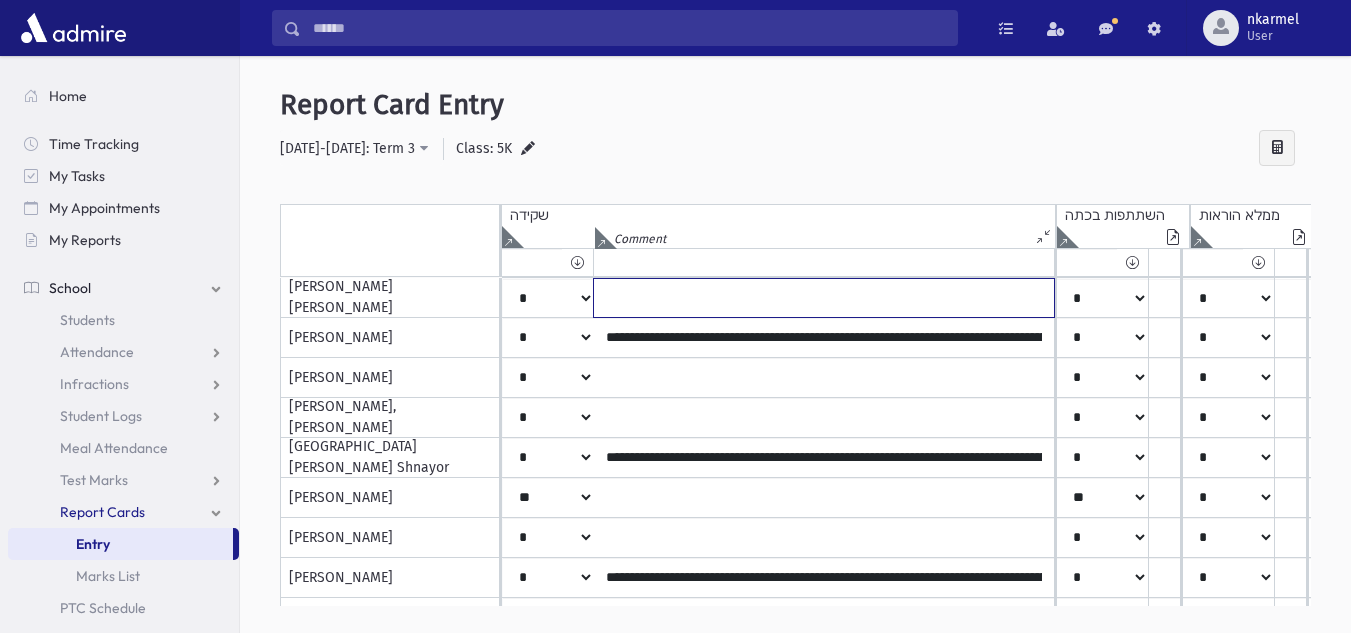 click at bounding box center (824, 298) 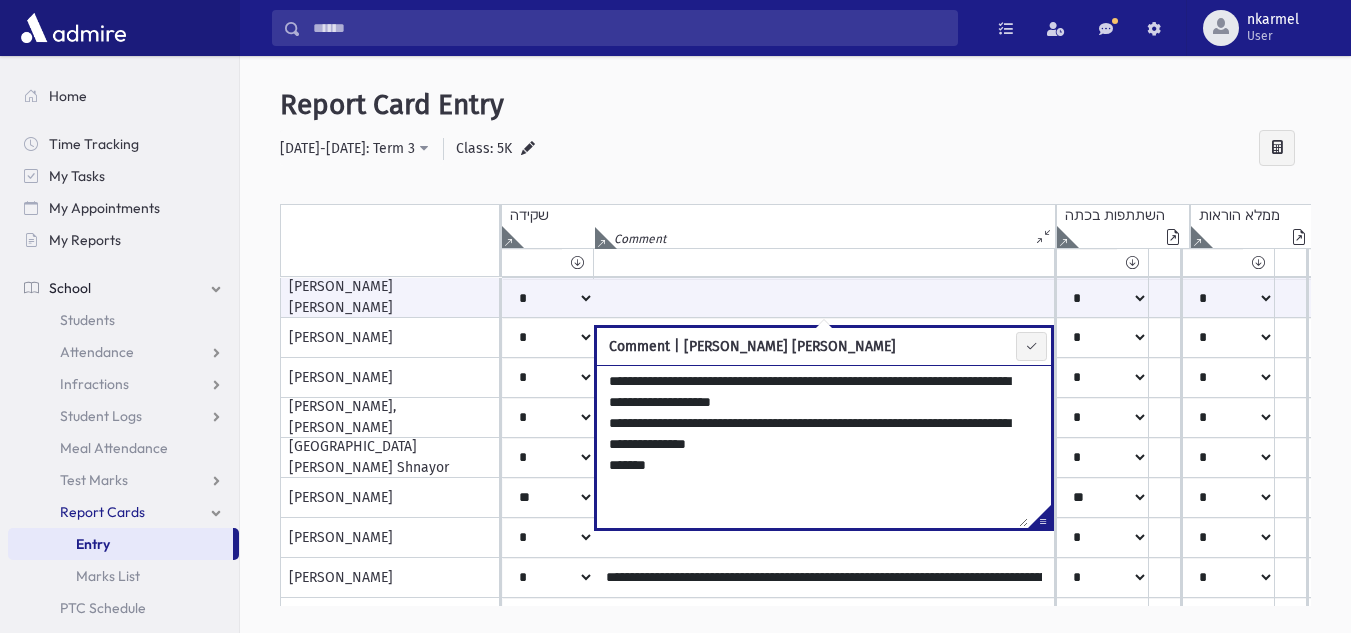 drag, startPoint x: 646, startPoint y: 378, endPoint x: 603, endPoint y: 377, distance: 43.011627 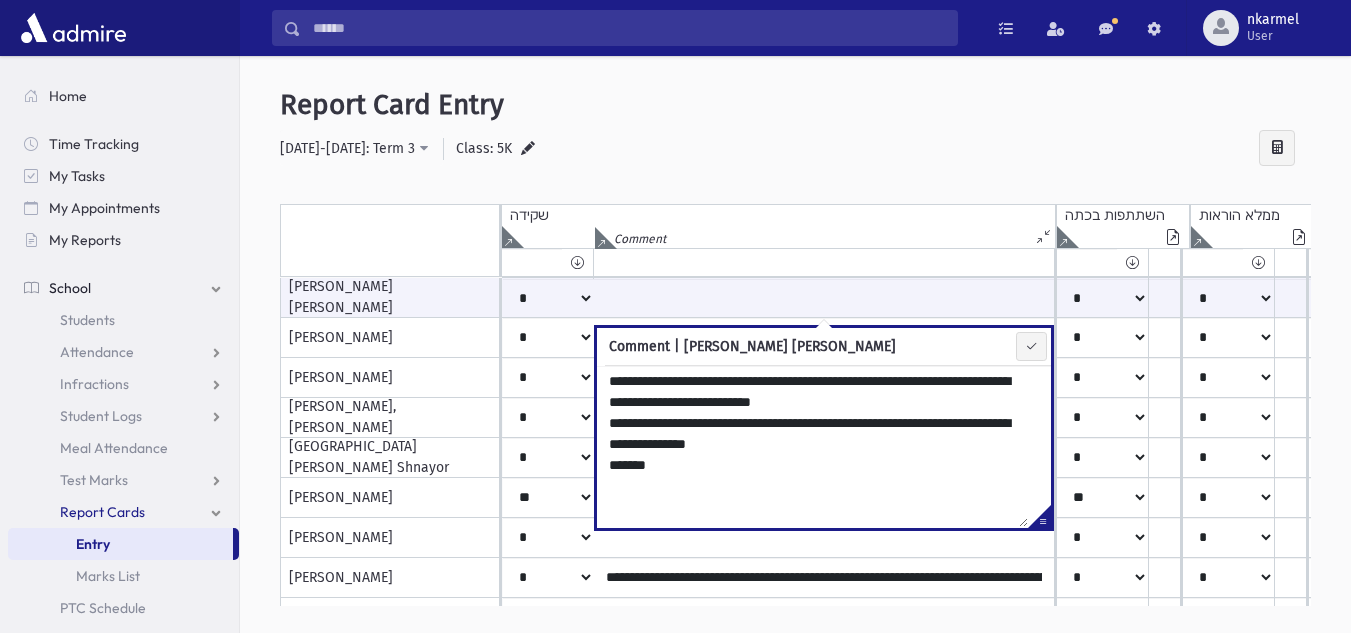 click on "Report Card Entry" at bounding box center [795, 105] 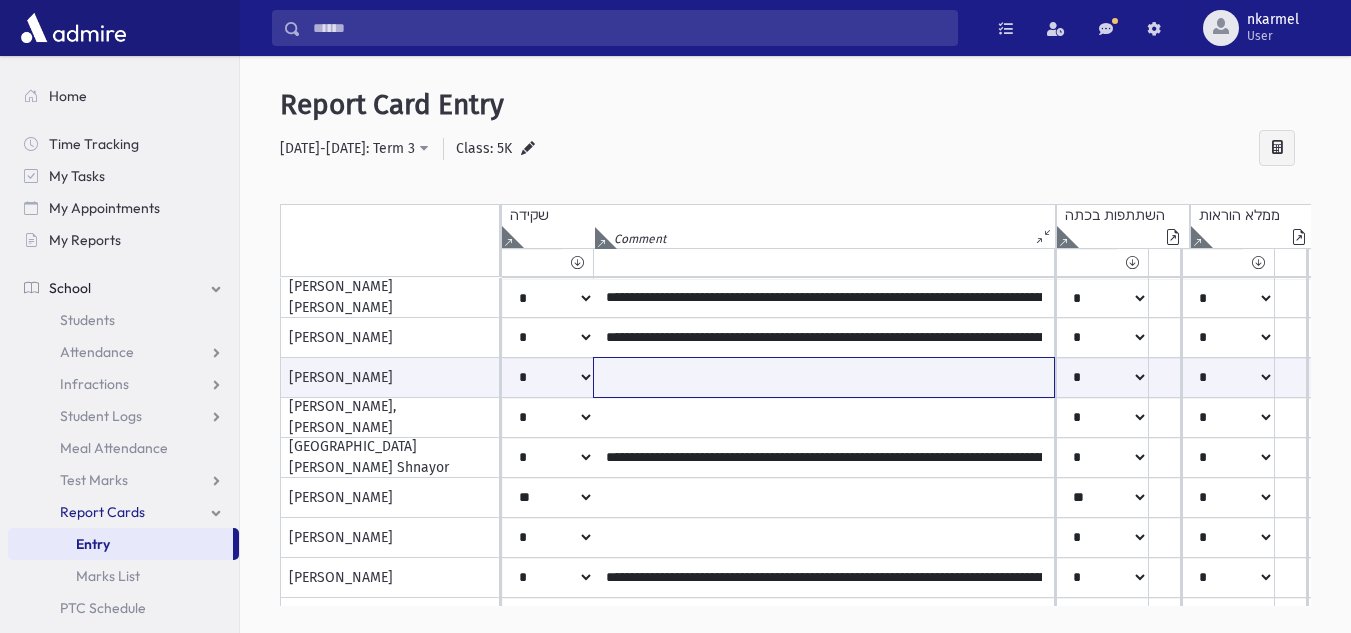 click at bounding box center [824, 377] 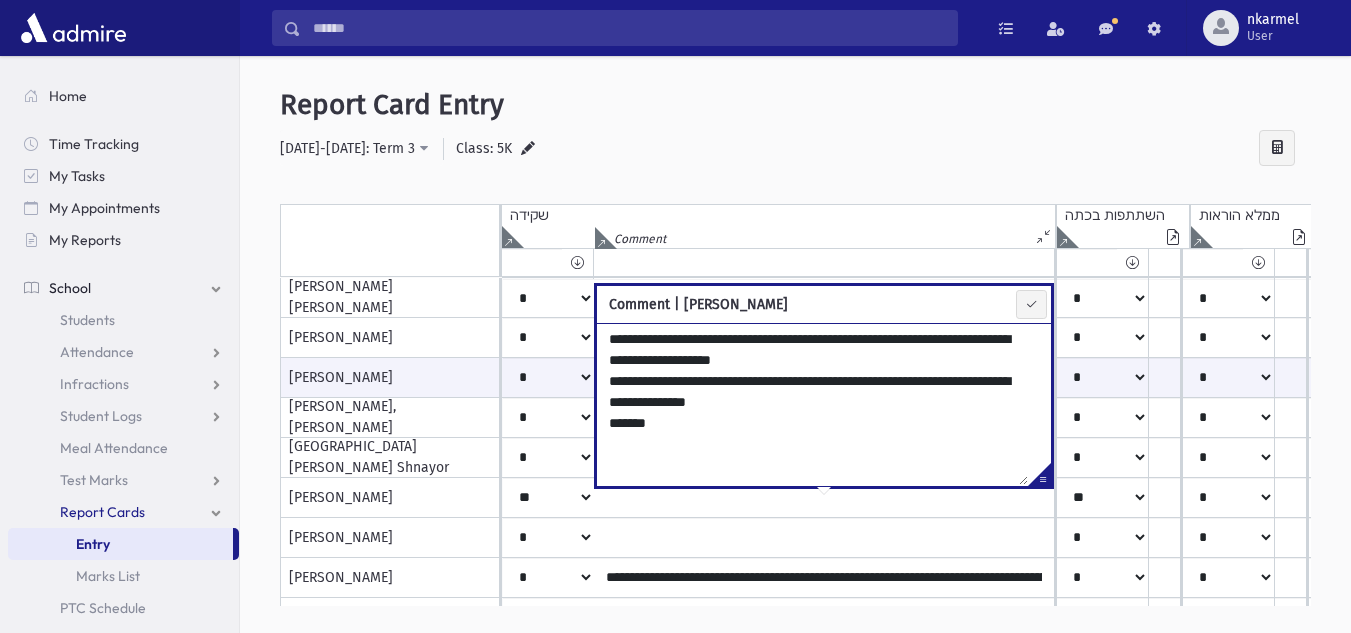 drag, startPoint x: 647, startPoint y: 338, endPoint x: 593, endPoint y: 338, distance: 54 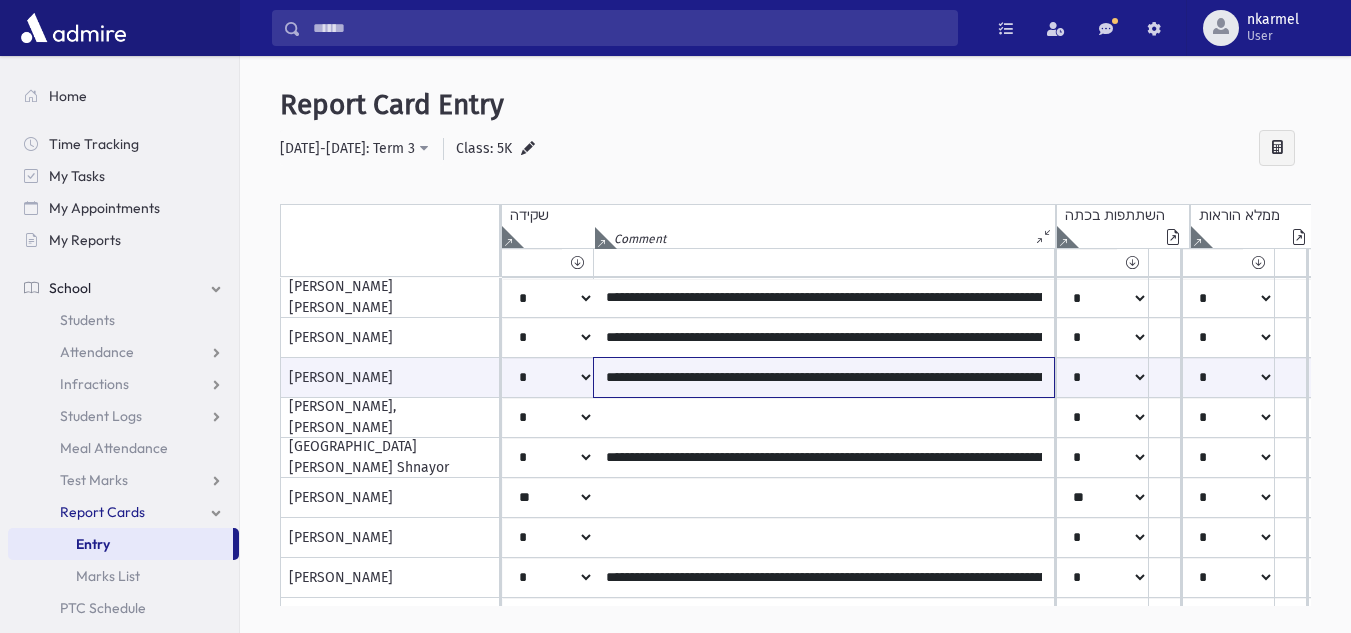 click on "**********" at bounding box center (824, 377) 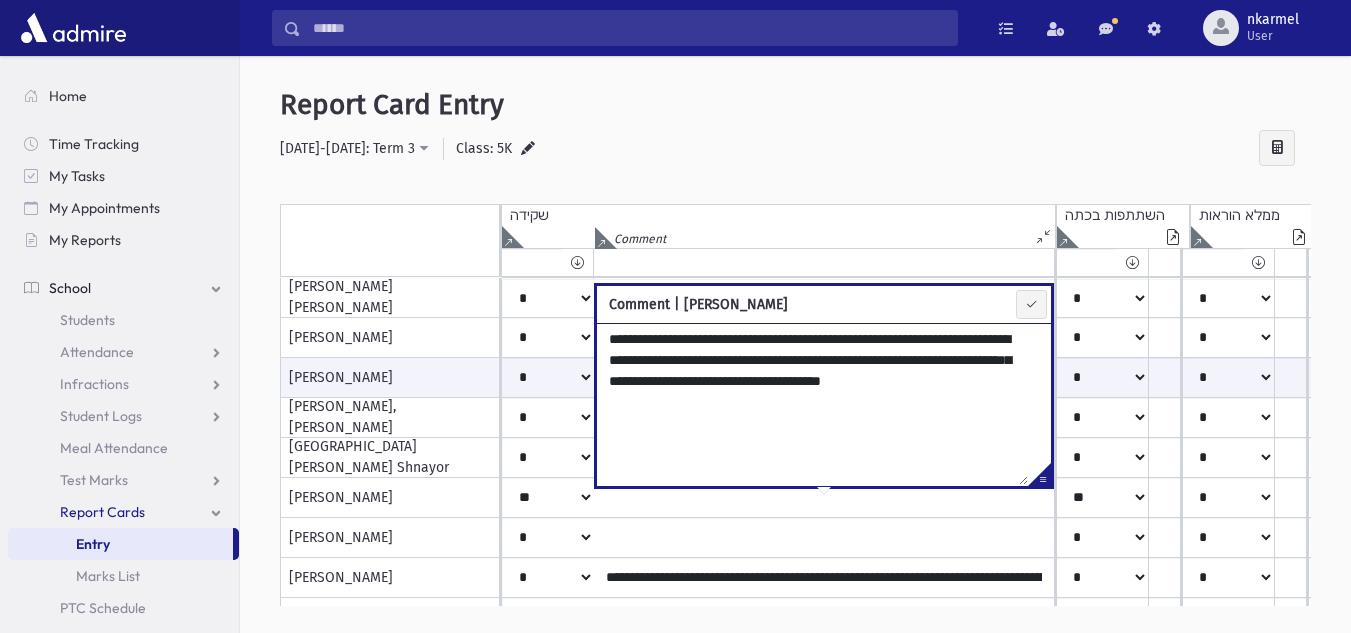 drag, startPoint x: 645, startPoint y: 343, endPoint x: 599, endPoint y: 337, distance: 46.389652 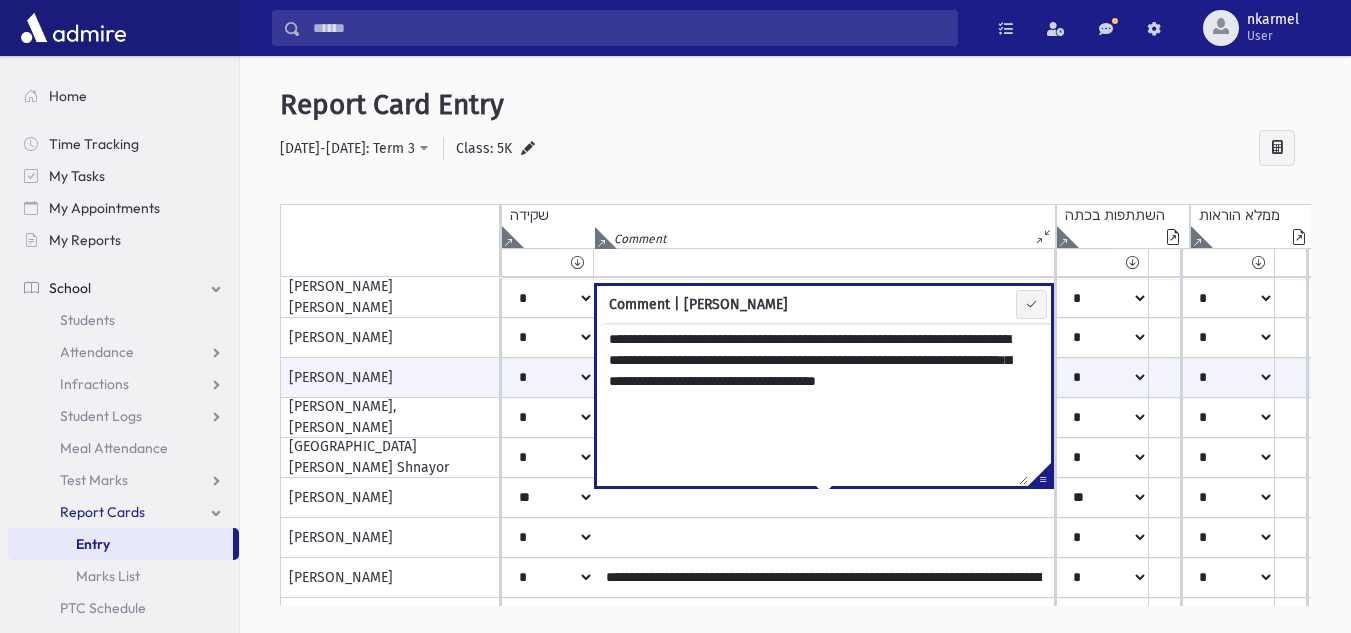 click on "**********" at bounding box center (795, 149) 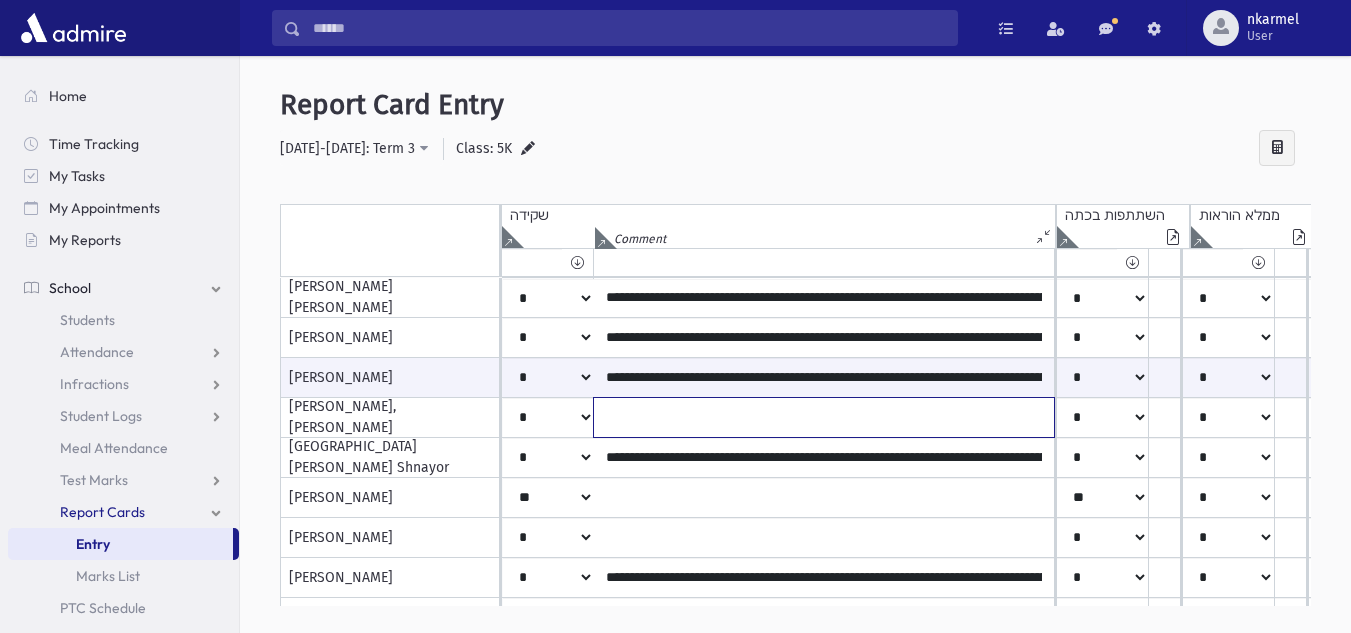 click at bounding box center [824, 298] 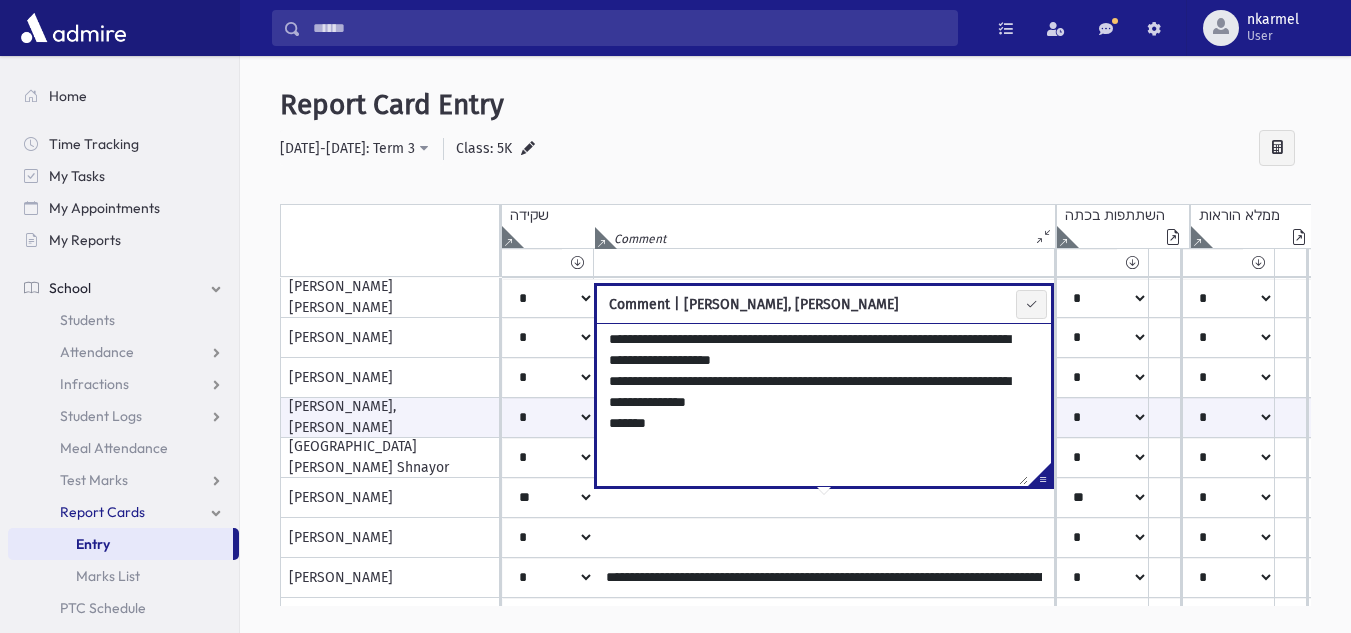 drag, startPoint x: 646, startPoint y: 340, endPoint x: 606, endPoint y: 340, distance: 40 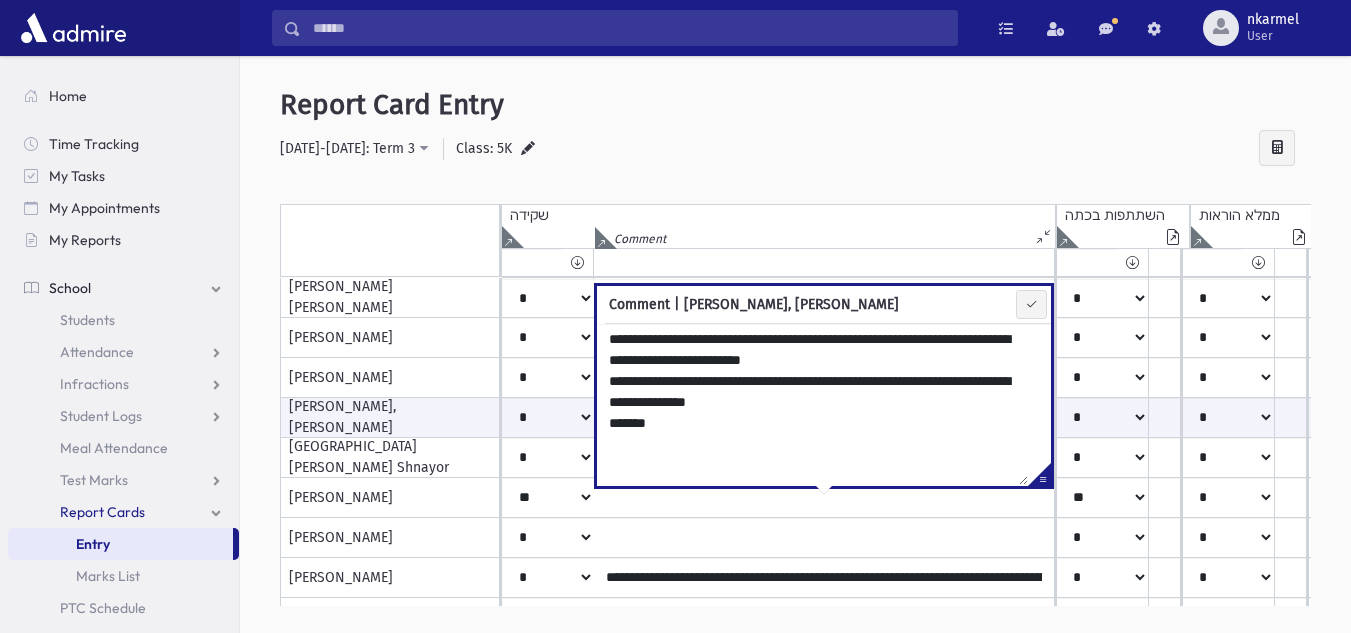 click on "Report Card Entry" at bounding box center [795, 105] 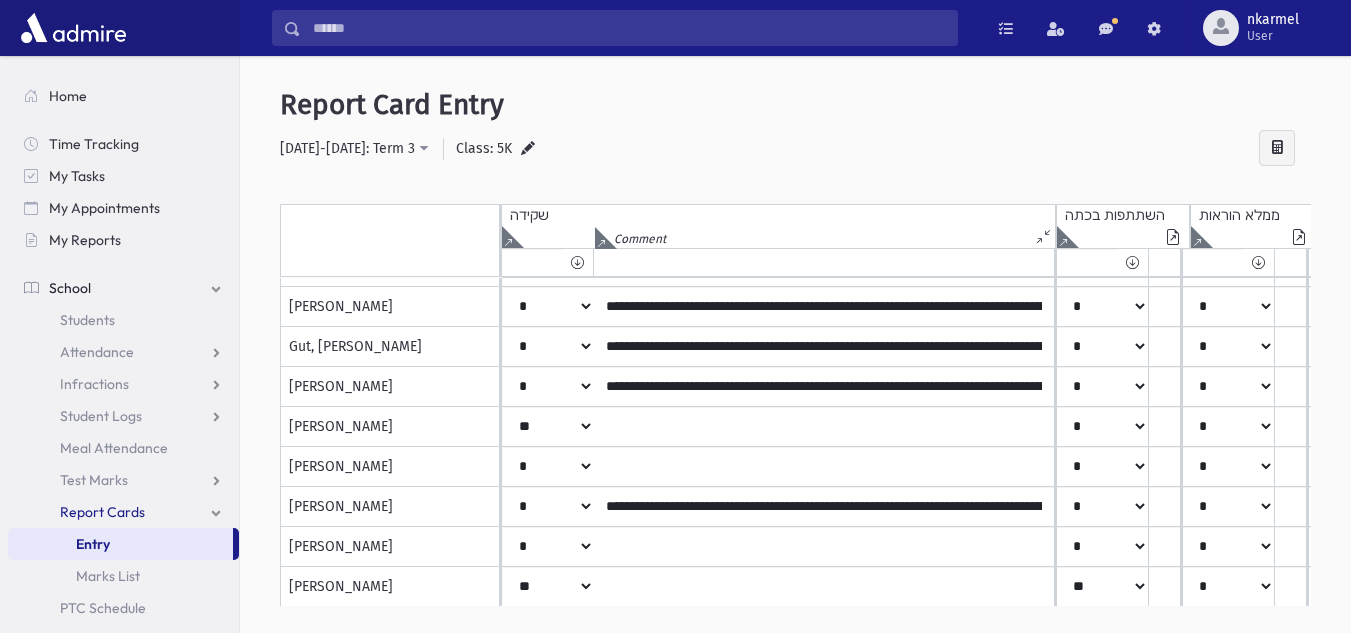 scroll, scrollTop: 400, scrollLeft: 0, axis: vertical 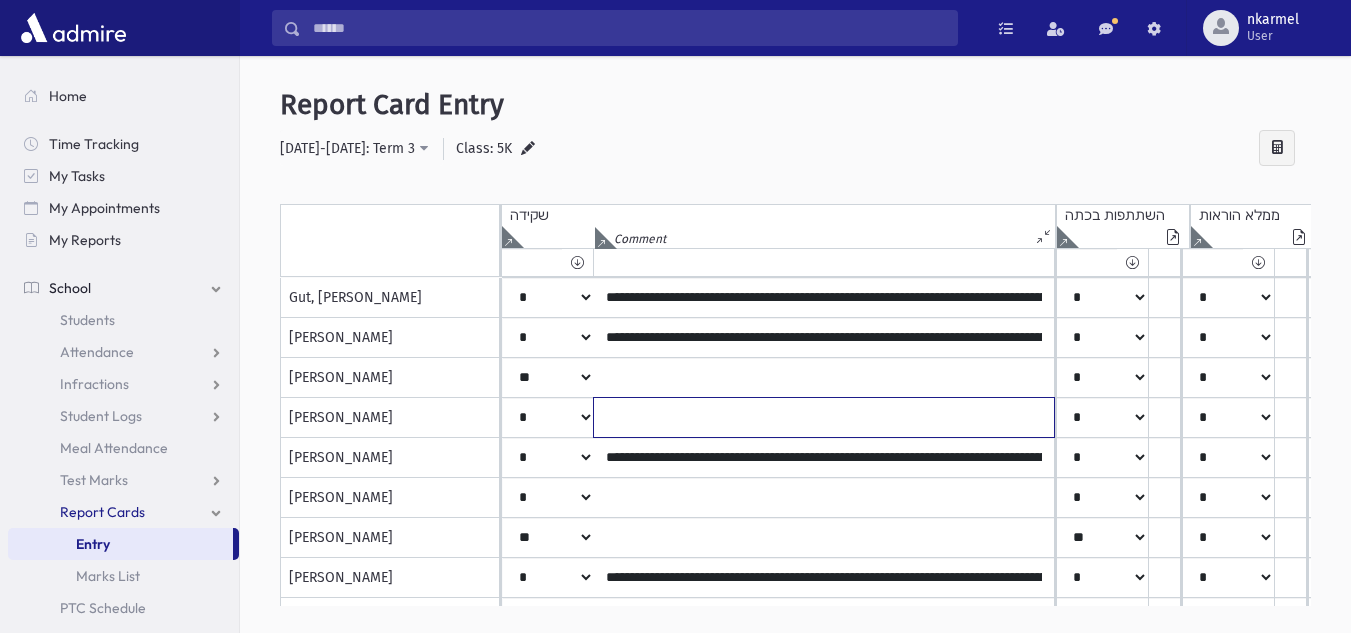 click at bounding box center [824, -102] 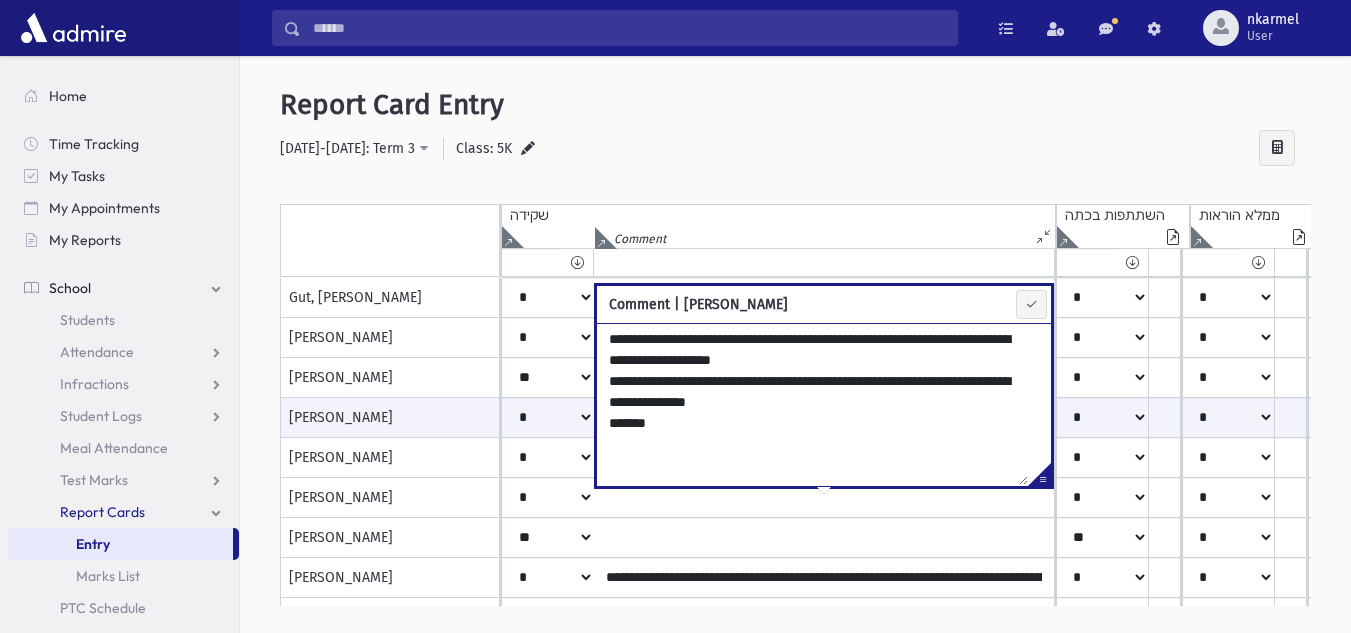 drag, startPoint x: 648, startPoint y: 338, endPoint x: 605, endPoint y: 328, distance: 44.14748 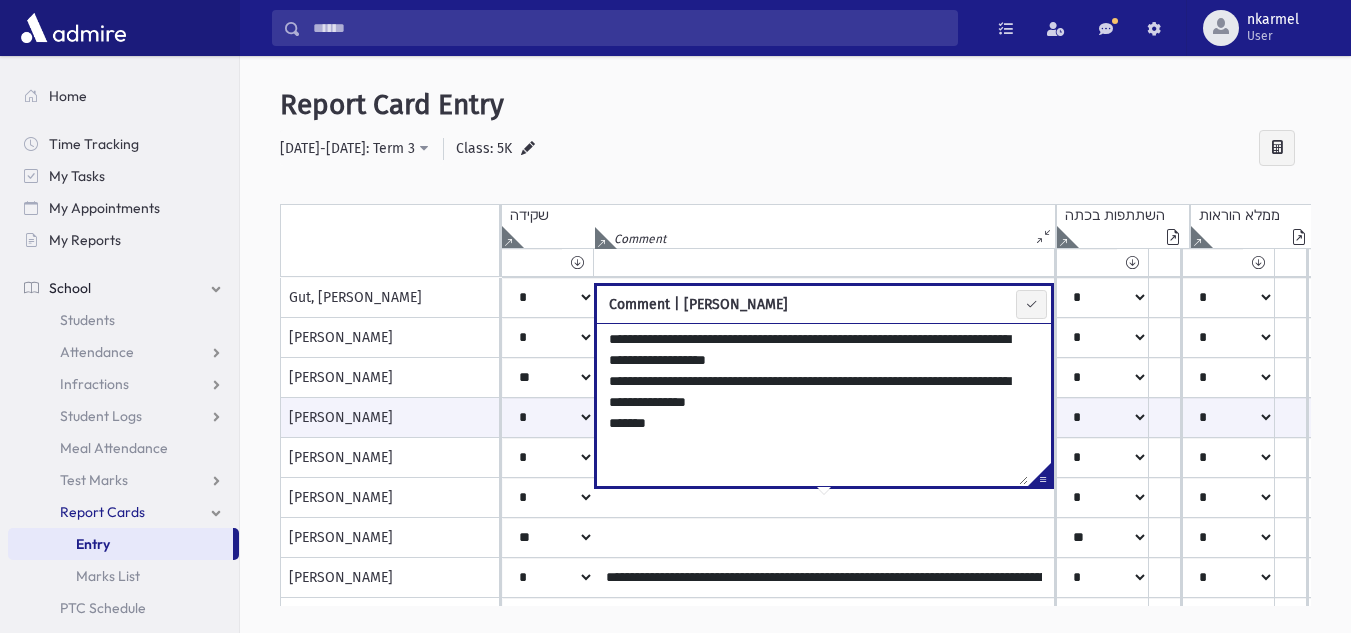 click on "**********" at bounding box center [795, 359] 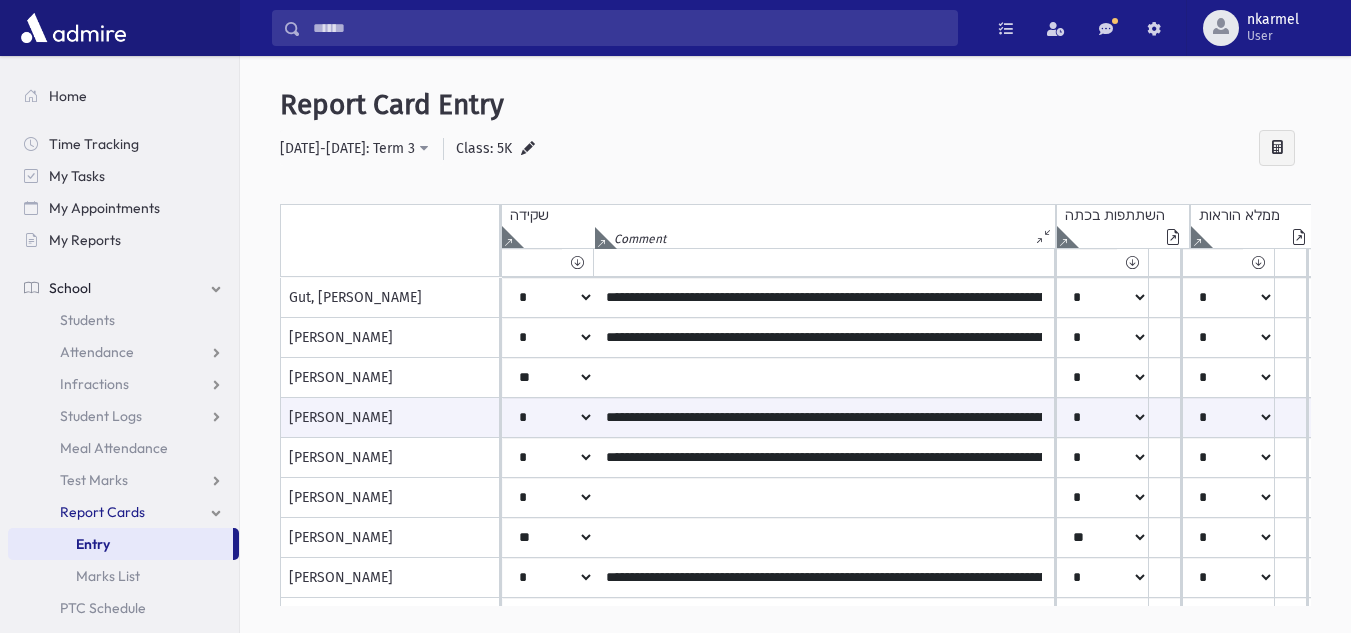 scroll, scrollTop: 500, scrollLeft: 0, axis: vertical 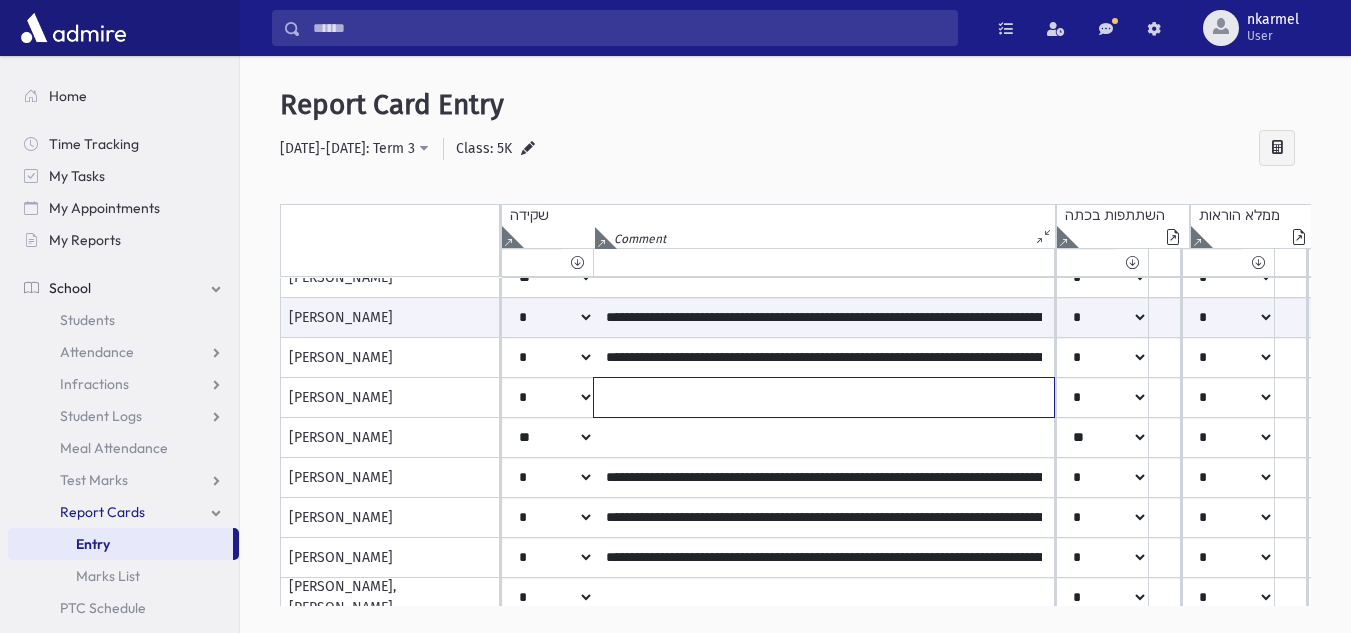 click at bounding box center [824, -202] 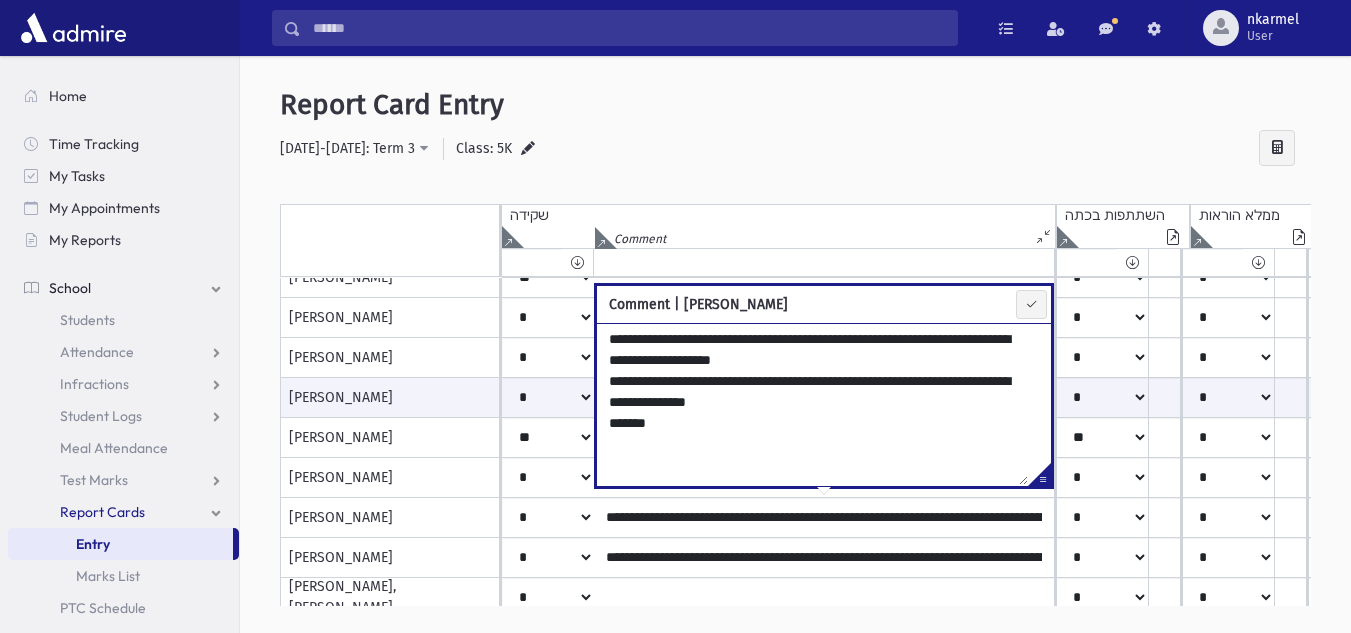 drag, startPoint x: 649, startPoint y: 338, endPoint x: 605, endPoint y: 336, distance: 44.04543 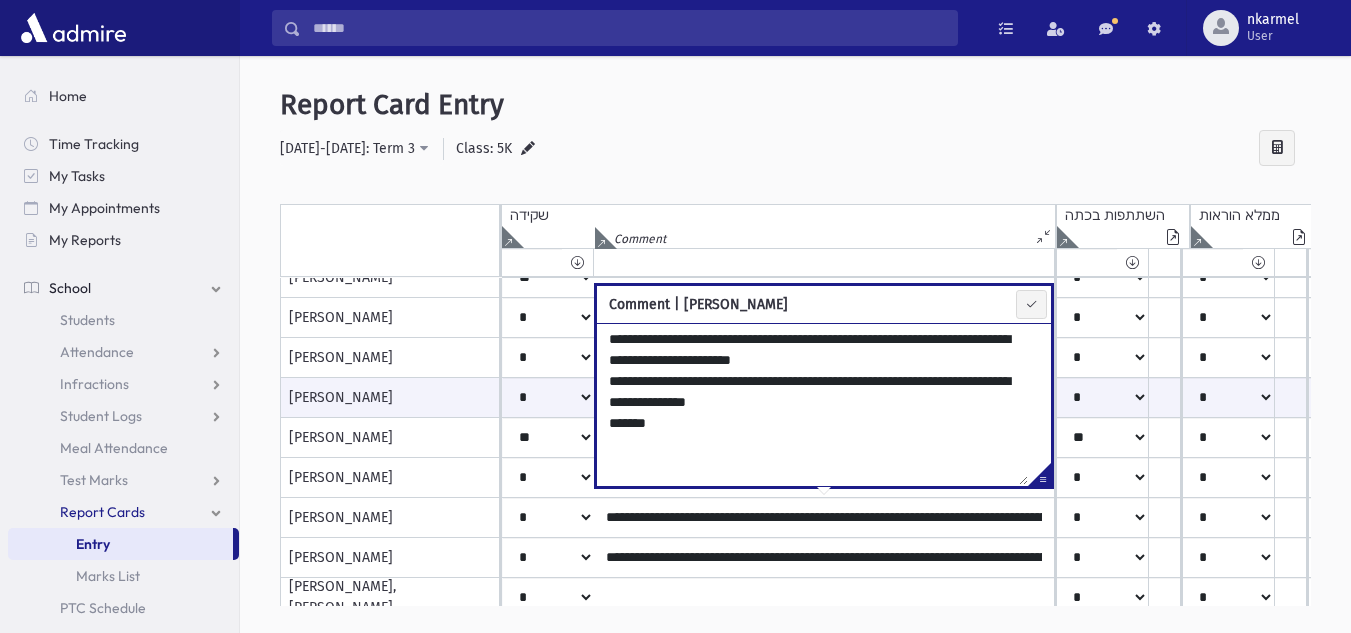 drag, startPoint x: 743, startPoint y: 364, endPoint x: 613, endPoint y: 362, distance: 130.01538 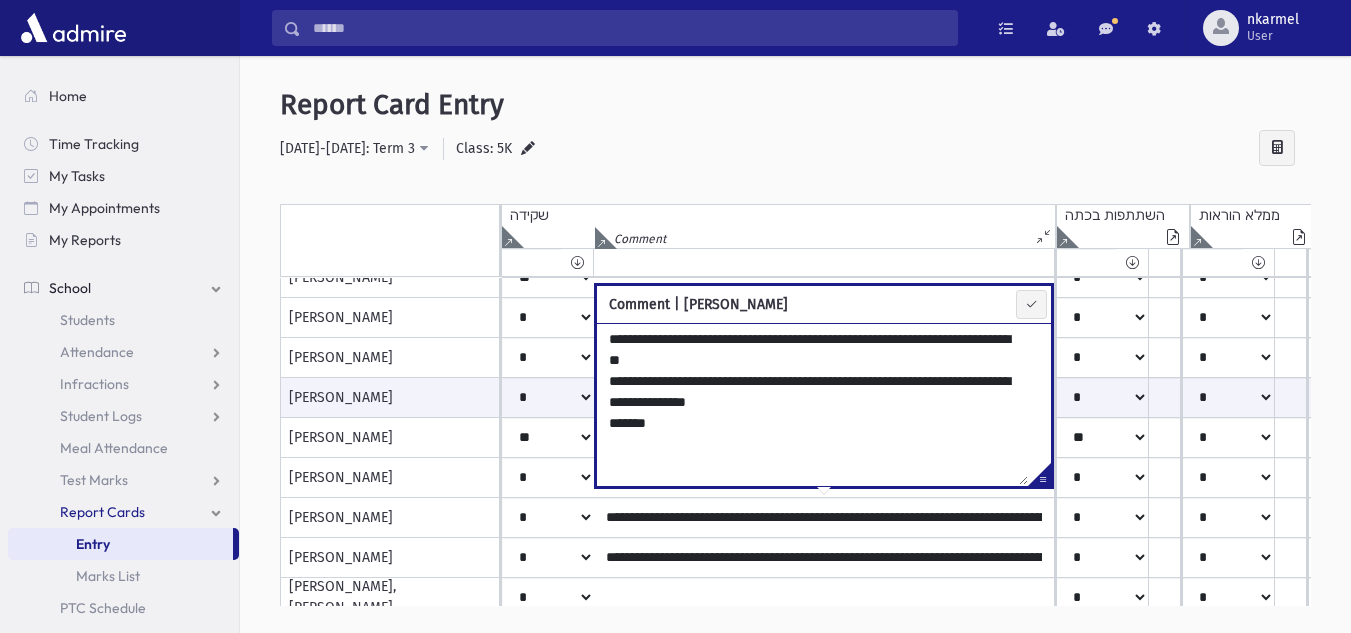 click on "**********" at bounding box center (812, 404) 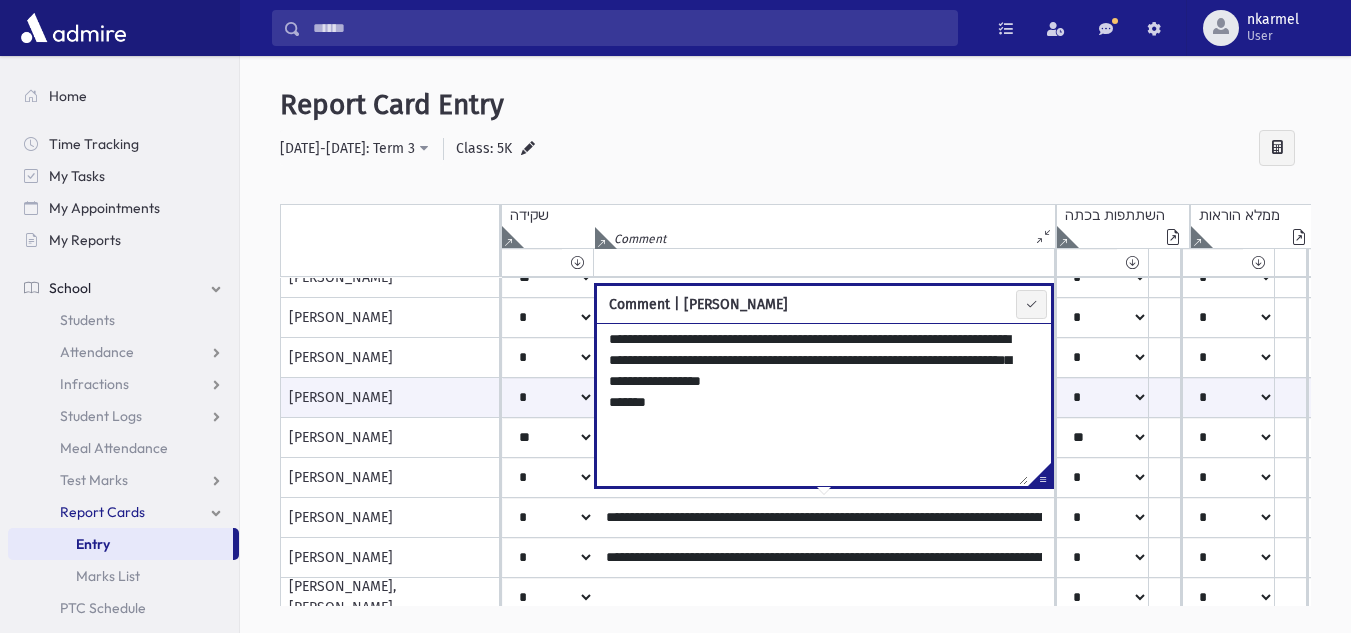 click on "**********" at bounding box center (795, 359) 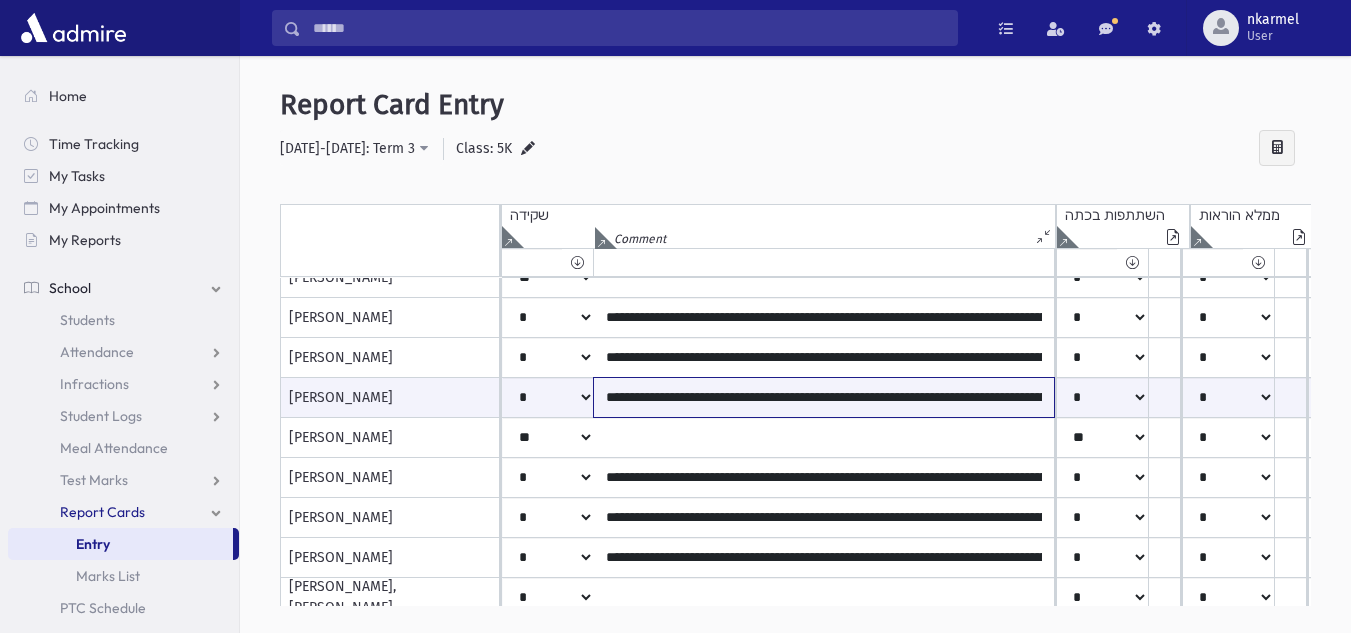 click on "**********" at bounding box center (824, 397) 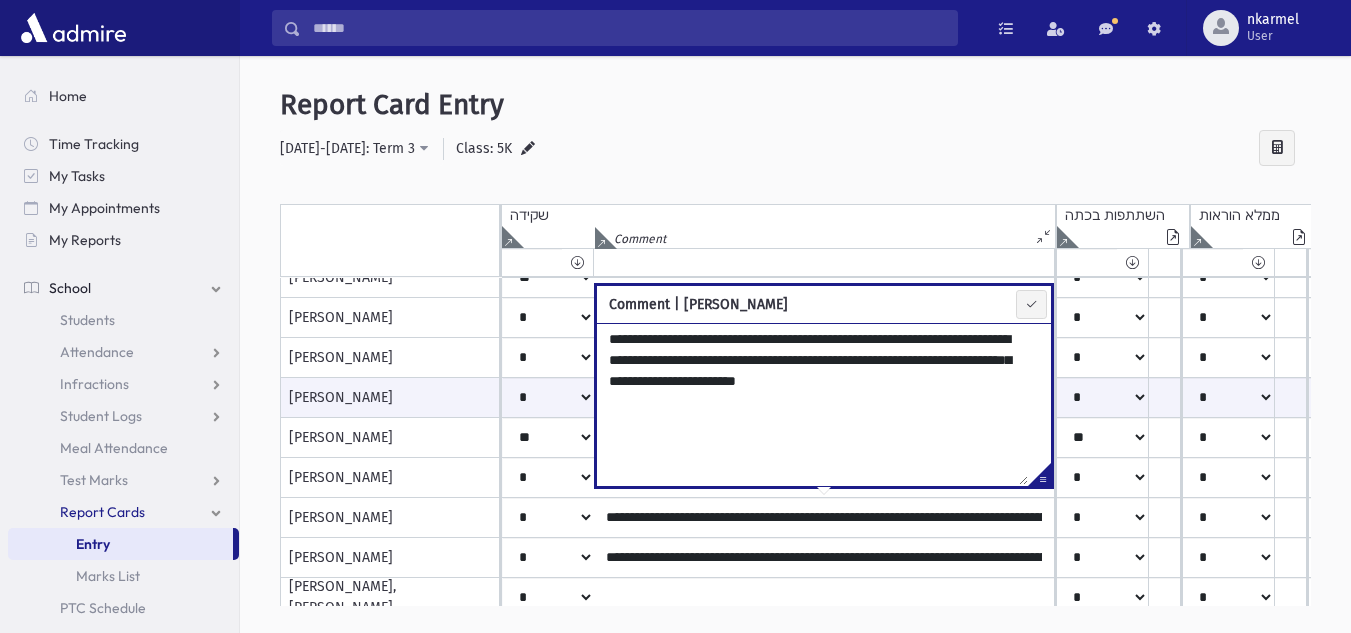 click on "**********" at bounding box center [812, 404] 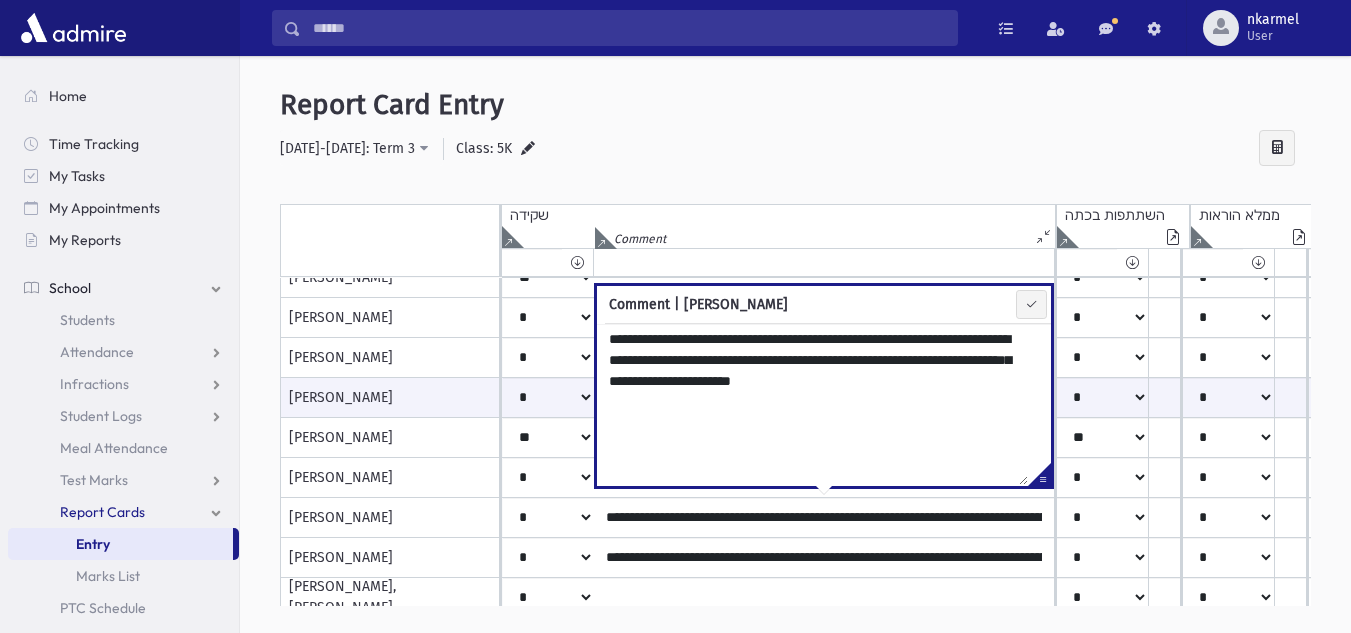 click on "**********" at bounding box center (795, 359) 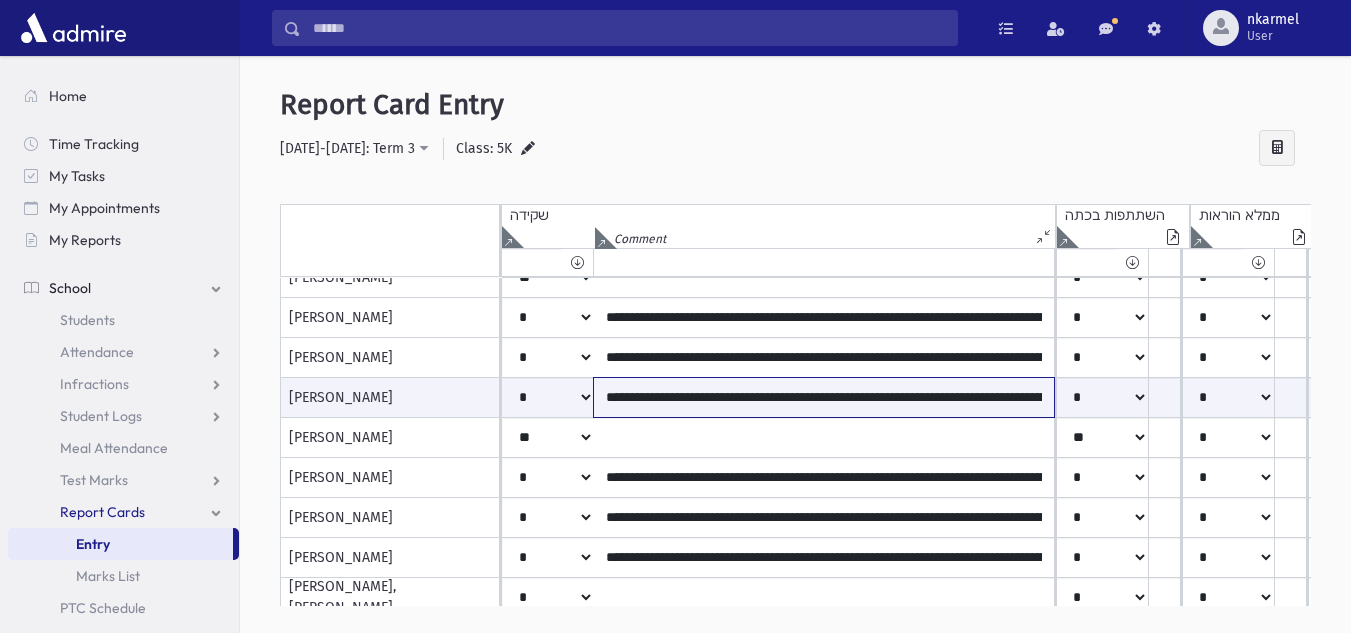 click on "**********" at bounding box center (824, 397) 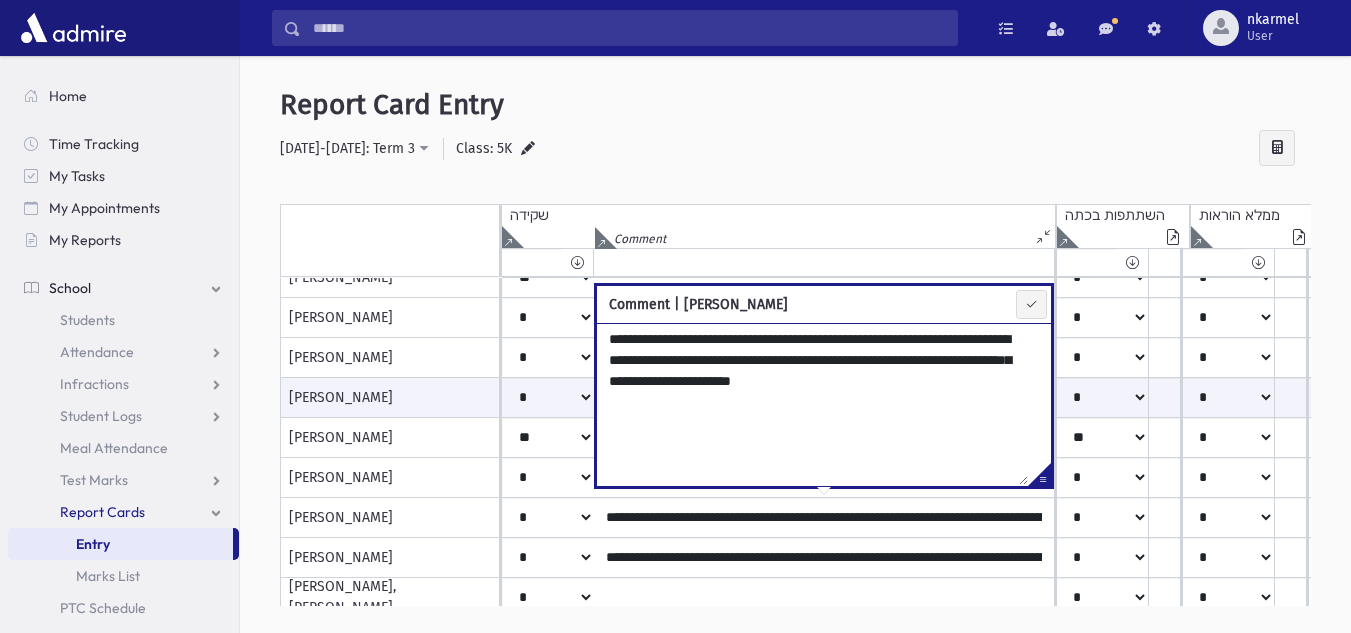 click on "**********" at bounding box center [812, 404] 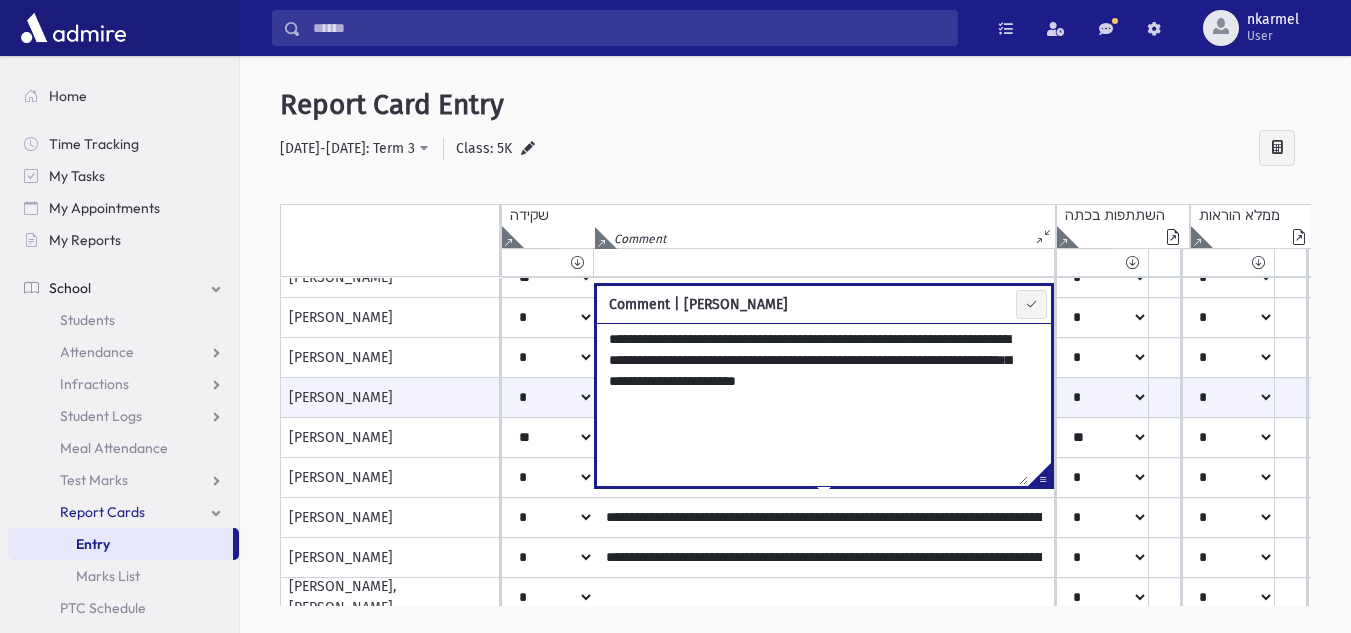 click on "**********" at bounding box center [795, 149] 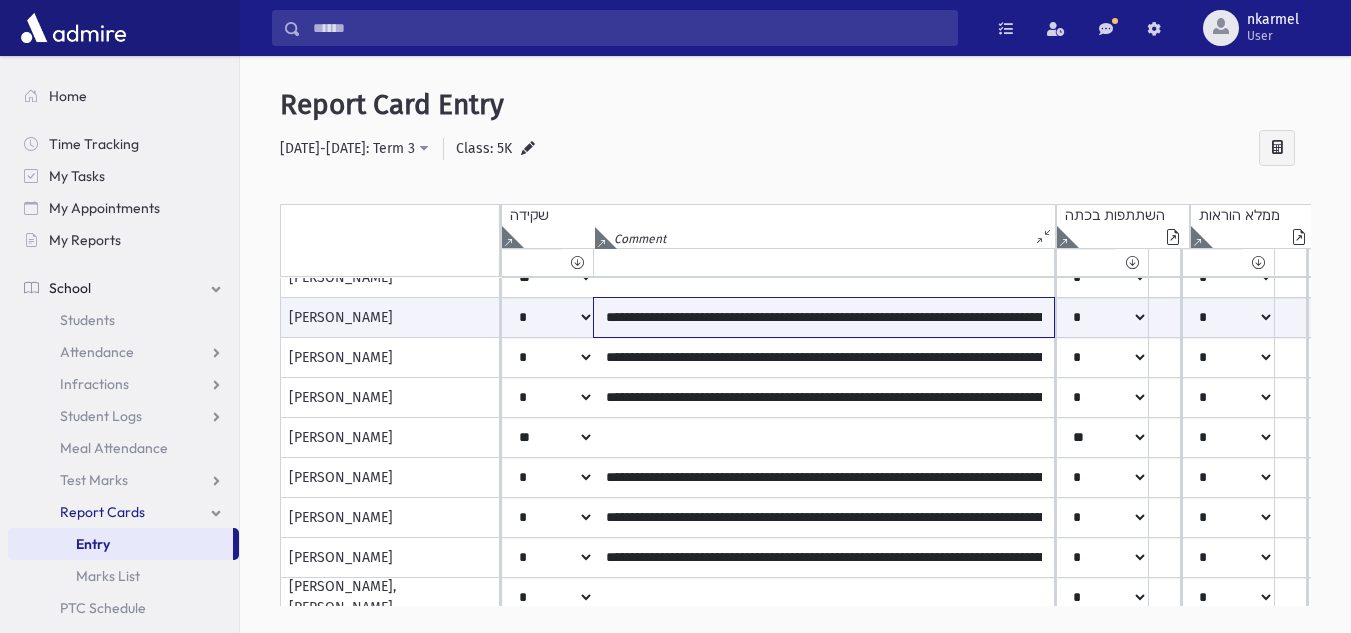 click on "**********" at bounding box center (824, 317) 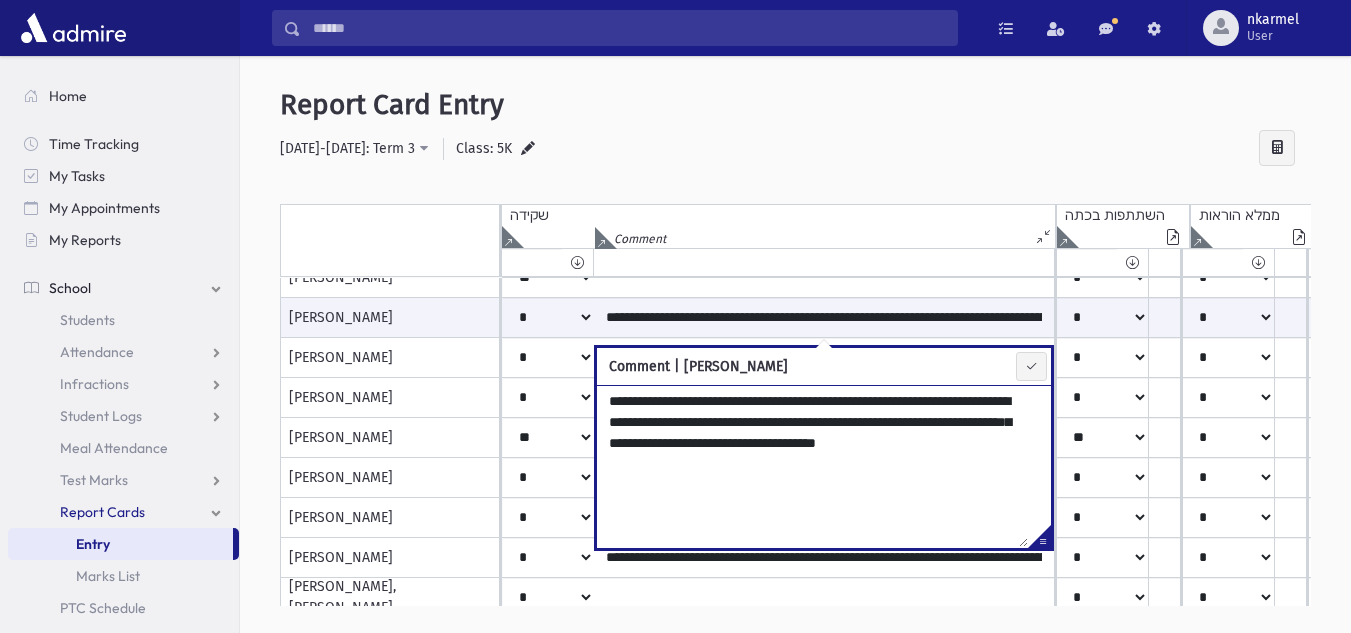 click on "**********" at bounding box center [812, 466] 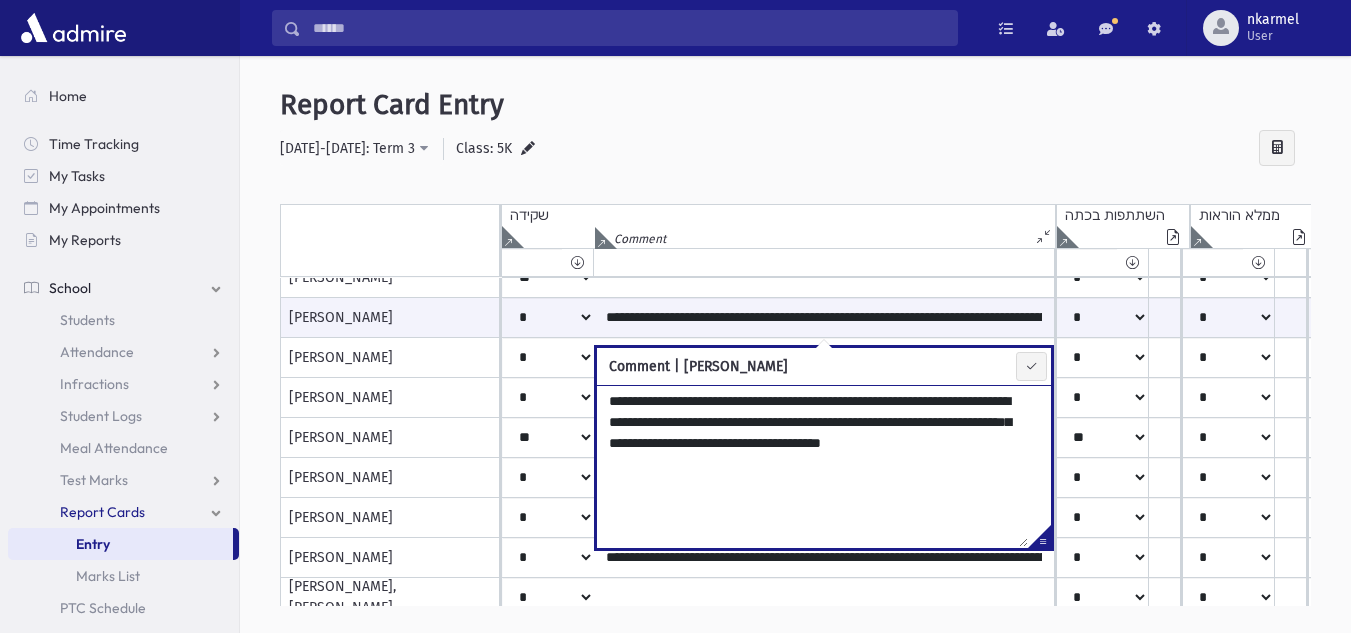 click on "**********" at bounding box center (795, 149) 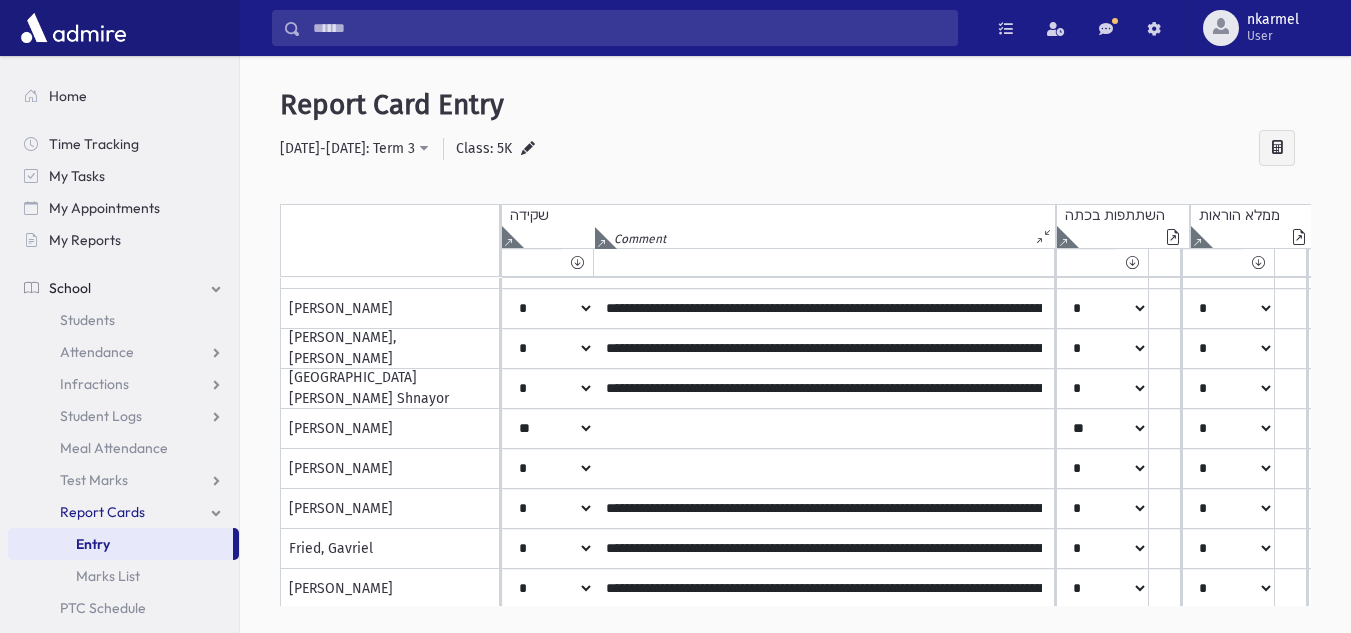 scroll, scrollTop: 0, scrollLeft: 0, axis: both 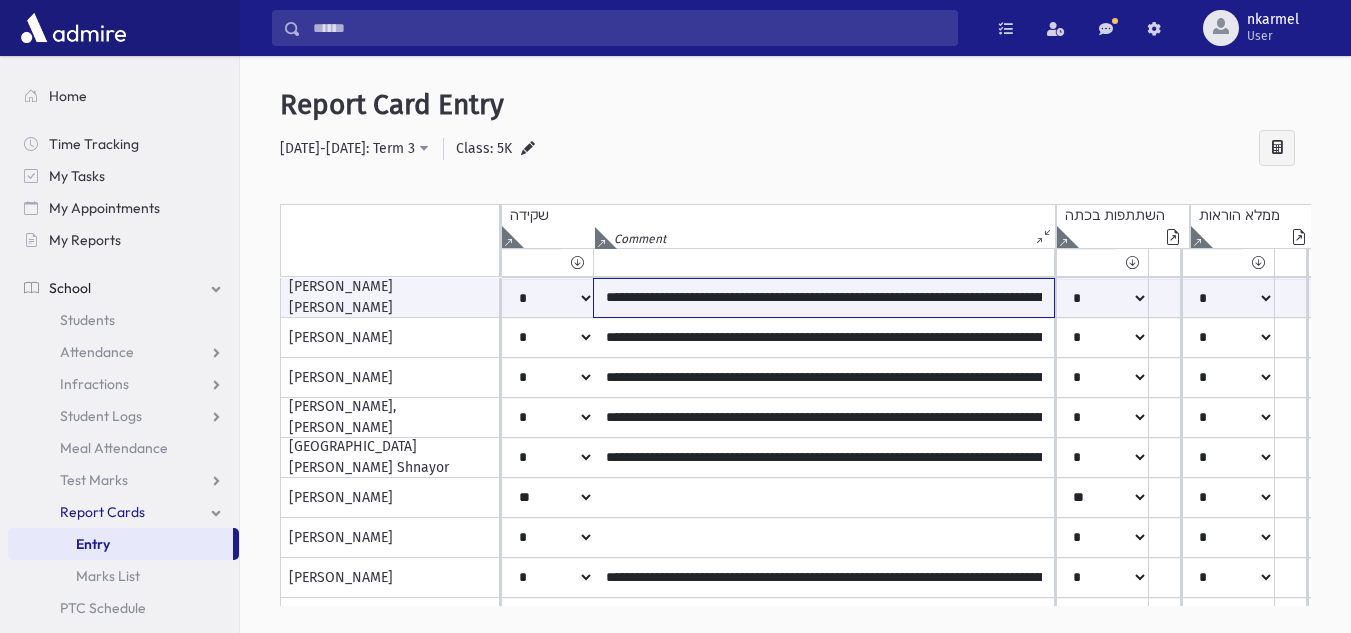 click on "**********" at bounding box center [824, 298] 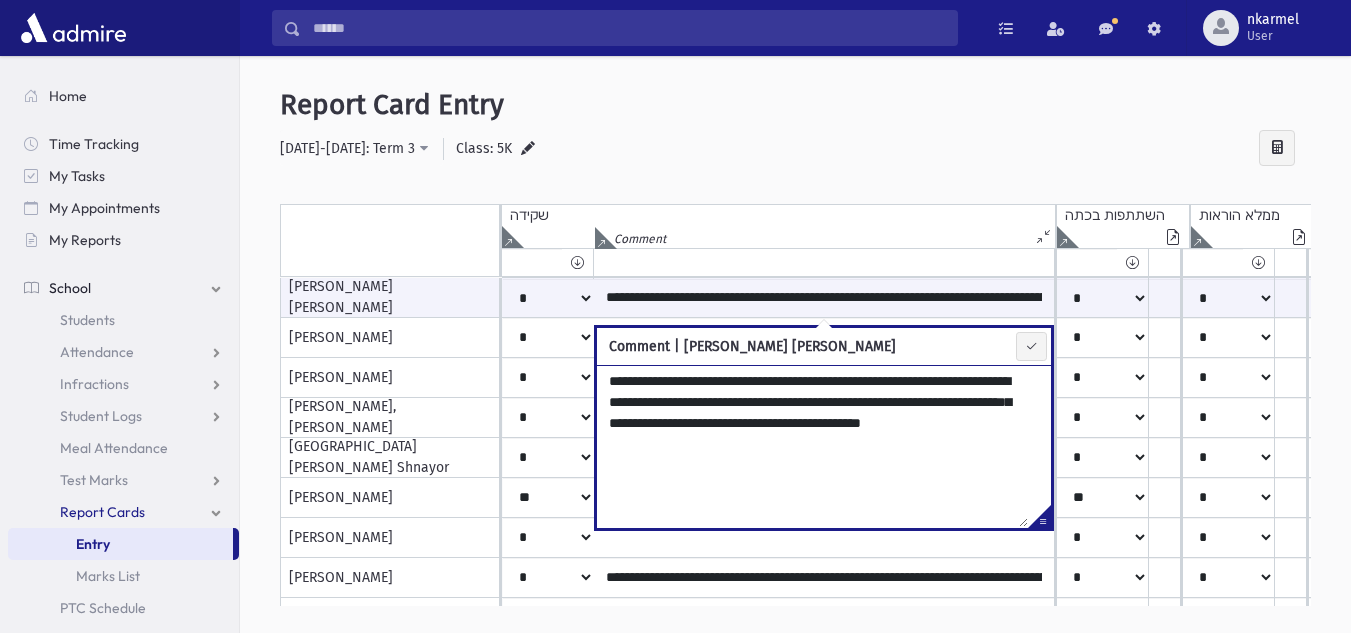 click on "**********" at bounding box center (812, 446) 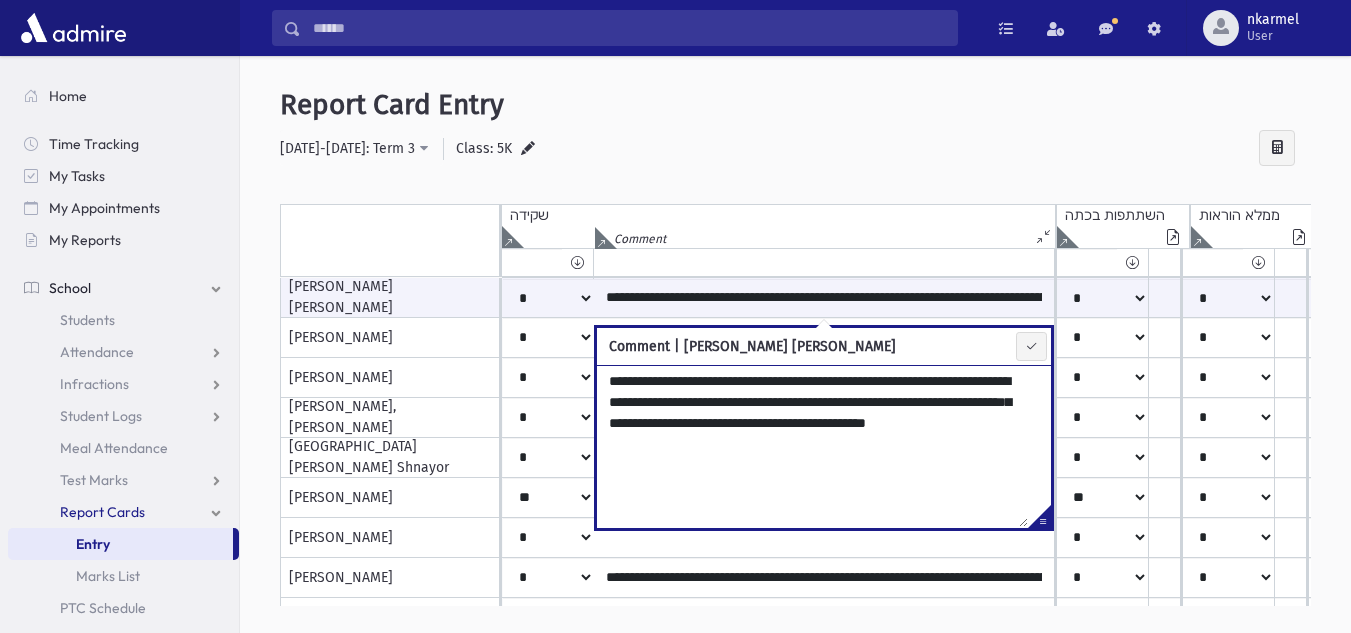 click on "**********" at bounding box center (795, 149) 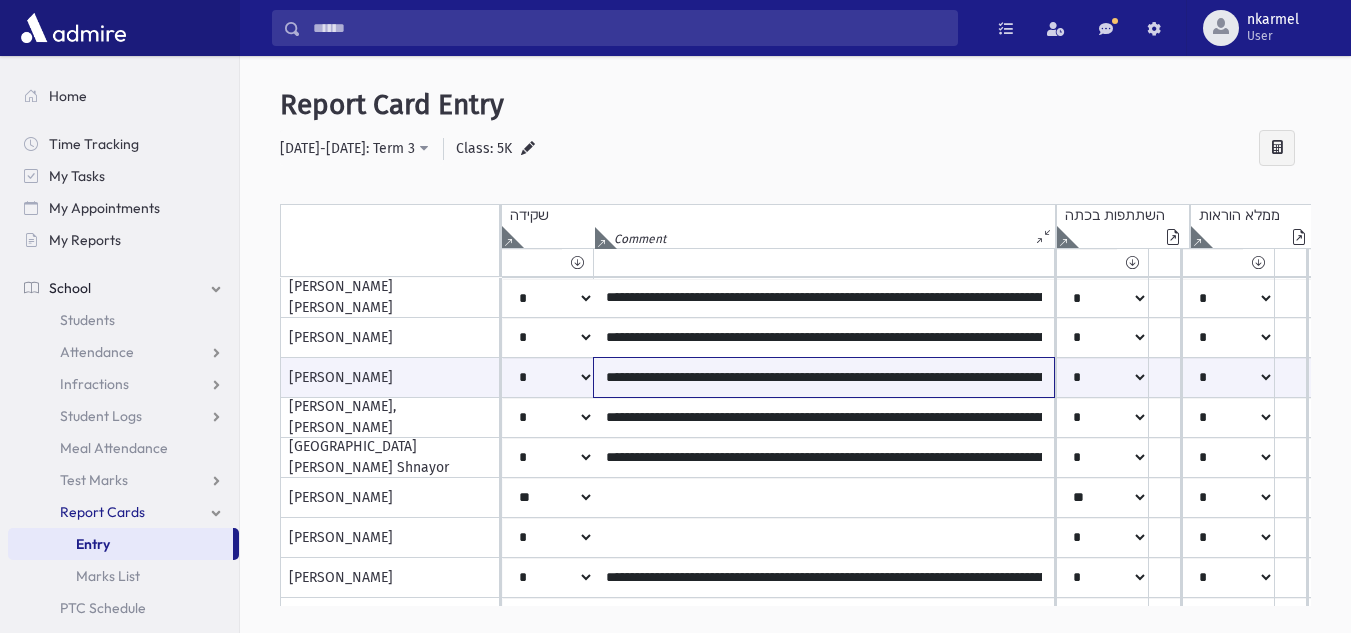 click on "**********" at bounding box center [824, 377] 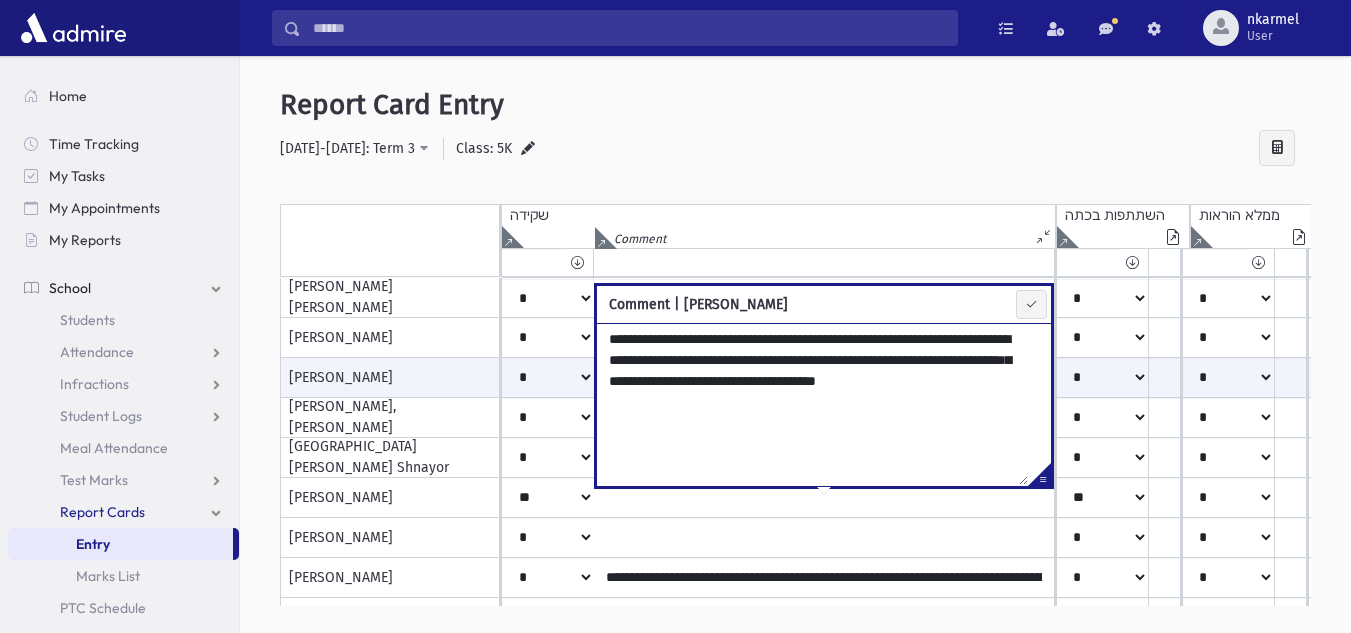 click on "**********" at bounding box center [812, 404] 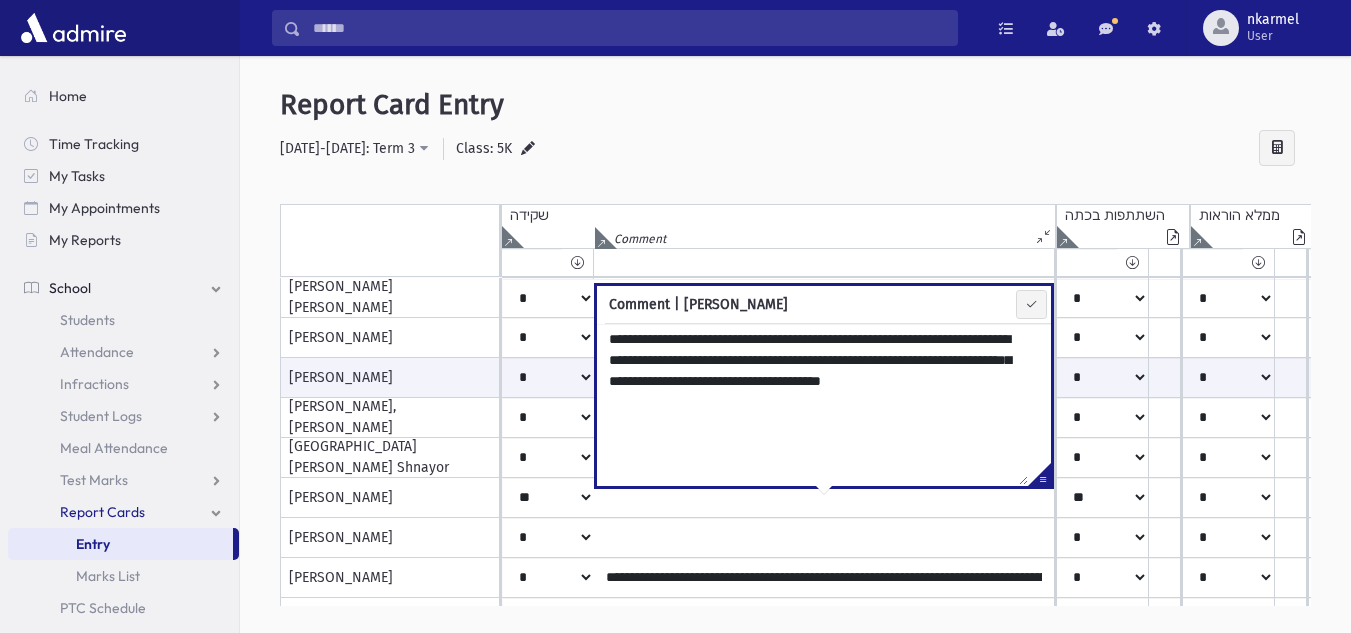 click on "Report Card Entry" at bounding box center (795, 105) 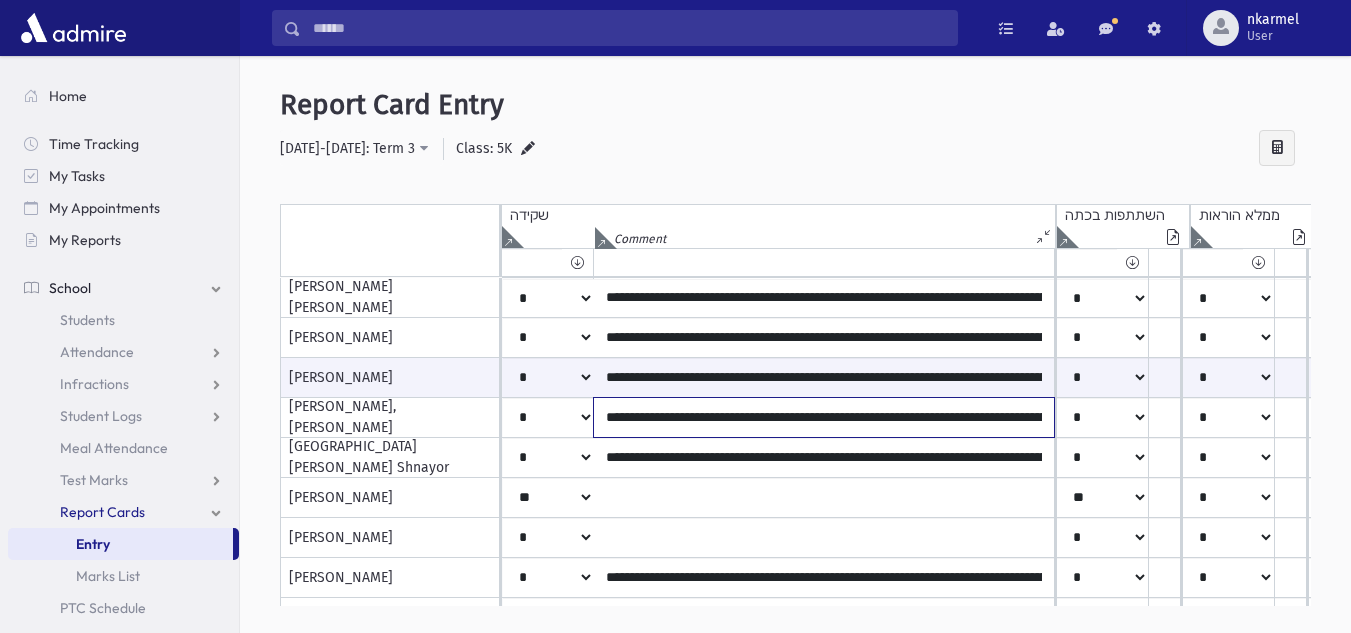 click on "**********" at bounding box center [824, 417] 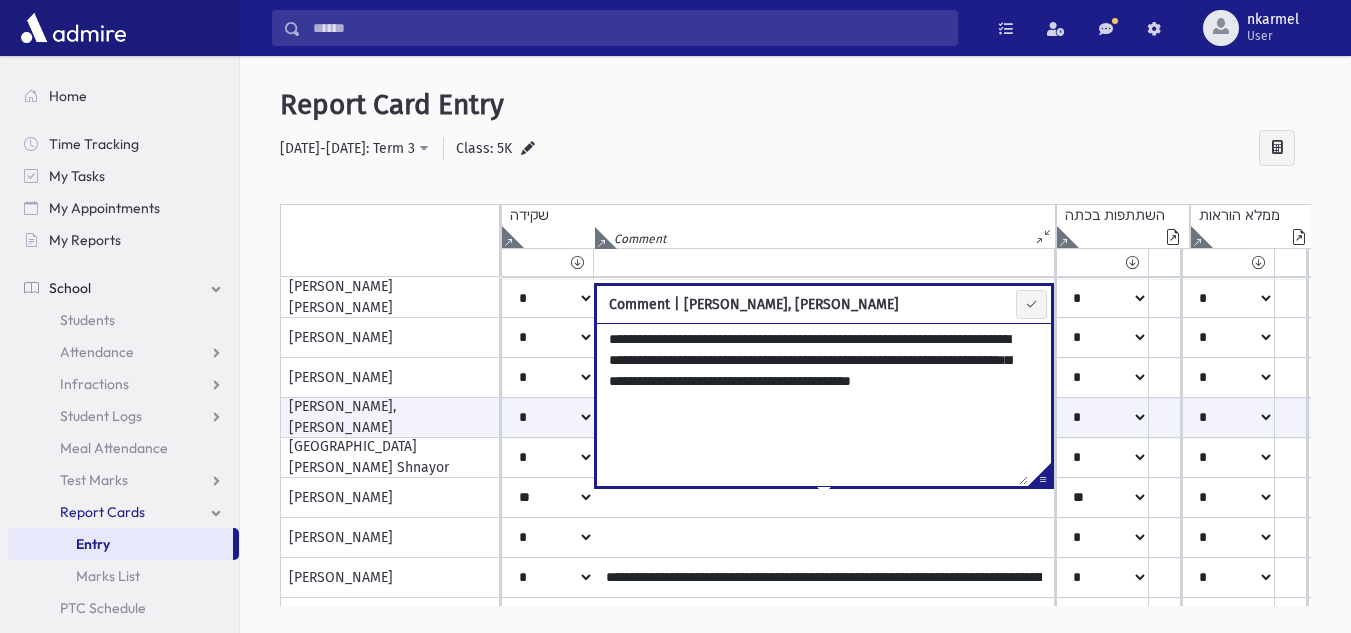 click on "**********" at bounding box center [812, 404] 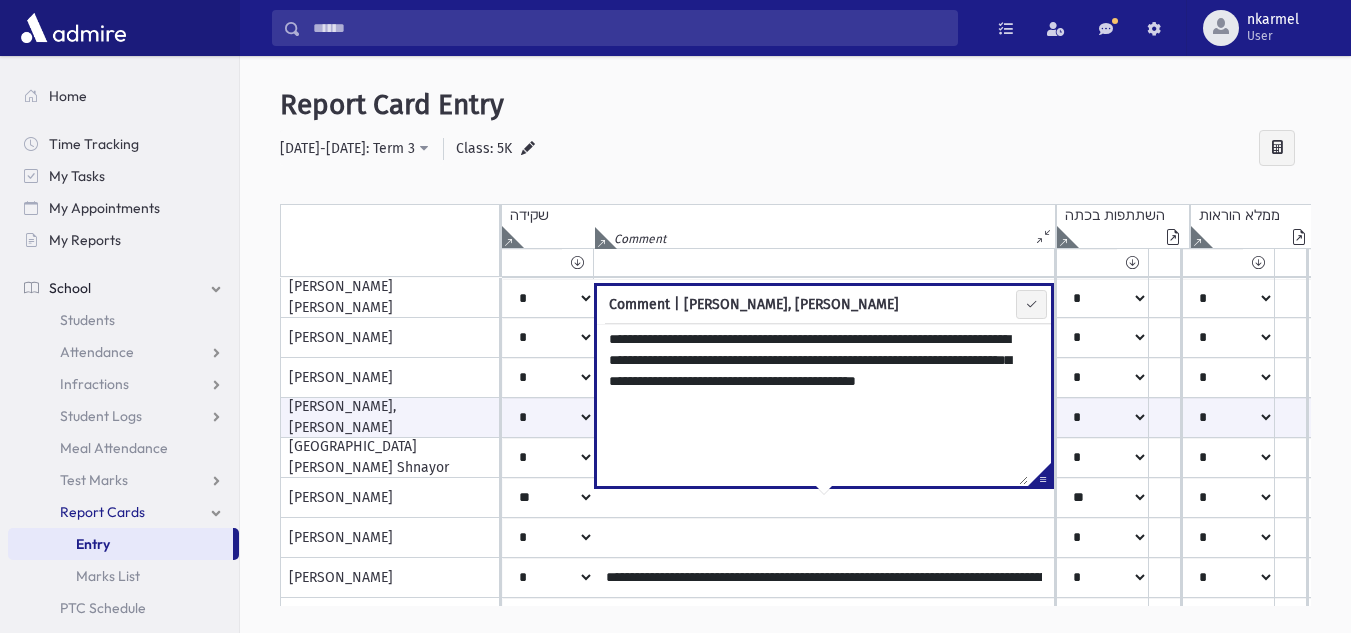 click on "**********" at bounding box center (795, 149) 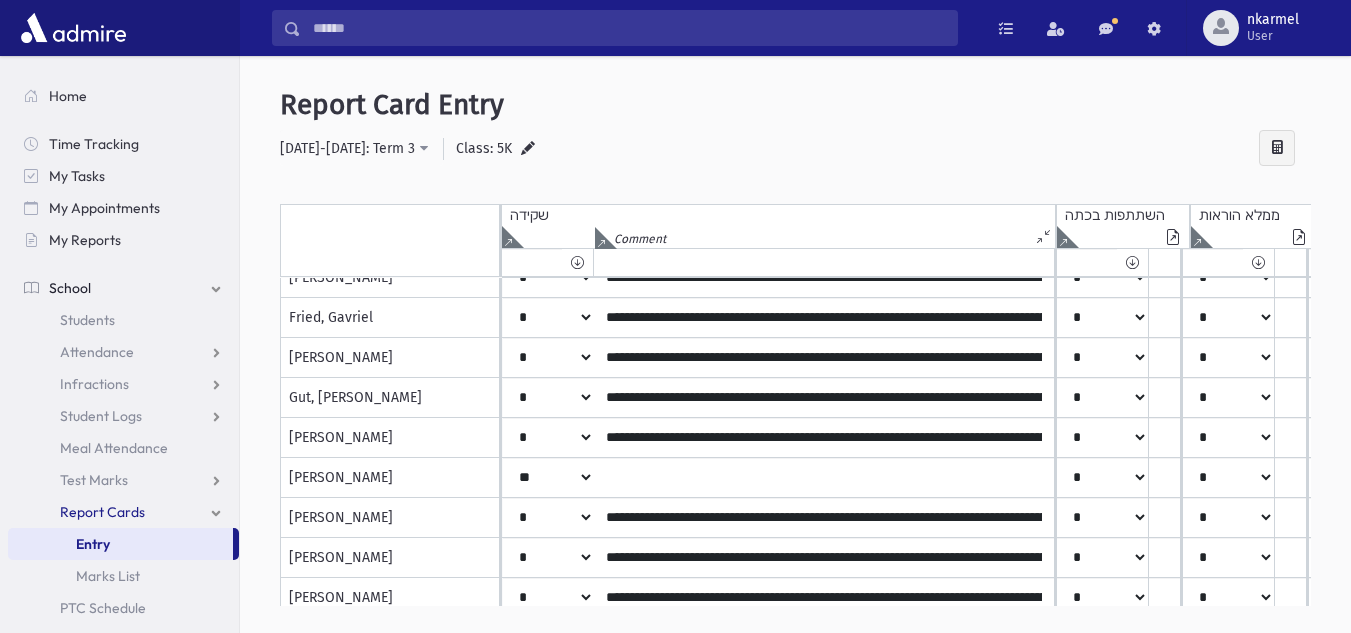 scroll, scrollTop: 400, scrollLeft: 0, axis: vertical 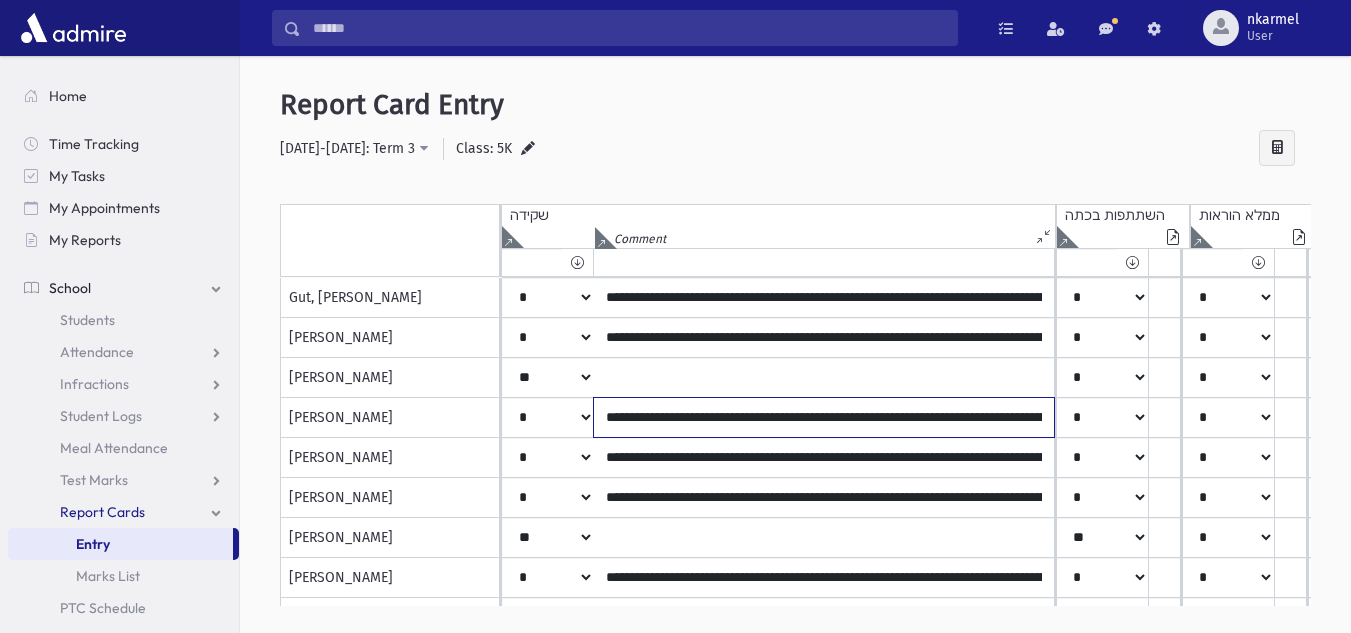 click on "**********" at bounding box center [824, 417] 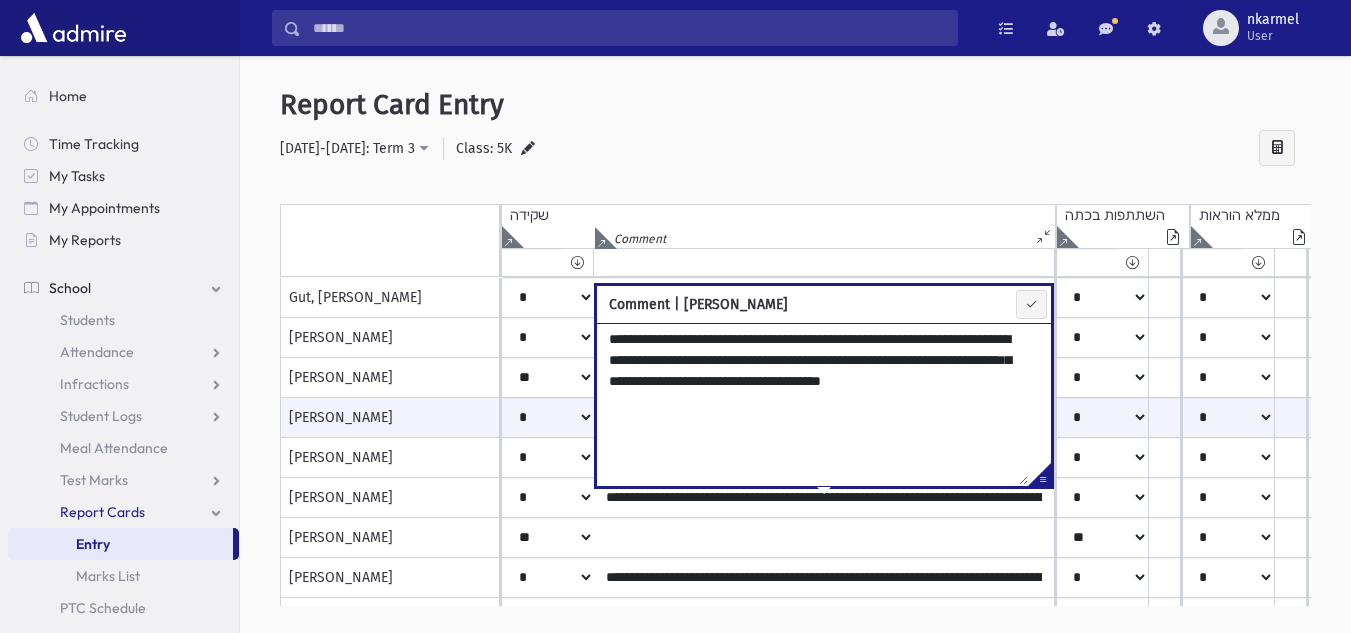 click on "**********" at bounding box center (795, 149) 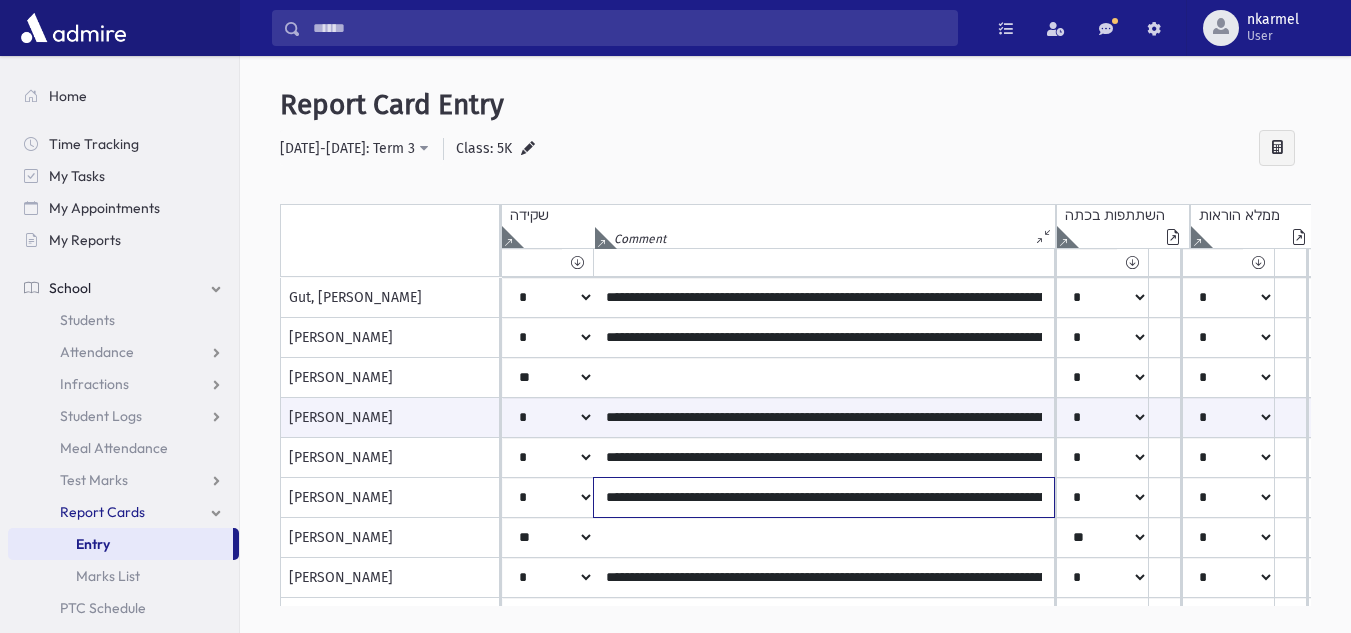 click on "**********" at bounding box center (824, 497) 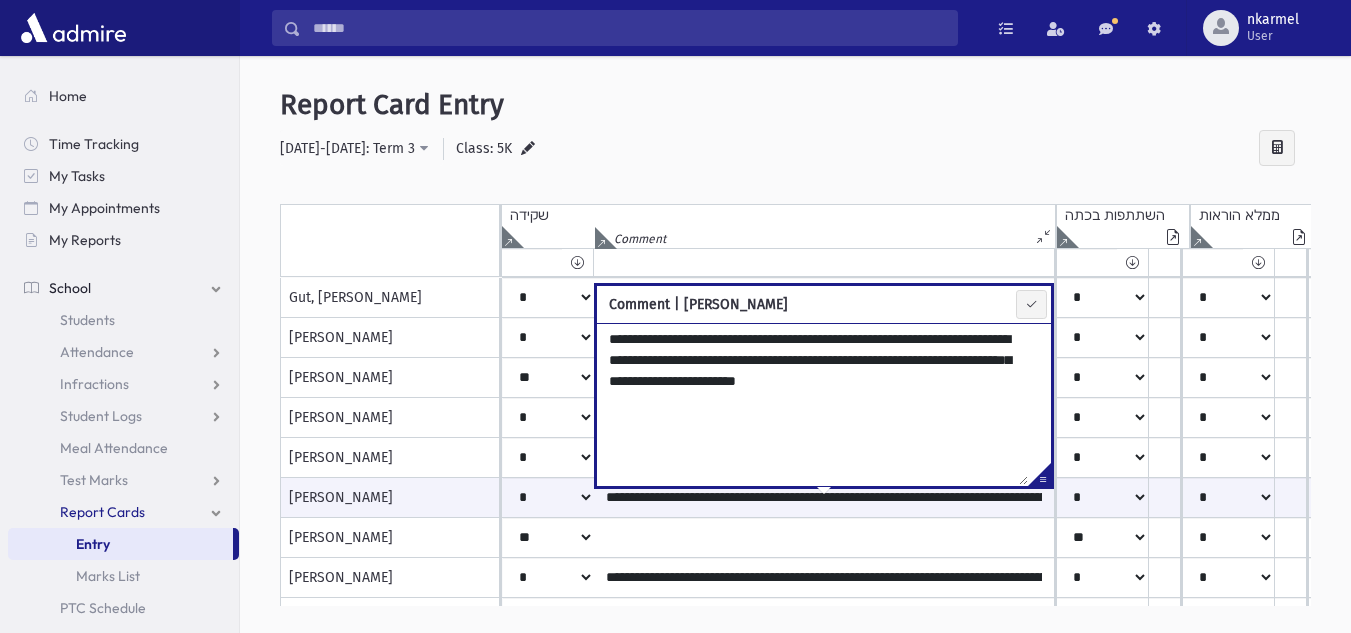 click on "**********" at bounding box center [795, 149] 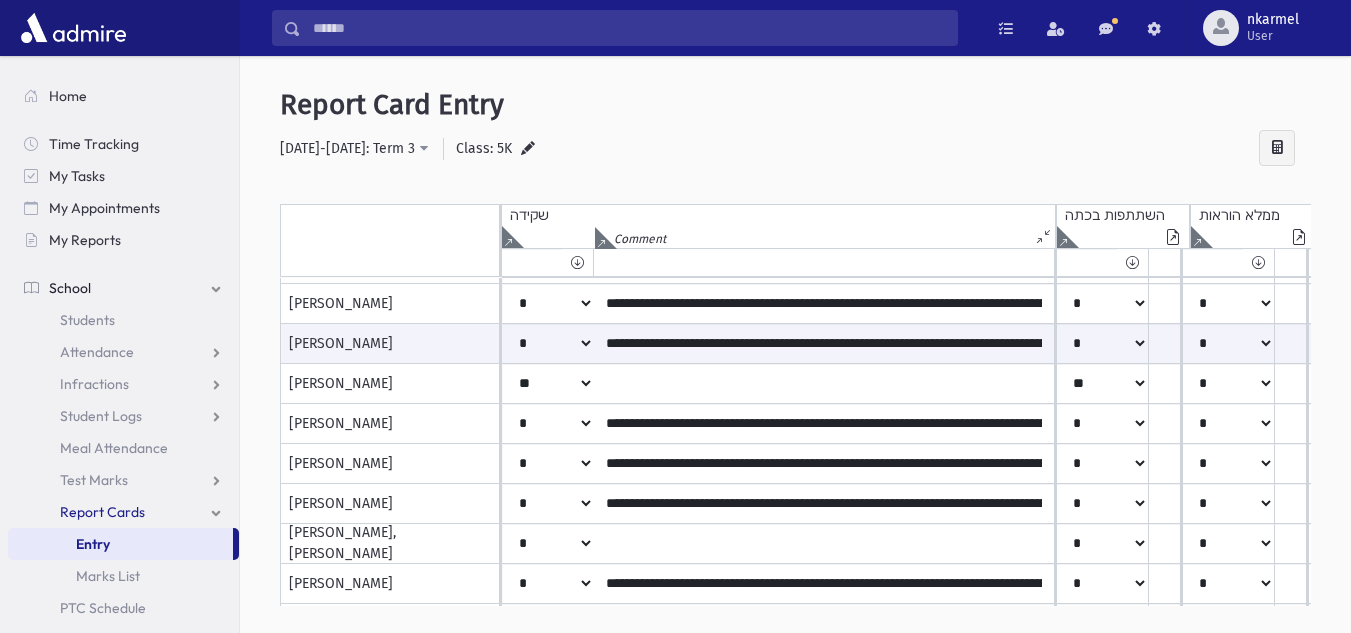 scroll, scrollTop: 600, scrollLeft: 0, axis: vertical 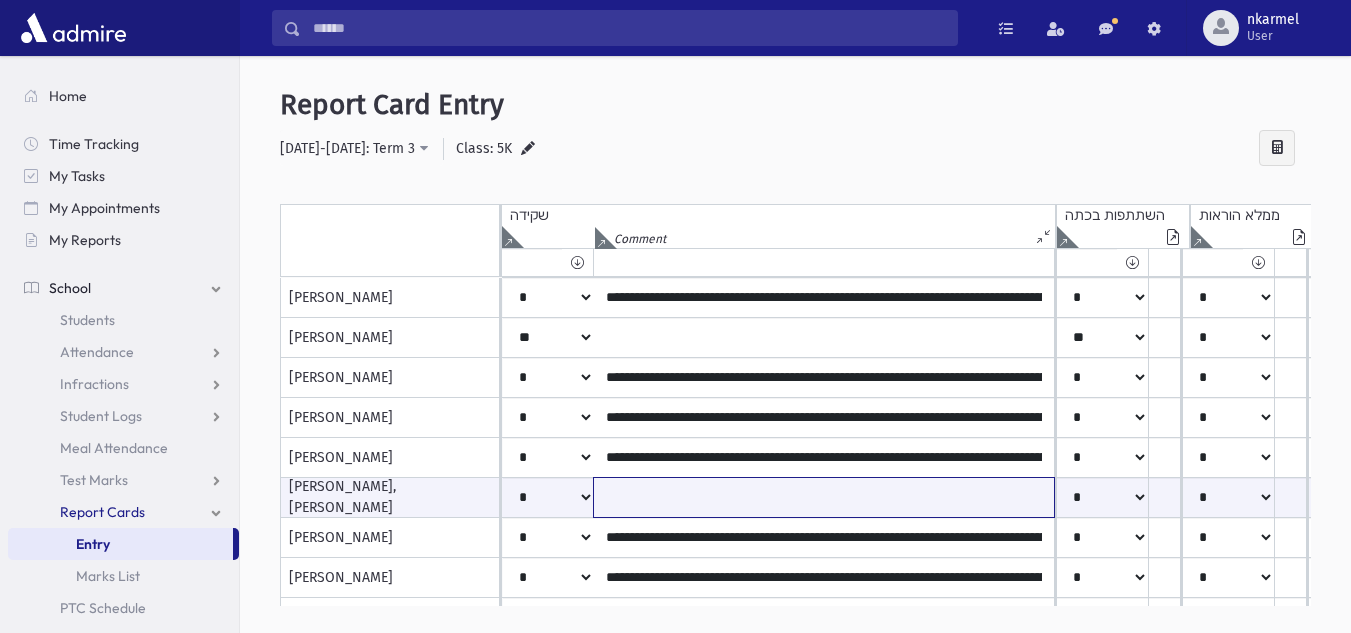 click at bounding box center (824, 497) 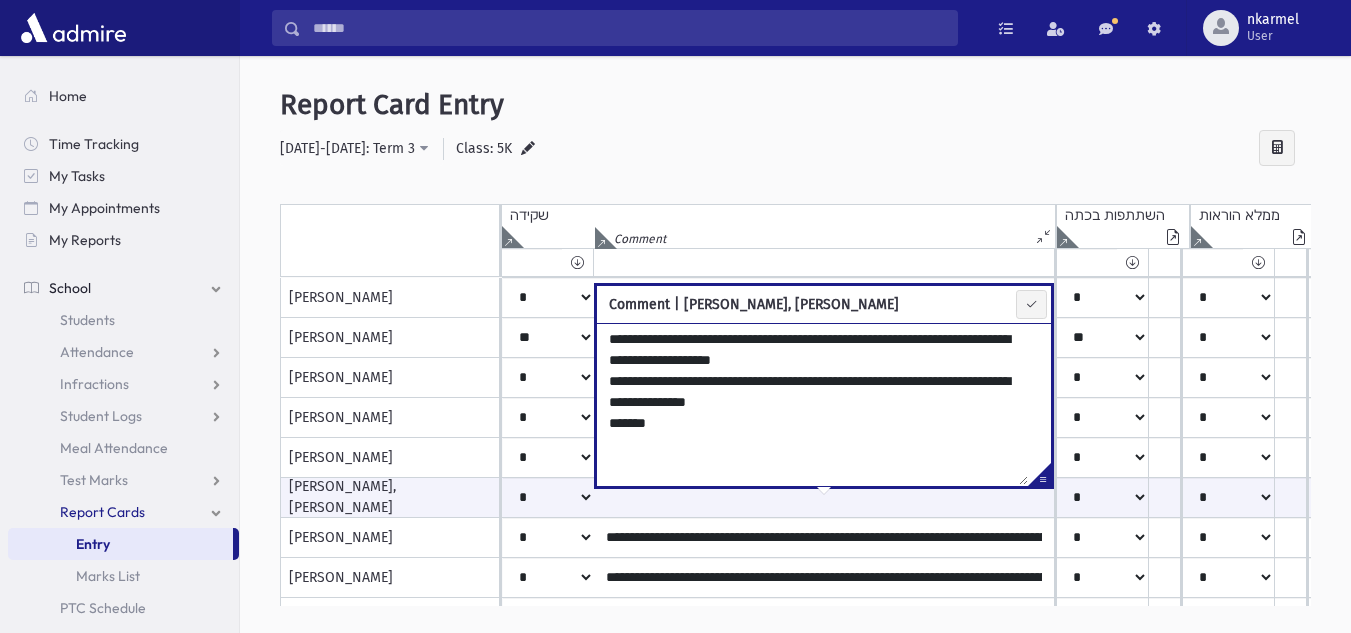 drag, startPoint x: 648, startPoint y: 341, endPoint x: 575, endPoint y: 341, distance: 73 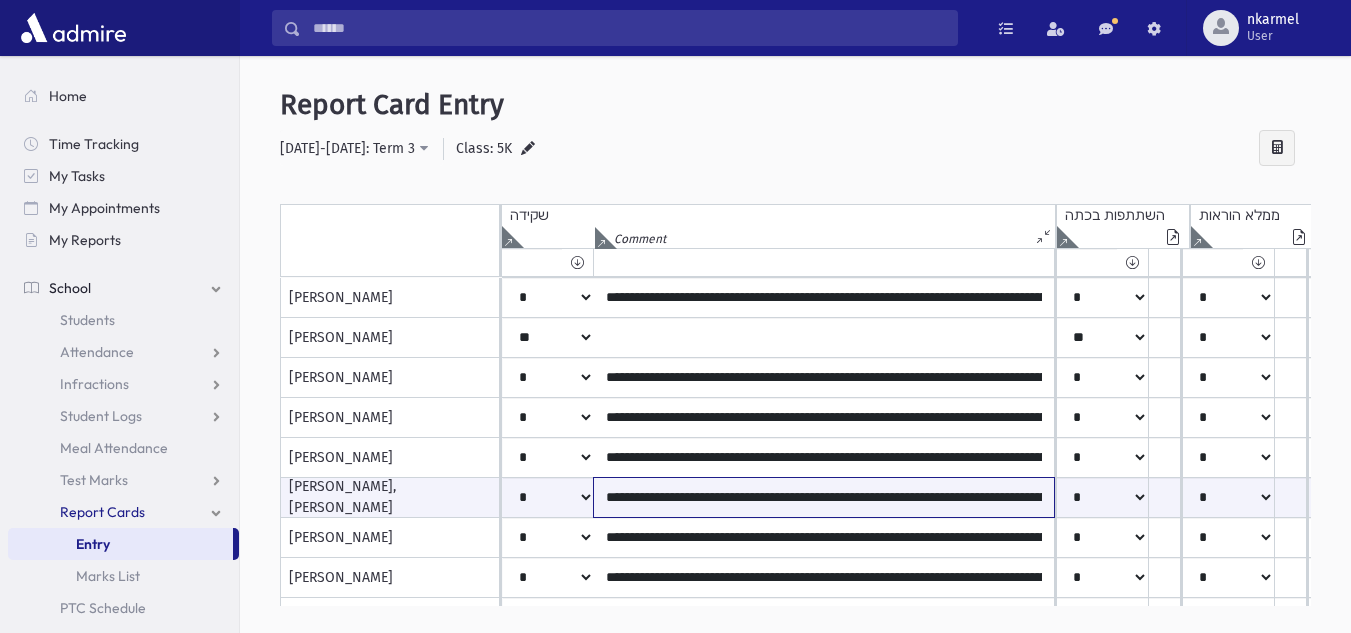 click on "**********" at bounding box center [824, 497] 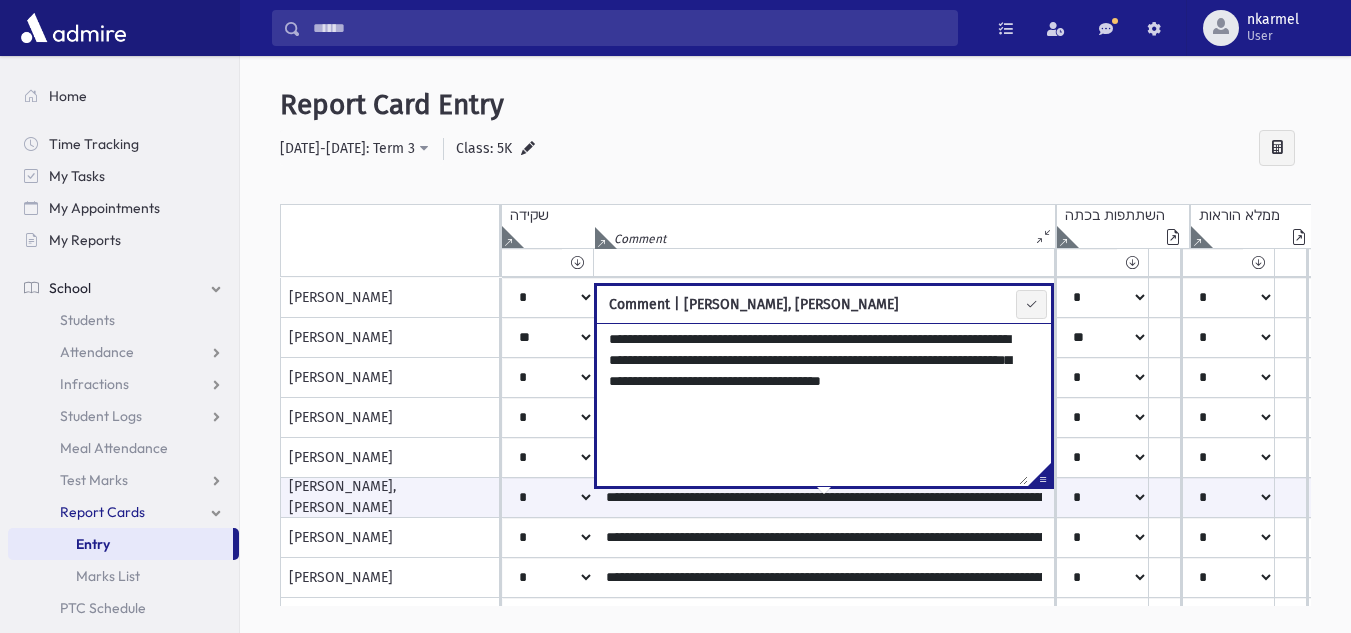 drag, startPoint x: 646, startPoint y: 338, endPoint x: 594, endPoint y: 337, distance: 52.009613 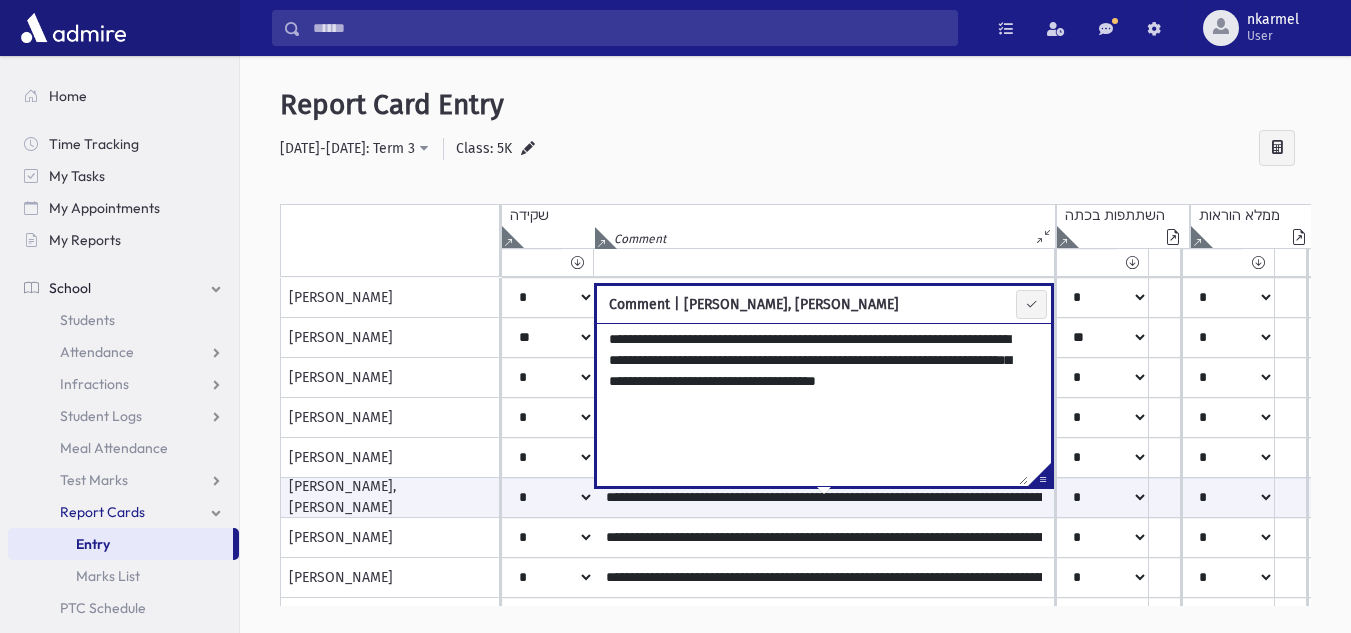 click on "**********" at bounding box center [812, 404] 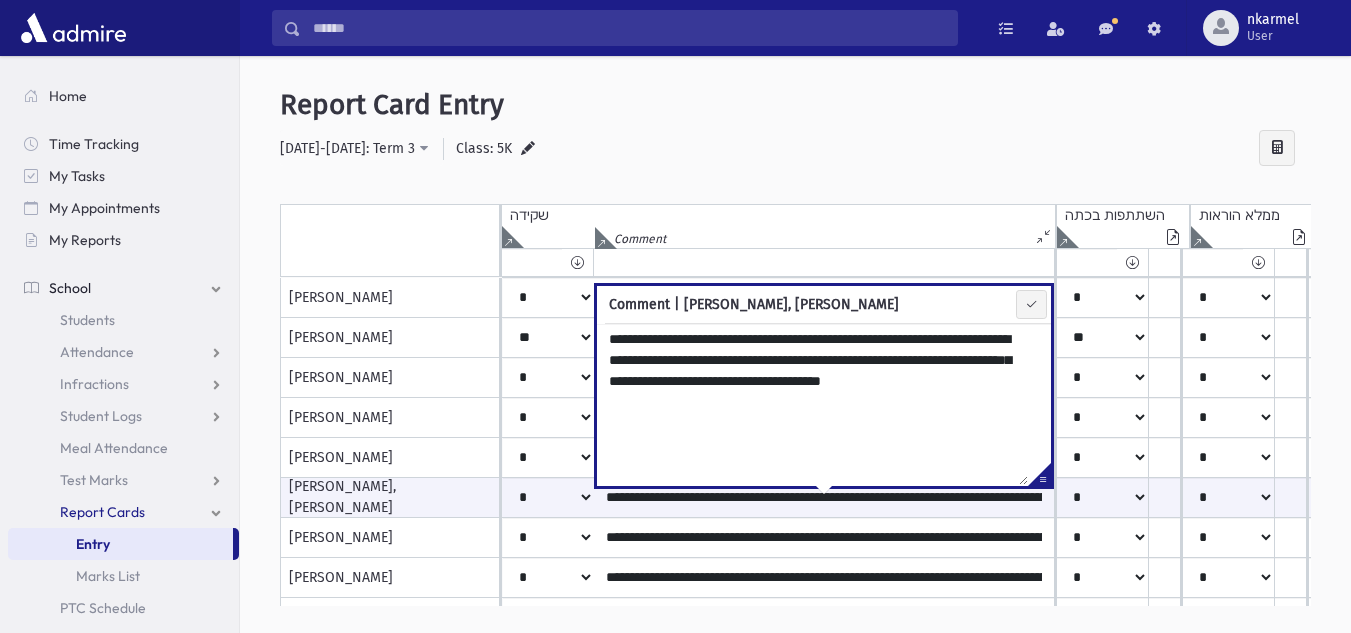 click on "Report Card Entry" at bounding box center (795, 105) 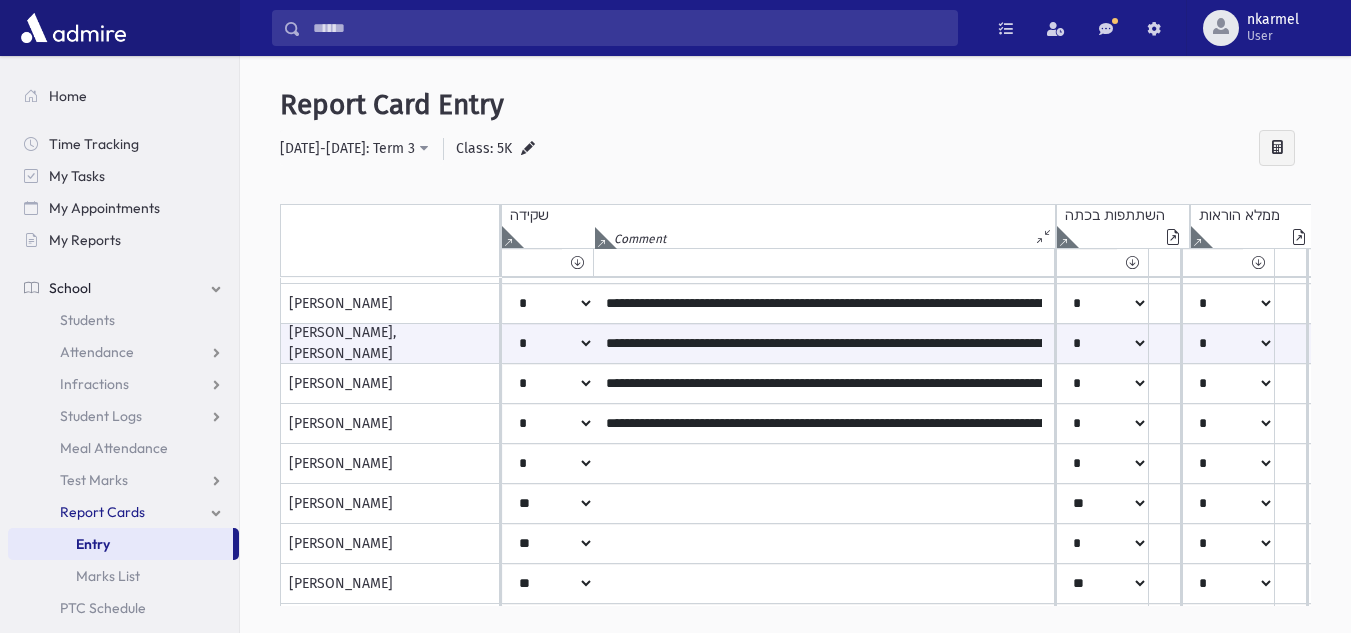 scroll, scrollTop: 800, scrollLeft: 0, axis: vertical 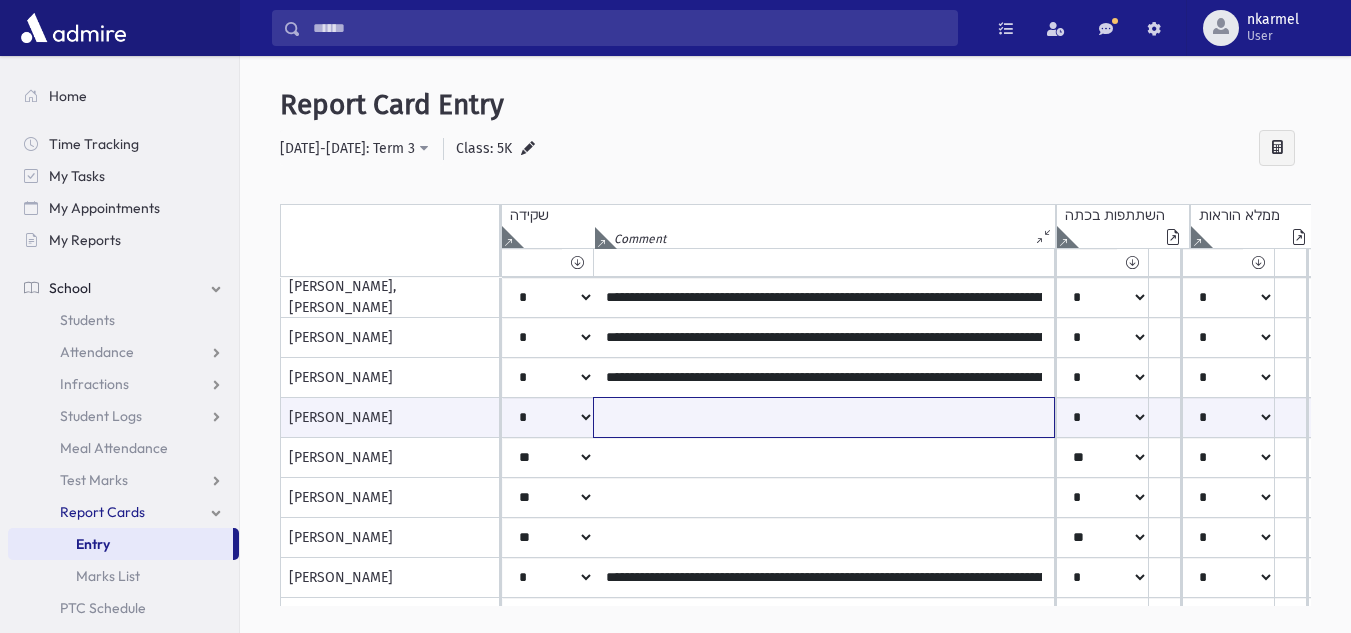 click at bounding box center (824, 417) 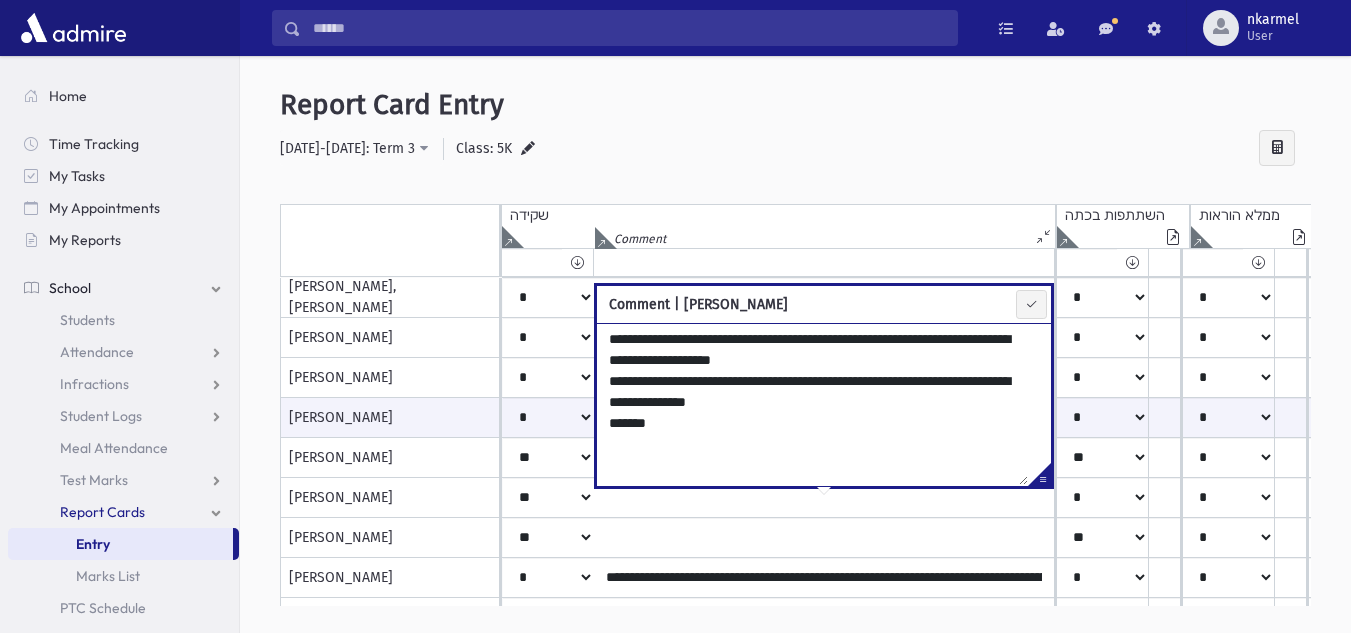 drag, startPoint x: 647, startPoint y: 336, endPoint x: 594, endPoint y: 336, distance: 53 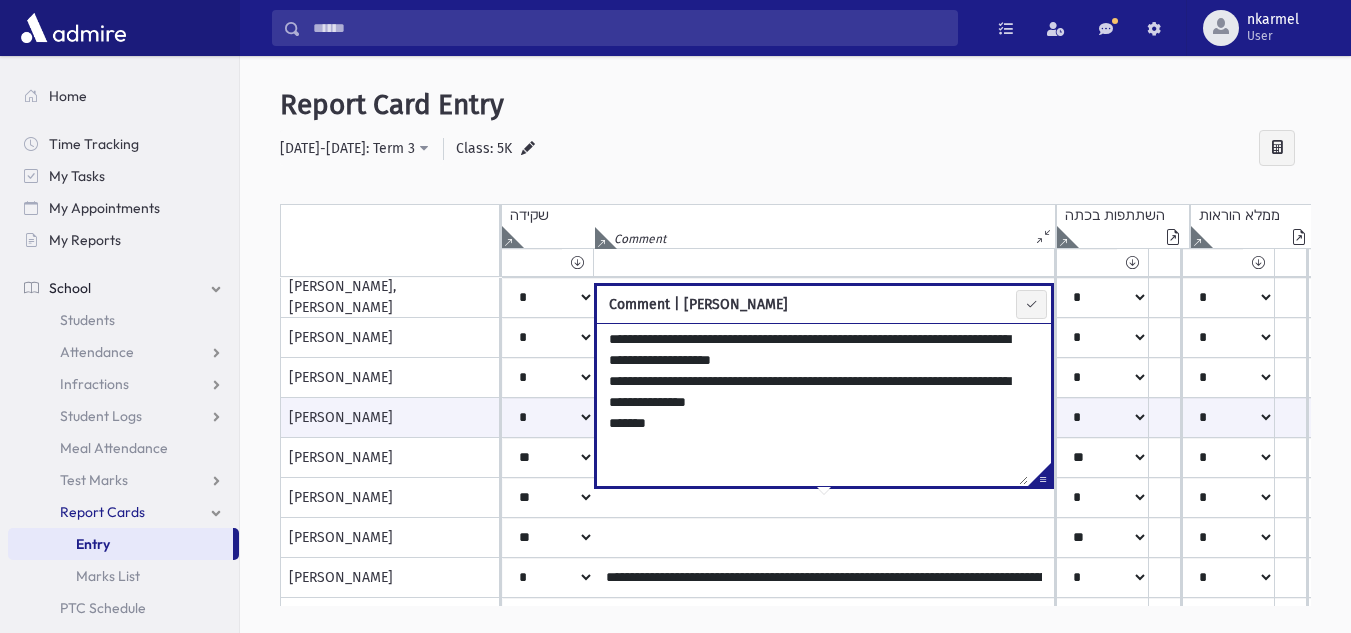 click on "**********" at bounding box center [812, 404] 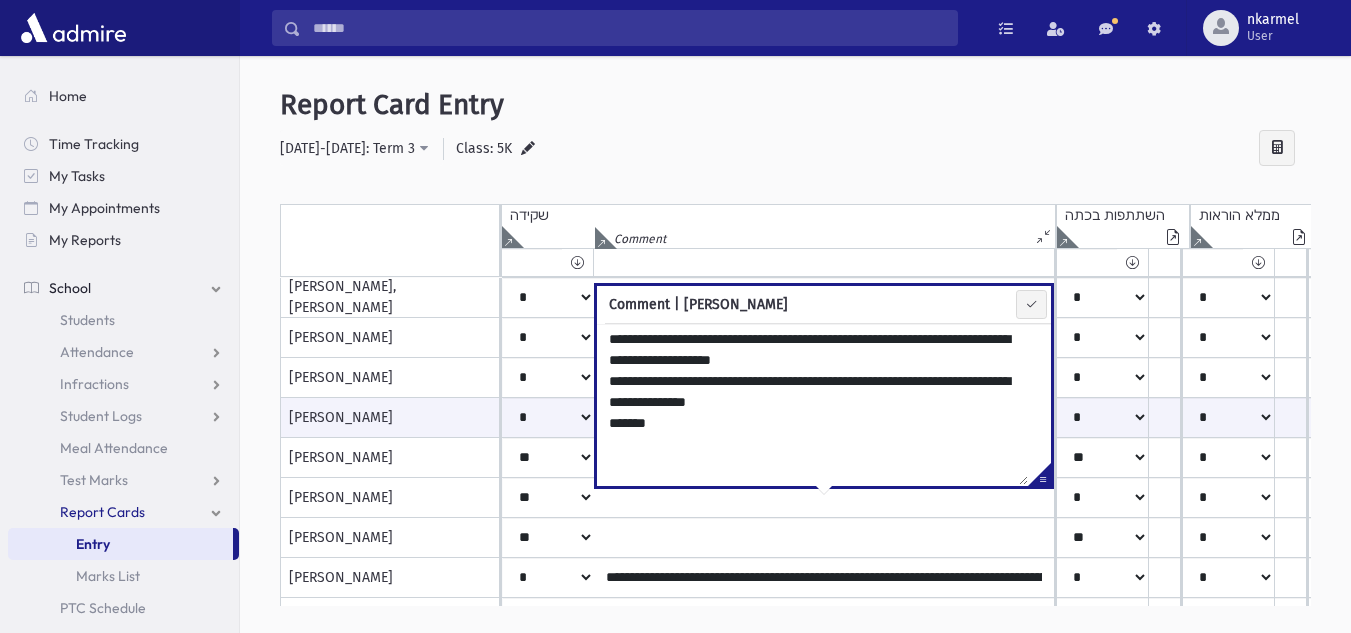 click on "Report Card Entry" at bounding box center [795, 105] 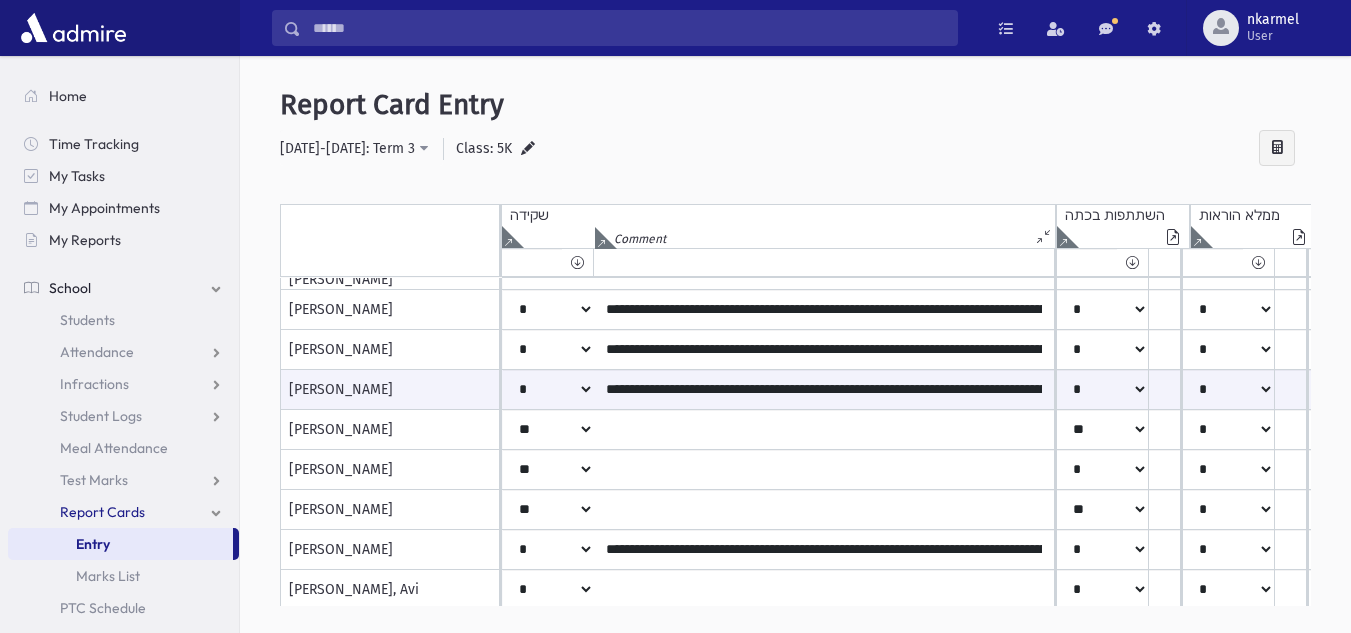 scroll, scrollTop: 840, scrollLeft: 0, axis: vertical 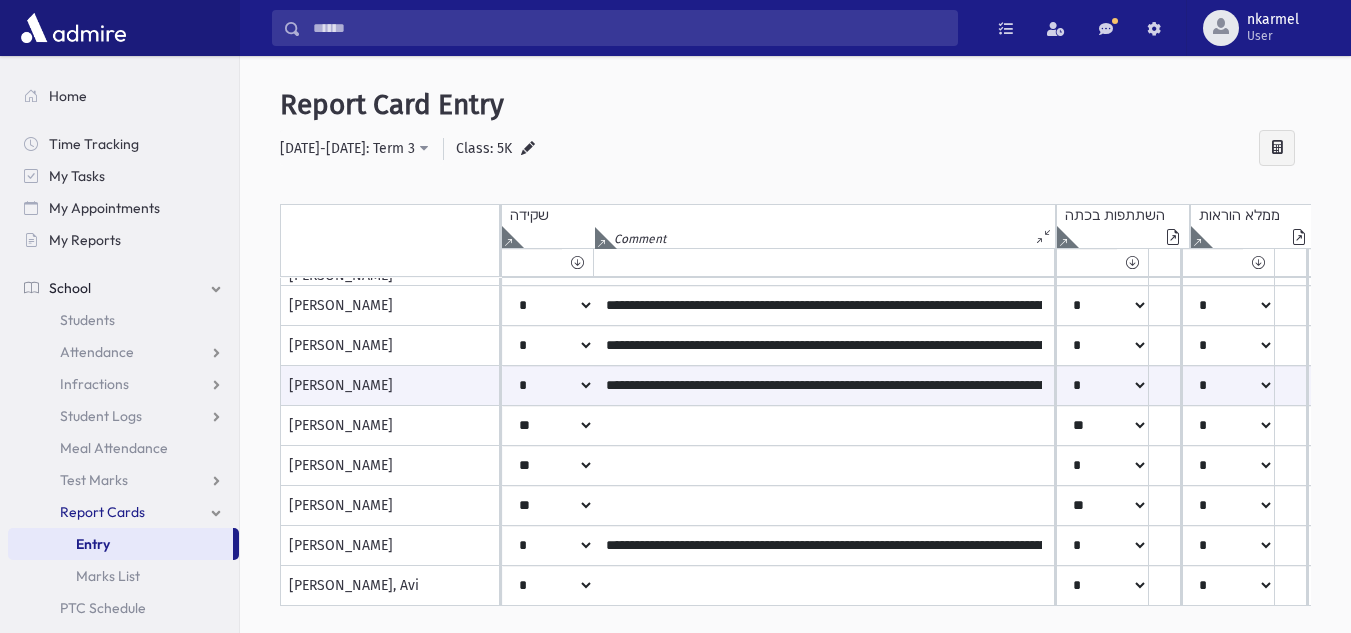 click on "**********" at bounding box center (795, 149) 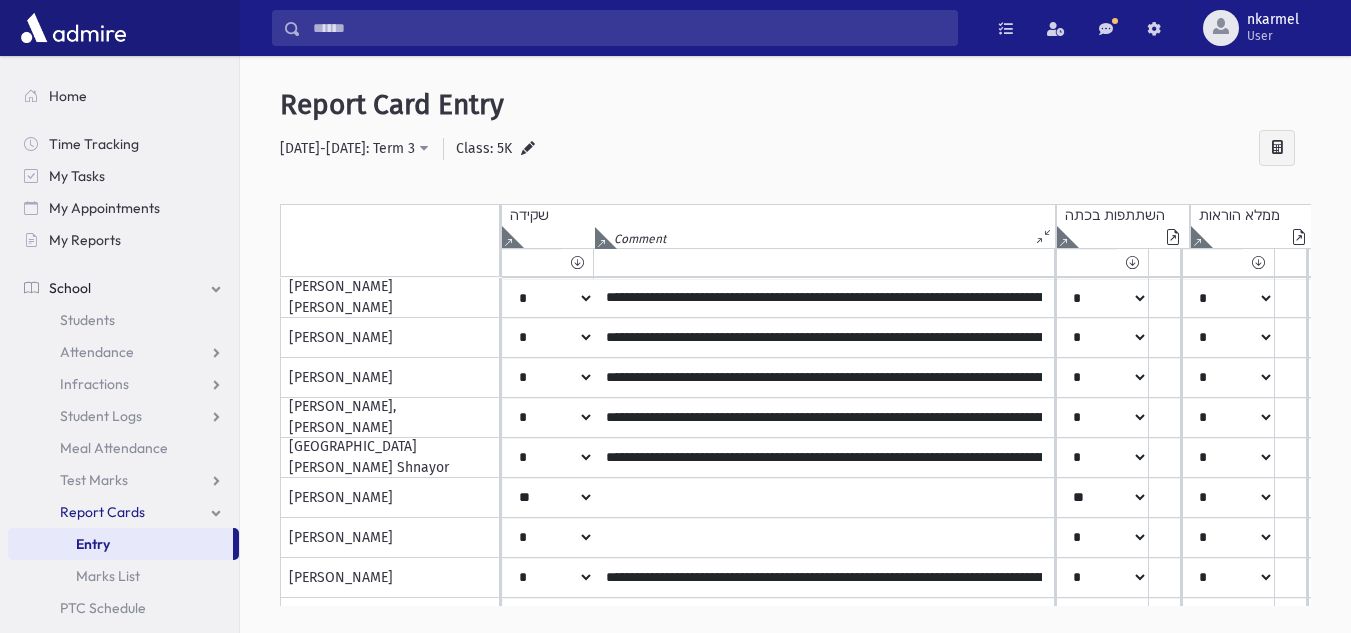 scroll, scrollTop: 100, scrollLeft: 0, axis: vertical 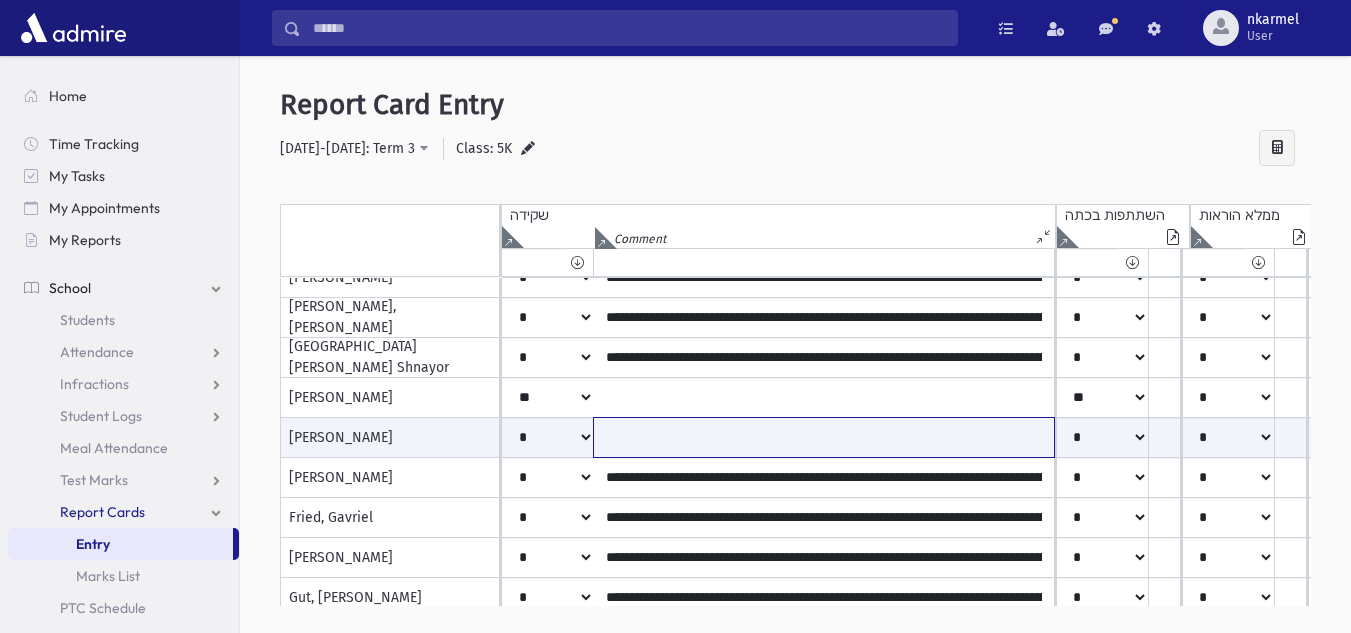 click at bounding box center (824, 437) 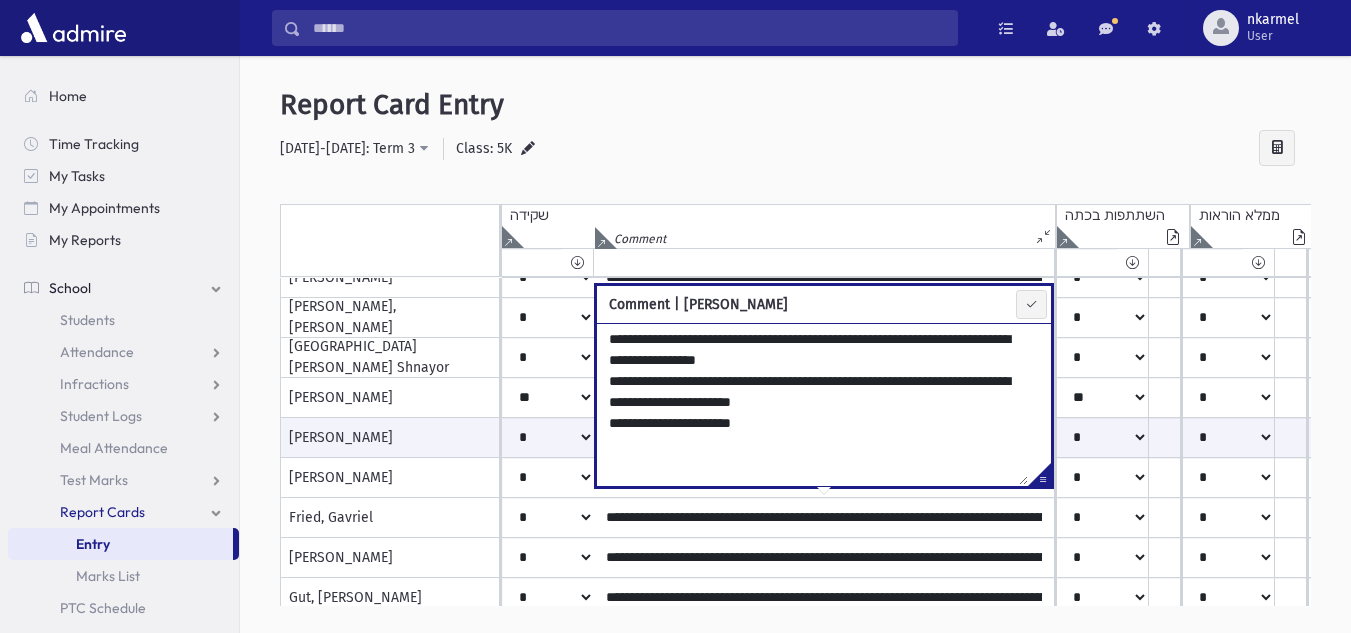 drag, startPoint x: 647, startPoint y: 343, endPoint x: 579, endPoint y: 338, distance: 68.18358 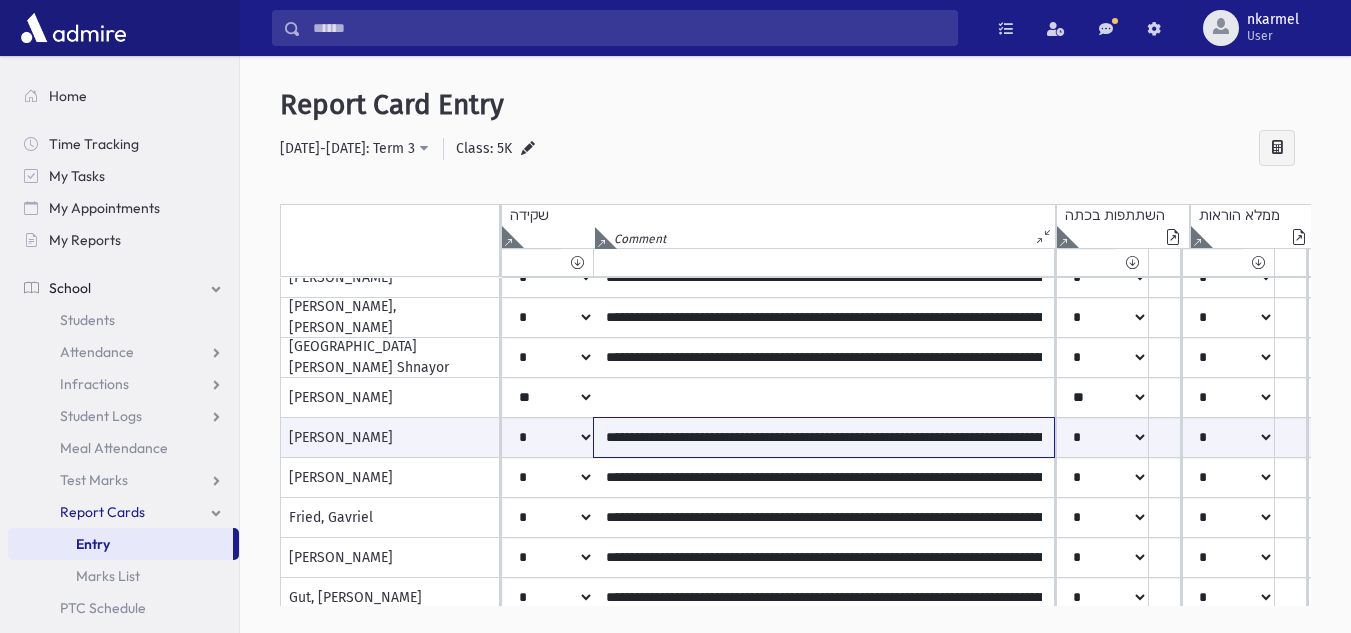 click on "**********" at bounding box center [824, 437] 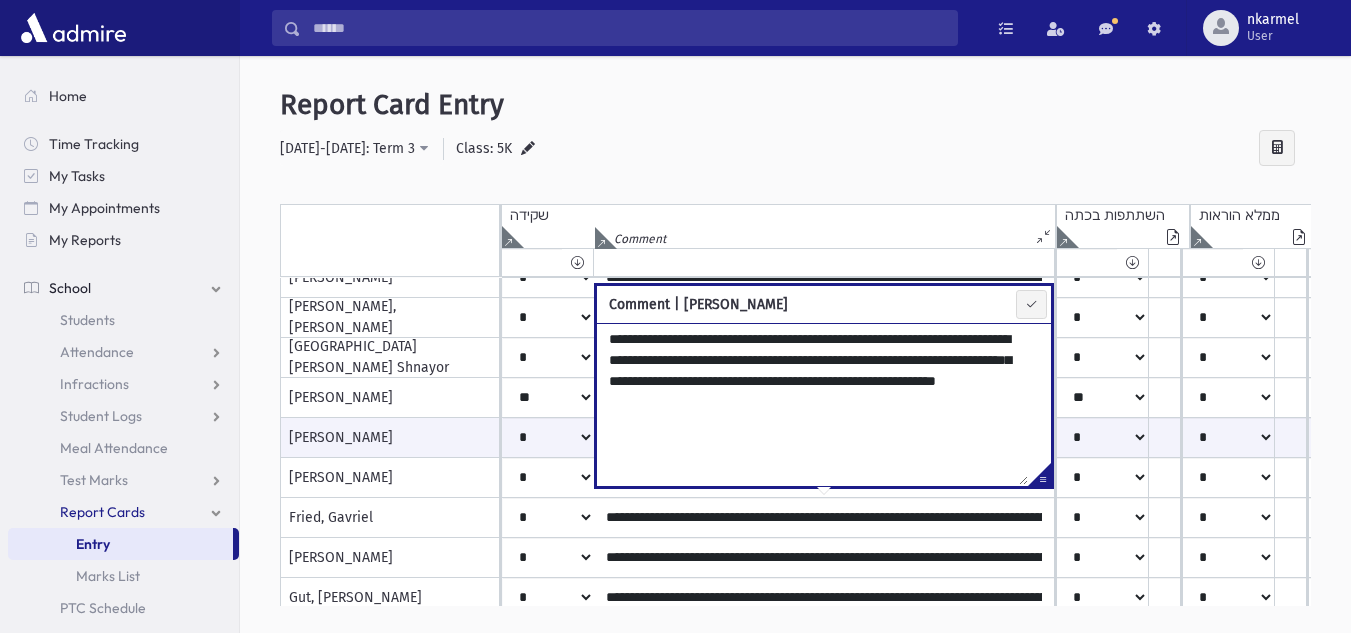 drag, startPoint x: 648, startPoint y: 340, endPoint x: 613, endPoint y: 340, distance: 35 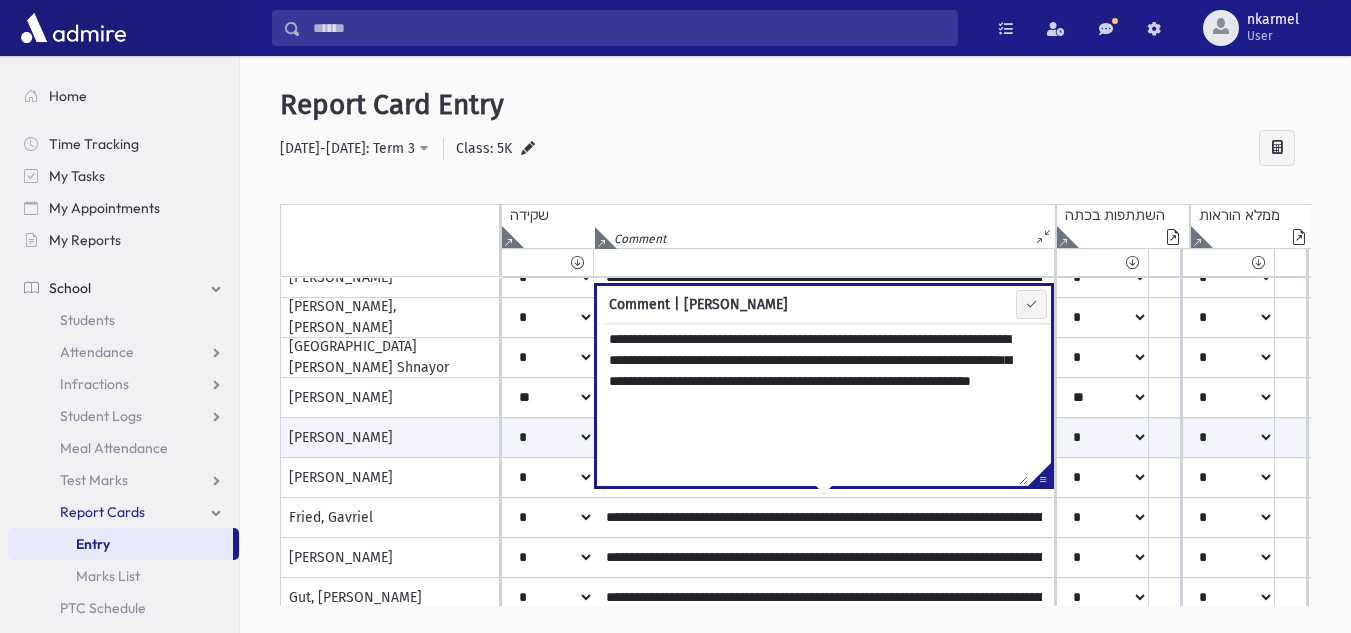 click on "**********" at bounding box center (795, 149) 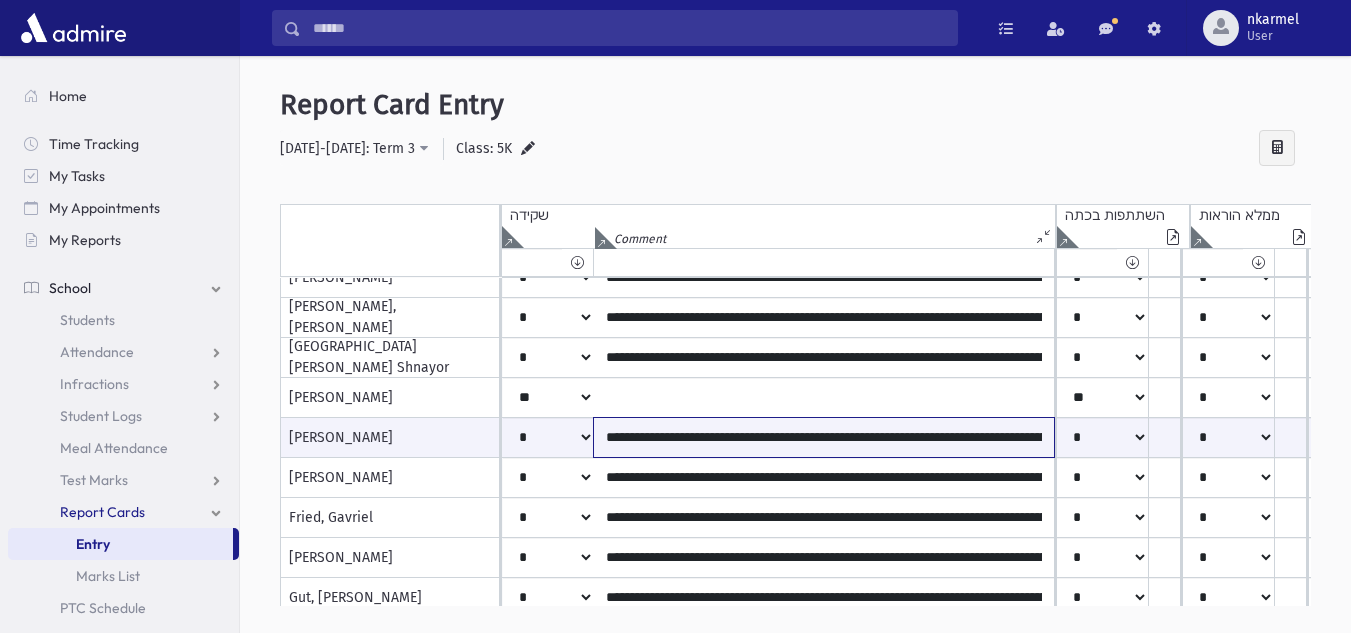 click on "**********" at bounding box center (824, 437) 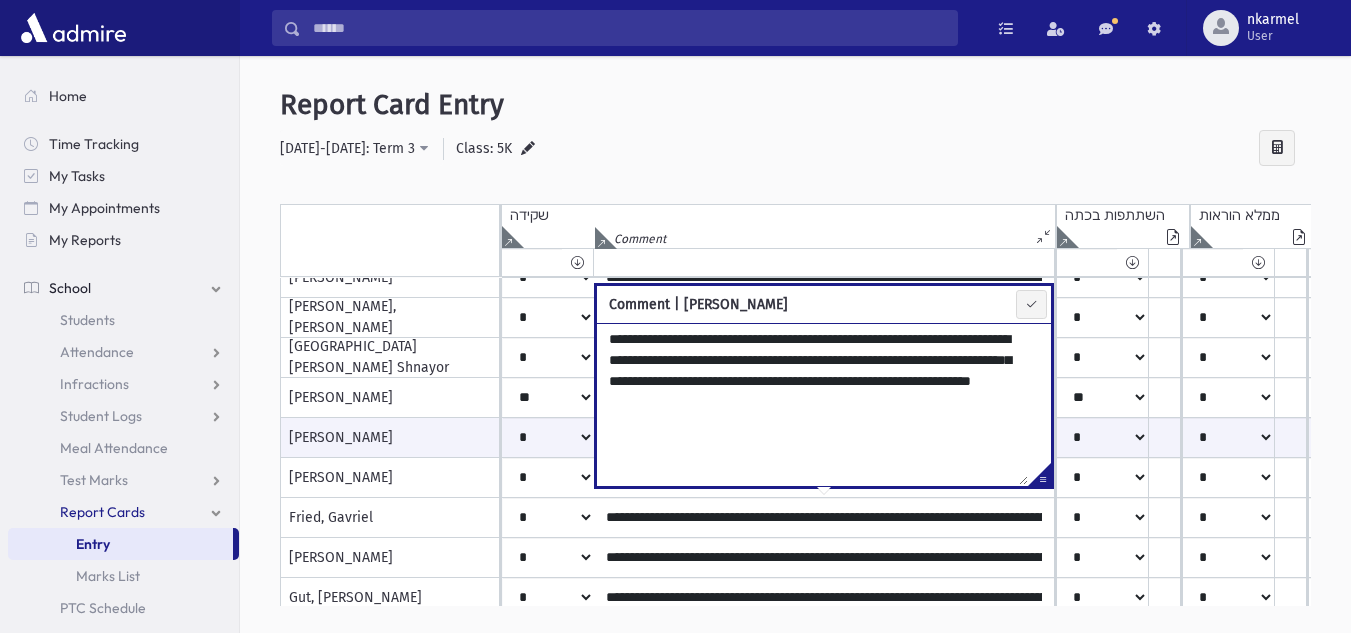 click on "**********" at bounding box center [812, 404] 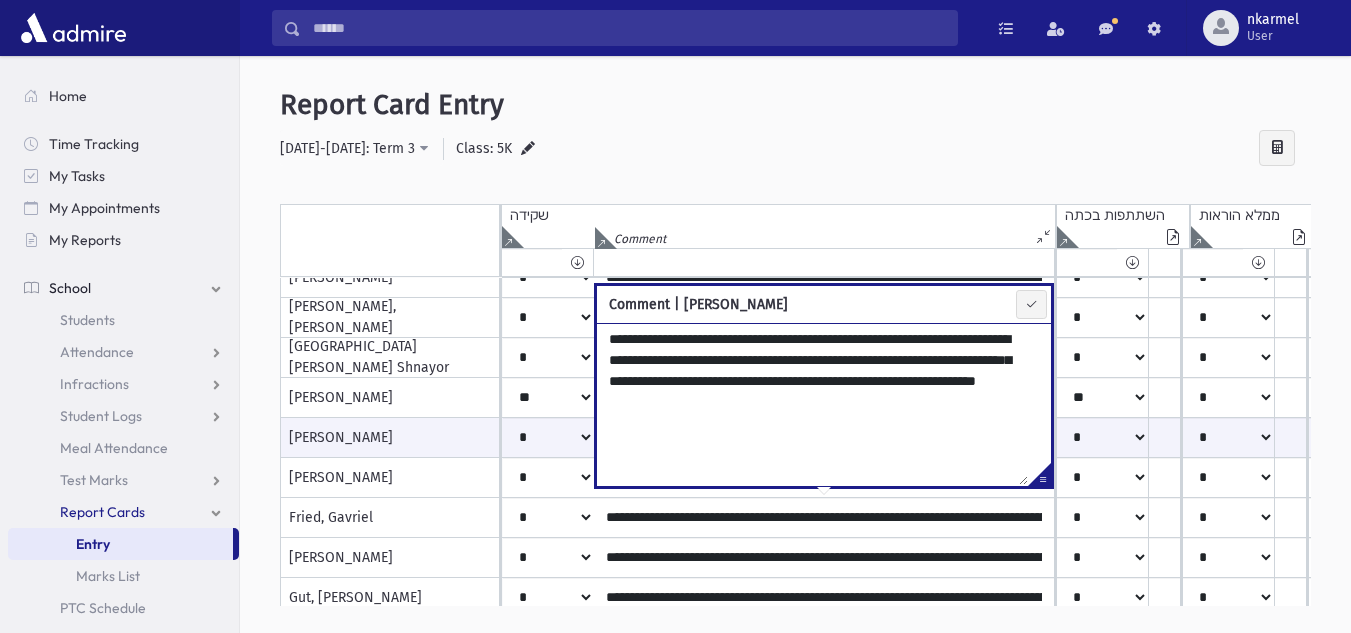 click on "**********" at bounding box center [812, 404] 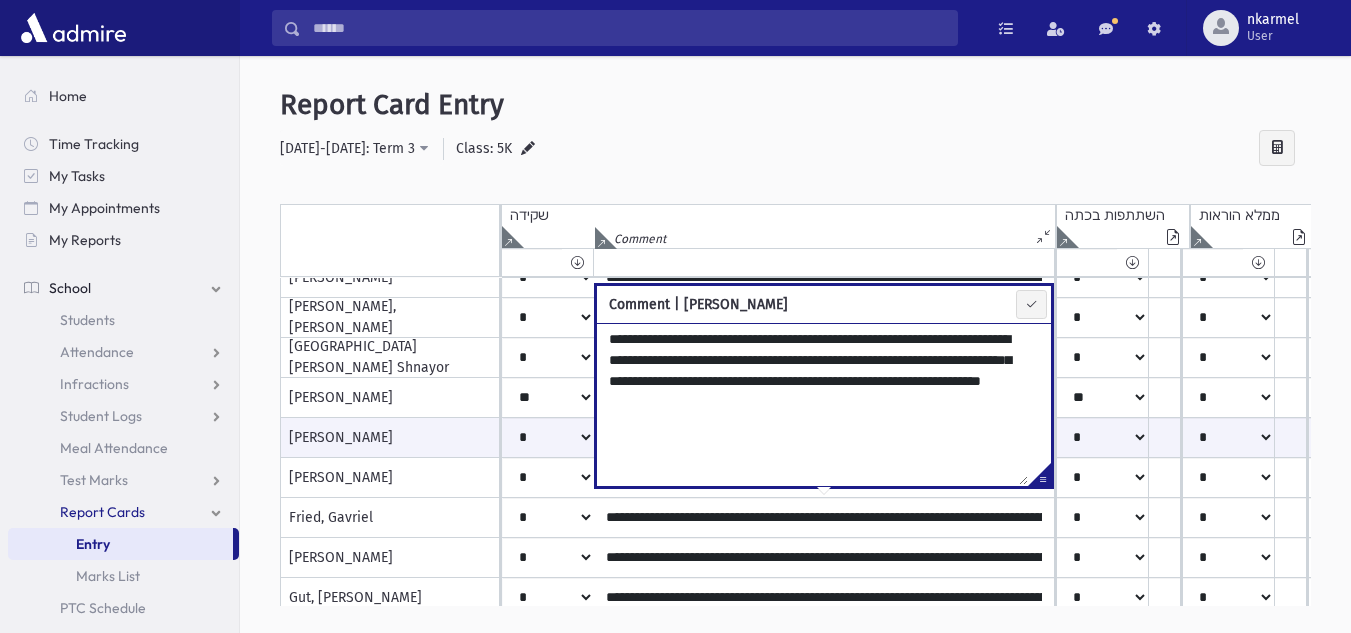 click on "**********" at bounding box center [795, 149] 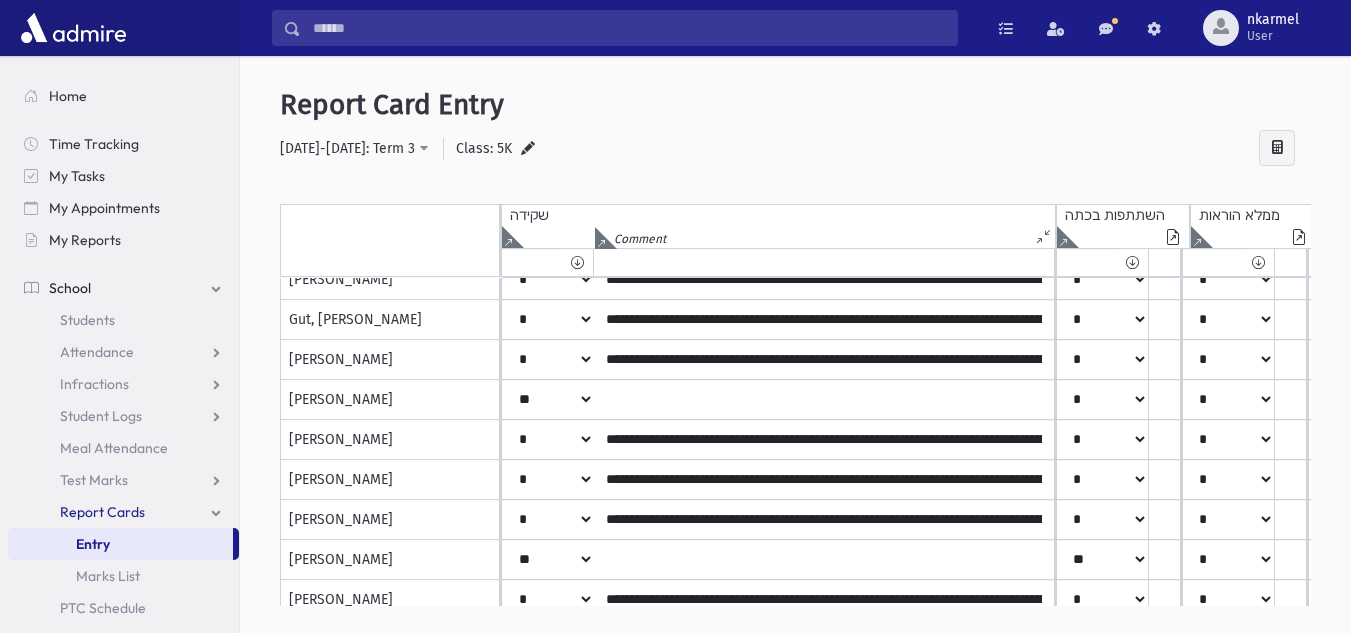 scroll, scrollTop: 400, scrollLeft: 0, axis: vertical 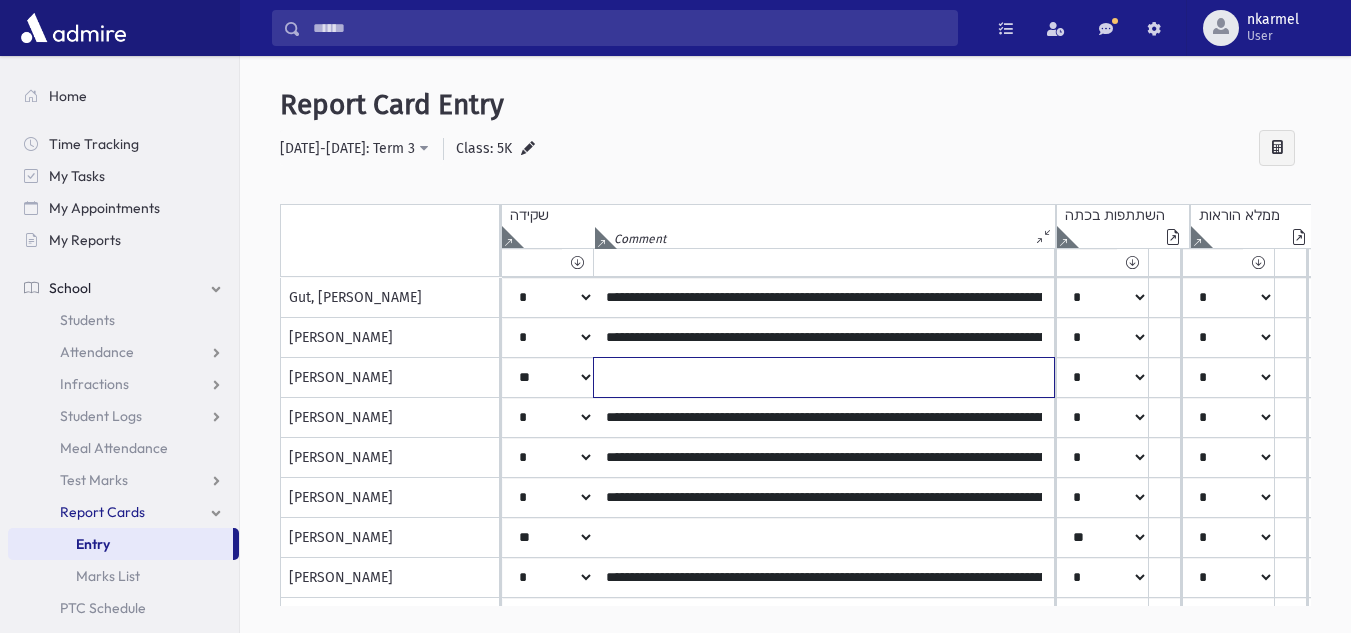 click at bounding box center (824, -102) 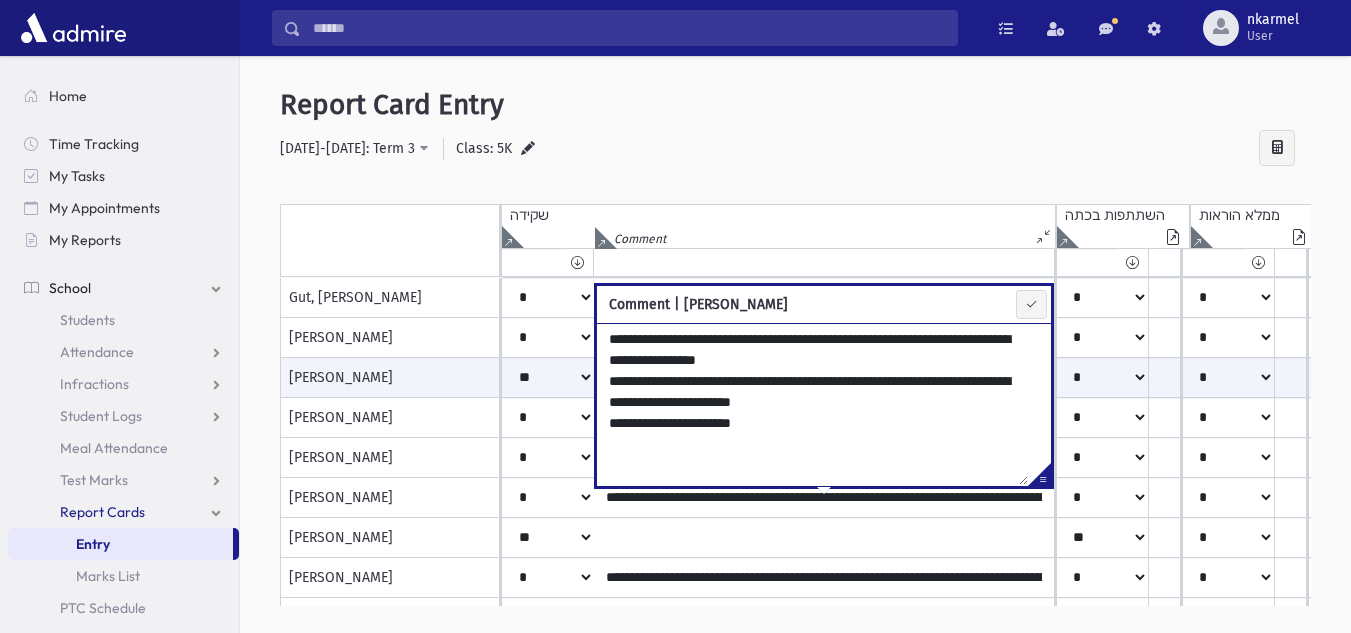 click on "**********" at bounding box center (812, 404) 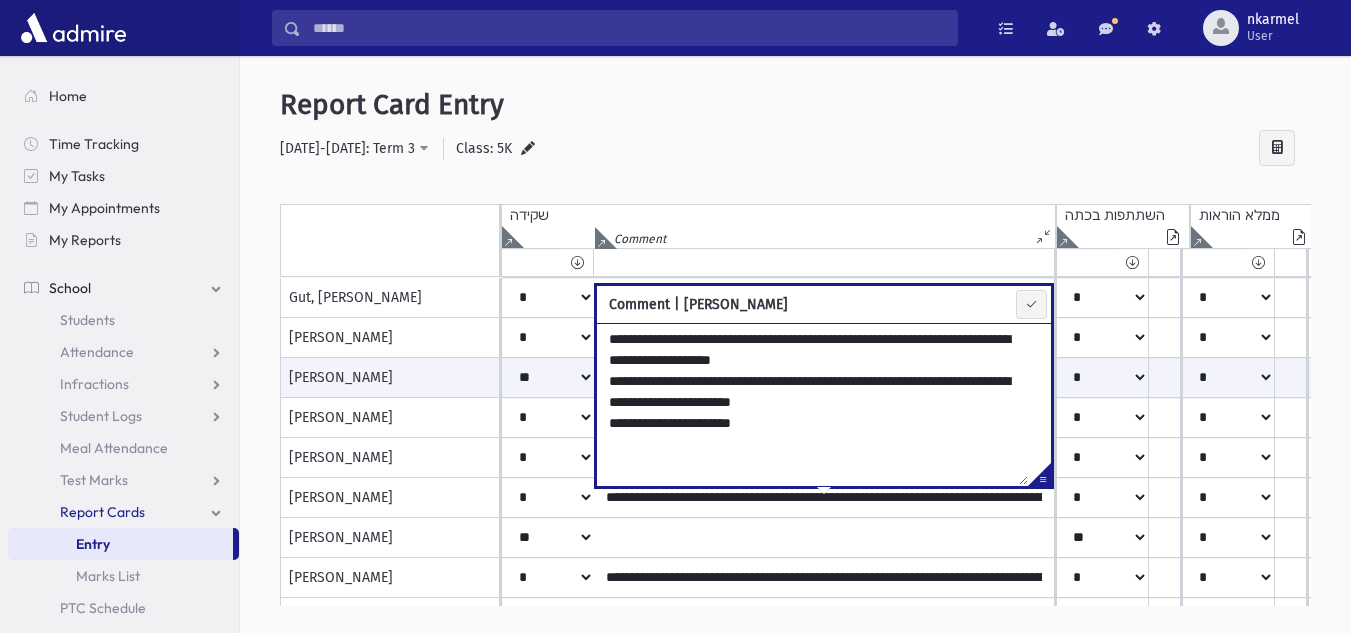 click on "**********" at bounding box center (812, 404) 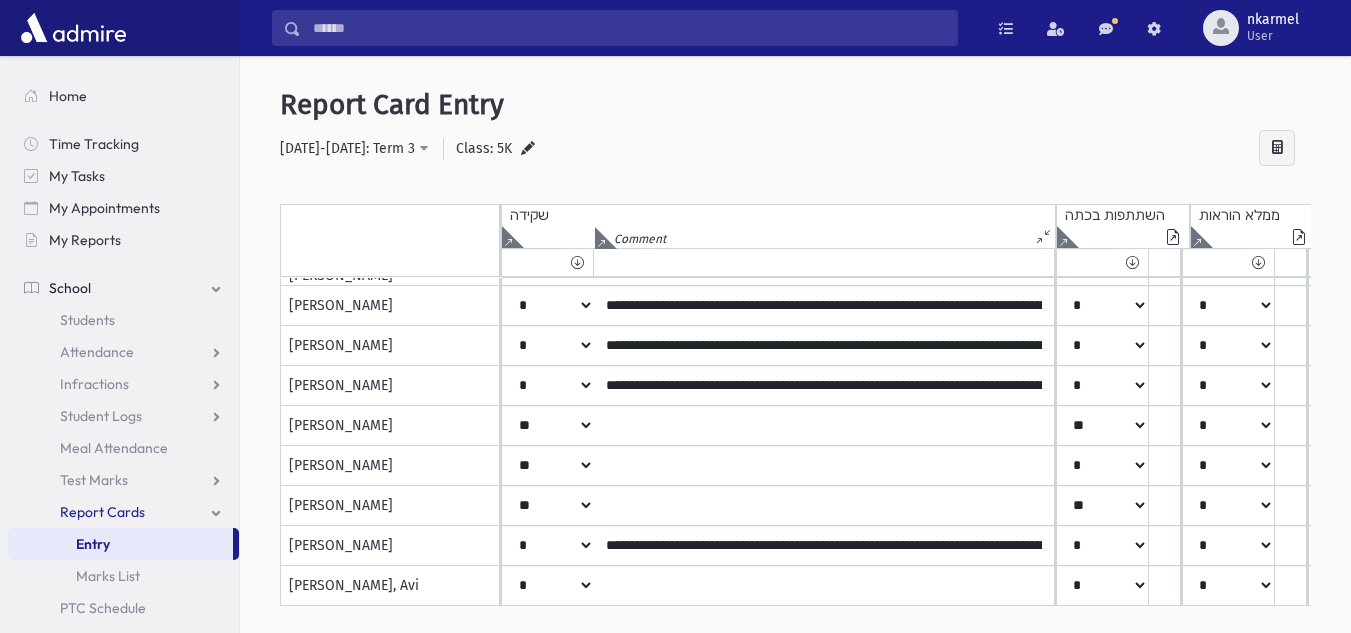 scroll, scrollTop: 840, scrollLeft: 0, axis: vertical 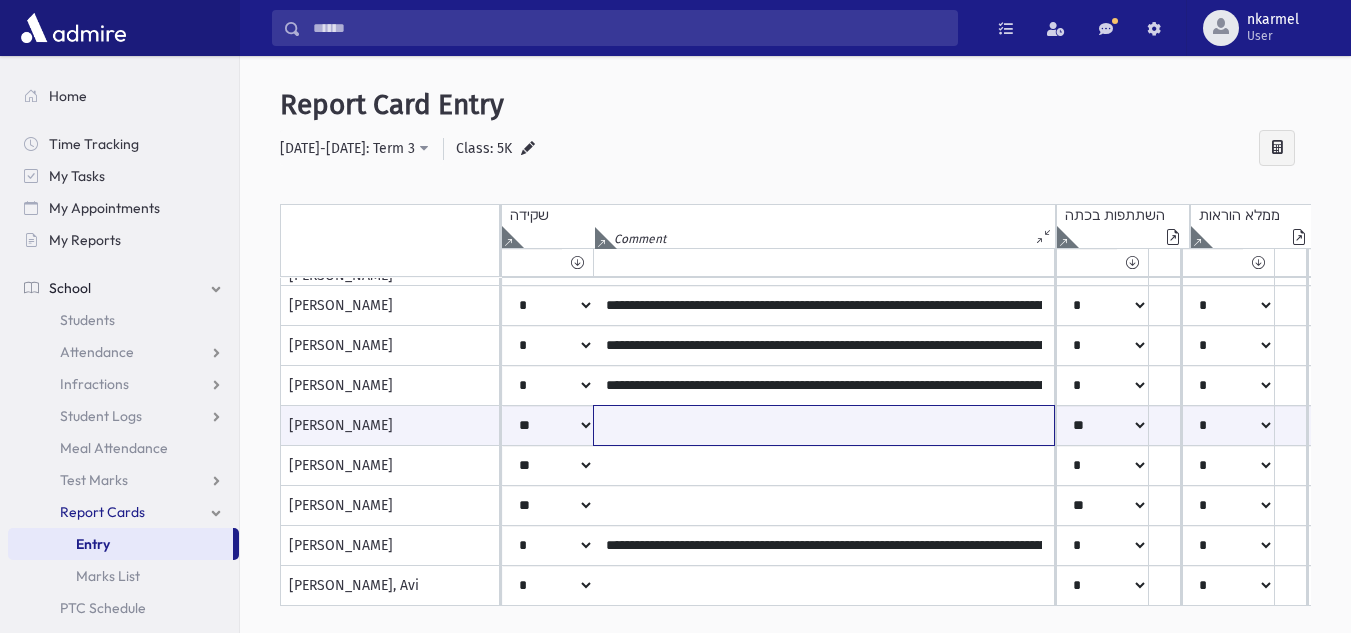 click at bounding box center (824, 425) 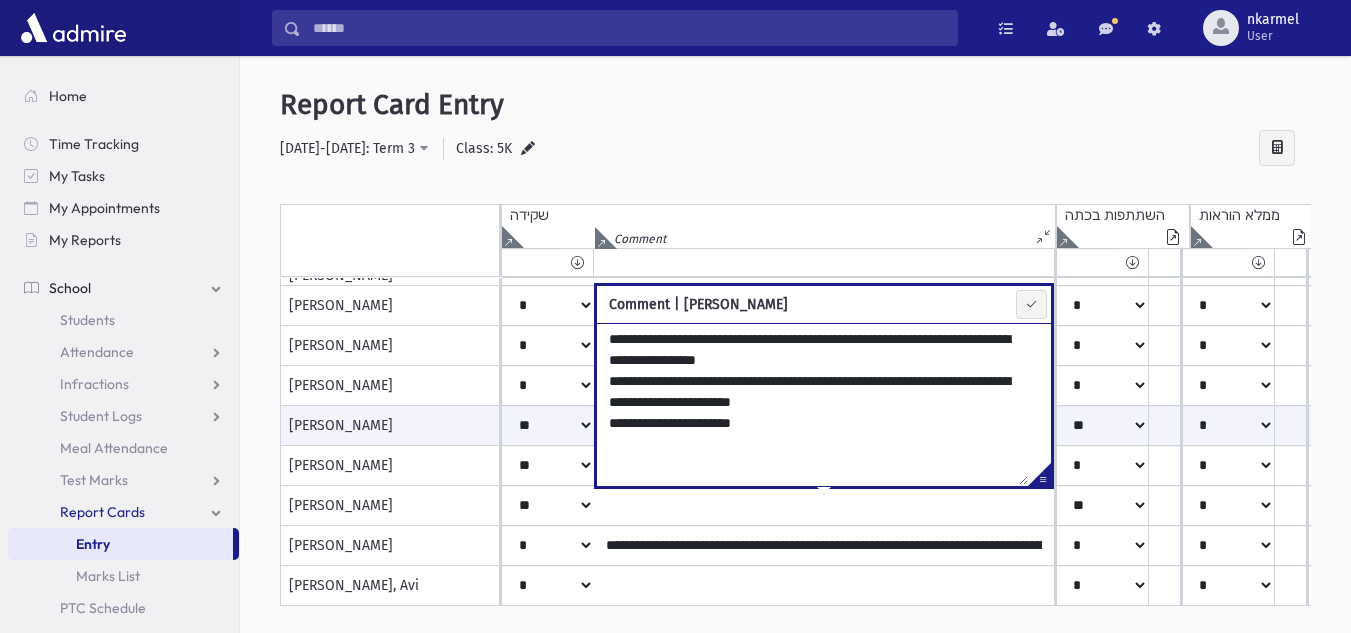 drag, startPoint x: 647, startPoint y: 338, endPoint x: 596, endPoint y: 342, distance: 51.156624 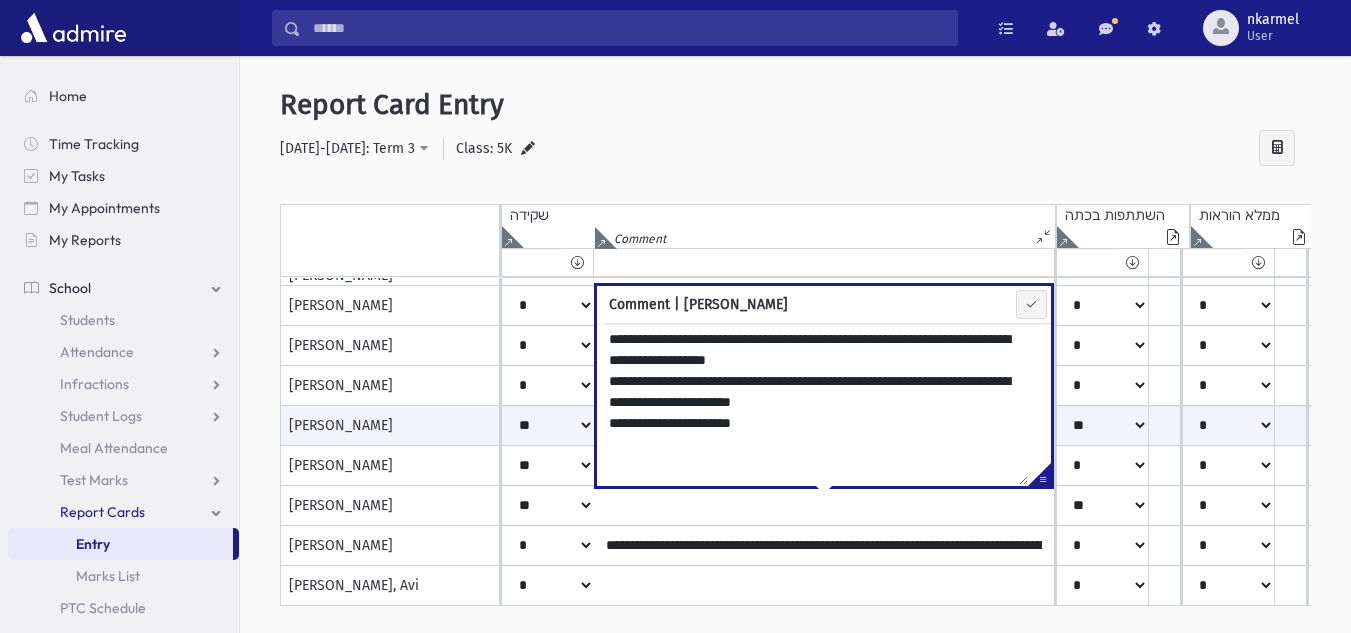 click on "Report Card Entry" at bounding box center [795, 105] 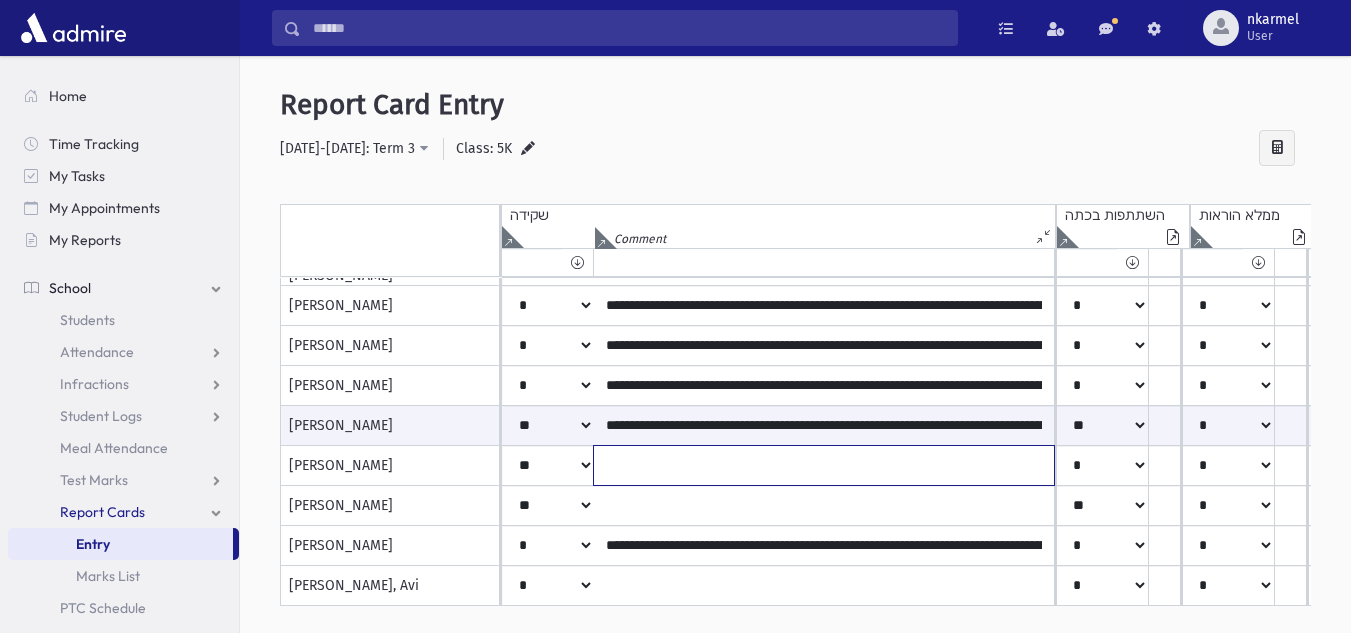 click at bounding box center (824, -534) 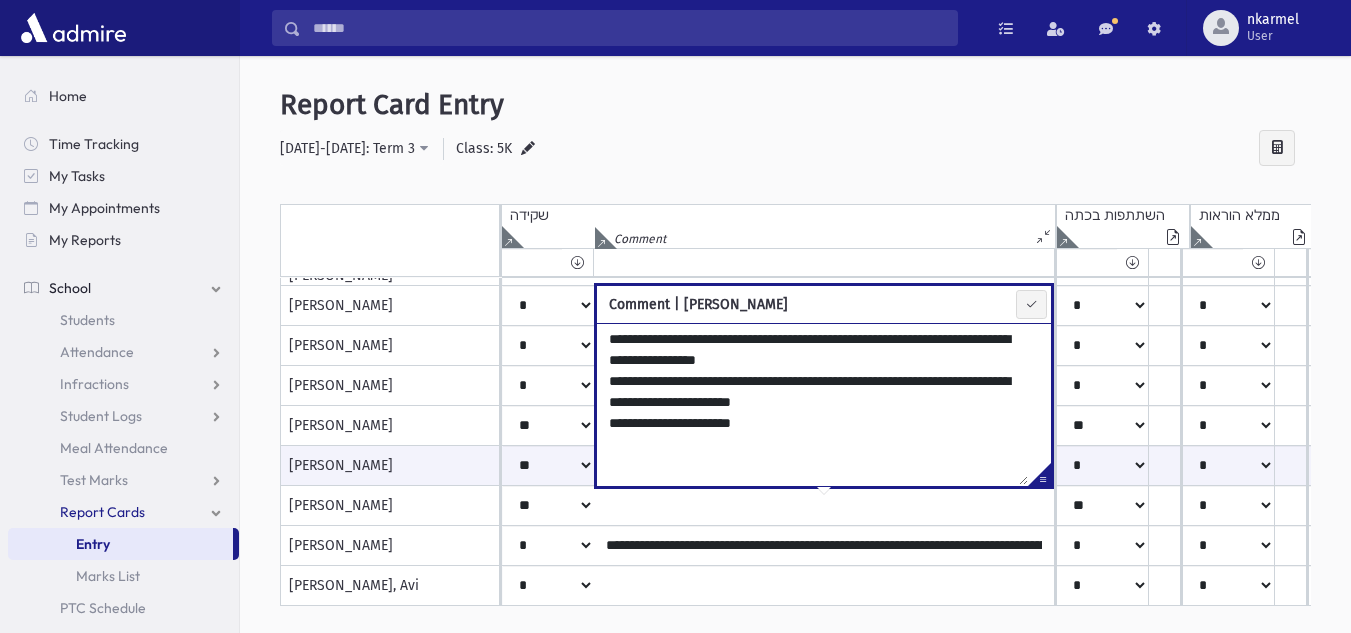 drag, startPoint x: 650, startPoint y: 343, endPoint x: 618, endPoint y: 337, distance: 32.55764 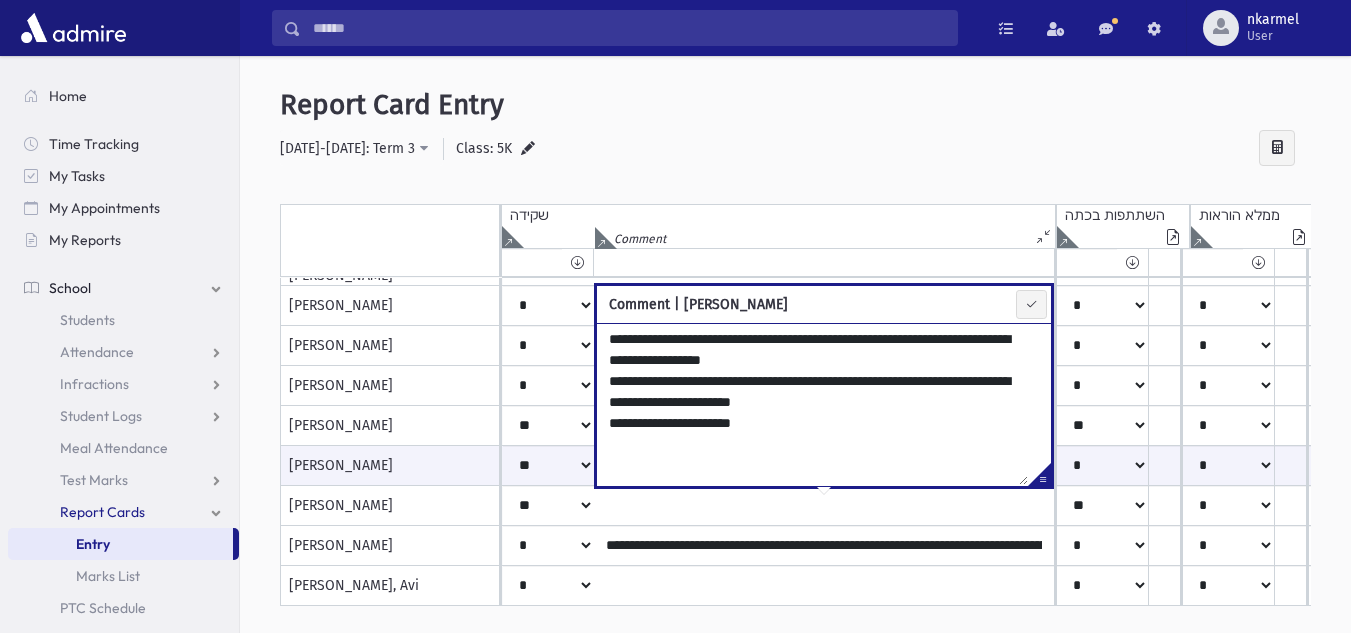 click on "**********" at bounding box center (795, 359) 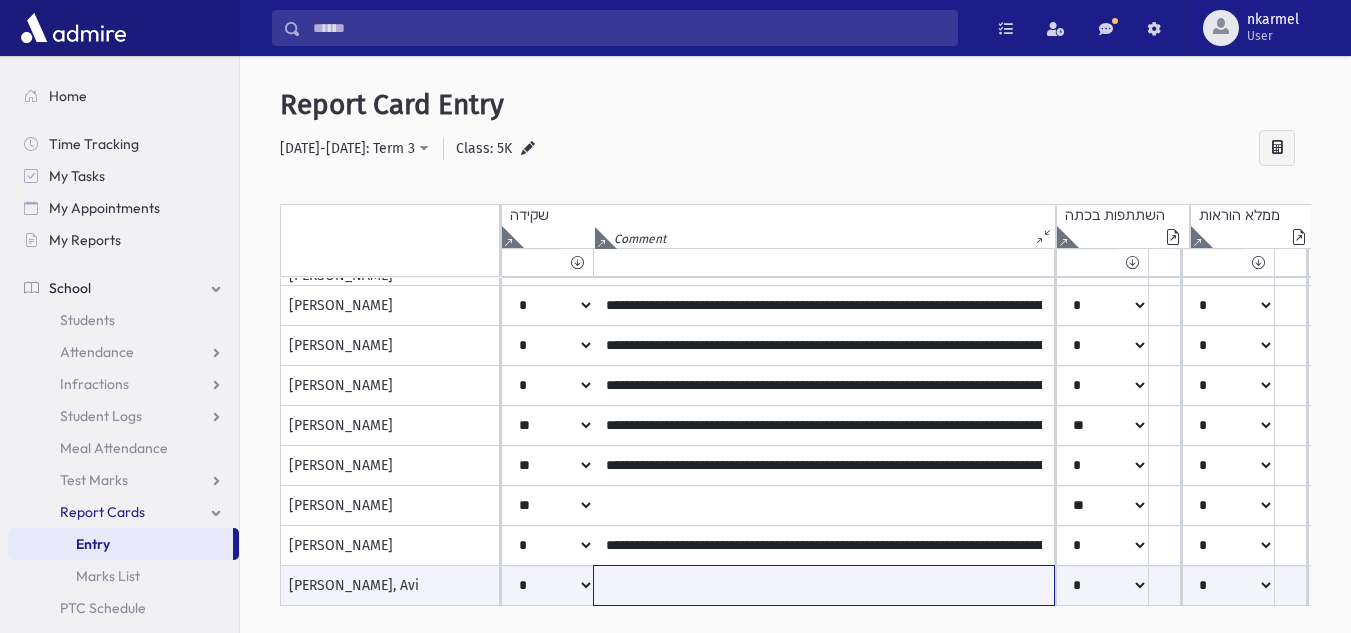 click at bounding box center (824, 585) 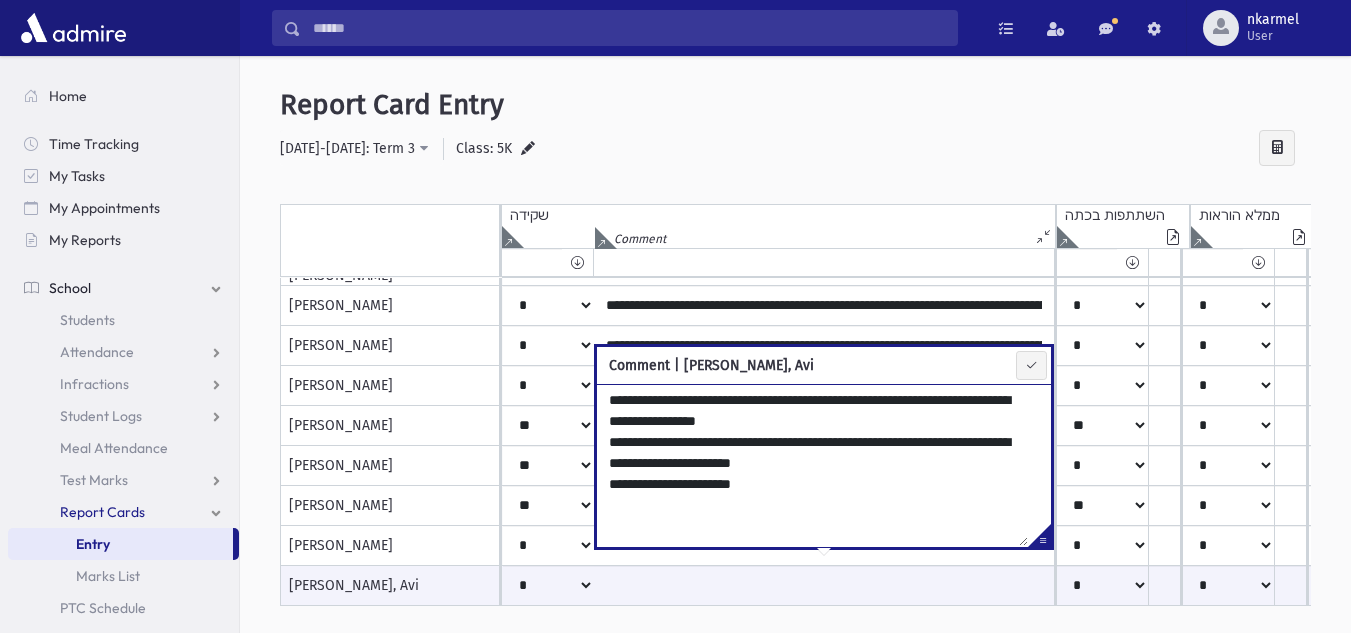 drag, startPoint x: 646, startPoint y: 404, endPoint x: 618, endPoint y: 395, distance: 29.410883 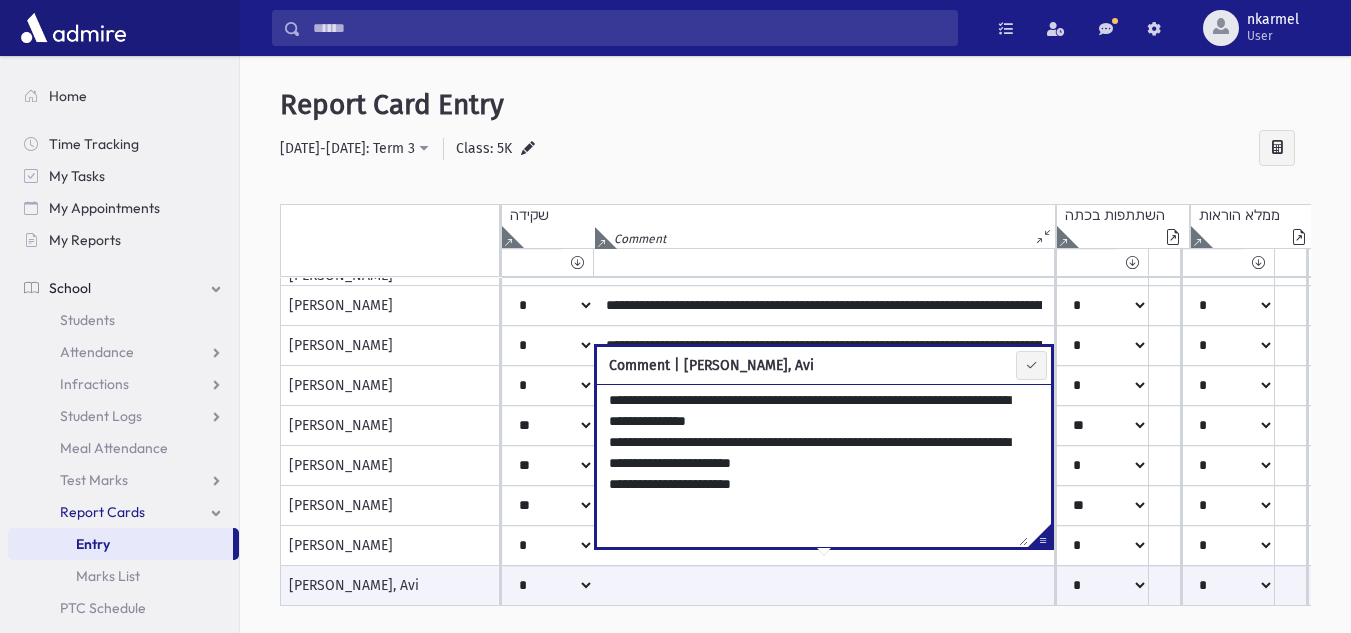 click on "**********" at bounding box center (795, 149) 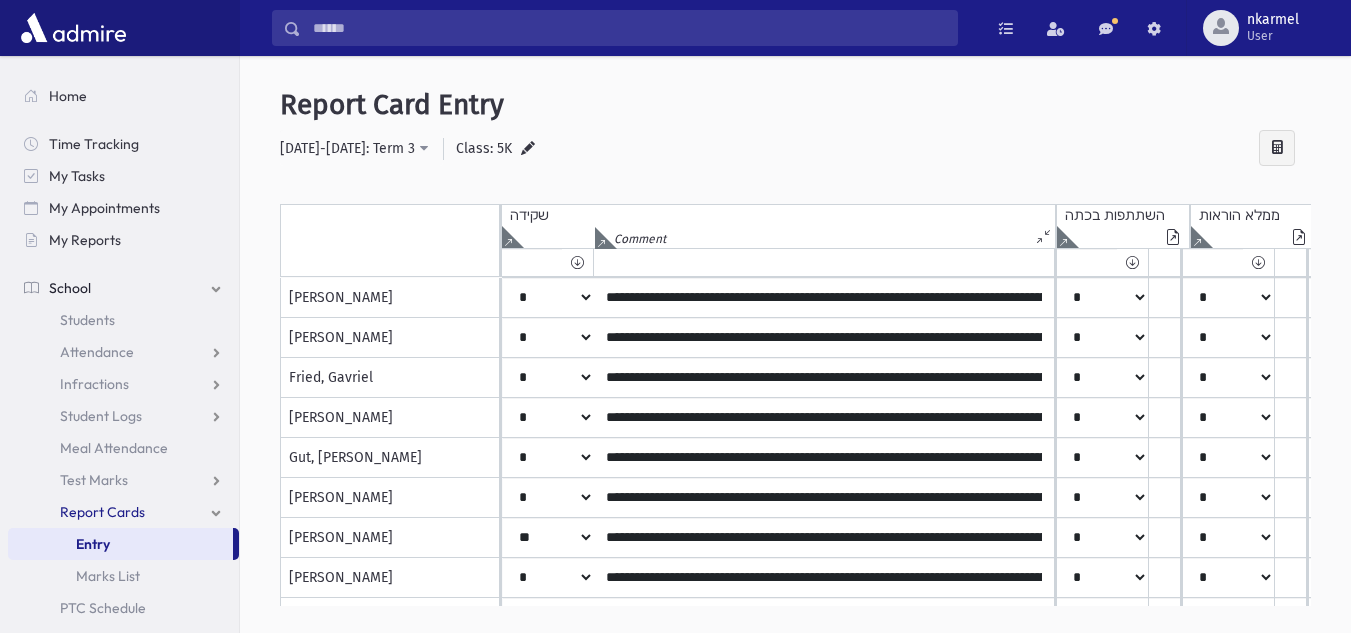 scroll, scrollTop: 0, scrollLeft: 0, axis: both 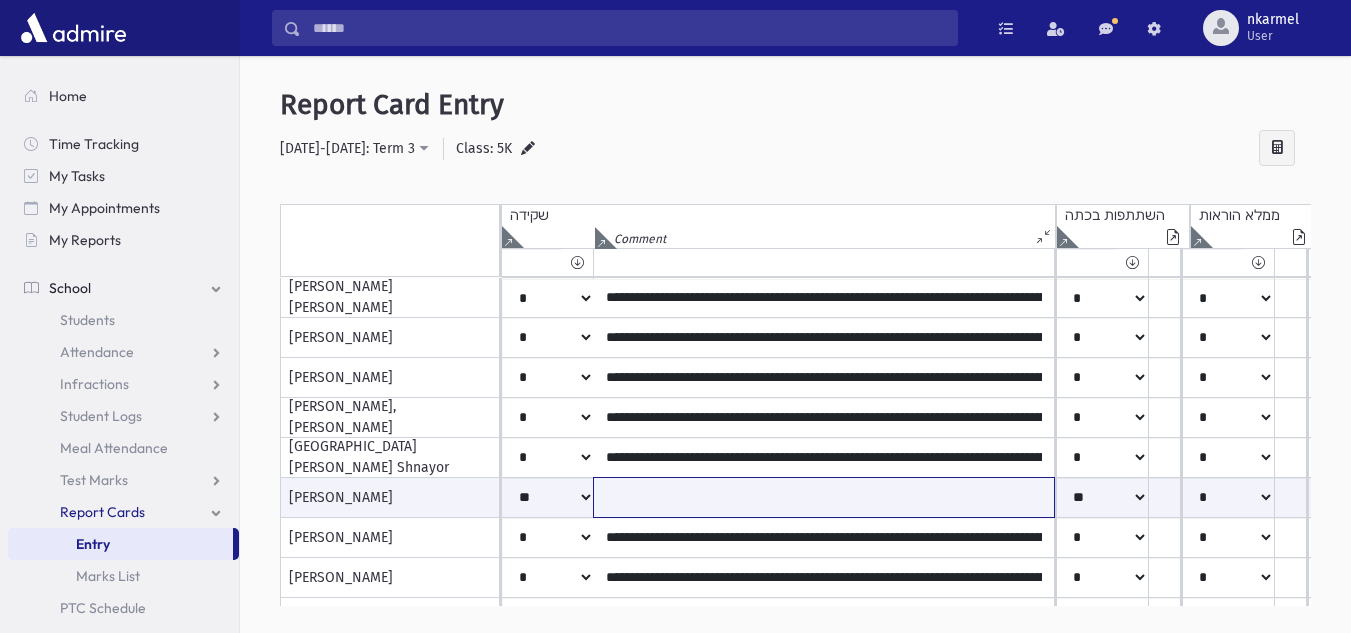 click at bounding box center (824, 497) 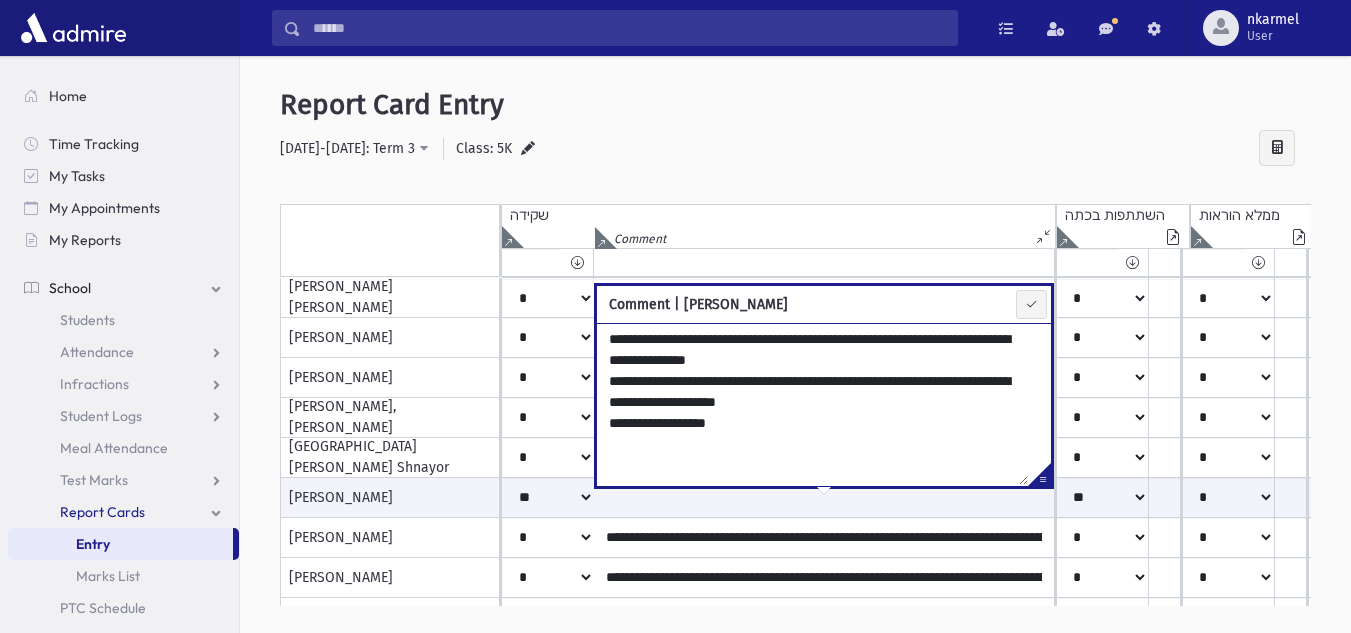 drag, startPoint x: 647, startPoint y: 342, endPoint x: 624, endPoint y: 336, distance: 23.769728 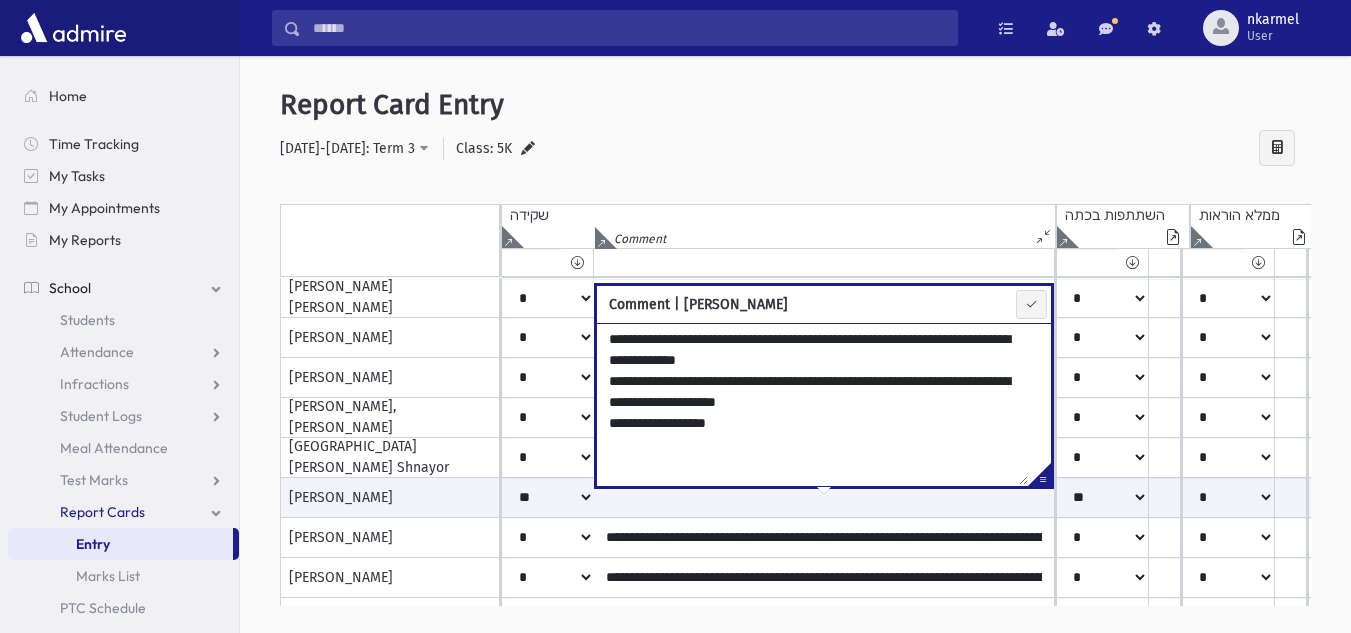 click on "**********" at bounding box center [812, 404] 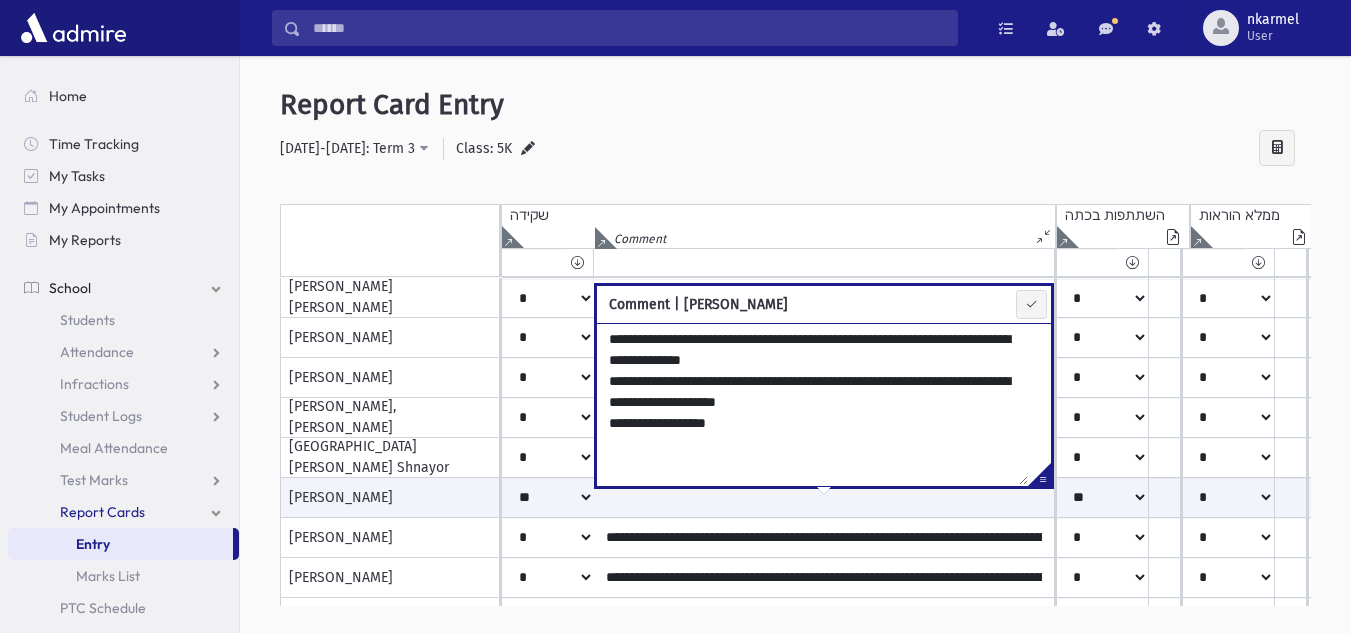 click on "**********" at bounding box center (795, 149) 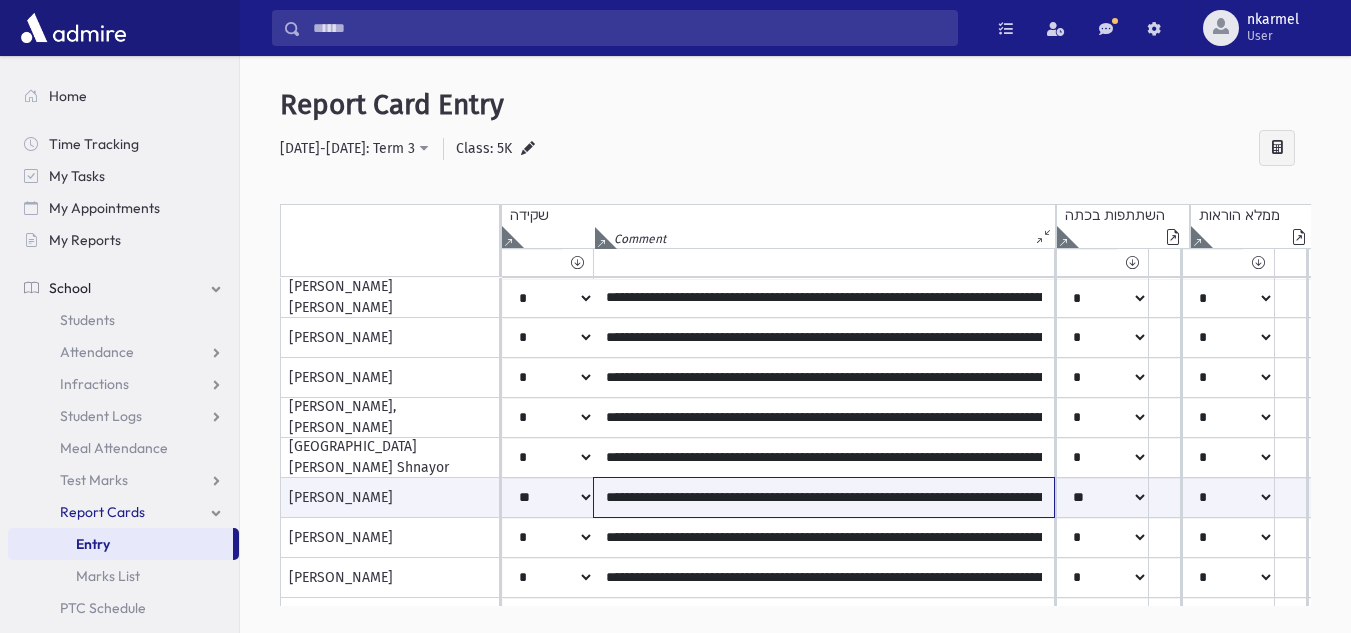click on "**********" at bounding box center [824, 497] 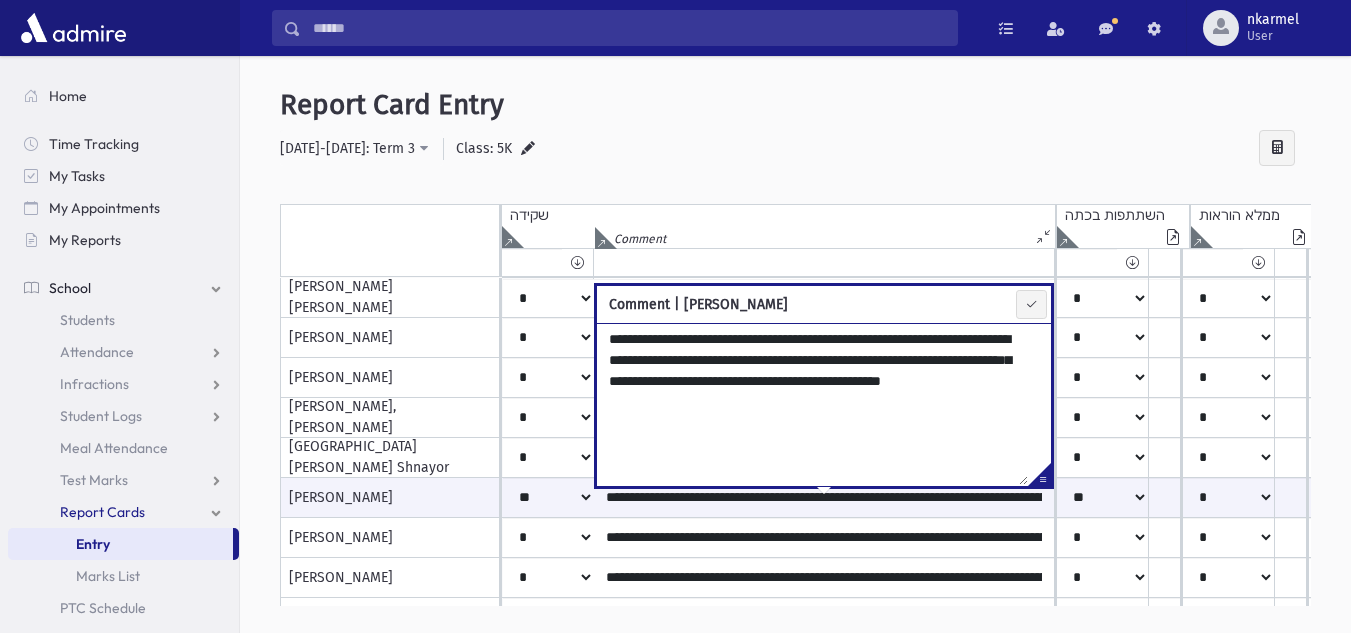 click on "**********" at bounding box center [812, 404] 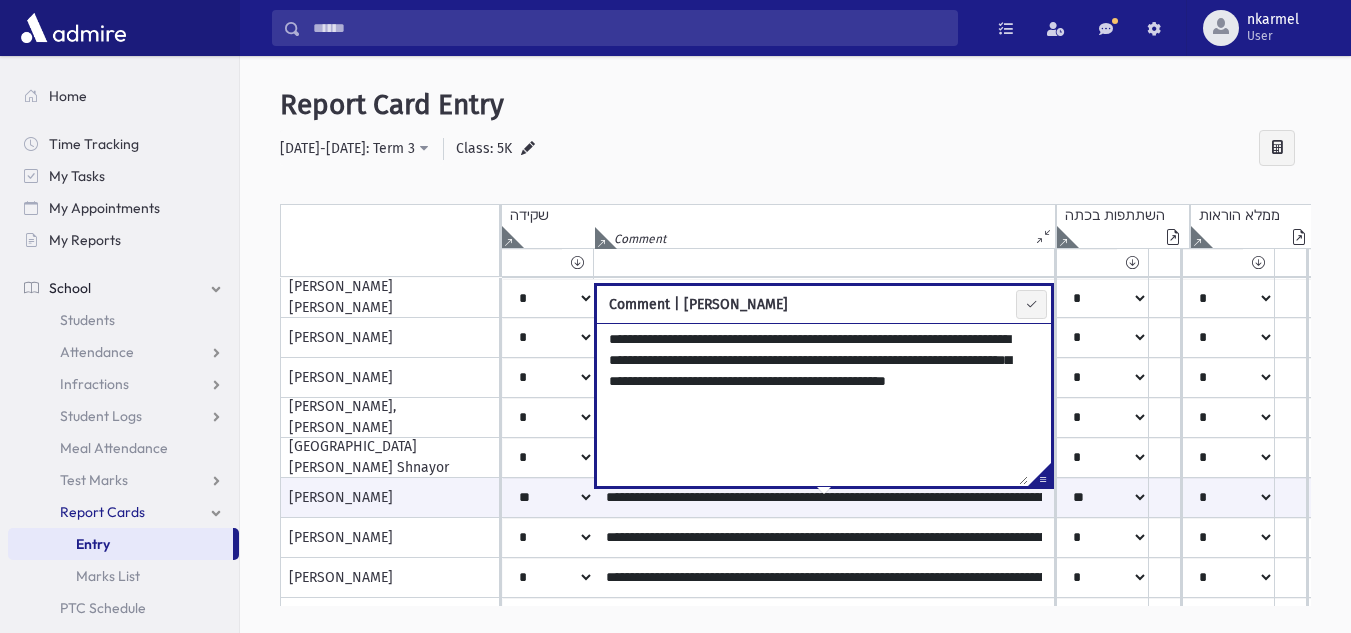 click on "**********" at bounding box center (812, 404) 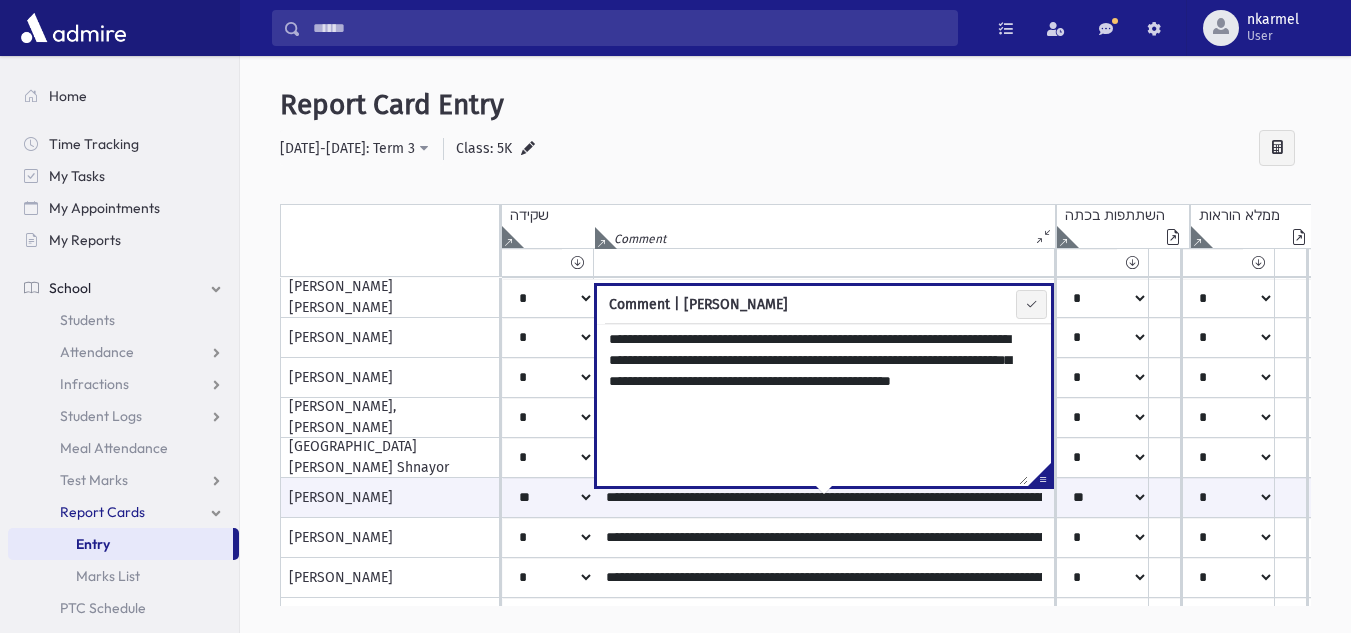 click on "**********" at bounding box center [795, 149] 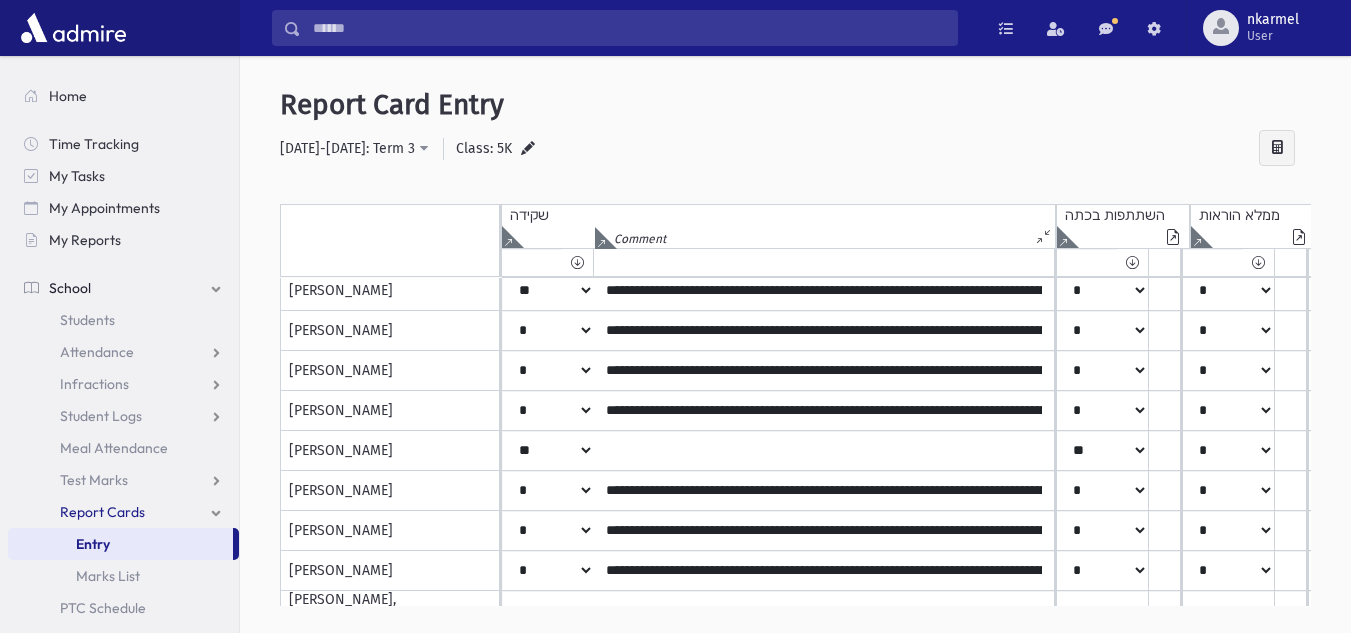 scroll, scrollTop: 500, scrollLeft: 0, axis: vertical 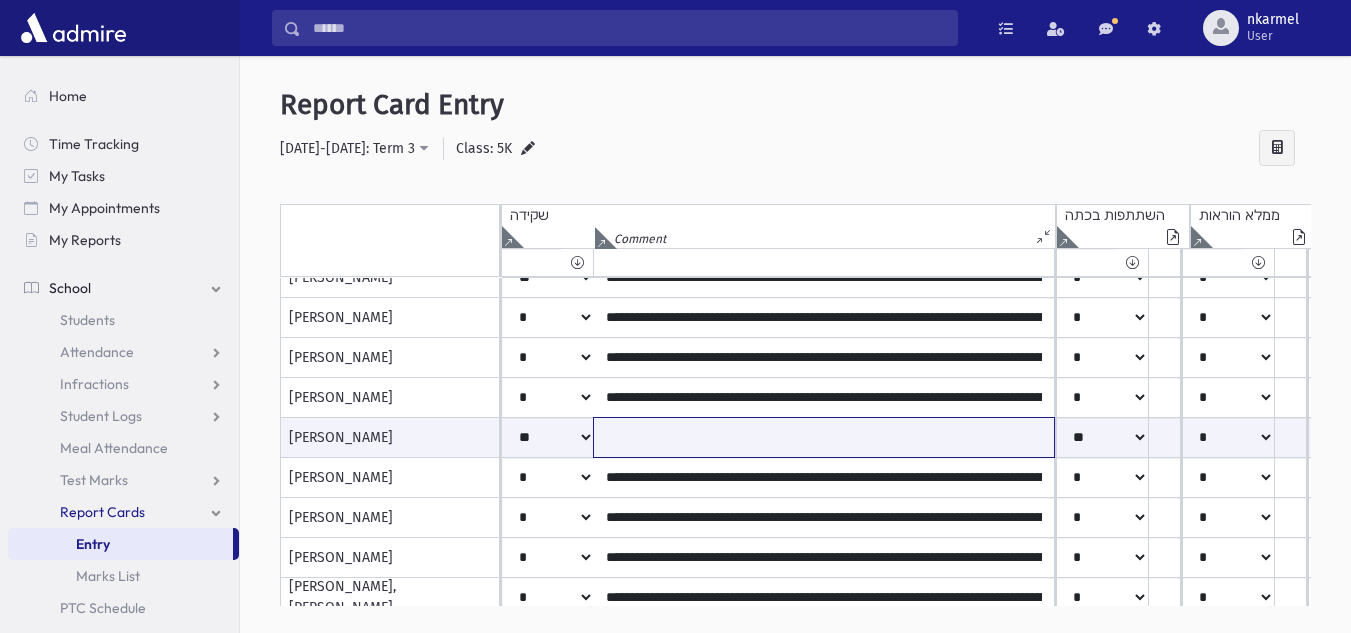 paste on "**********" 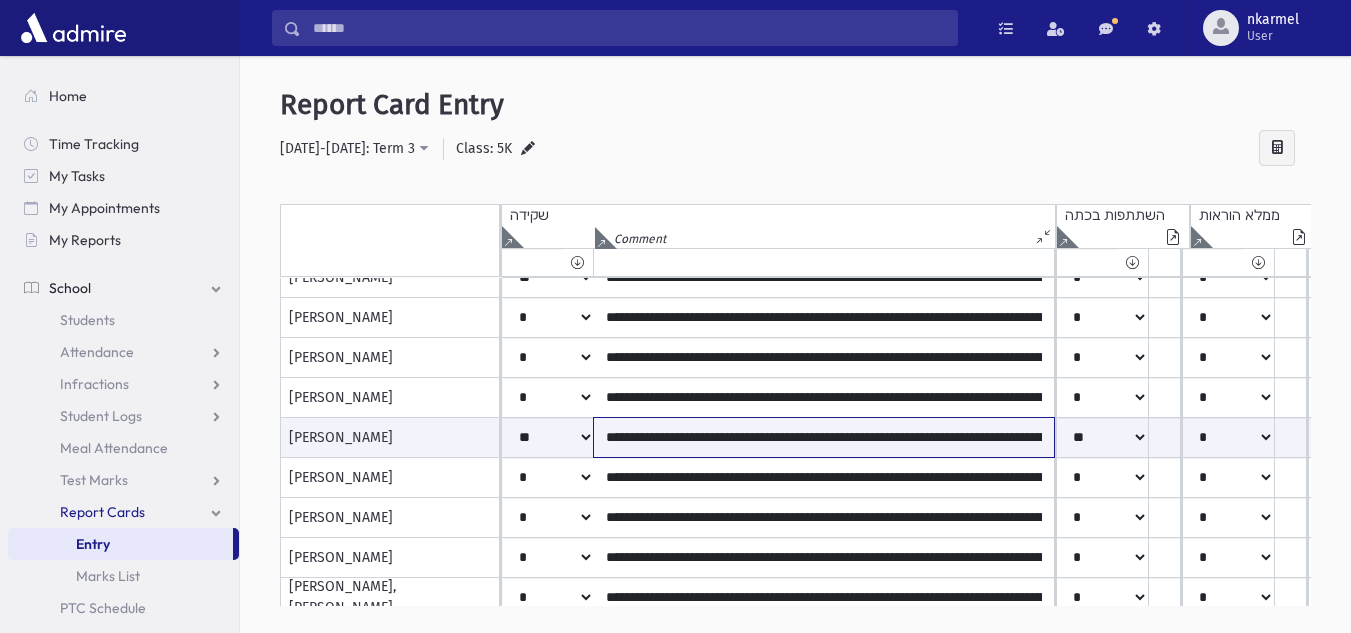 scroll, scrollTop: 0, scrollLeft: 982, axis: horizontal 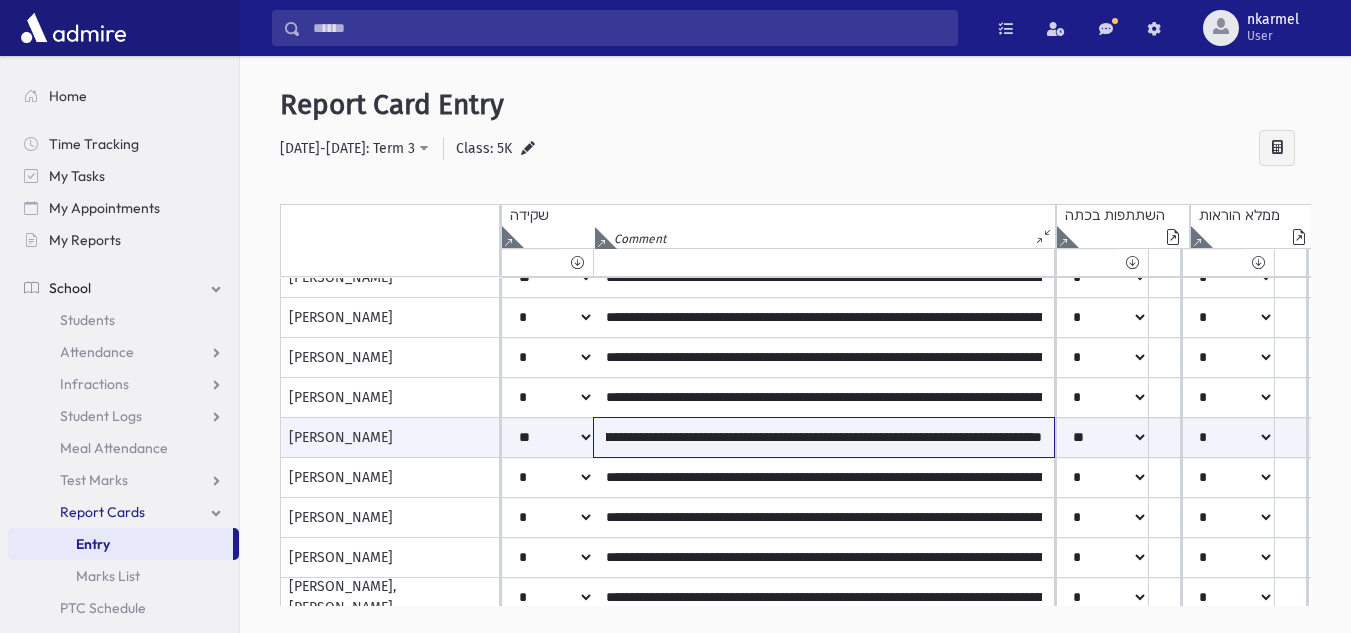 click on "**********" at bounding box center [824, 437] 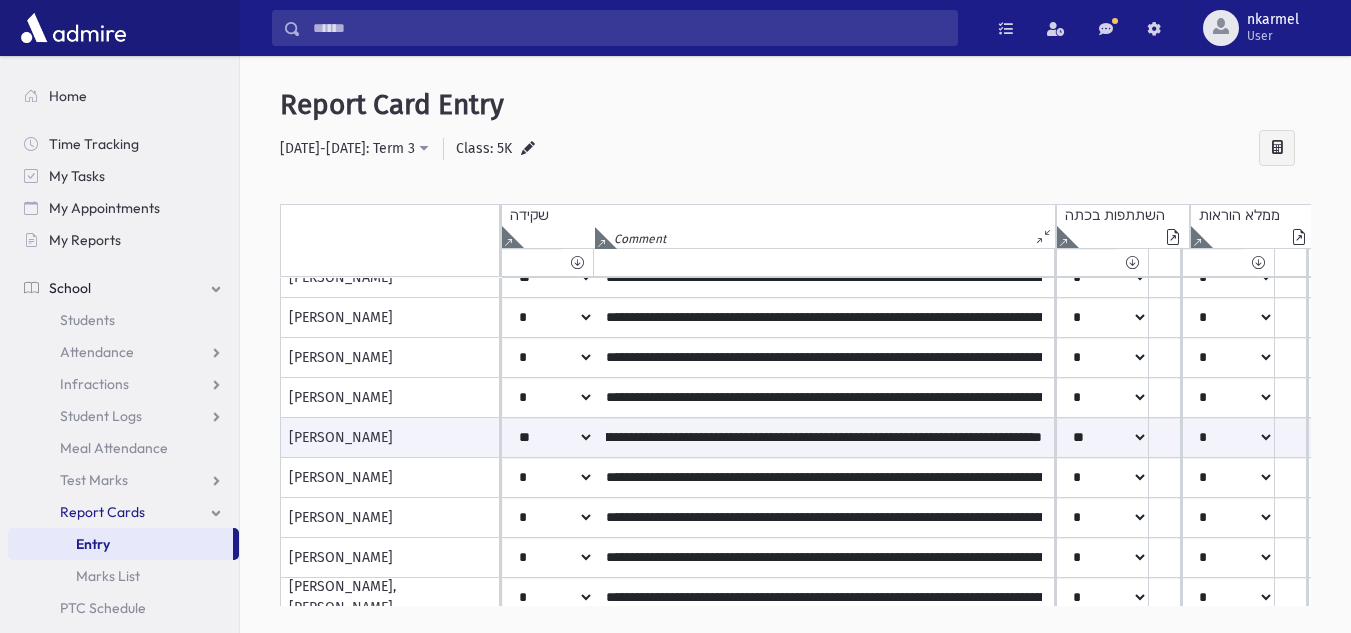 scroll, scrollTop: 0, scrollLeft: 0, axis: both 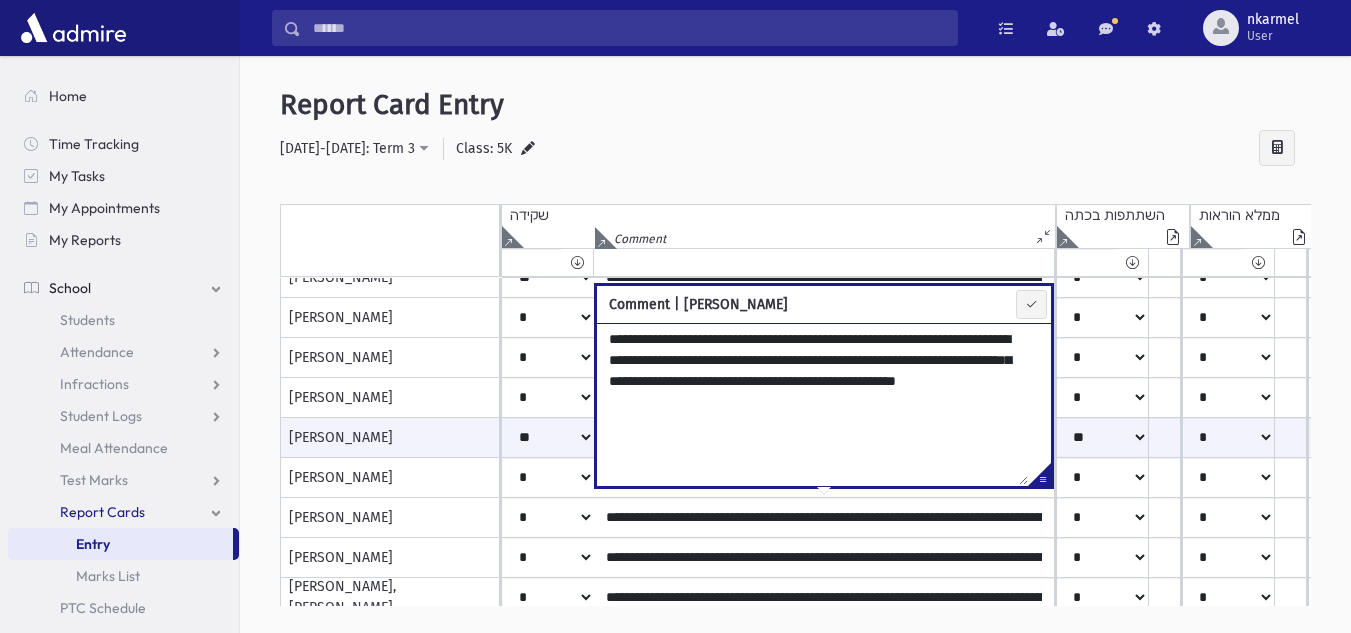 click on "**********" at bounding box center [812, 404] 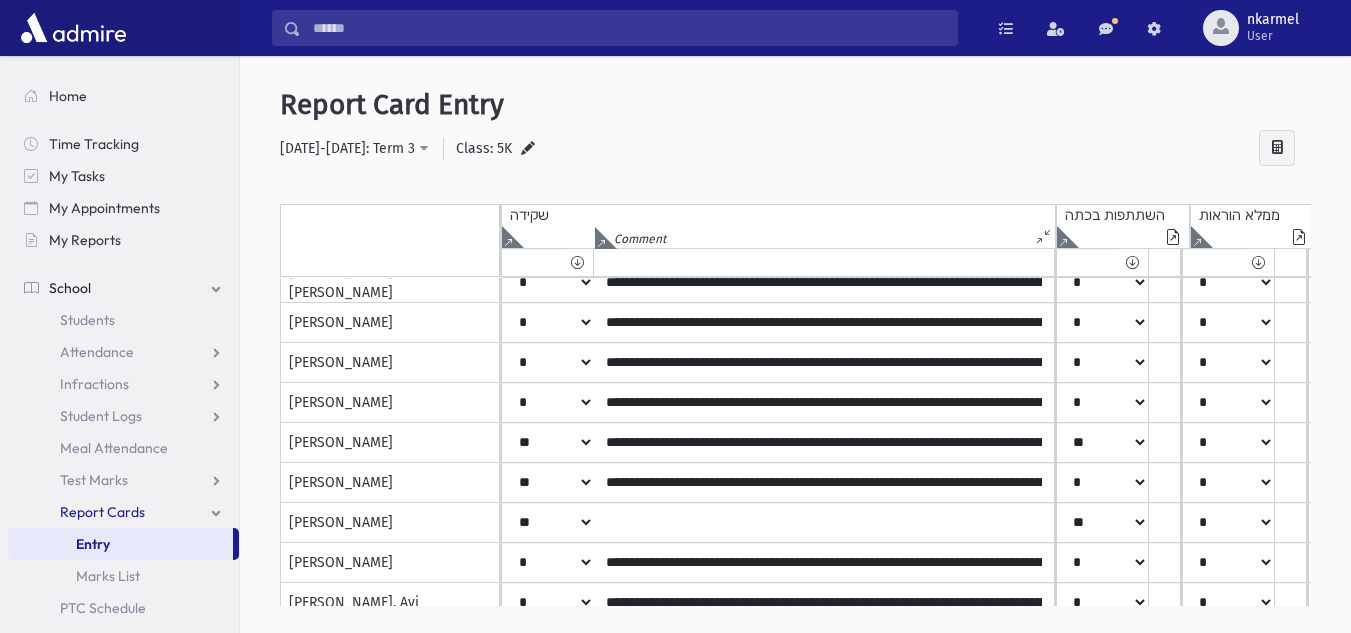 scroll, scrollTop: 840, scrollLeft: 0, axis: vertical 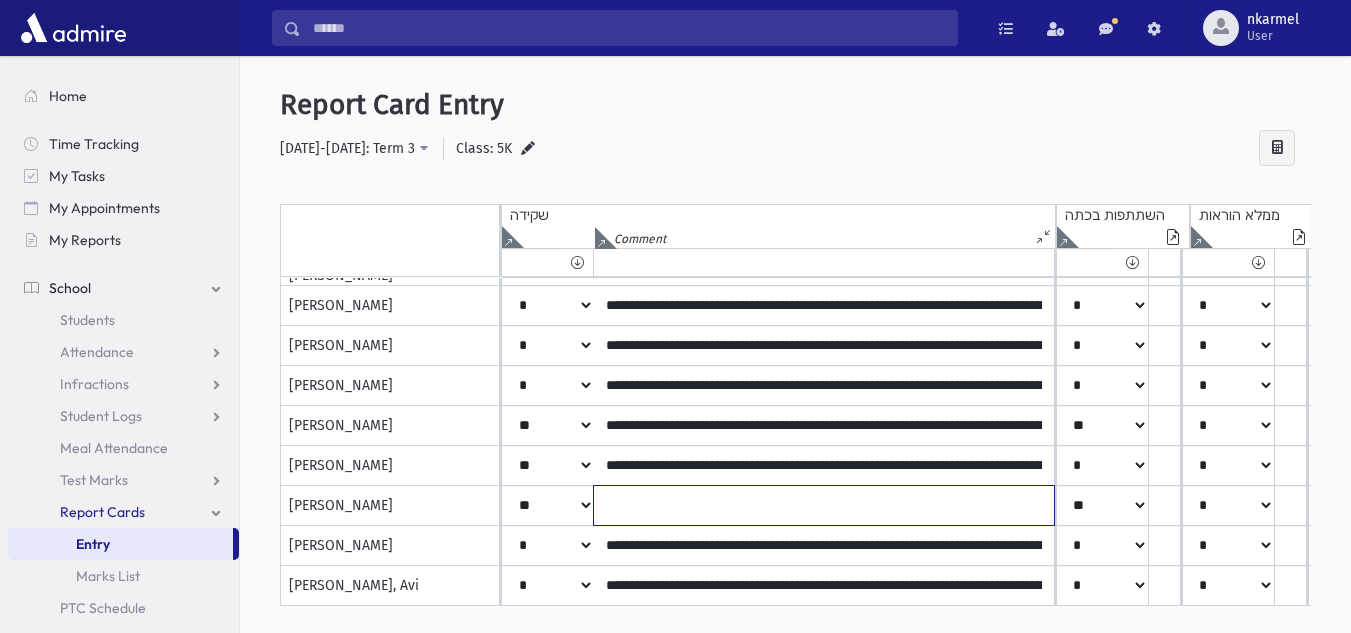 click at bounding box center [824, -534] 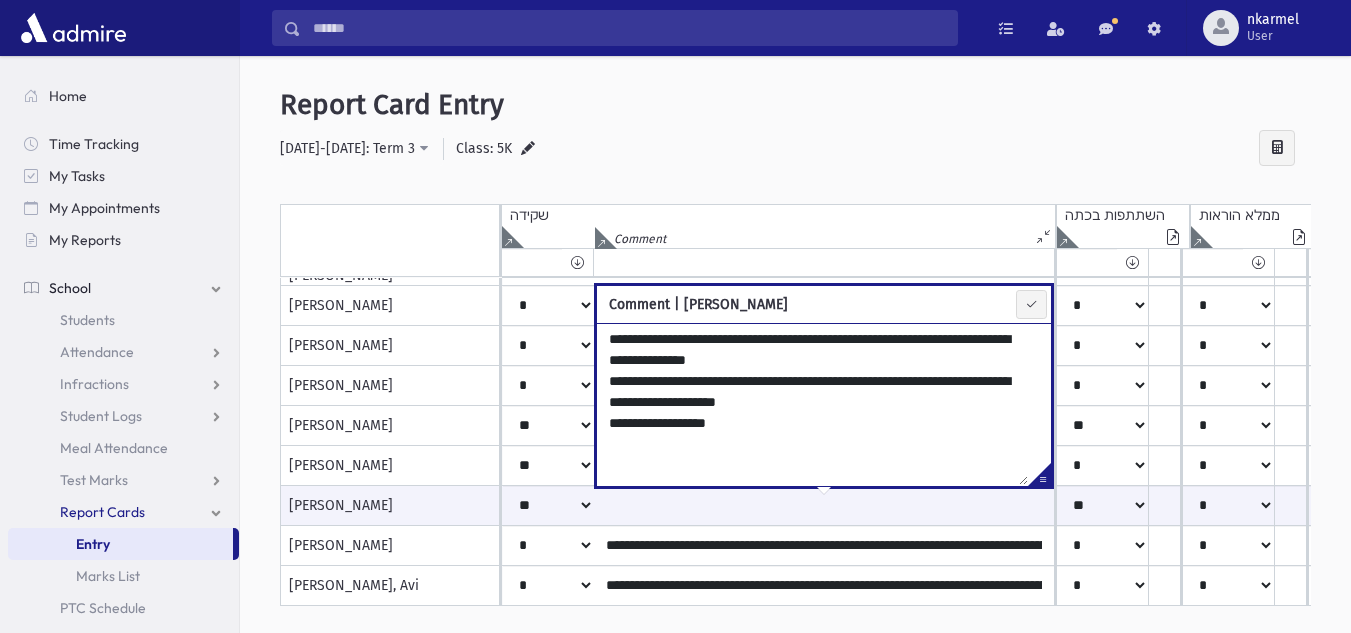 click on "**********" at bounding box center [812, 404] 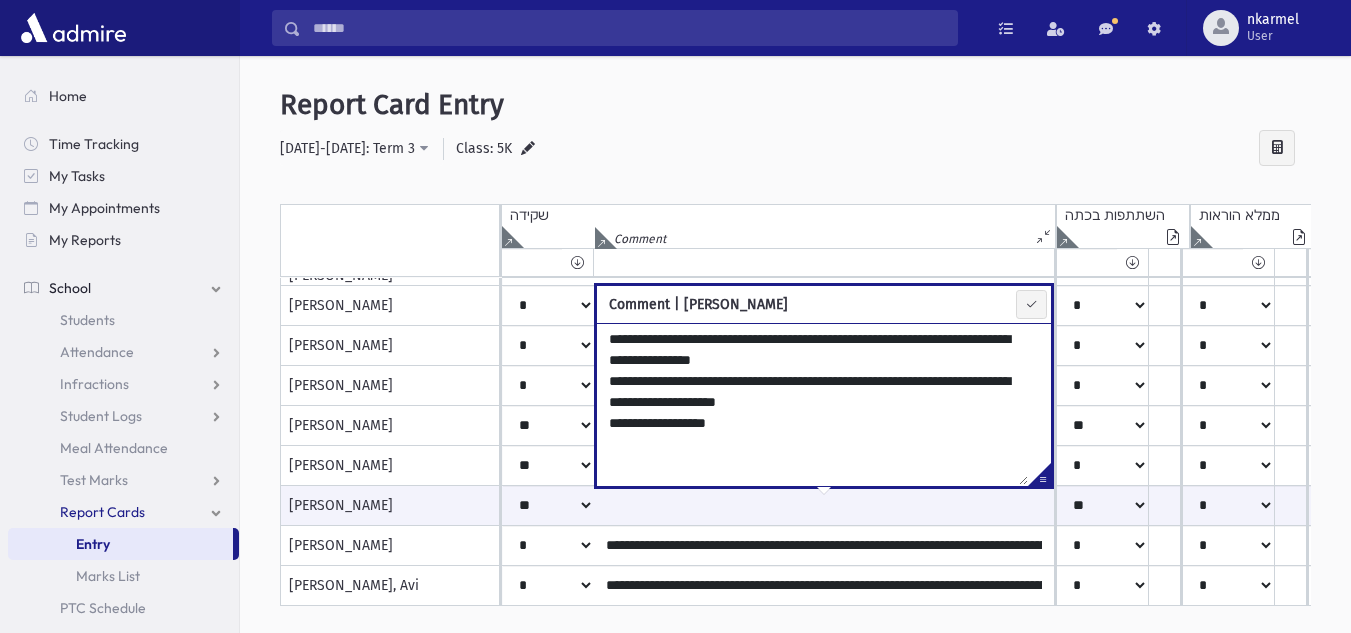 click on "**********" at bounding box center (795, 149) 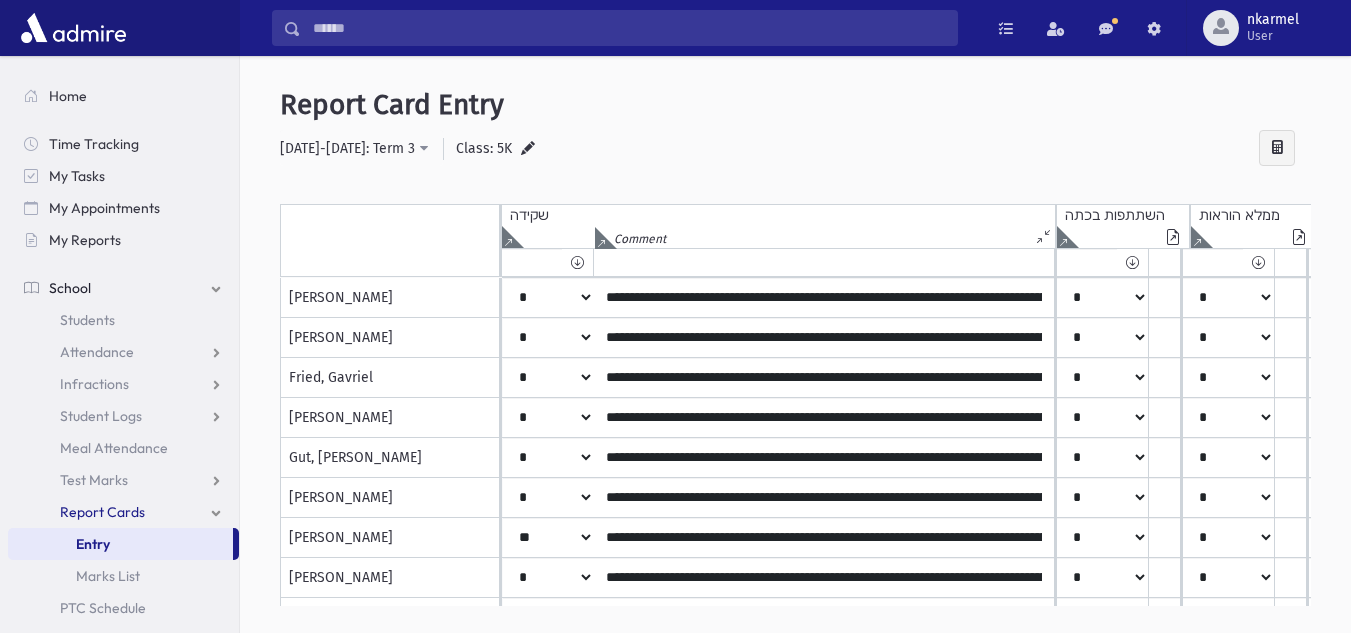 scroll, scrollTop: 0, scrollLeft: 0, axis: both 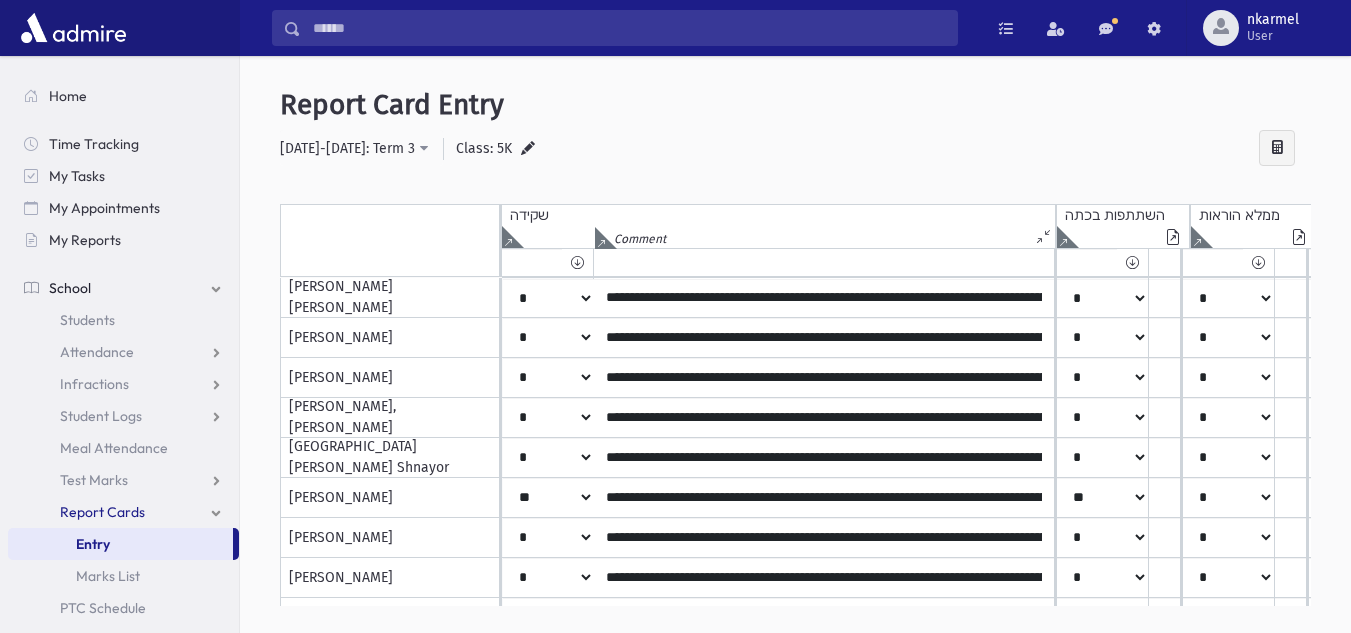 click on "**********" at bounding box center [795, 149] 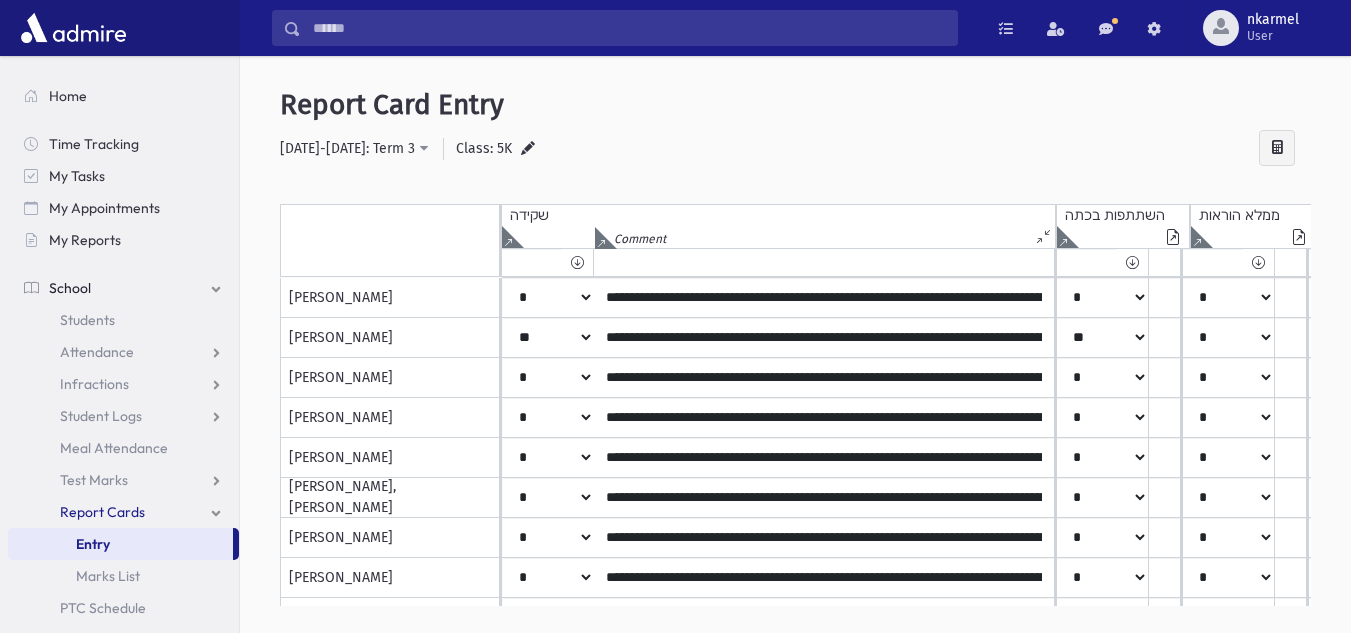 scroll, scrollTop: 840, scrollLeft: 0, axis: vertical 